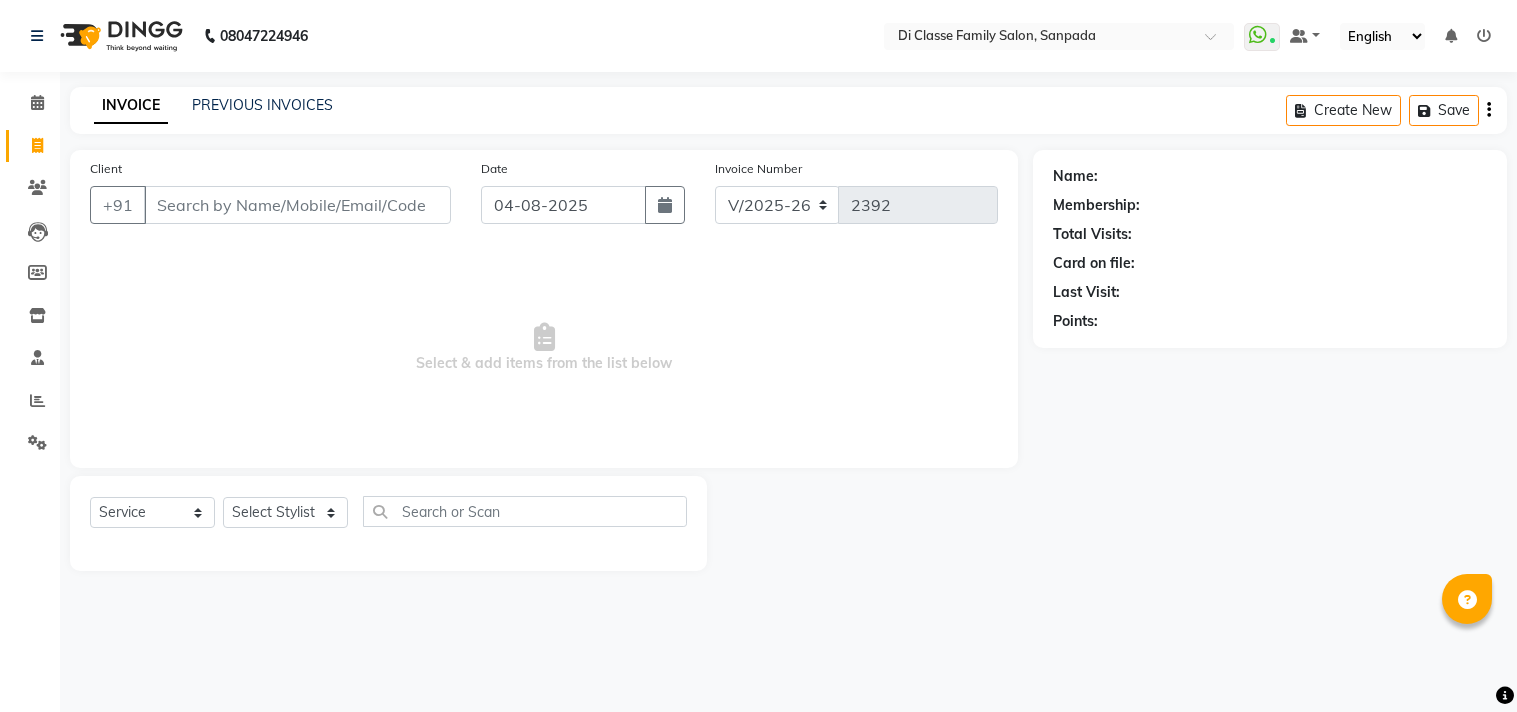 select on "4704" 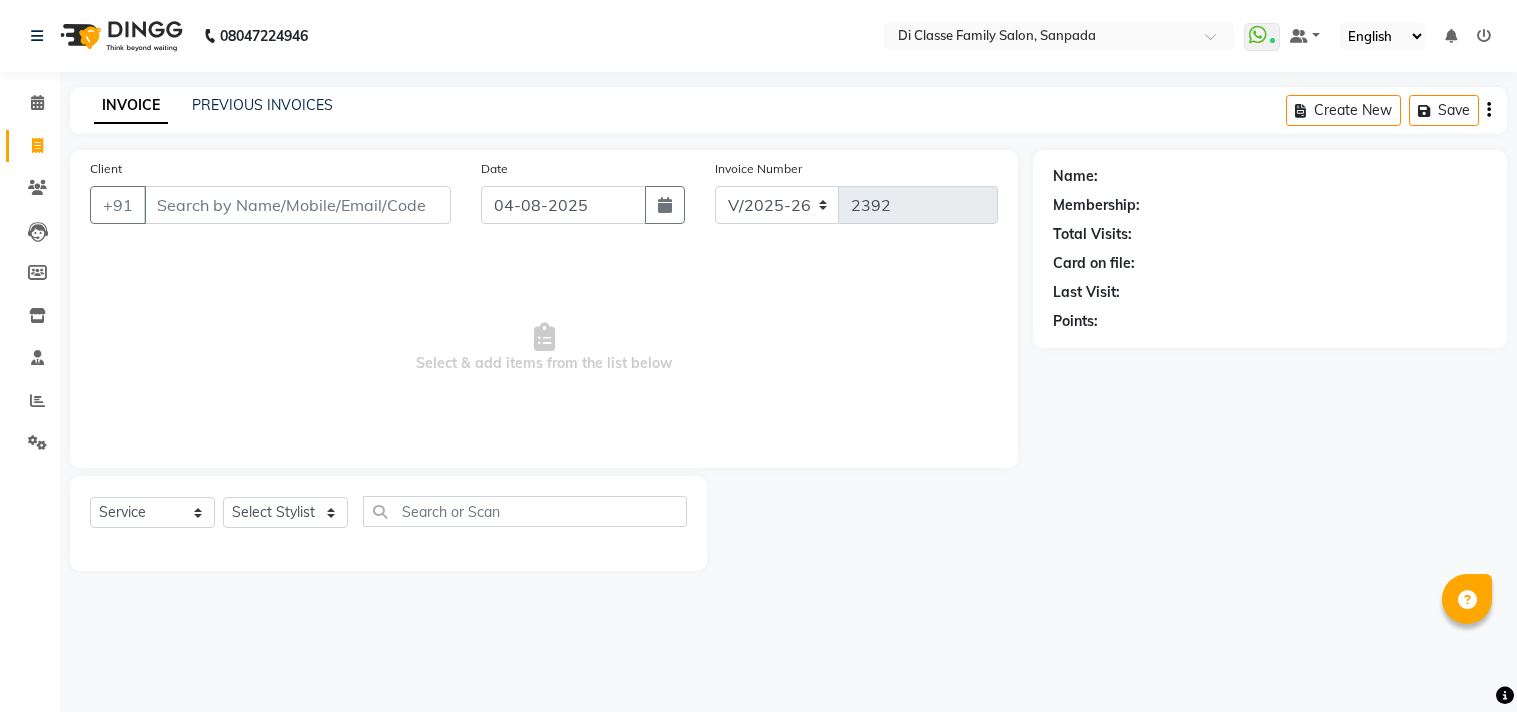 scroll, scrollTop: 0, scrollLeft: 0, axis: both 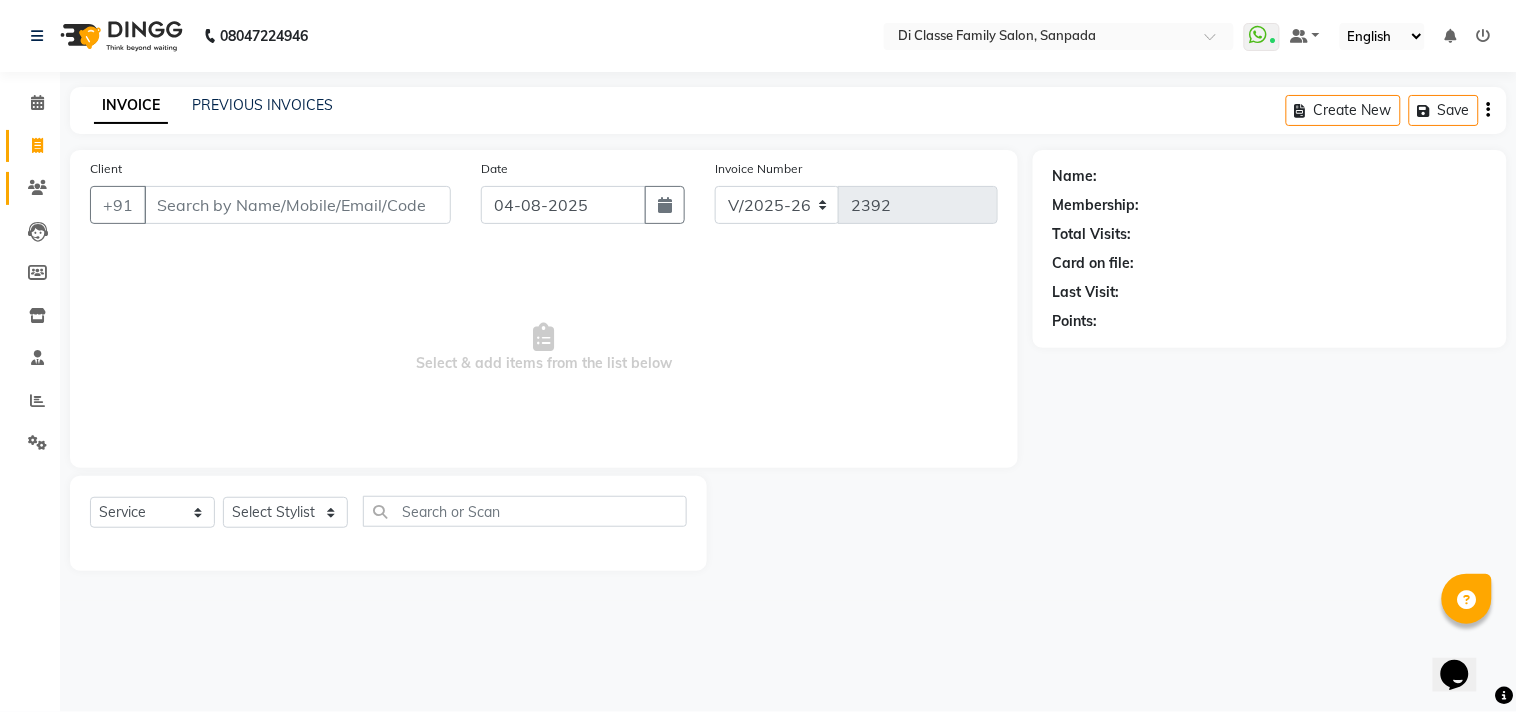 click on "Clients" 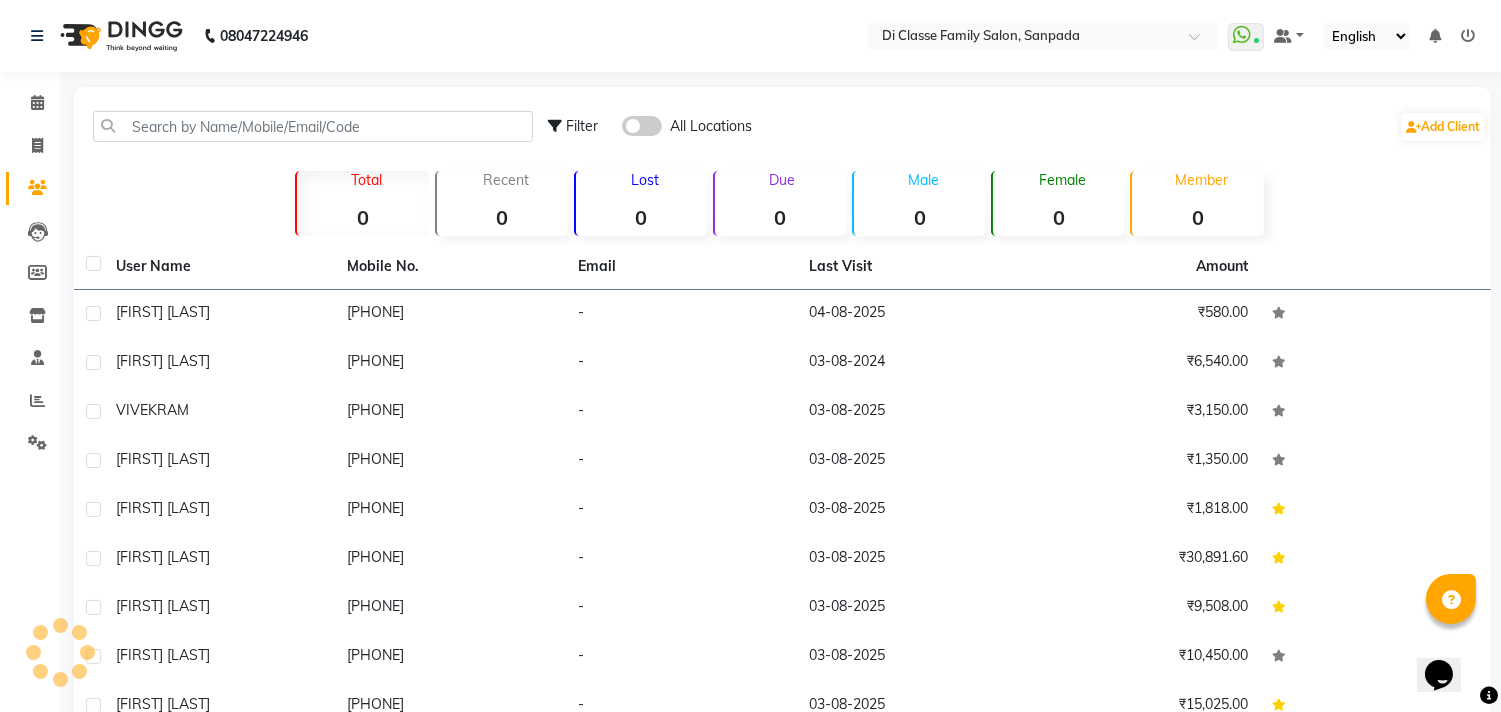 click on "Due  0" 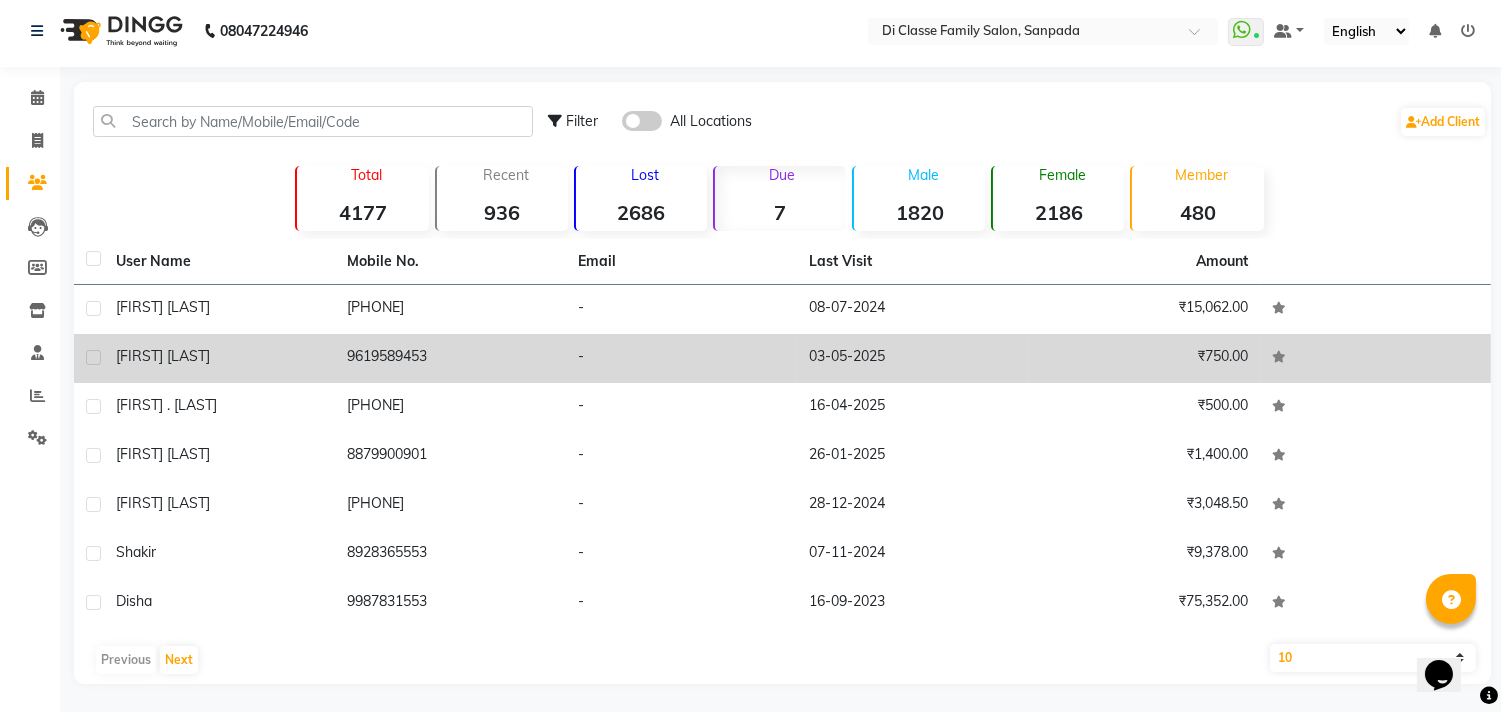 scroll, scrollTop: 6, scrollLeft: 0, axis: vertical 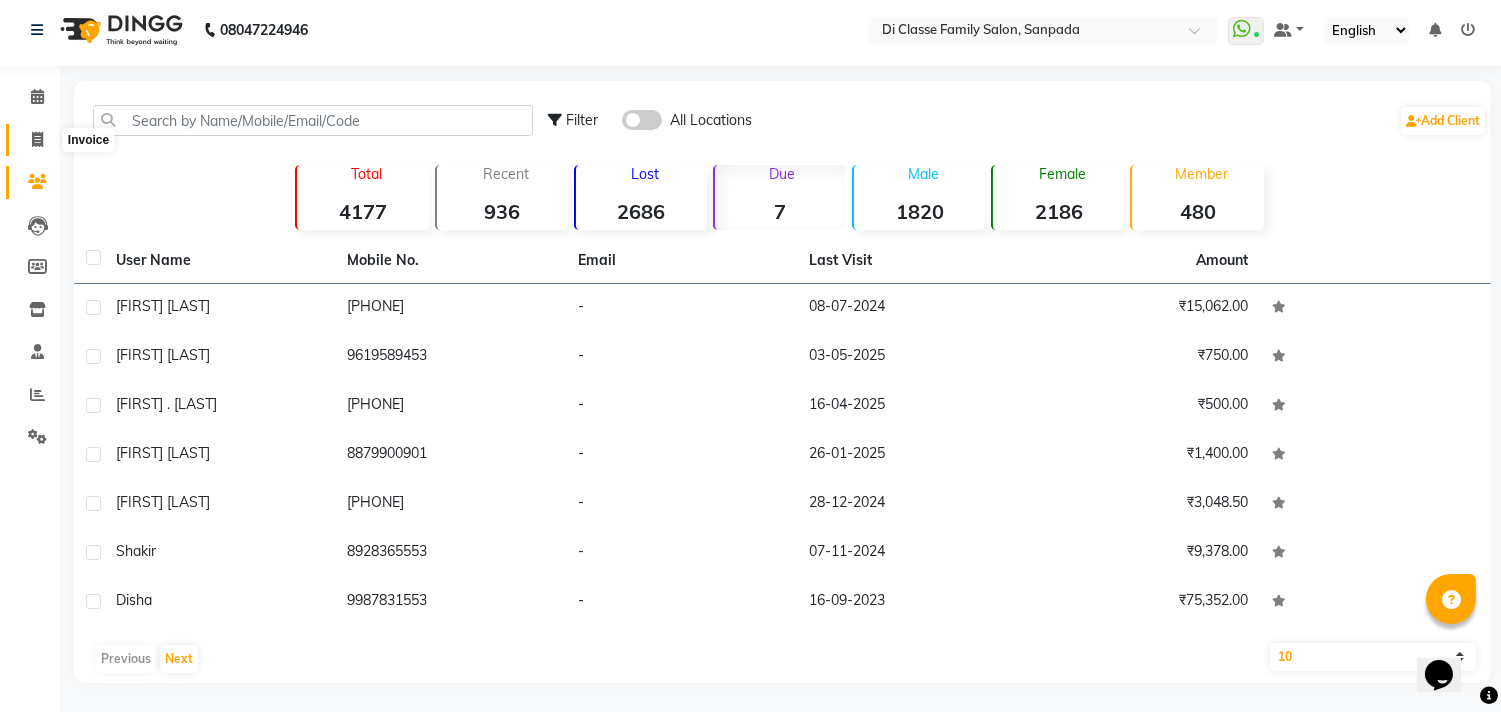 click 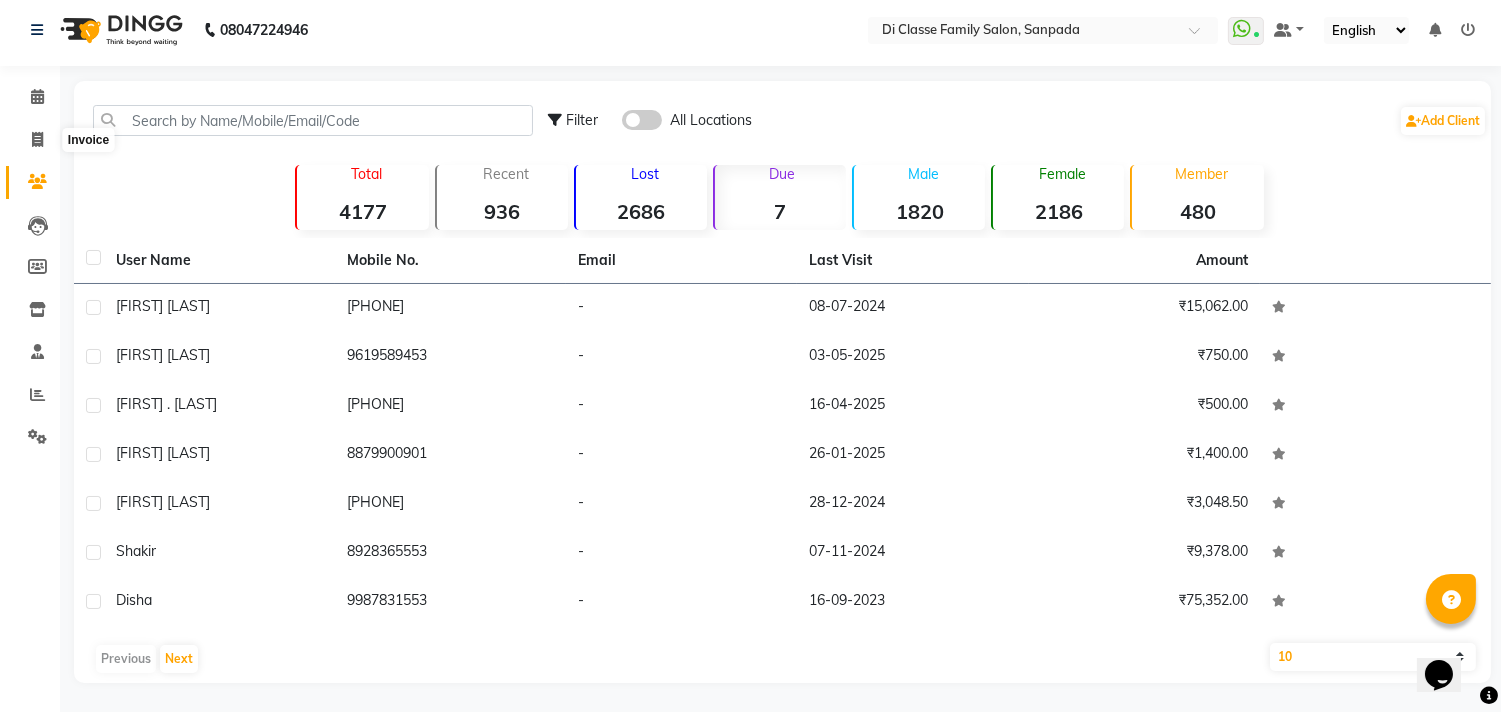 select on "service" 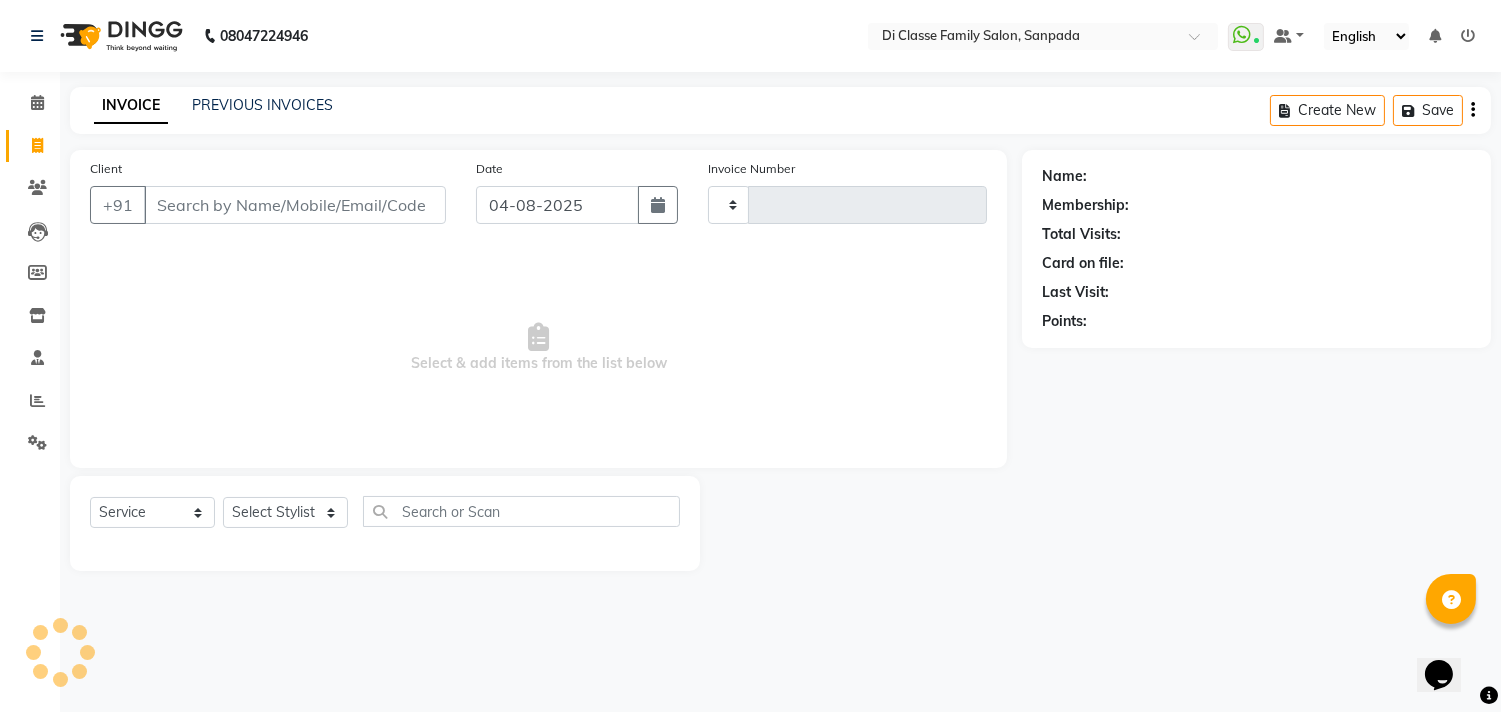 scroll, scrollTop: 0, scrollLeft: 0, axis: both 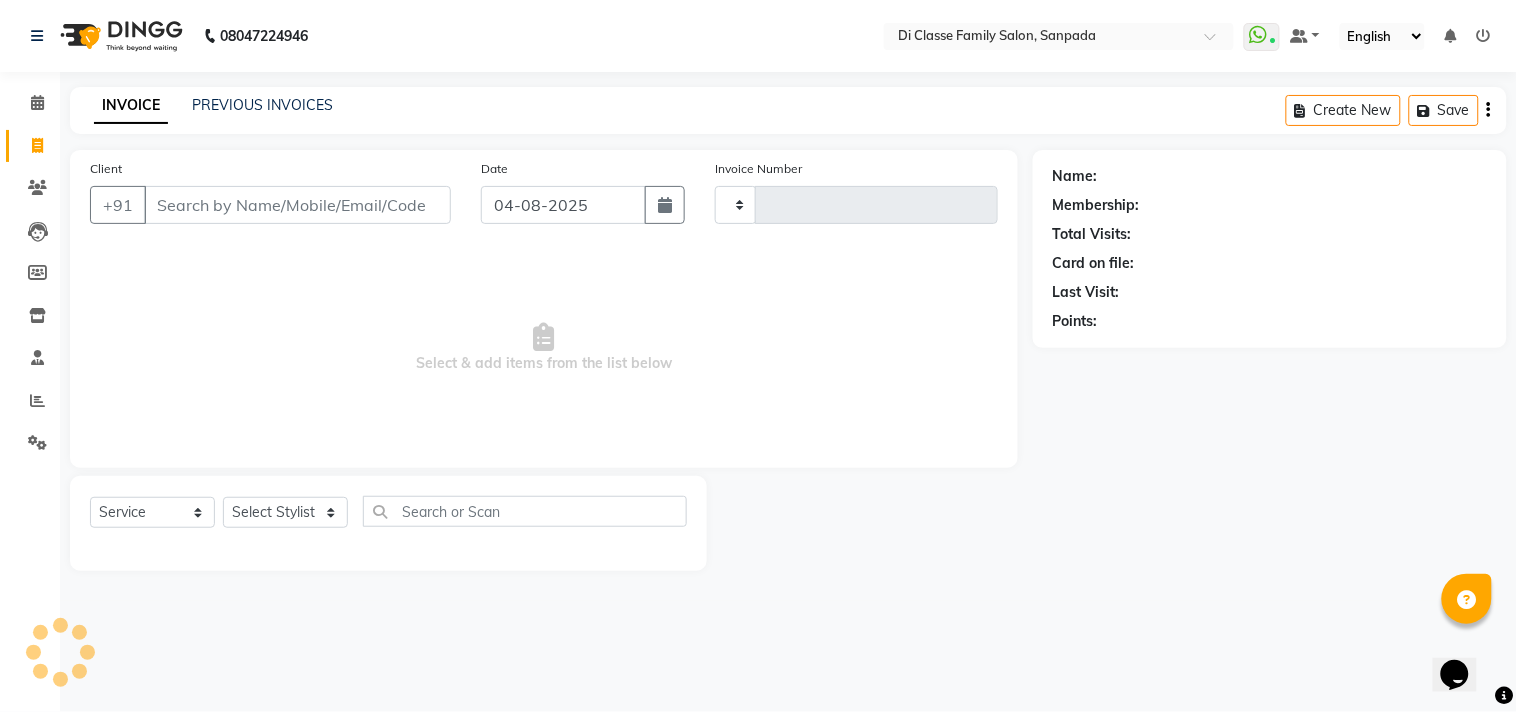 type on "2392" 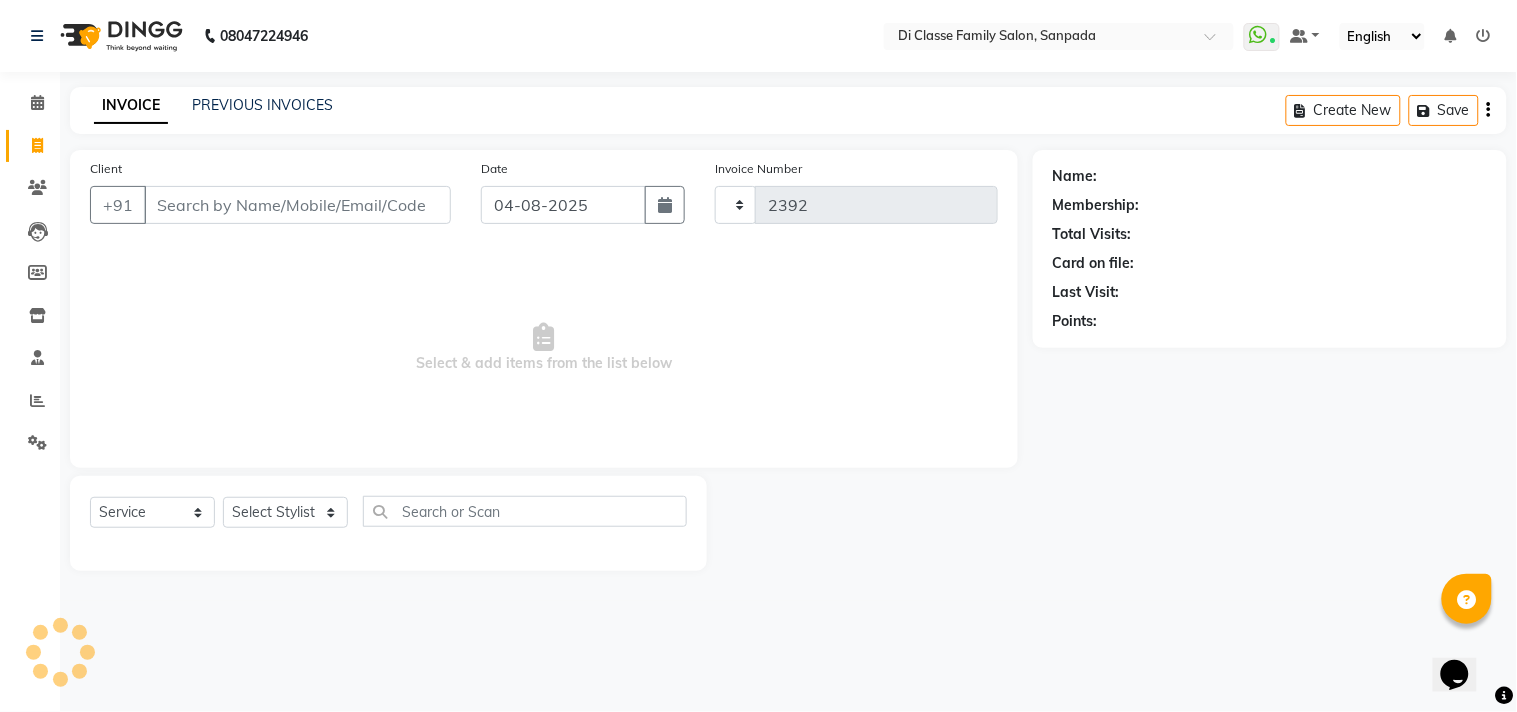 select on "4704" 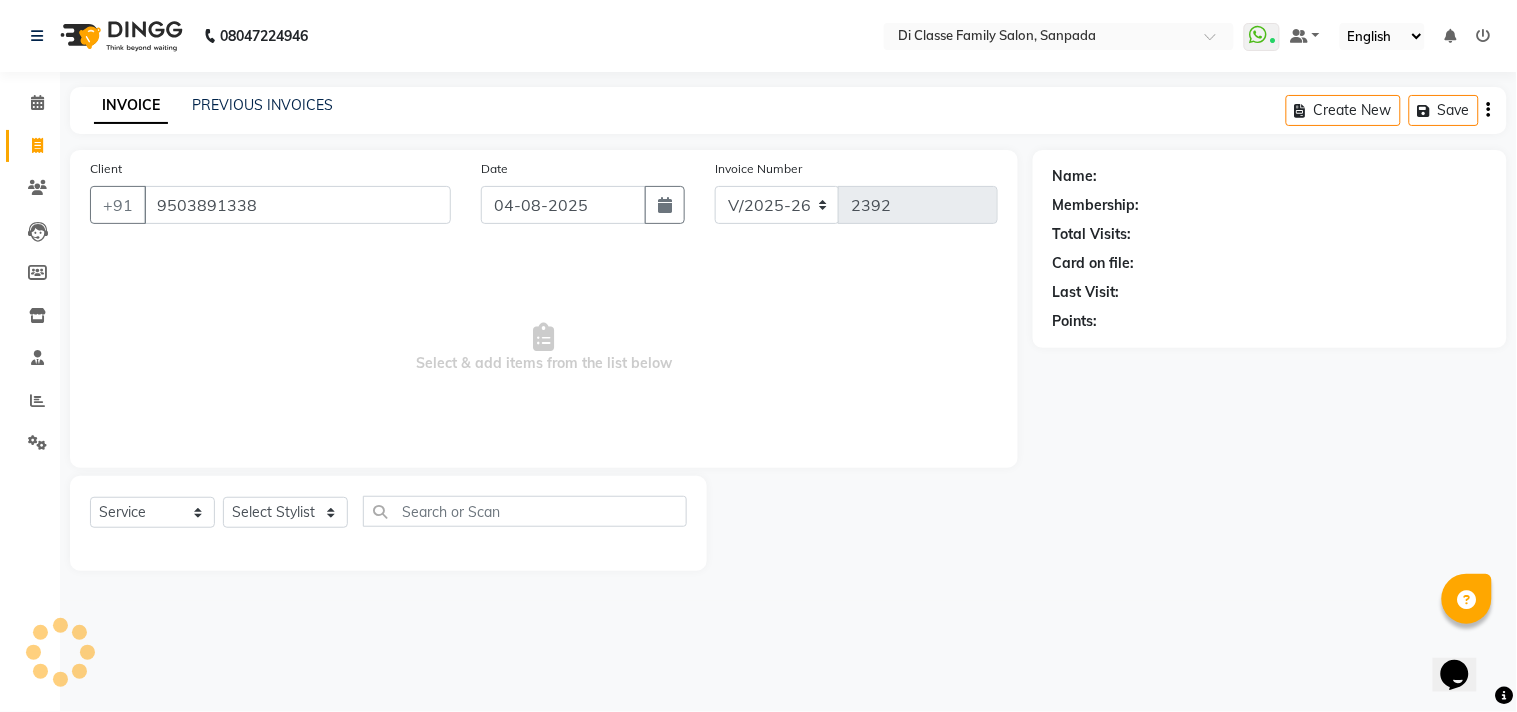 type on "9503891338" 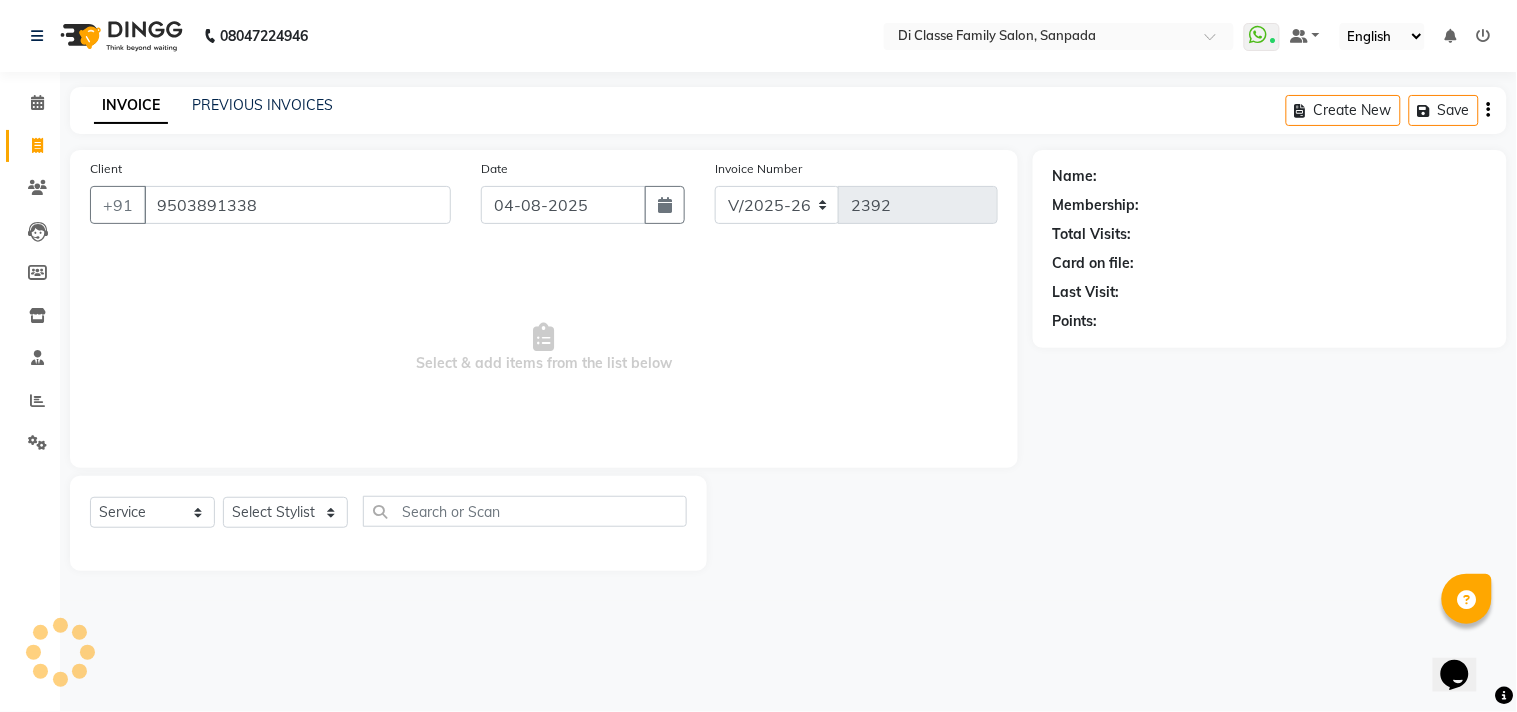 select on "1: Object" 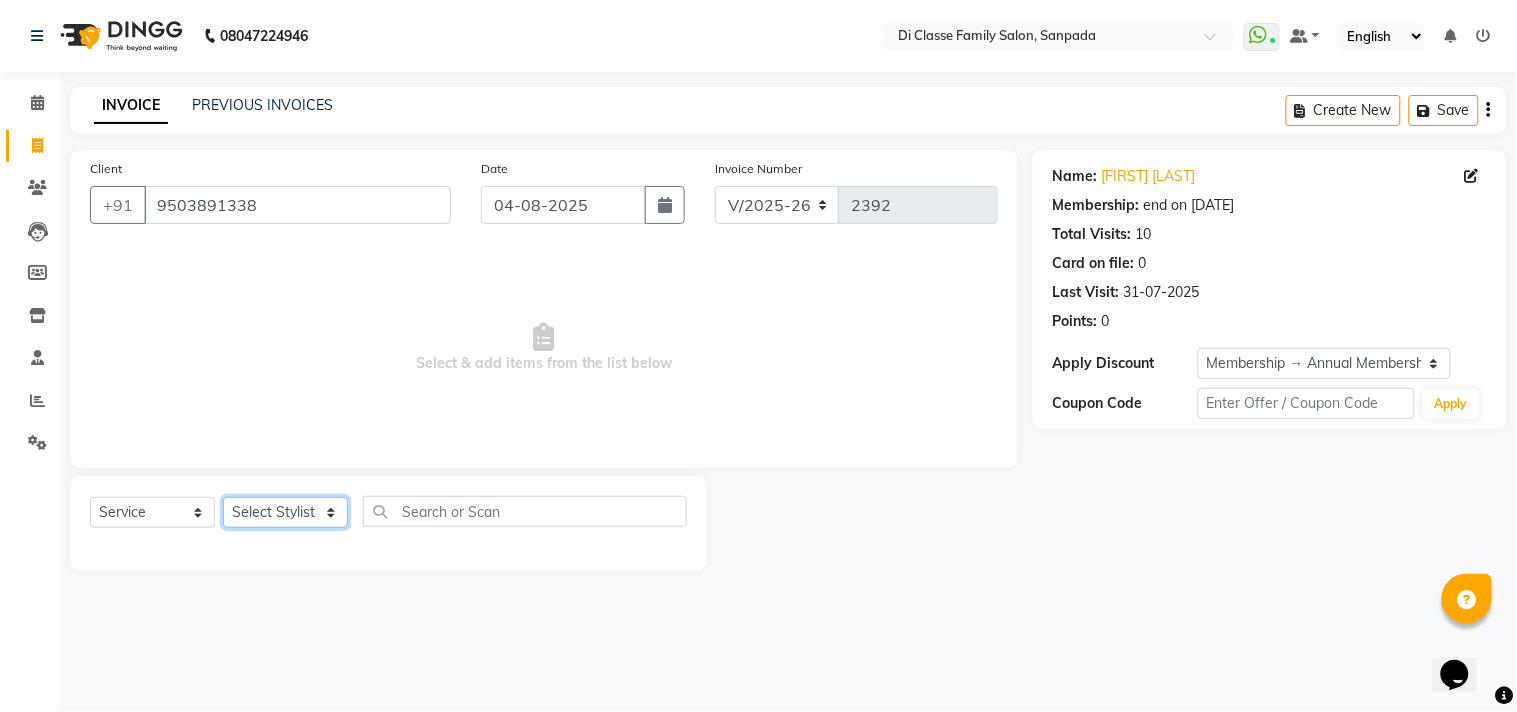 click on "Select Stylist aniket  Anu  AYAZ KADRI  Front Desk Javed kapil KOMAL  Payal  Pooja Jadhav Rahul Datkhile RESHMA SHAIKH rutik shinde SACHIN SAKPAL SADDAM SAHAJAN SAKSHI CHAVAN Sameer  sampada Sanjana  SANU SHUBHAM PEDNEKAR Sikandar Ansari Vijay kharat" 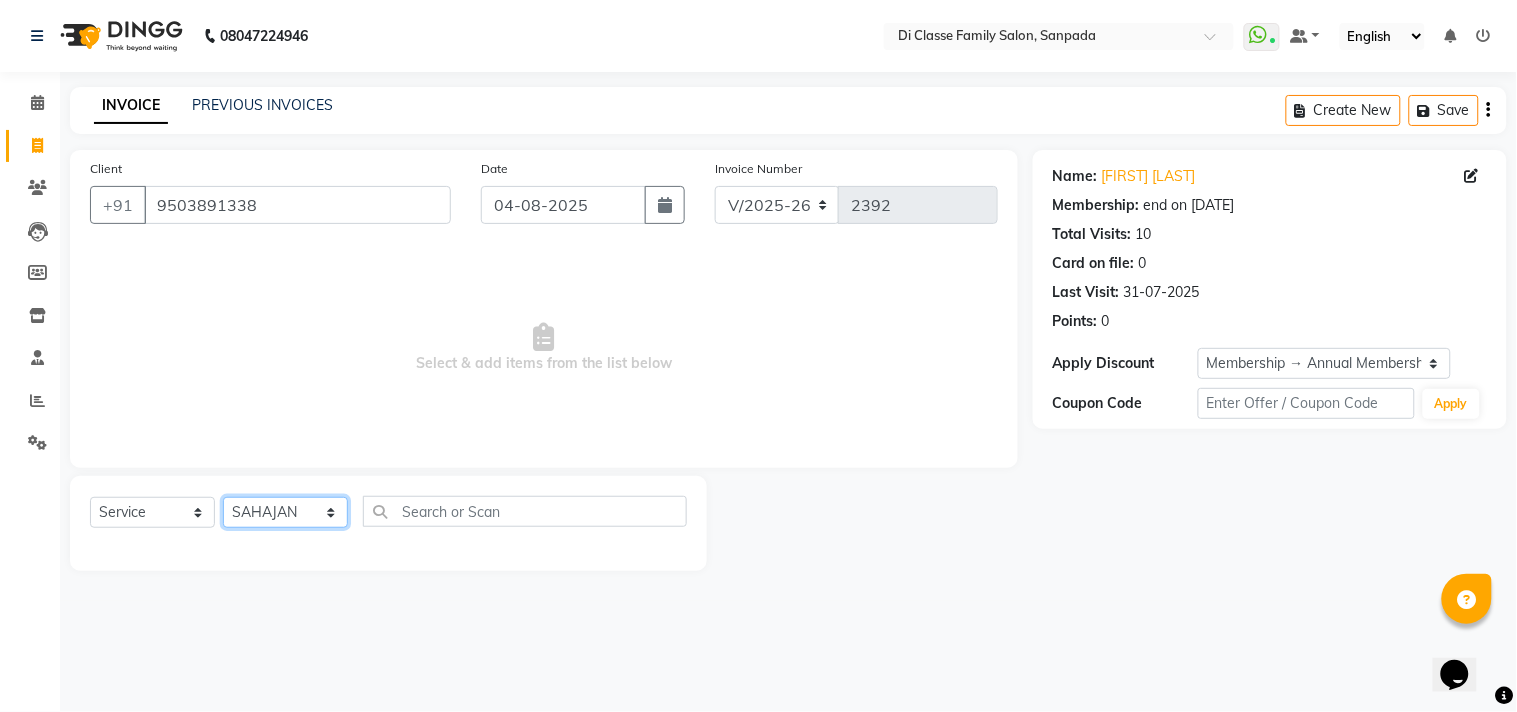 click on "Select Stylist aniket  Anu  AYAZ KADRI  Front Desk Javed kapil KOMAL  Payal  Pooja Jadhav Rahul Datkhile RESHMA SHAIKH rutik shinde SACHIN SAKPAL SADDAM SAHAJAN SAKSHI CHAVAN Sameer  sampada Sanjana  SANU SHUBHAM PEDNEKAR Sikandar Ansari Vijay kharat" 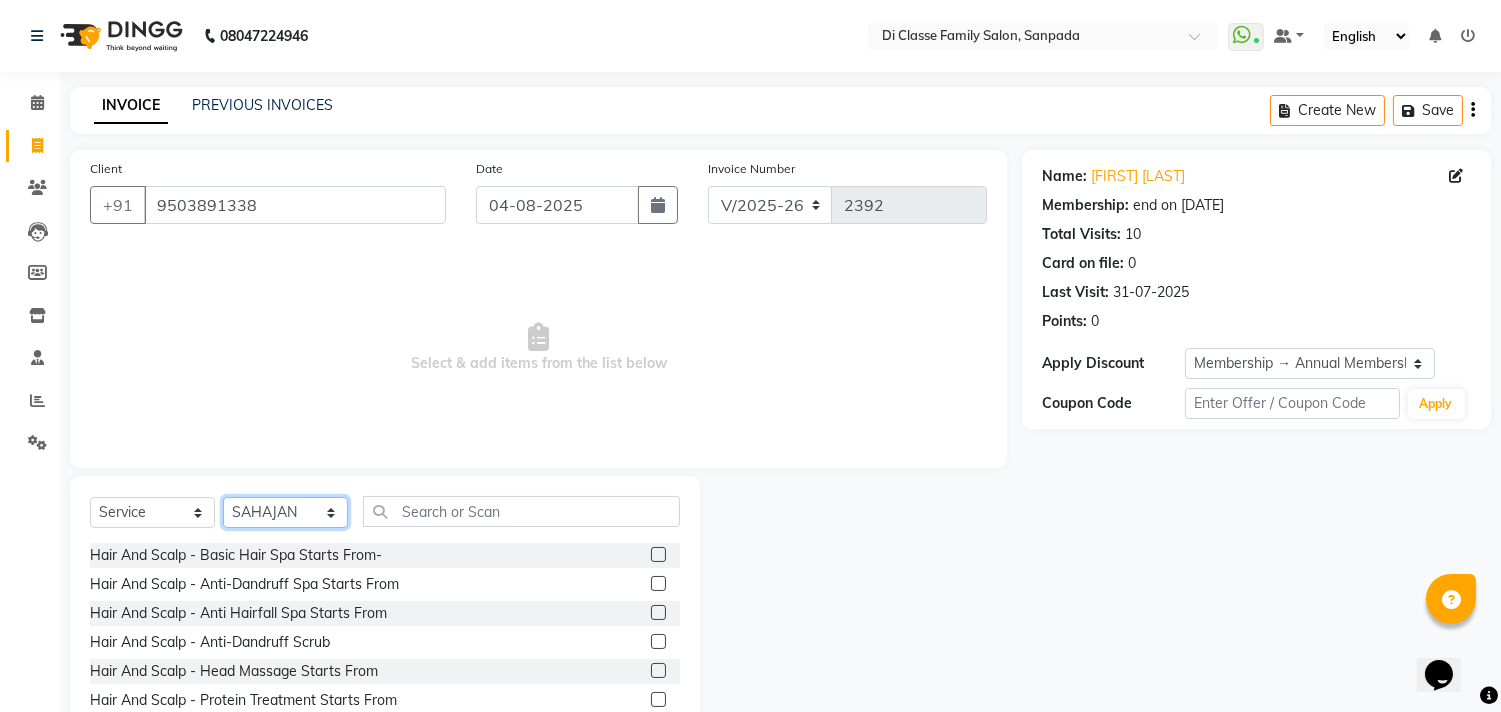 drag, startPoint x: 332, startPoint y: 513, endPoint x: 328, endPoint y: 497, distance: 16.492422 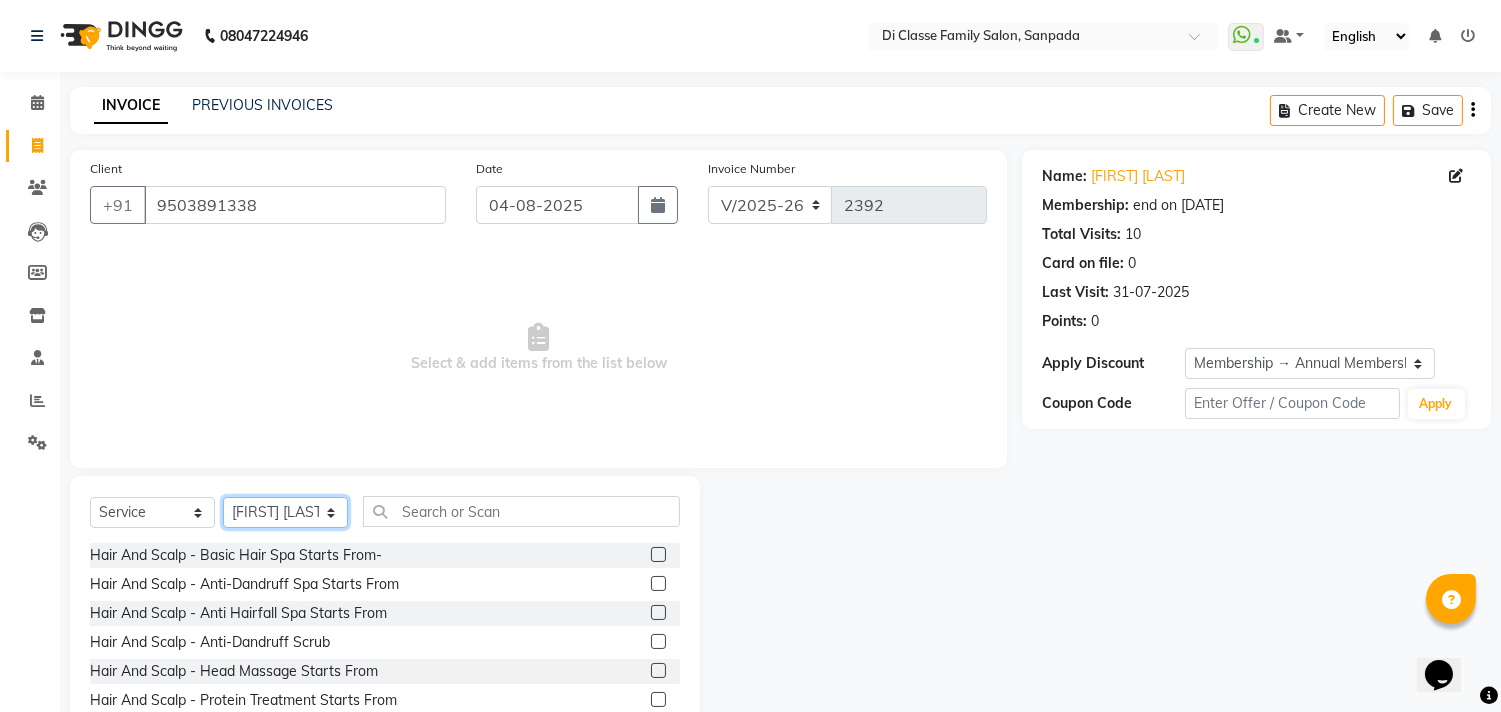 click on "Select Stylist aniket  Anu  AYAZ KADRI  Front Desk Javed kapil KOMAL  Payal  Pooja Jadhav Rahul Datkhile RESHMA SHAIKH rutik shinde SACHIN SAKPAL SADDAM SAHAJAN SAKSHI CHAVAN Sameer  sampada Sanjana  SANU SHUBHAM PEDNEKAR Sikandar Ansari Vijay kharat" 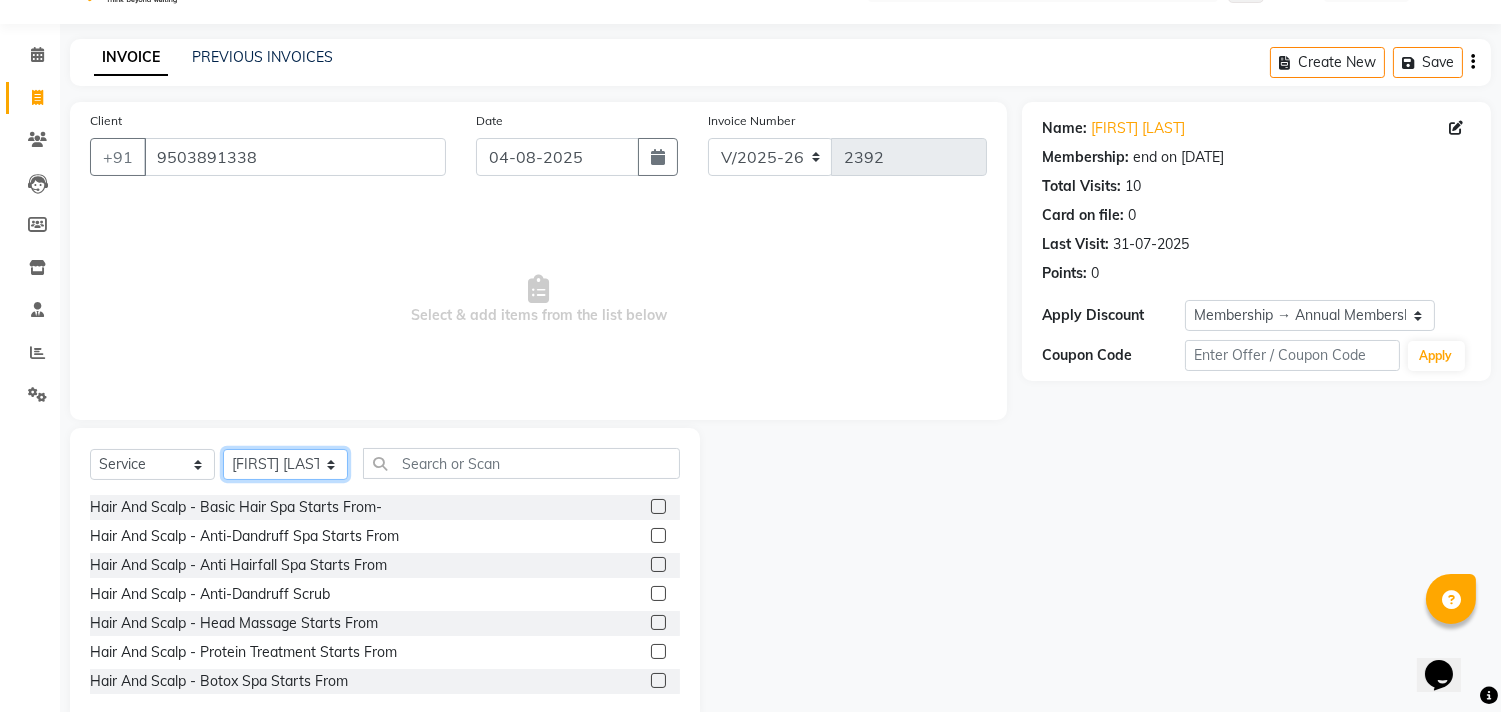 scroll, scrollTop: 88, scrollLeft: 0, axis: vertical 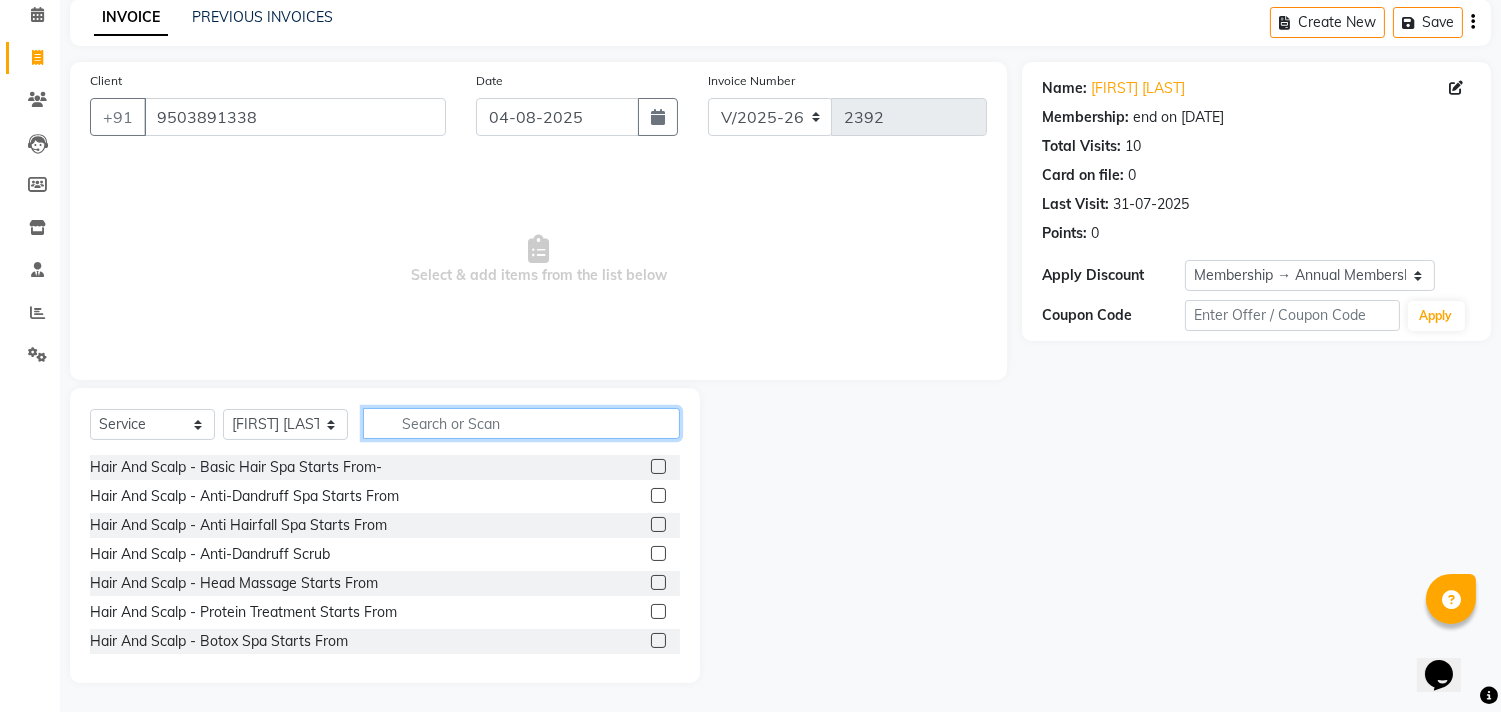 click 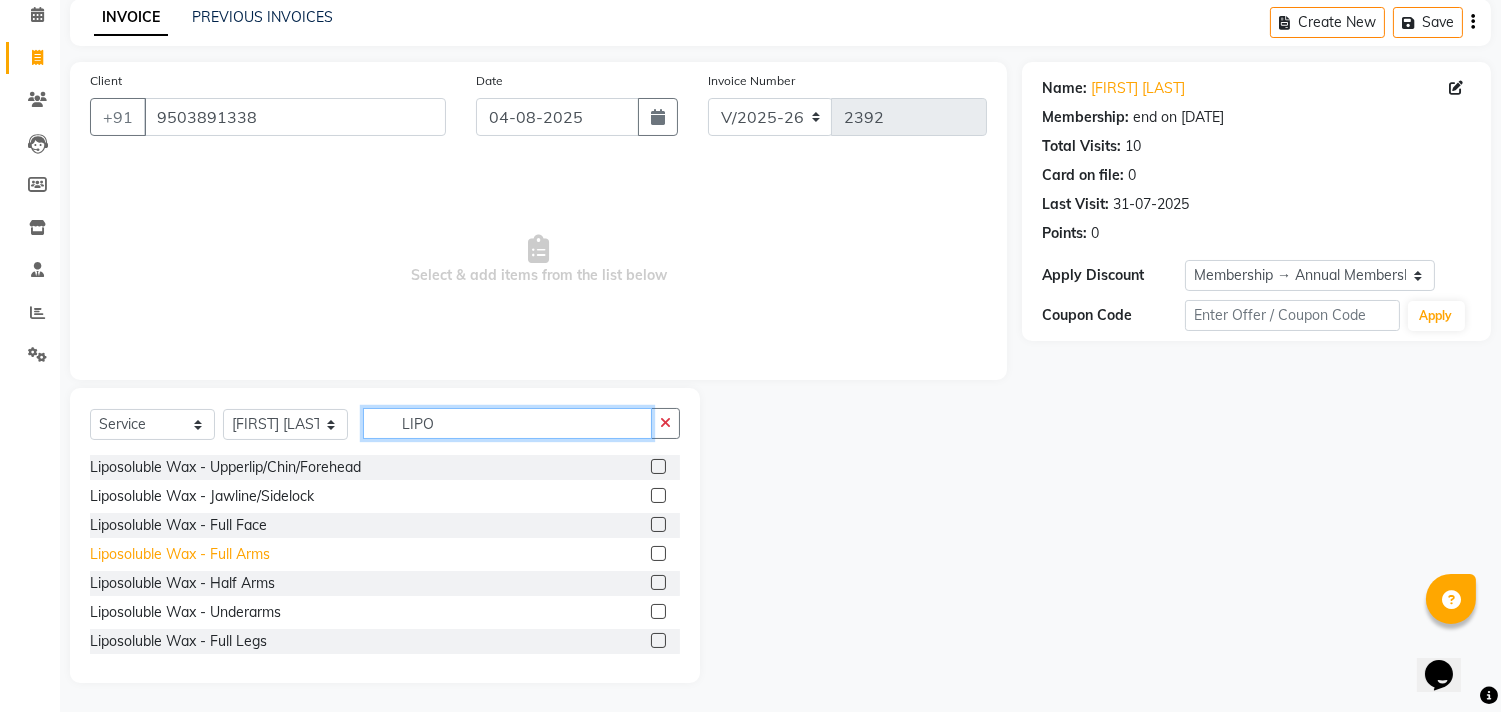 type on "LIPO" 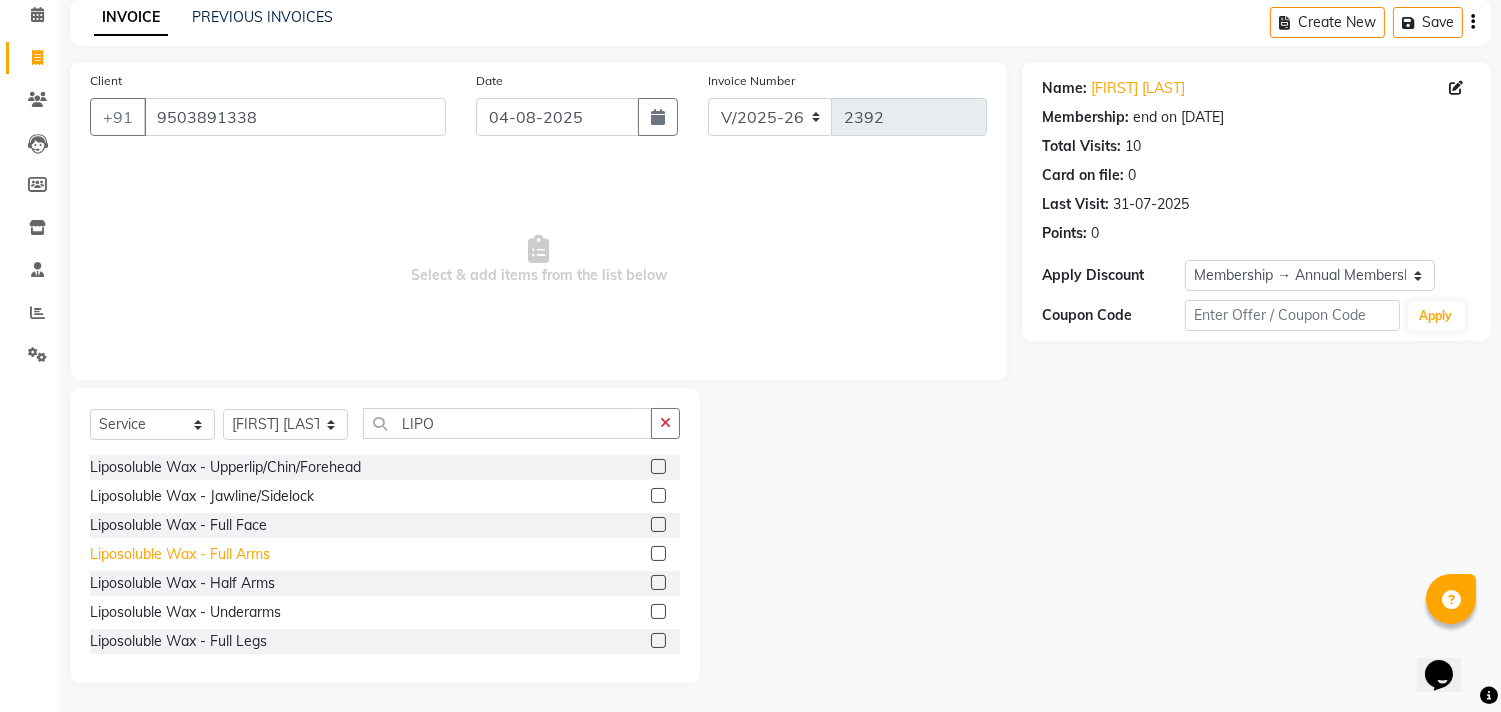 click on "Liposoluble Wax - Full Arms" 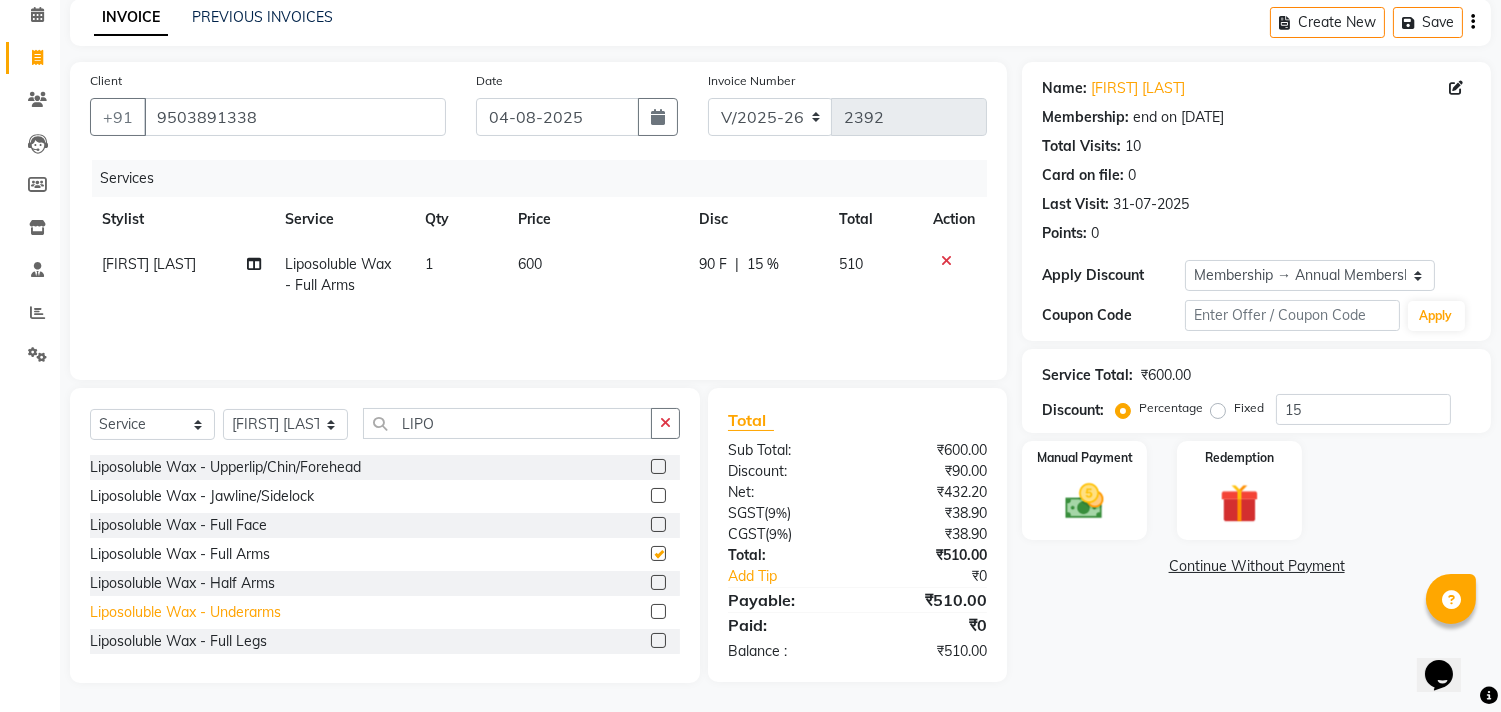 checkbox on "false" 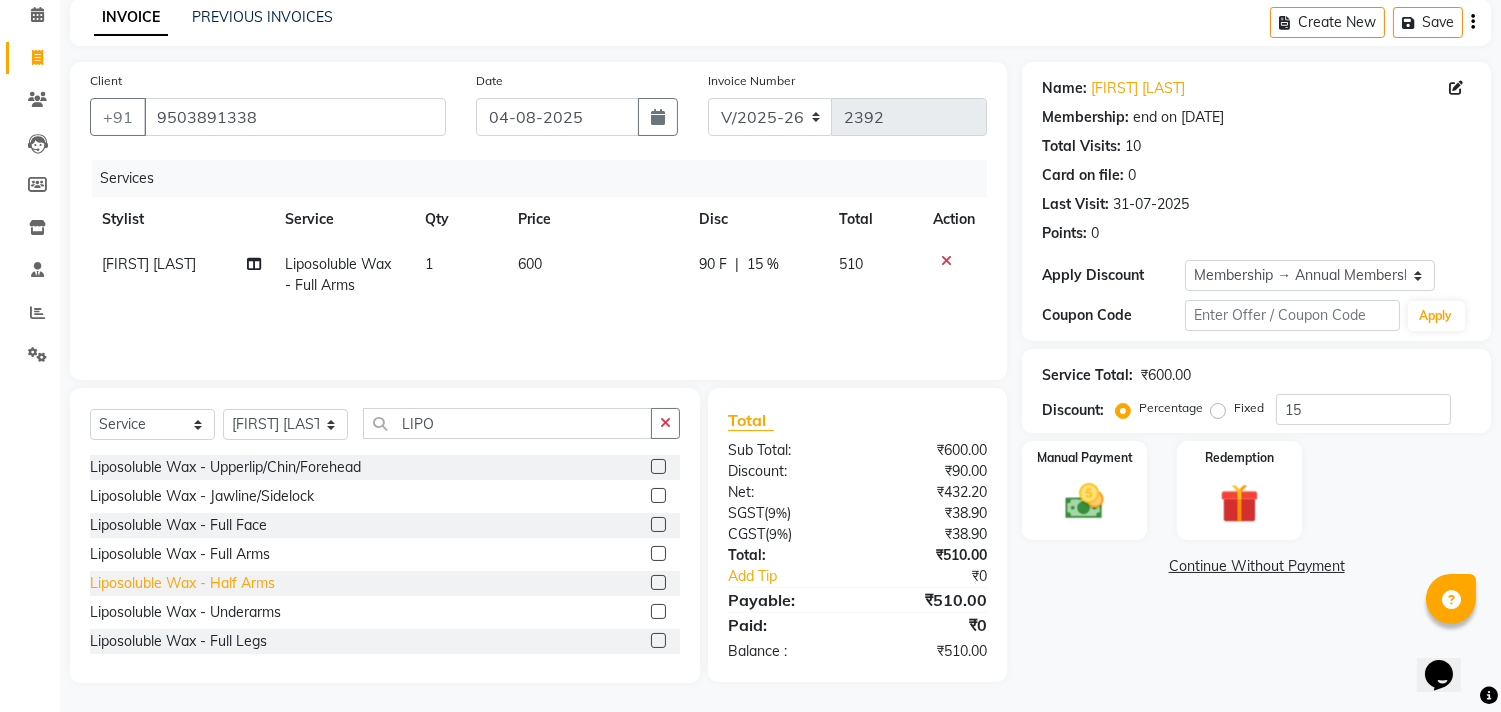 click on "Liposoluble Wax - Half Arms" 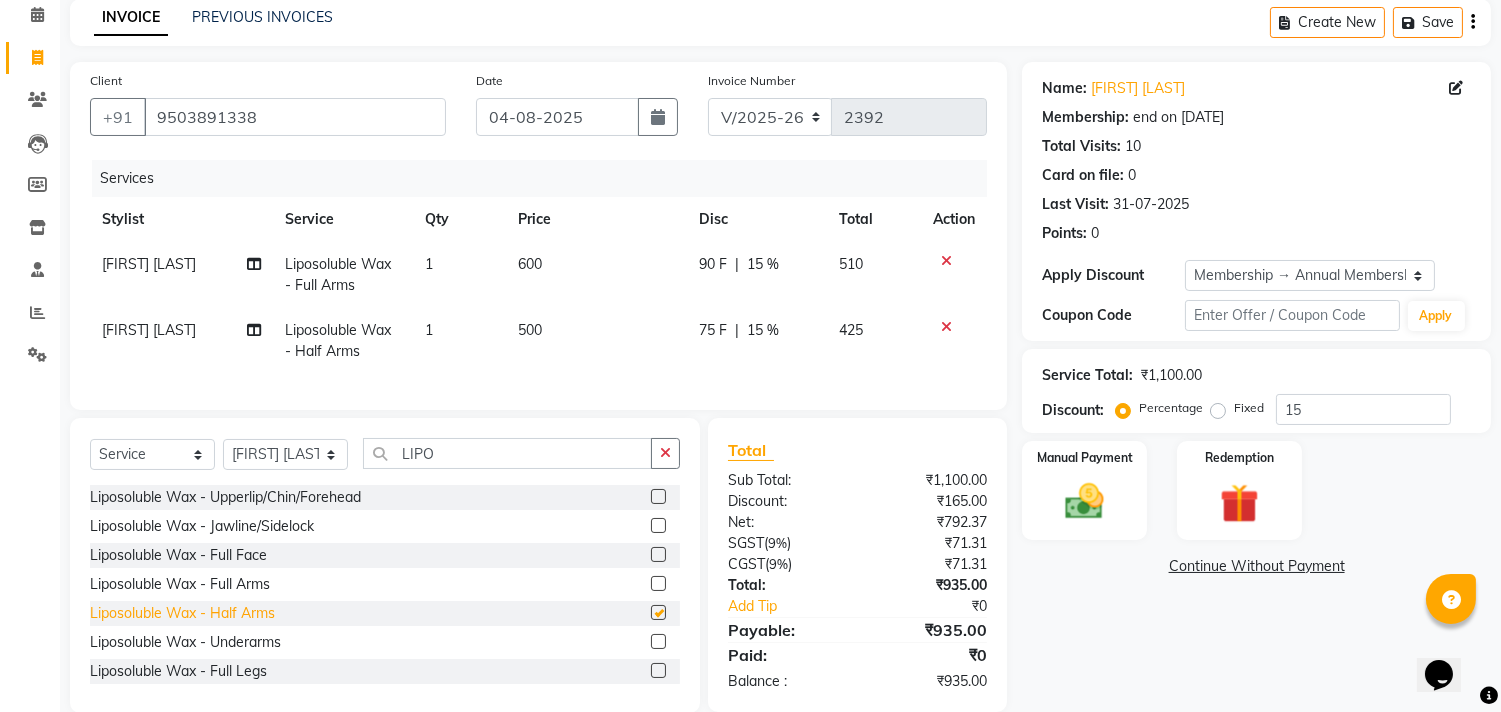 checkbox on "false" 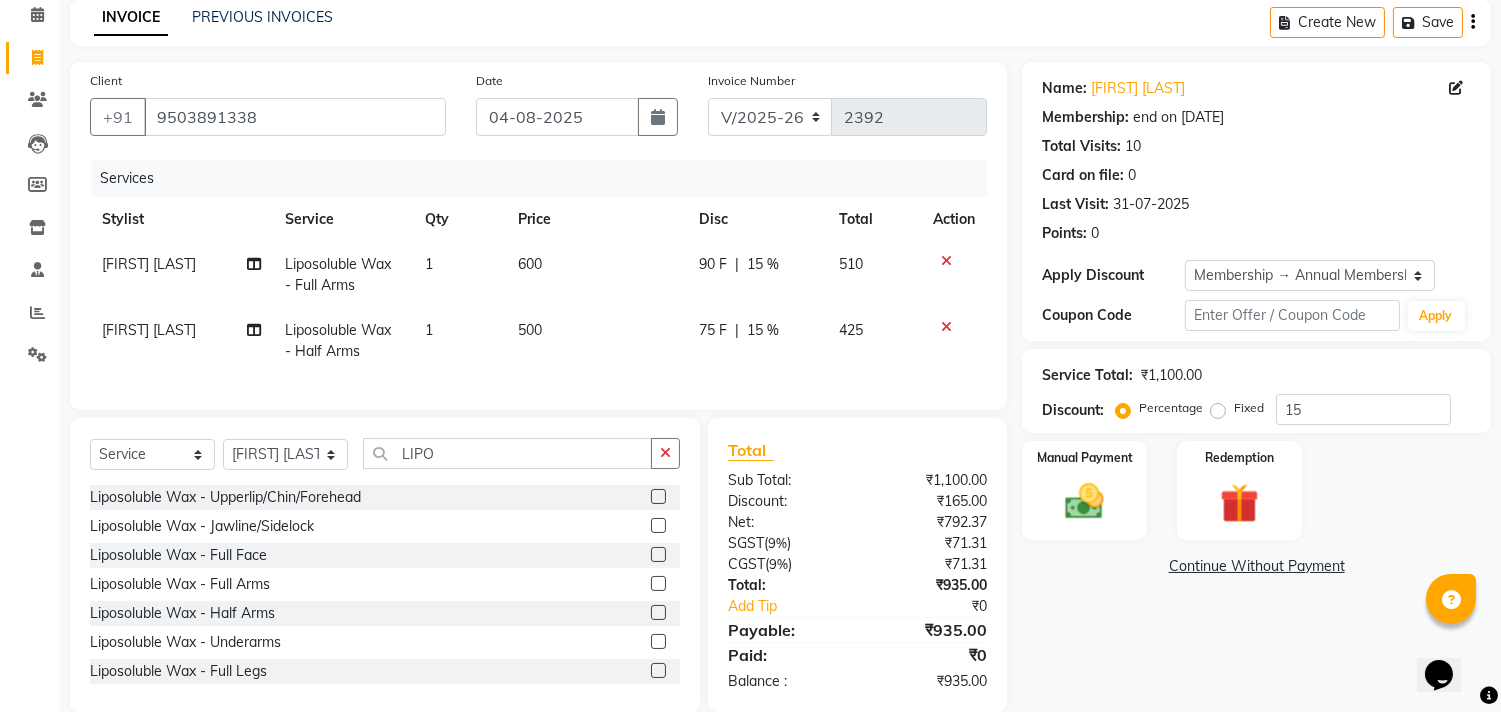 scroll, scrollTop: 135, scrollLeft: 0, axis: vertical 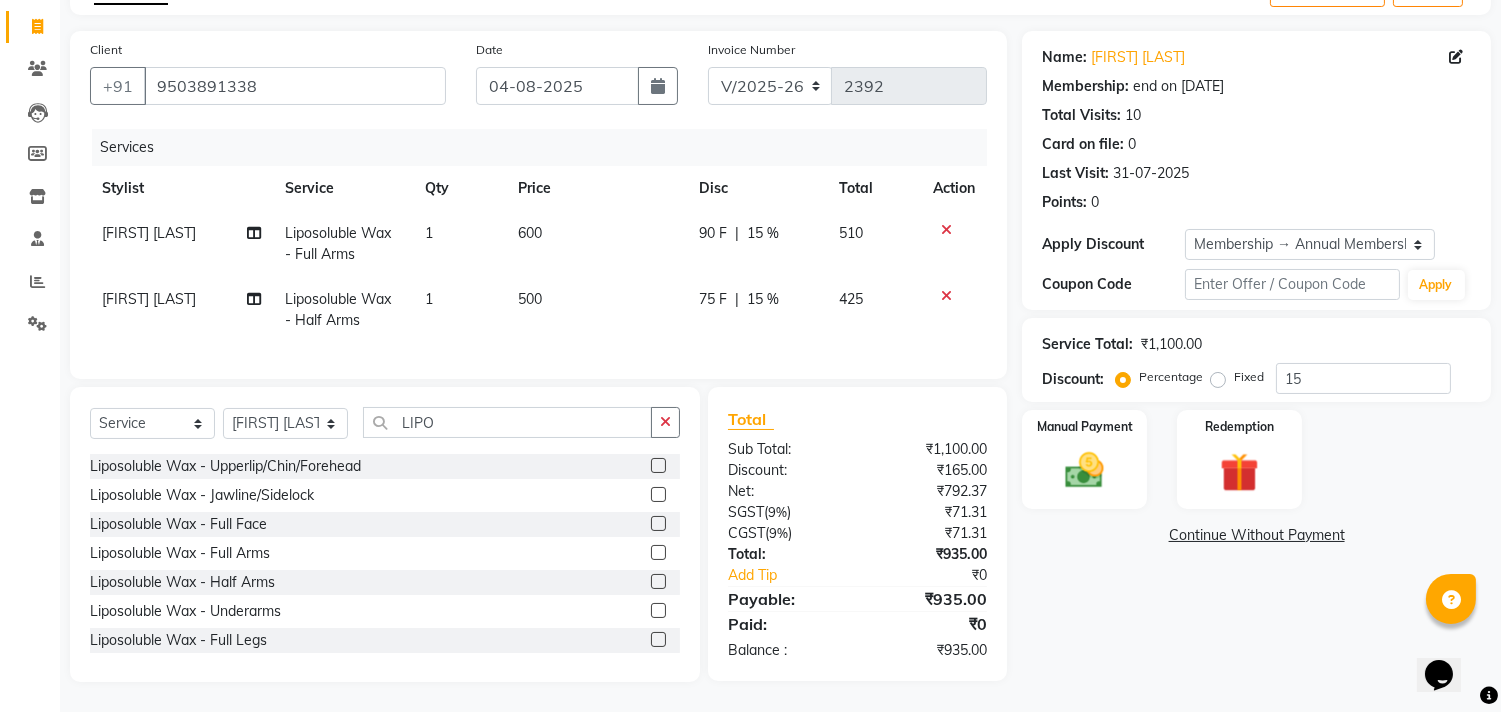 click 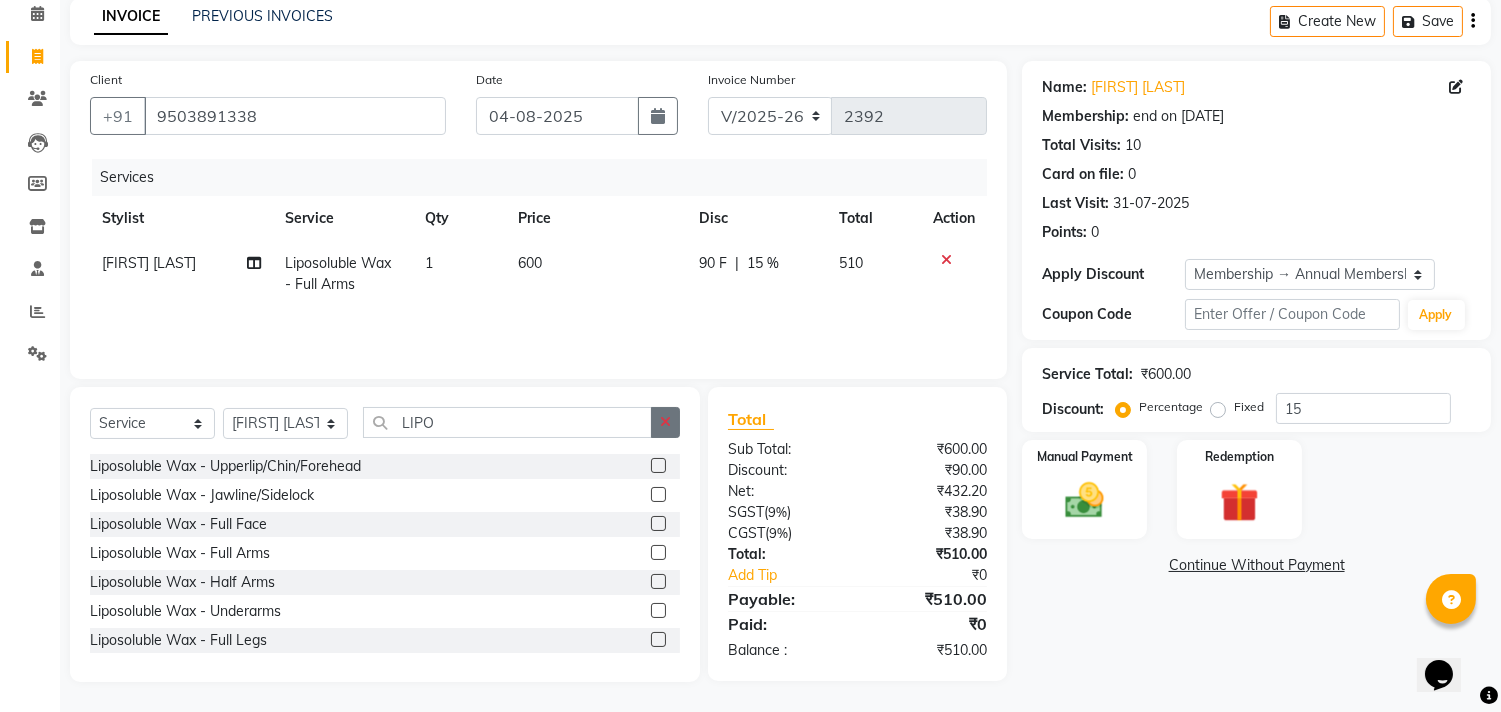 scroll, scrollTop: 88, scrollLeft: 0, axis: vertical 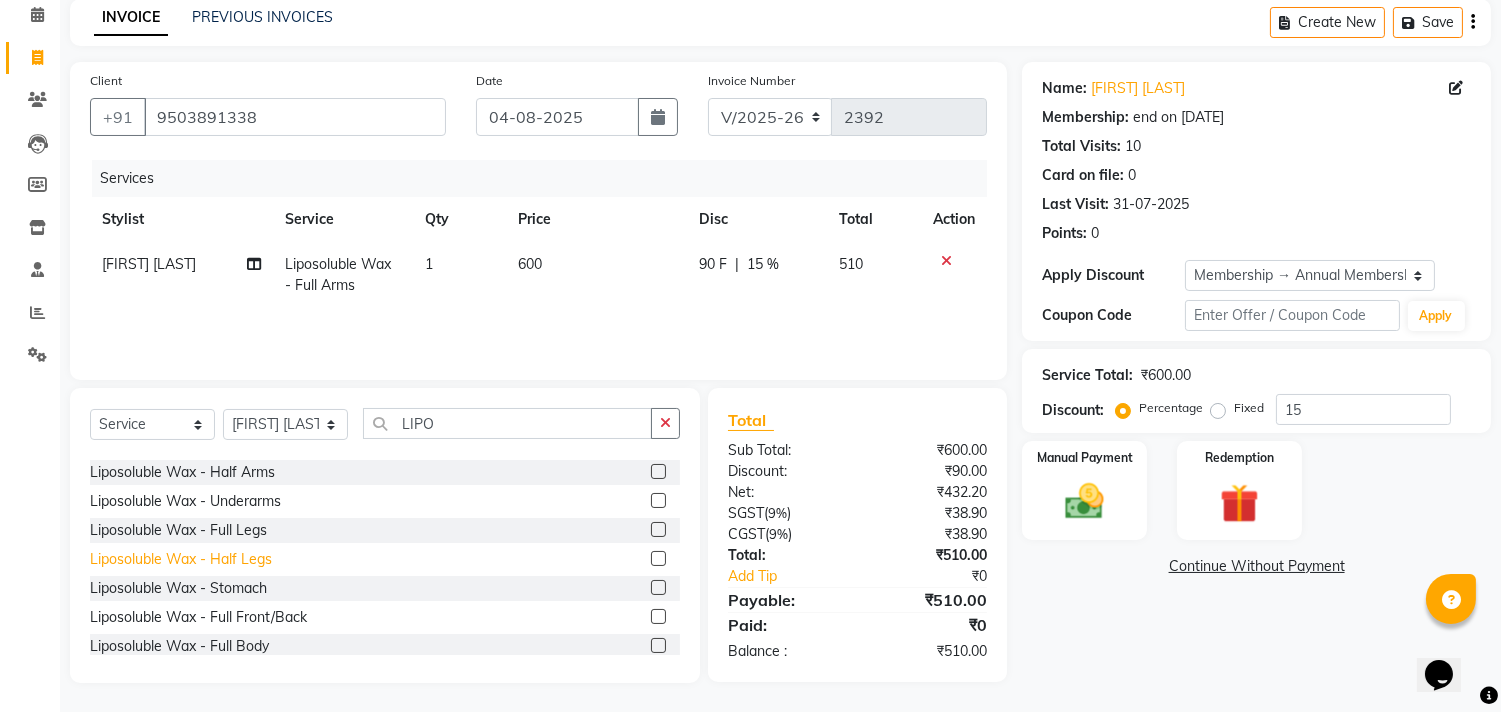 click on "Liposoluble Wax - Half Legs" 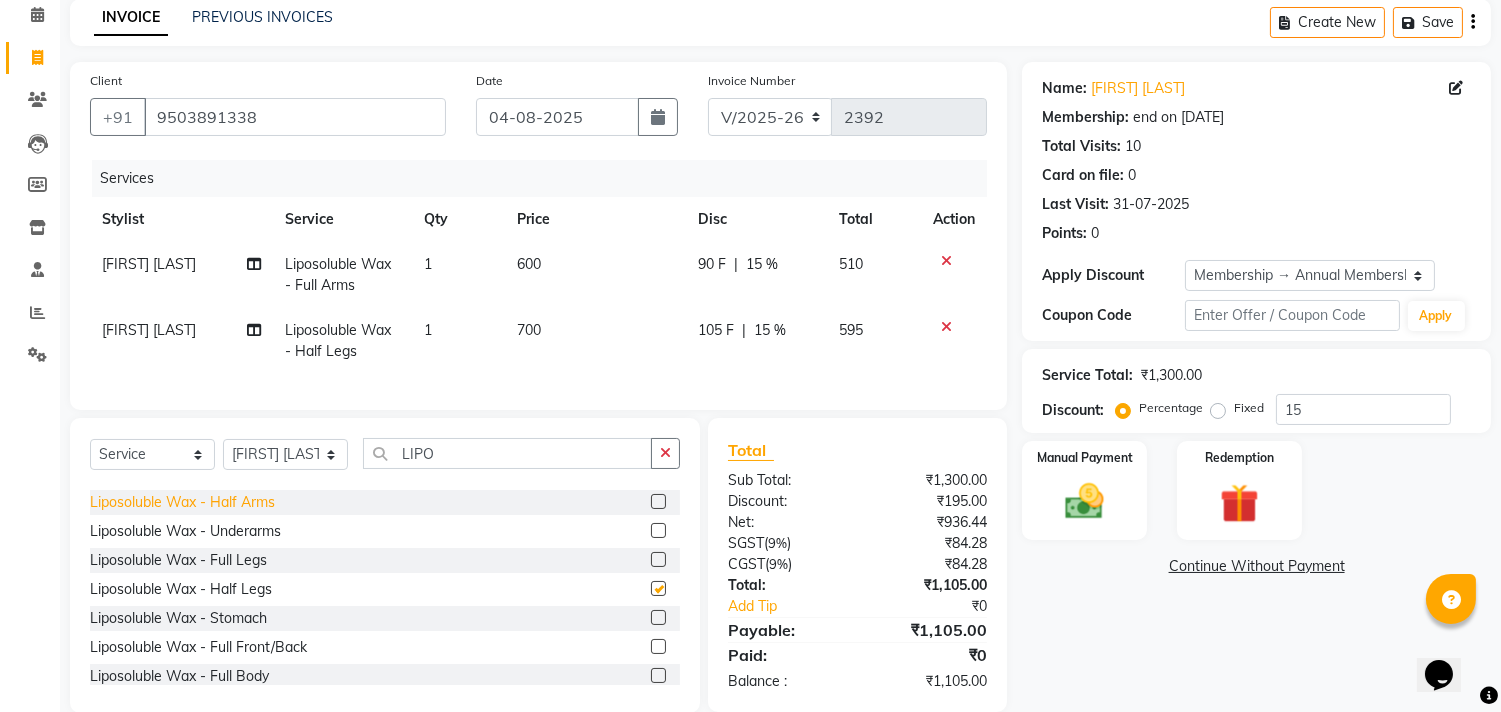 checkbox on "false" 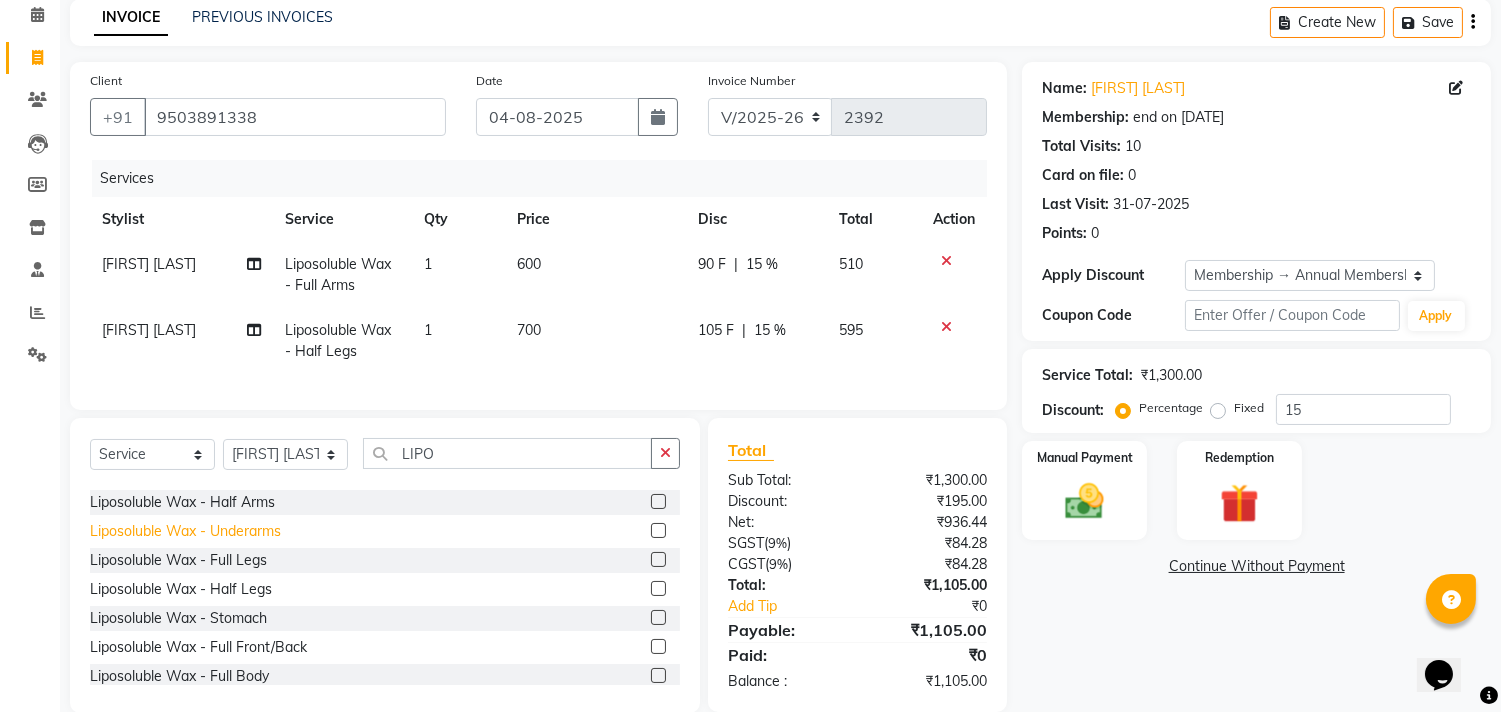 click on "Liposoluble Wax - Underarms" 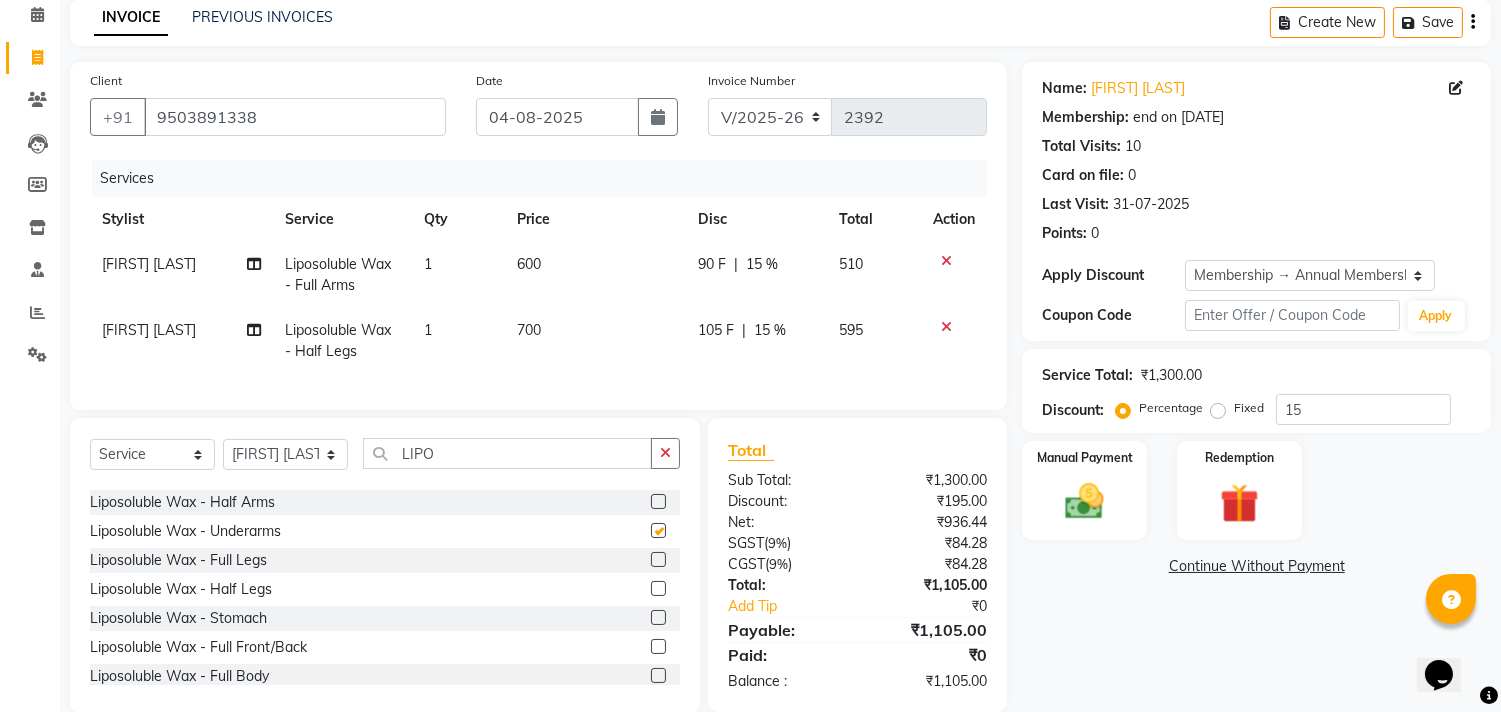 checkbox on "false" 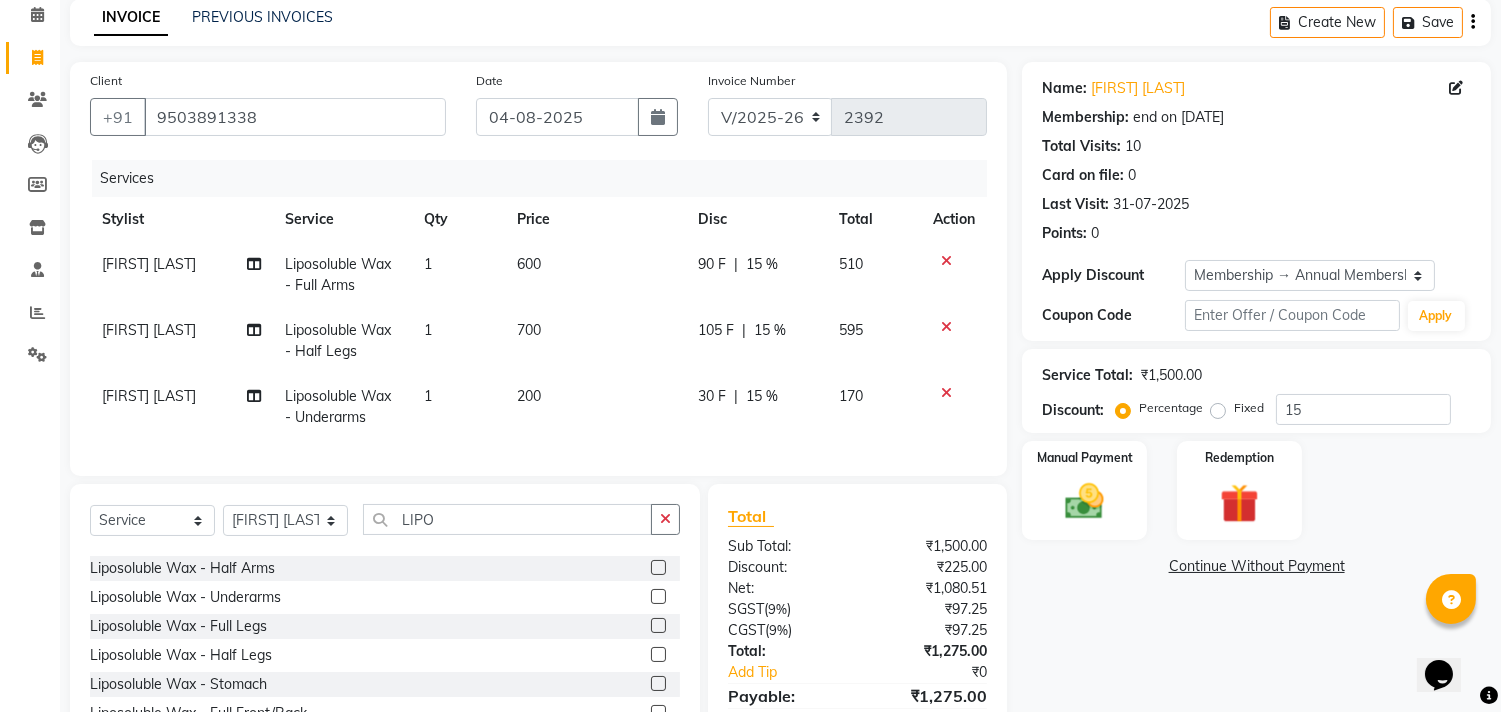 click 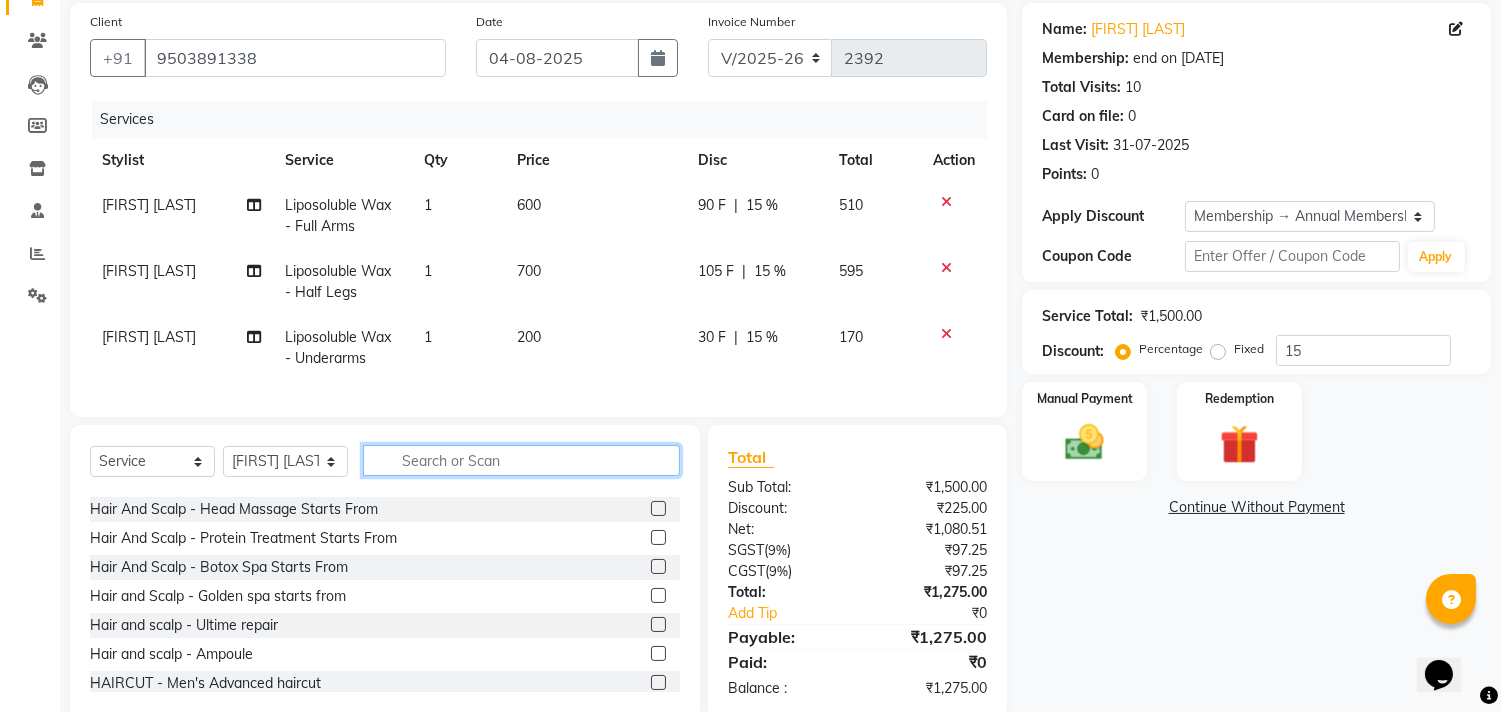 scroll, scrollTop: 201, scrollLeft: 0, axis: vertical 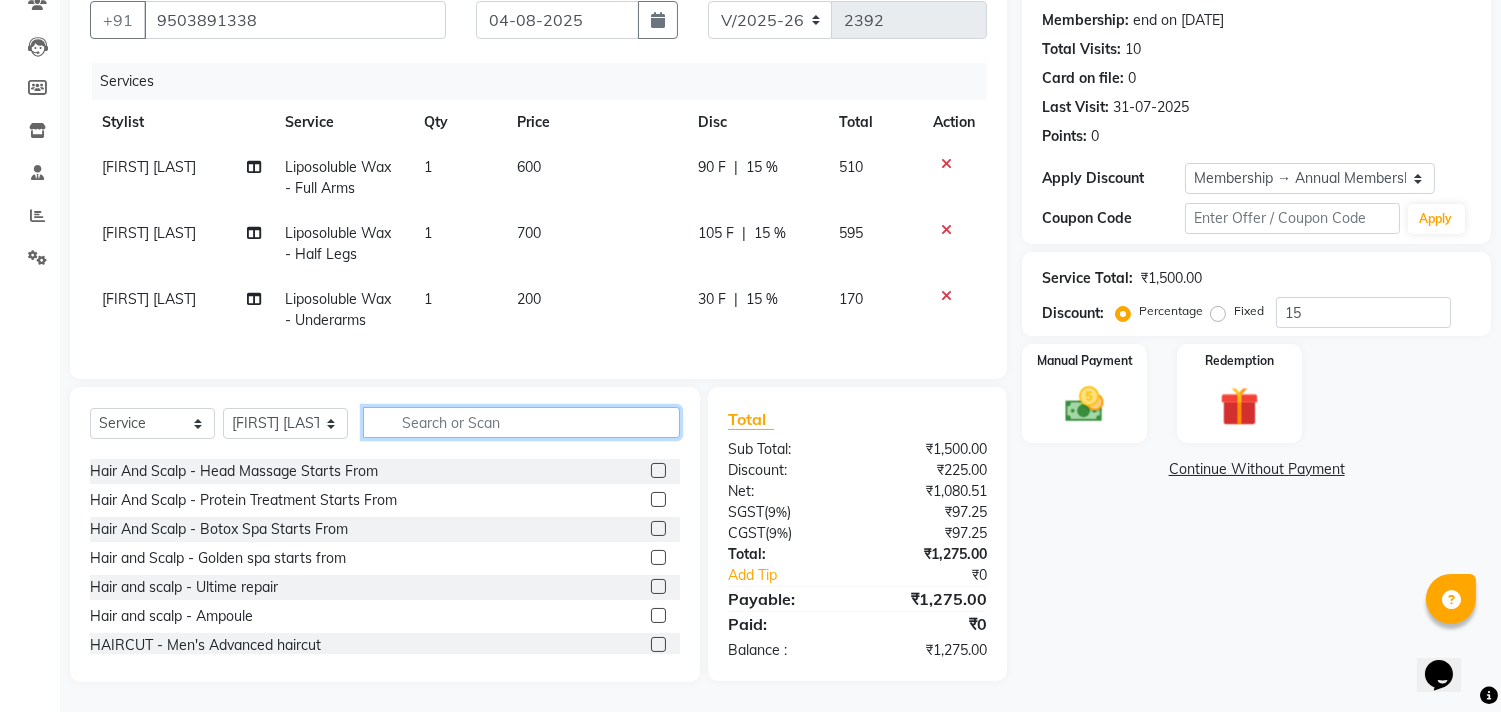 click 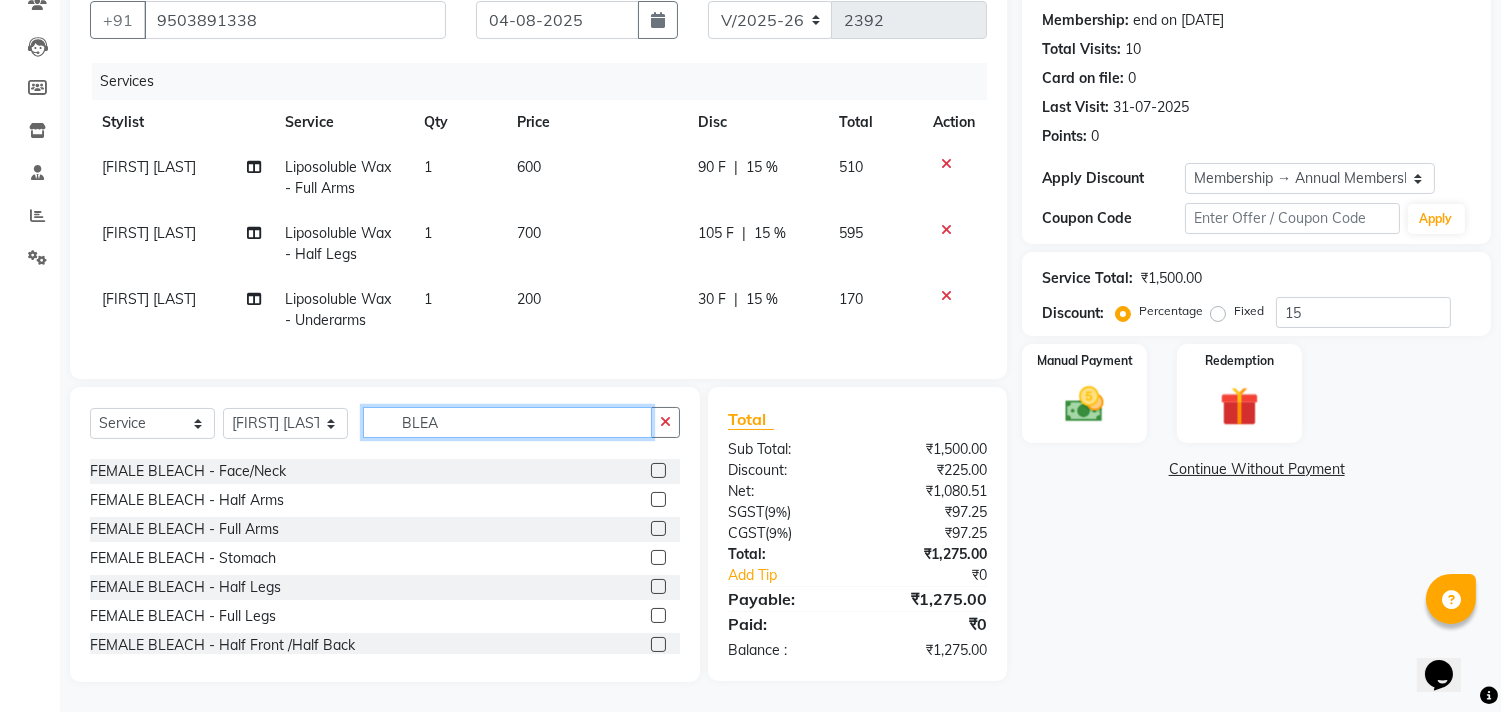 scroll, scrollTop: 0, scrollLeft: 0, axis: both 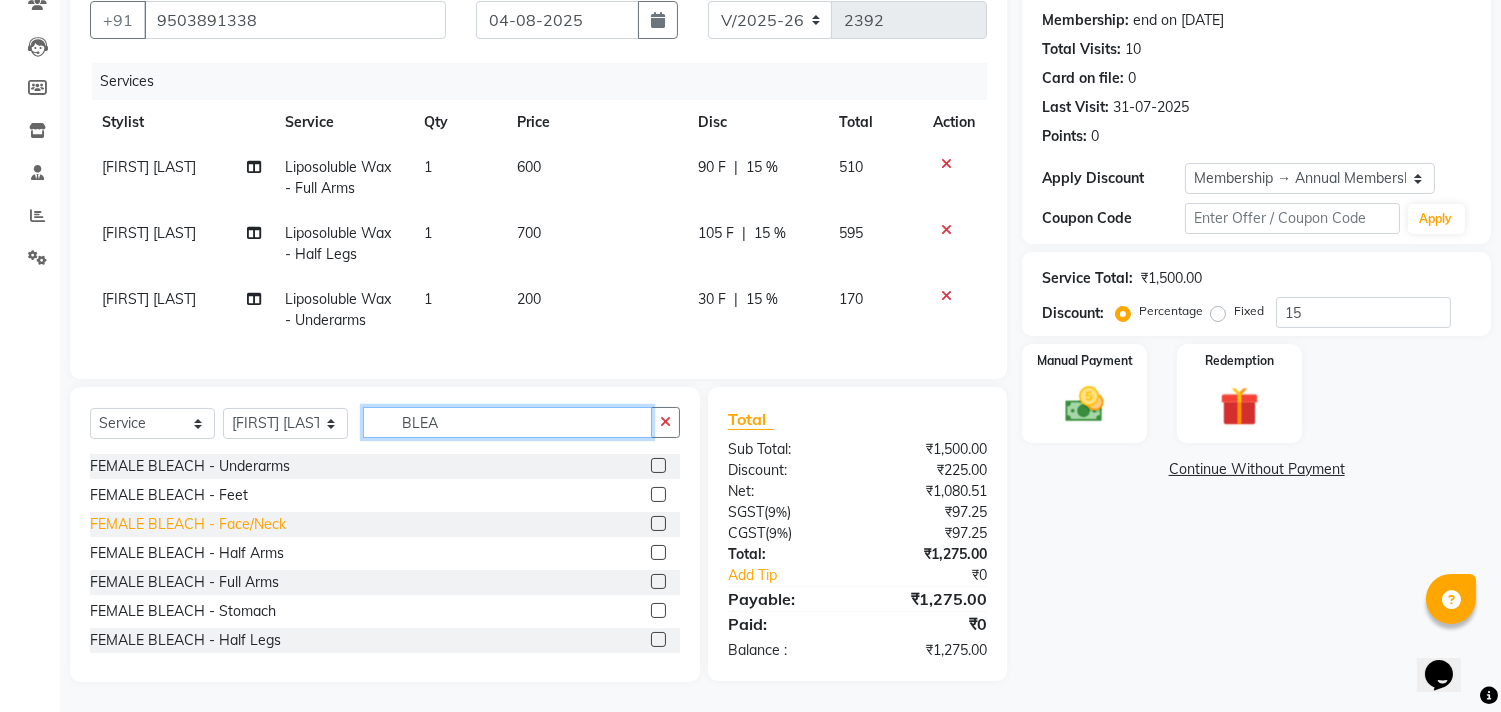 type on "BLEA" 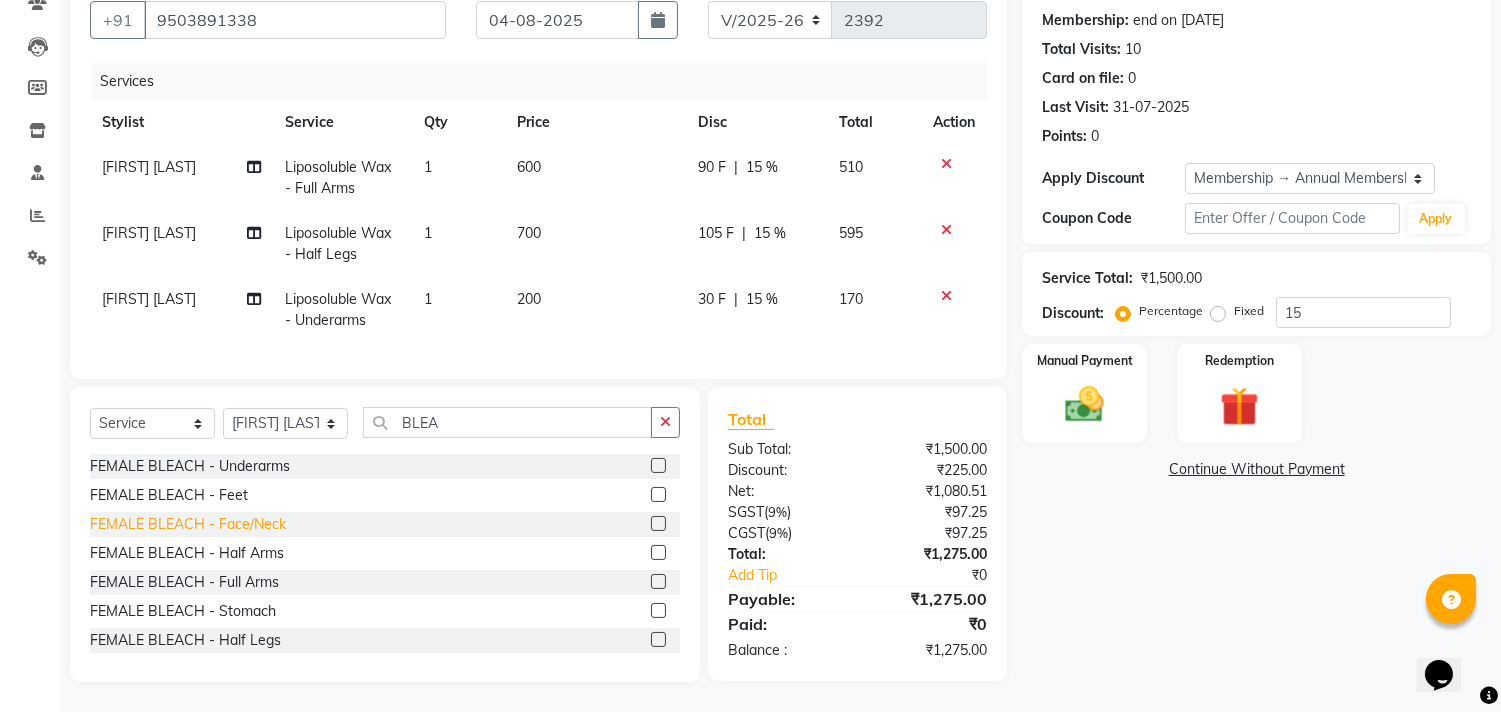 click on "FEMALE BLEACH - Face/Neck" 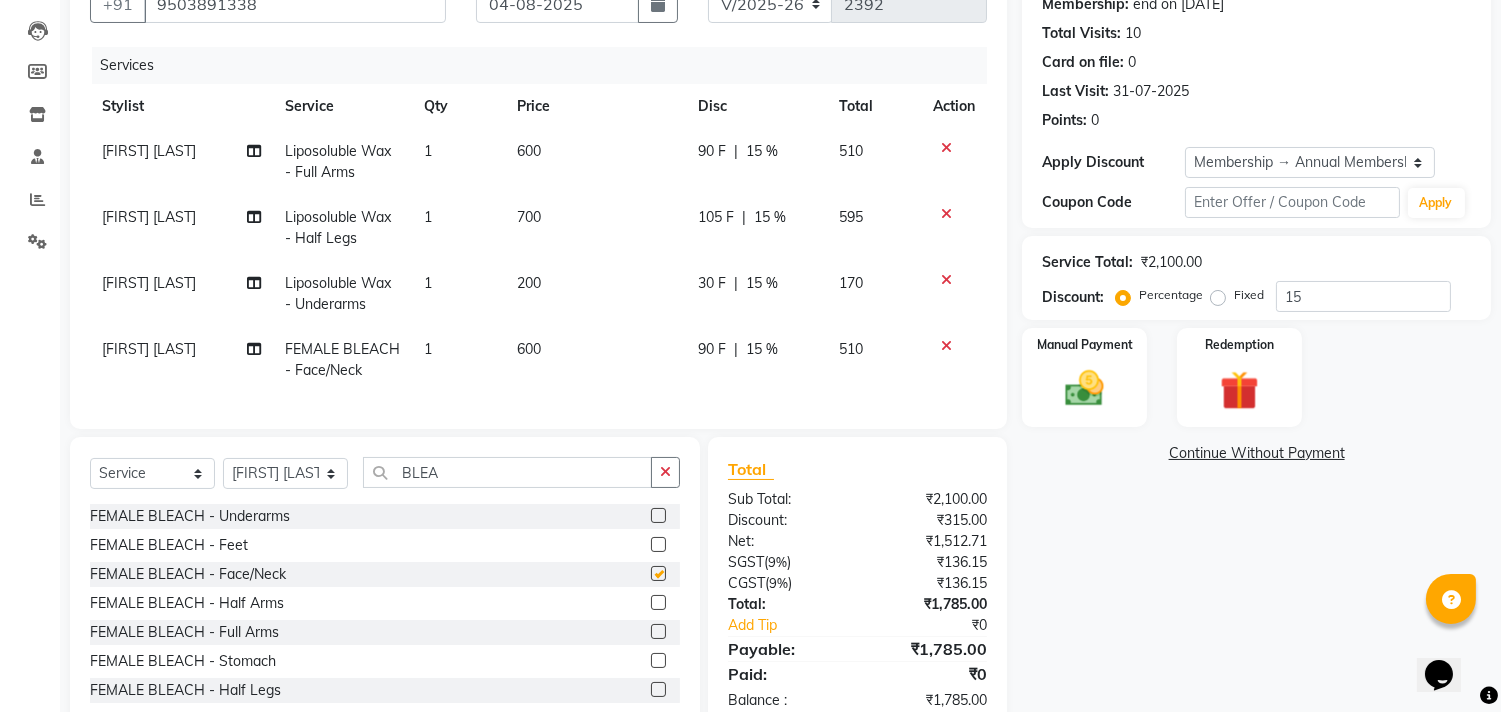 checkbox on "false" 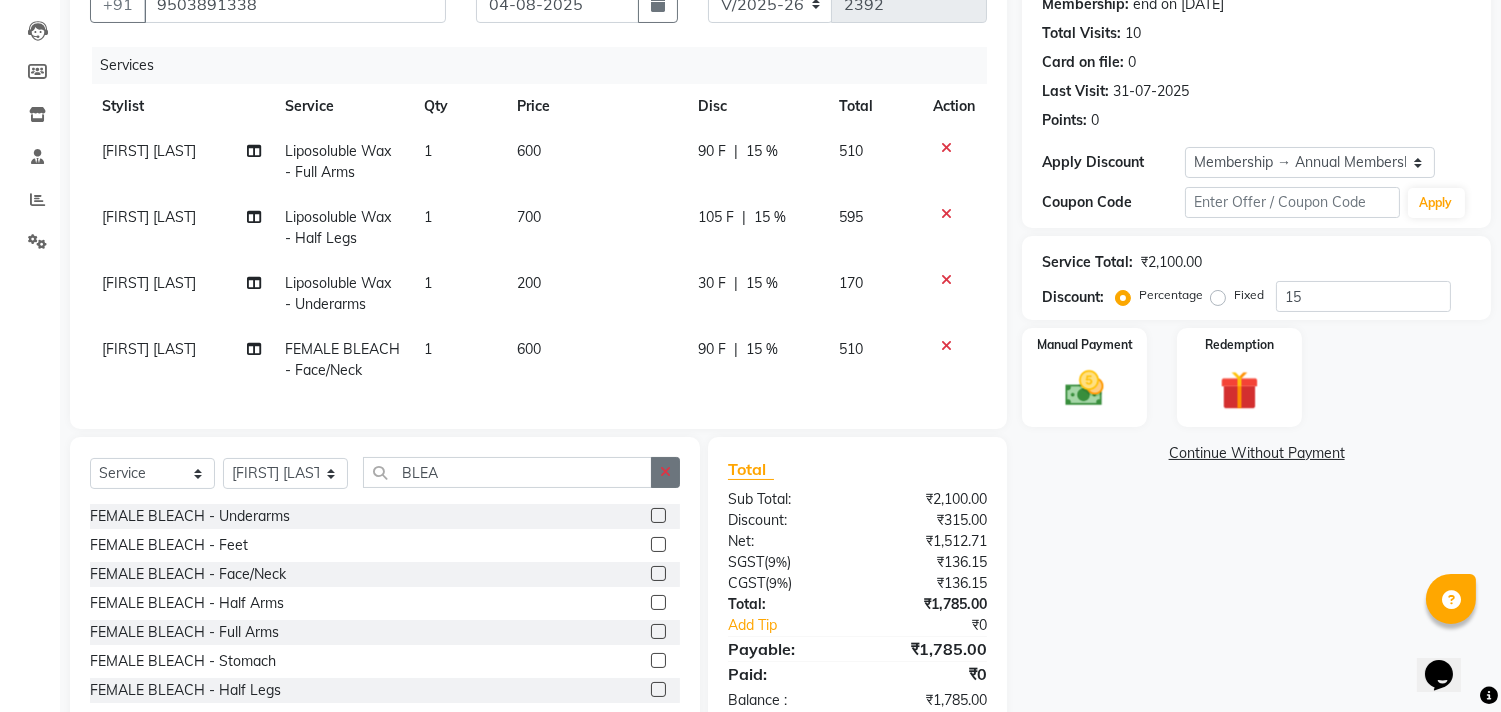 click 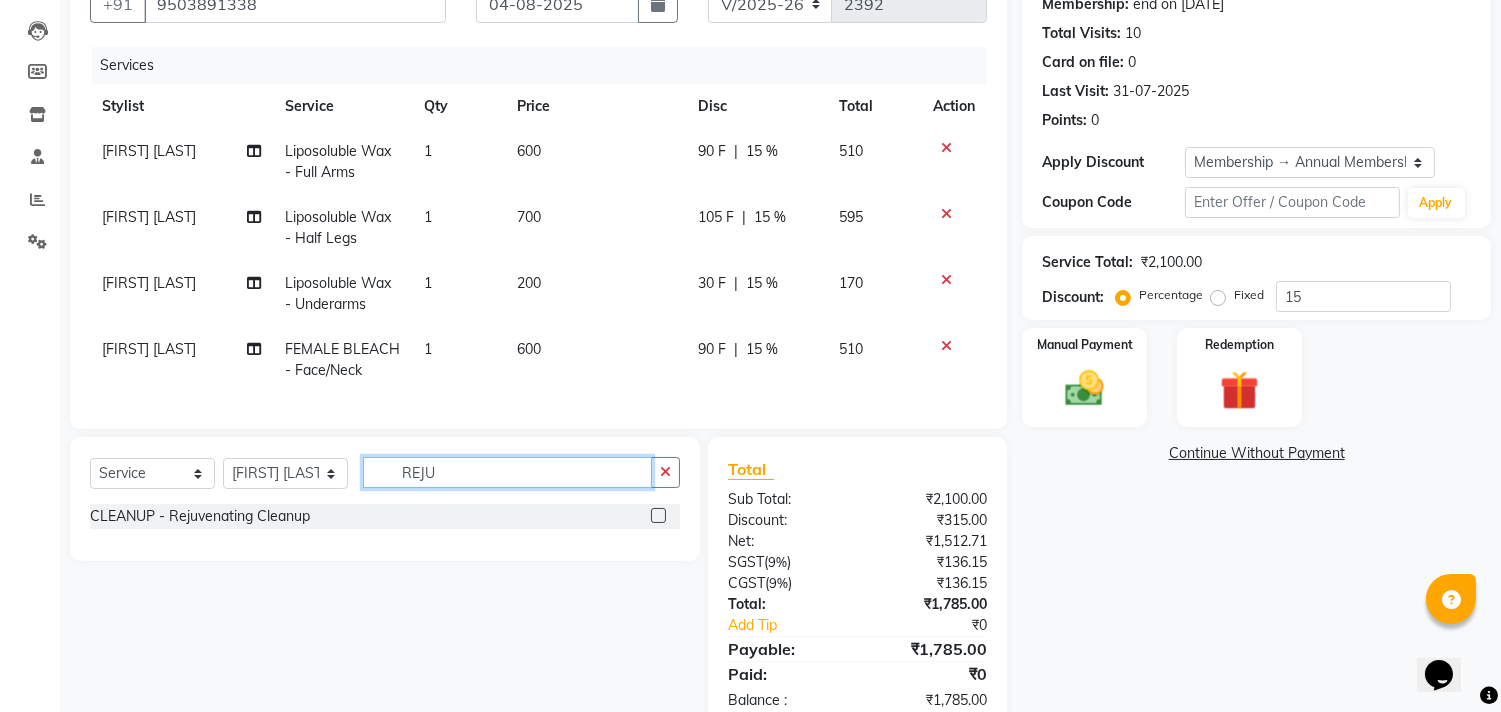 type on "REJU" 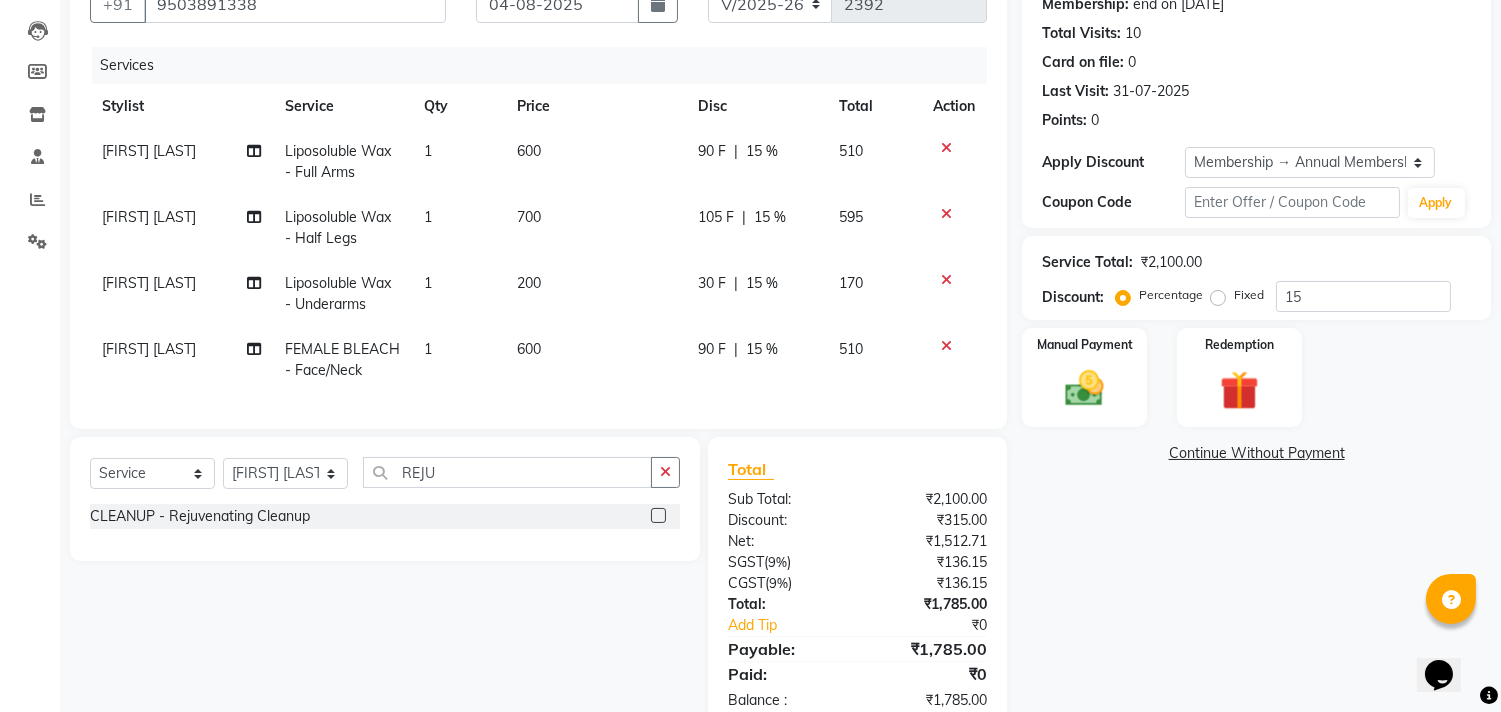 click 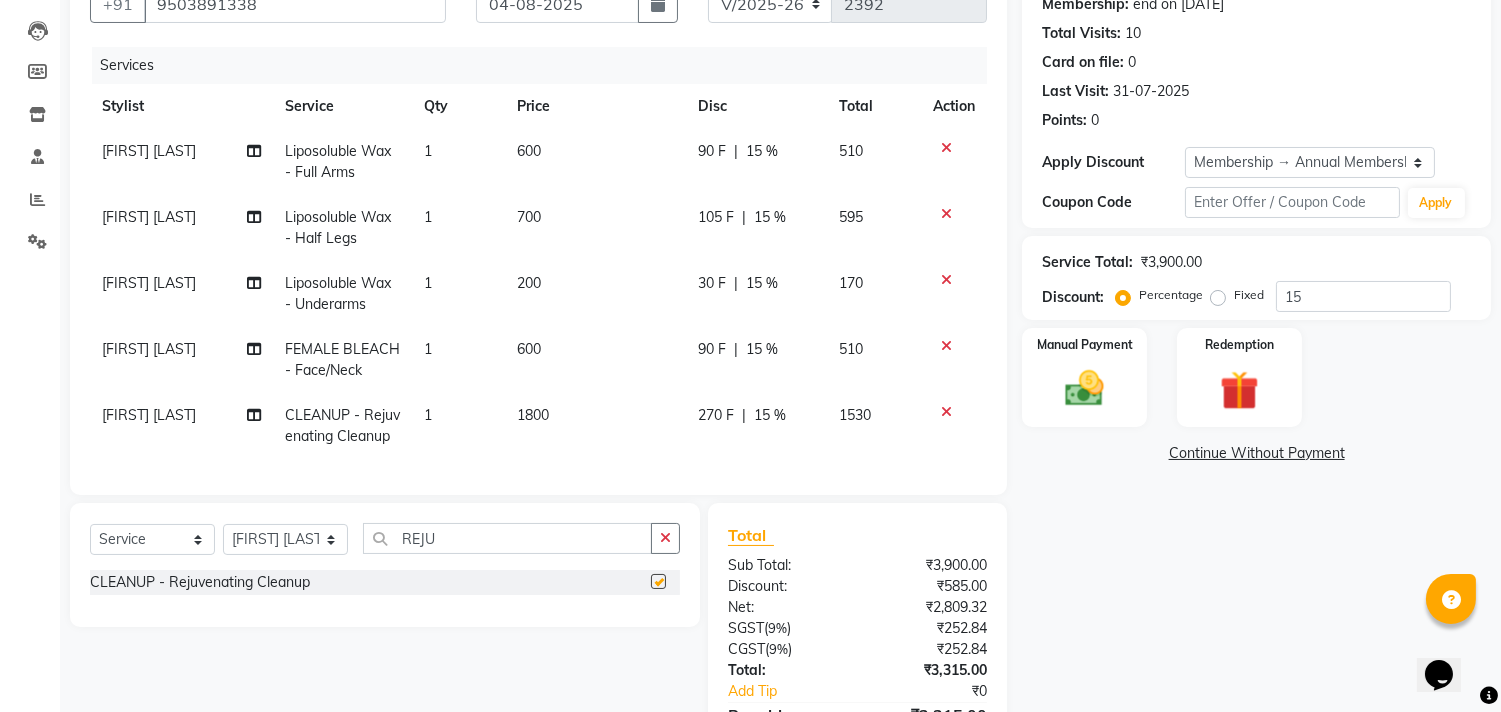 scroll, scrollTop: 332, scrollLeft: 0, axis: vertical 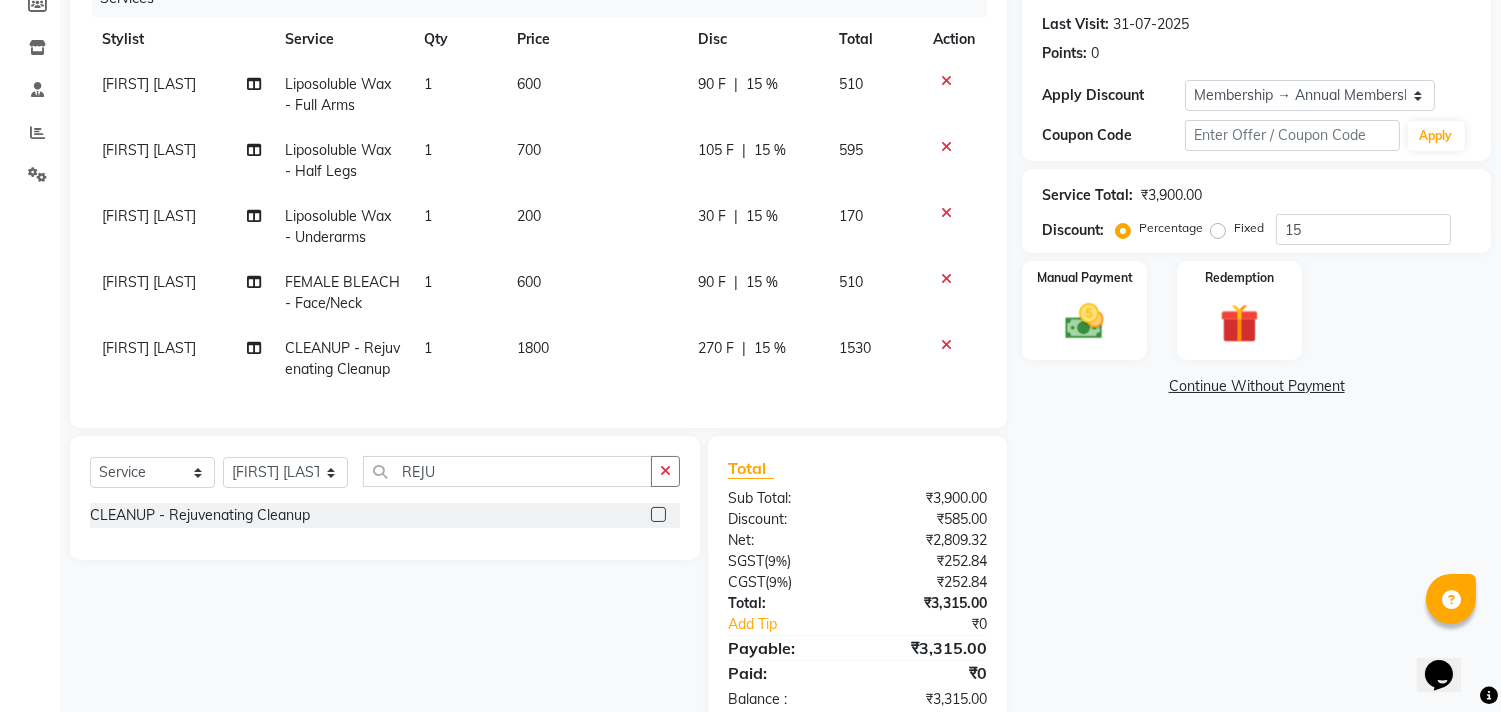 checkbox on "false" 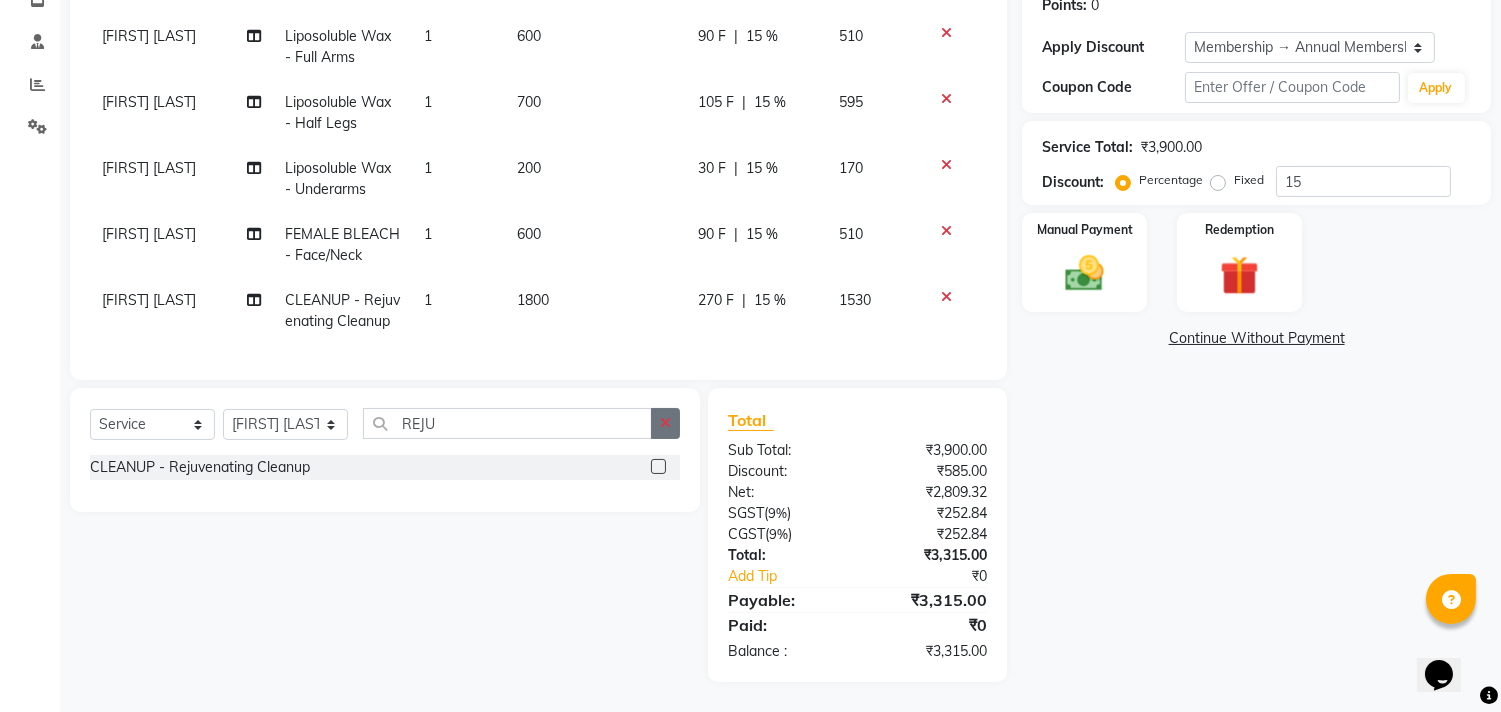 click 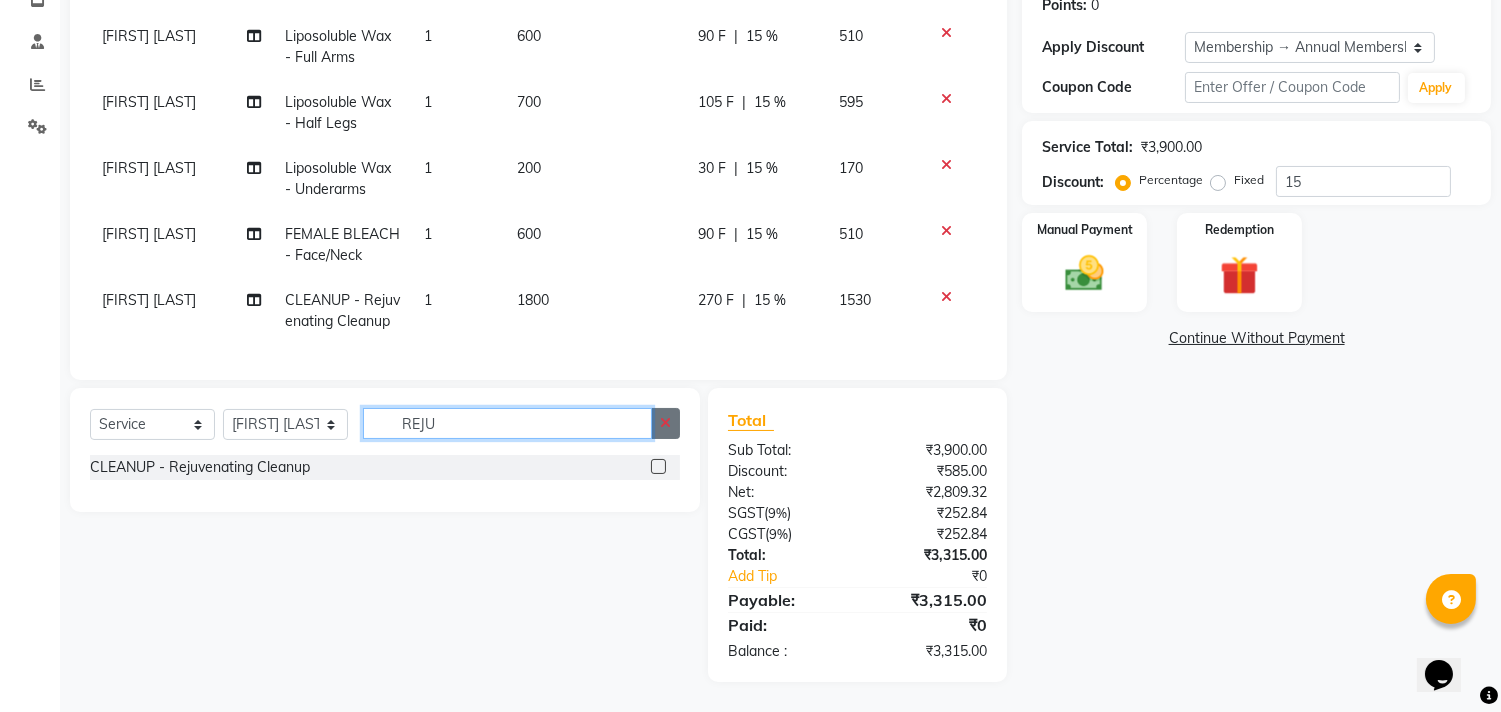type 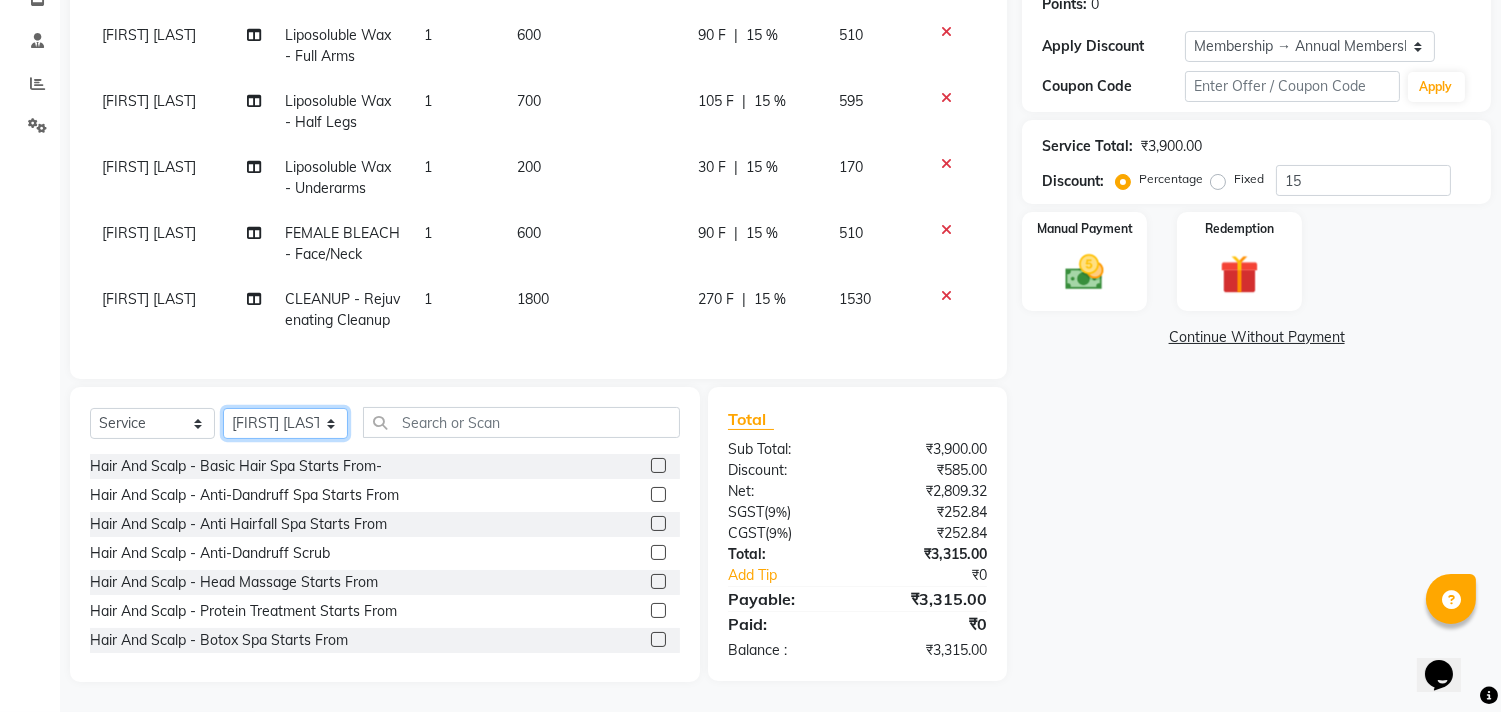 click on "Select Stylist aniket  Anu  AYAZ KADRI  Front Desk Javed kapil KOMAL  Payal  Pooja Jadhav Rahul Datkhile RESHMA SHAIKH rutik shinde SACHIN SAKPAL SADDAM SAHAJAN SAKSHI CHAVAN Sameer  sampada Sanjana  SANU SHUBHAM PEDNEKAR Sikandar Ansari Vijay kharat" 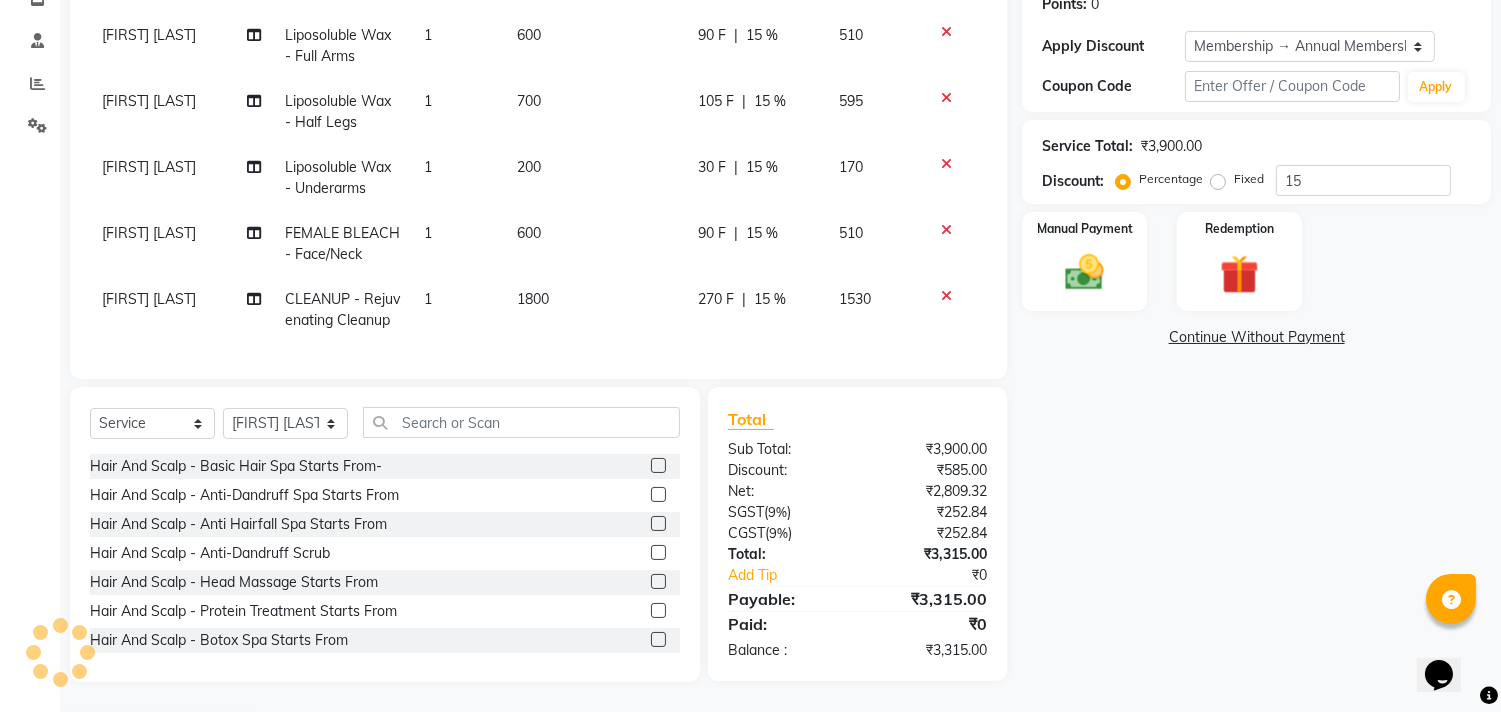 click on "Select  Service  Product  Membership  Package Voucher Prepaid Gift Card  Select Stylist aniket  Anu  AYAZ KADRI  Front Desk Javed kapil KOMAL  Payal  Pooja Jadhav Rahul Datkhile RESHMA SHAIKH rutik shinde SACHIN SAKPAL SADDAM SAHAJAN SAKSHI CHAVAN Sameer  sampada Sanjana  SANU SHUBHAM PEDNEKAR Sikandar Ansari Vijay kharat" 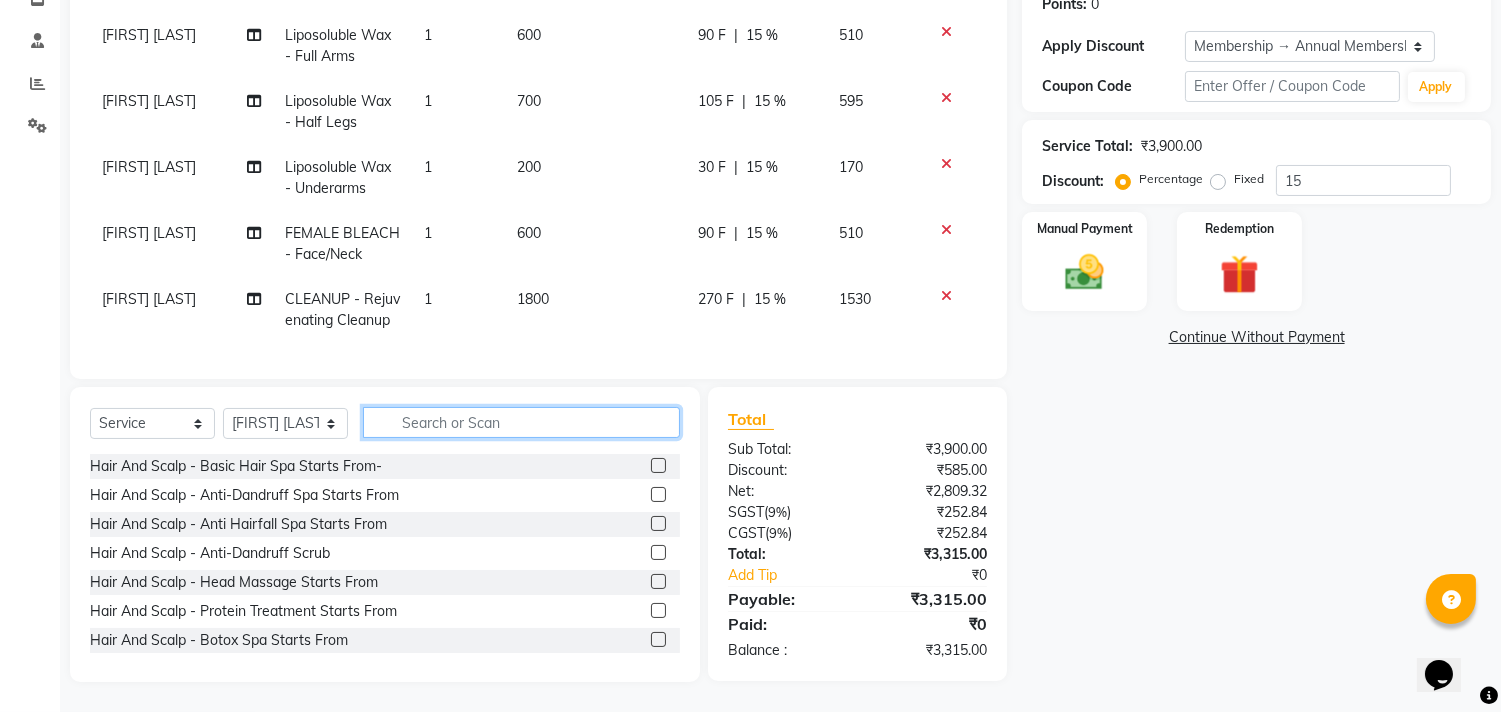 click 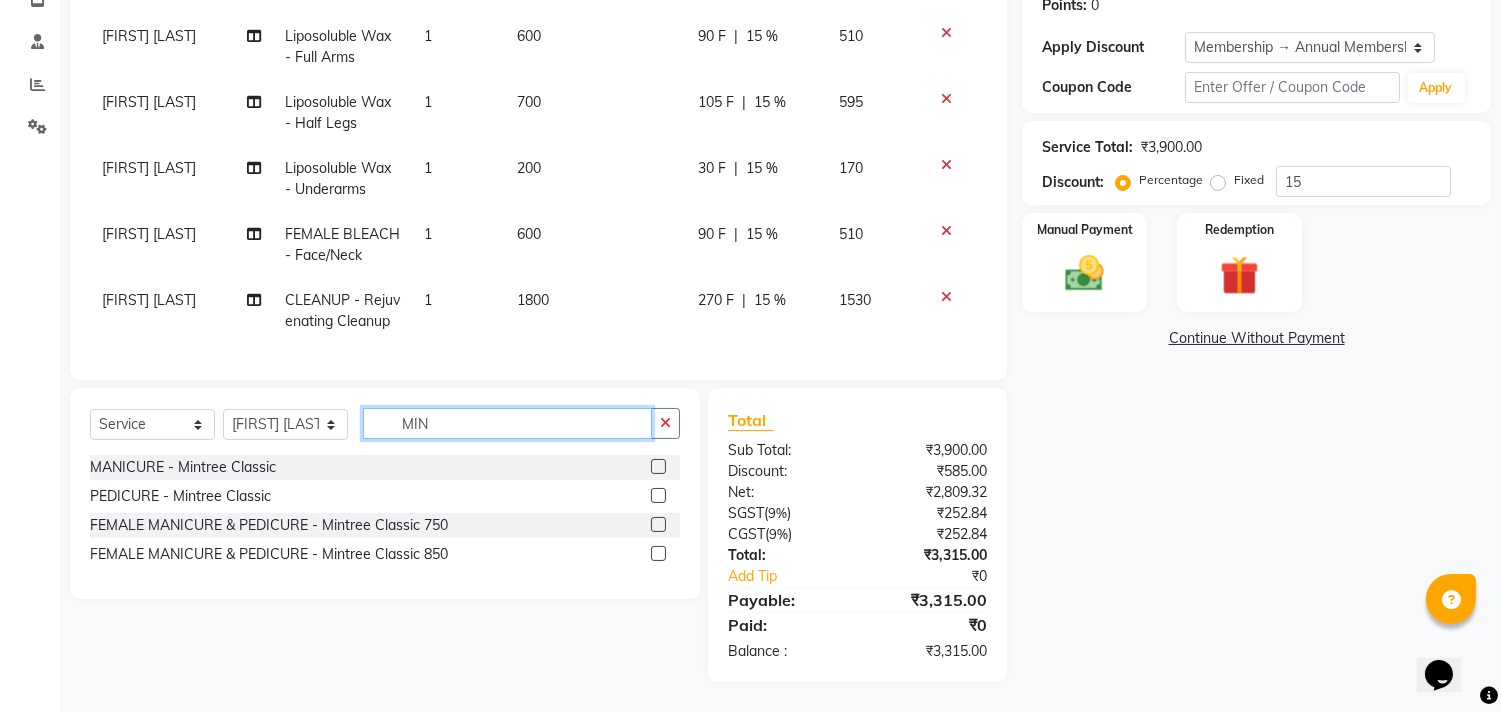 type on "MIN" 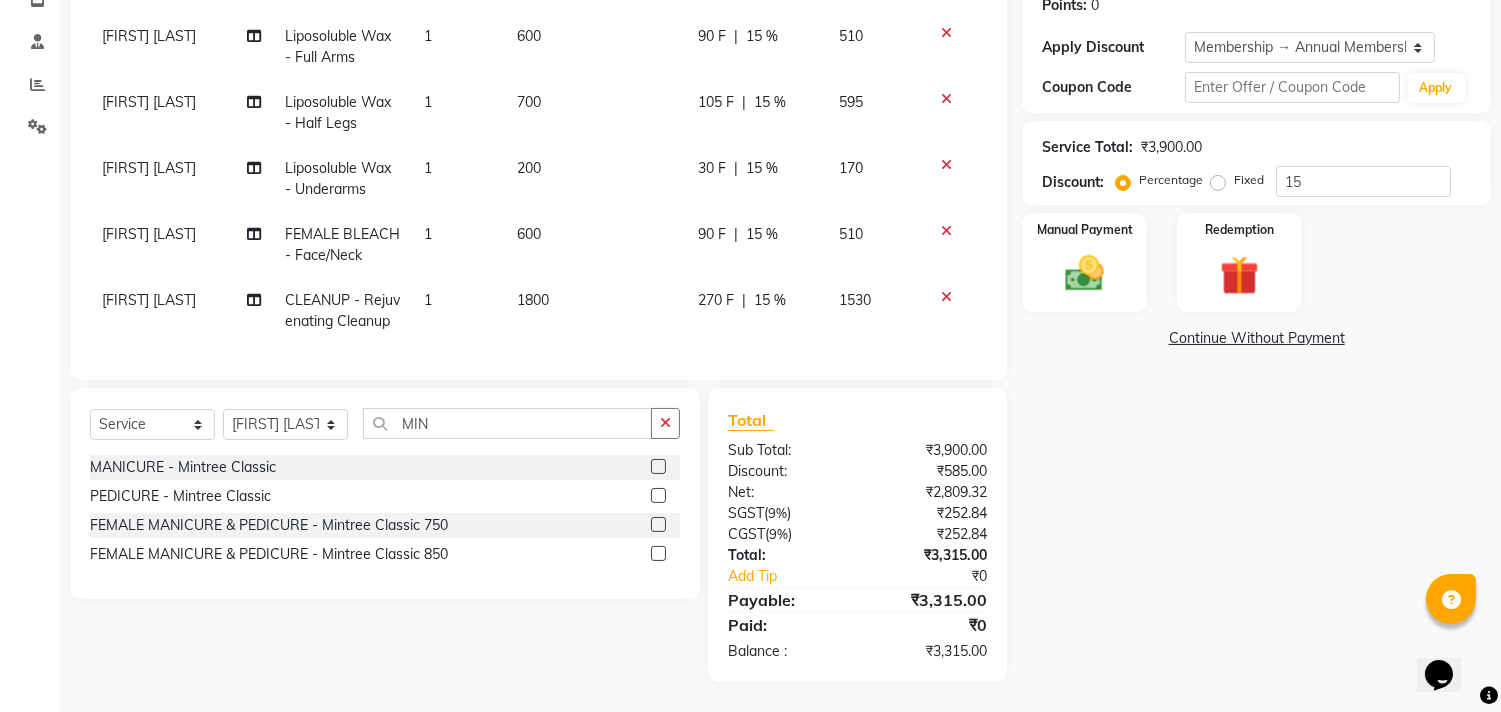 click 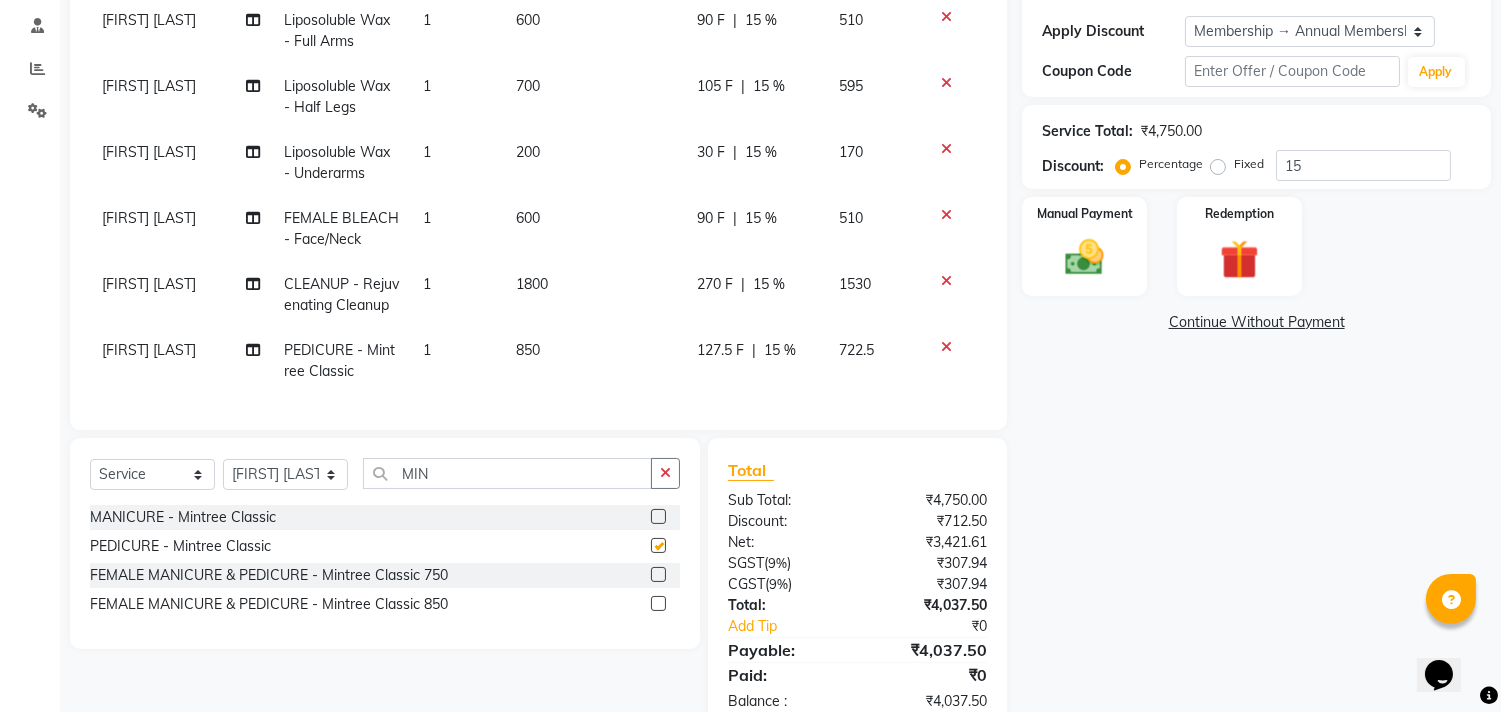 checkbox on "false" 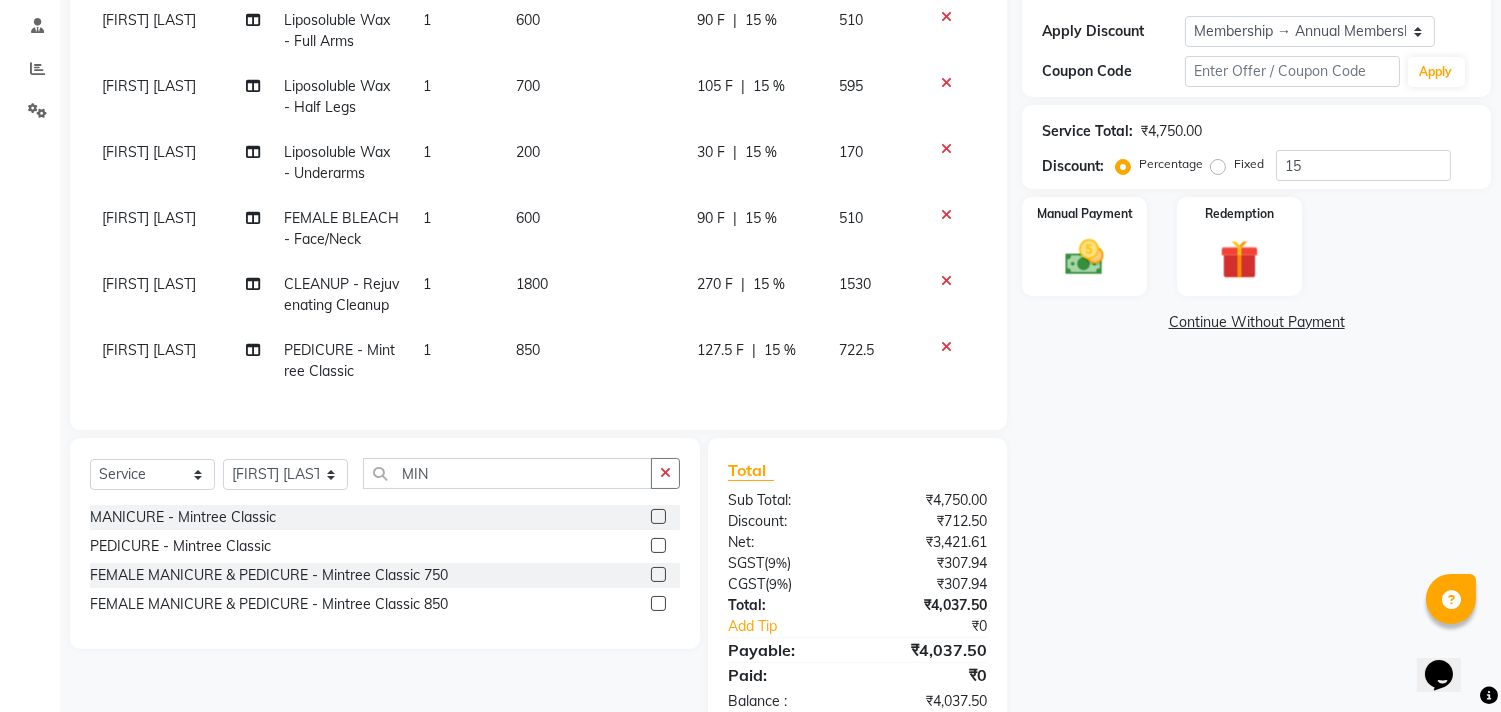 click on "127.5 F" 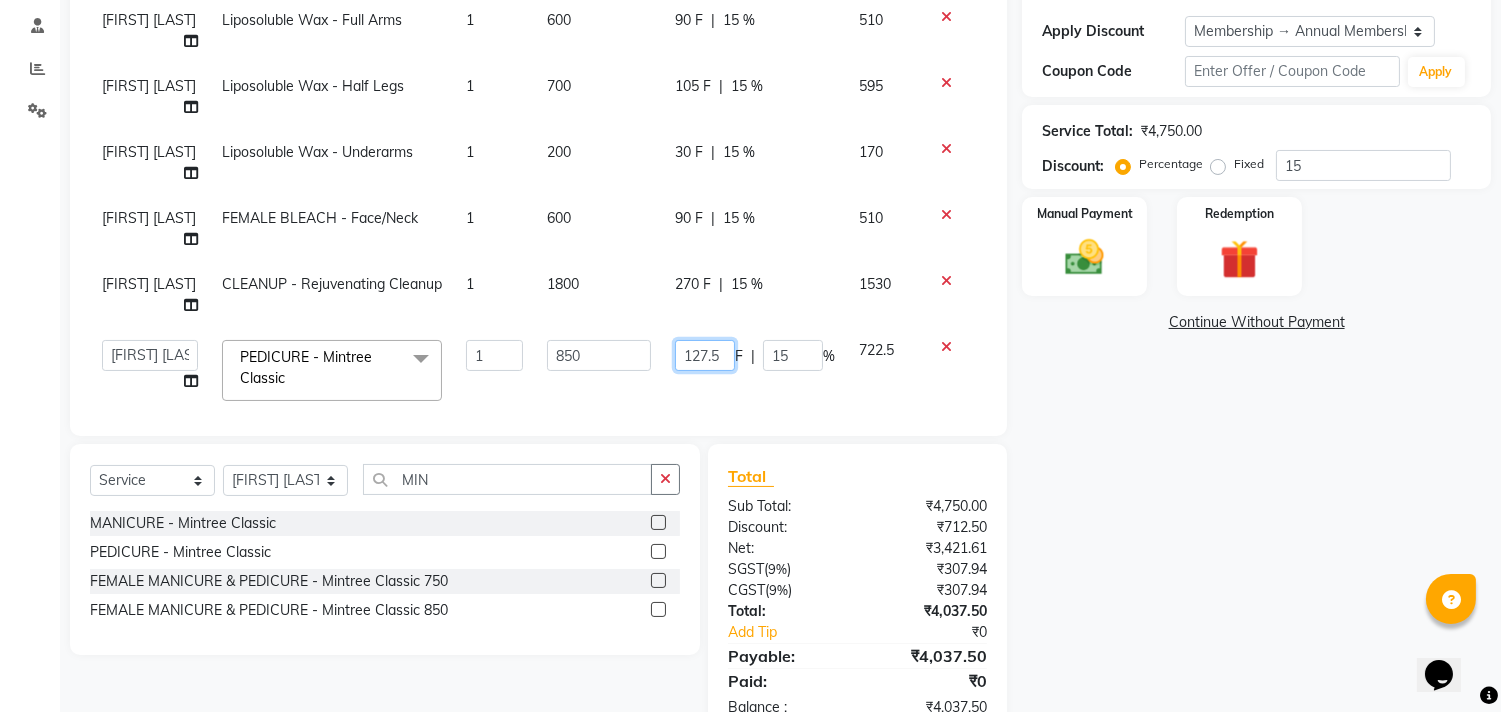 click on "127.5" 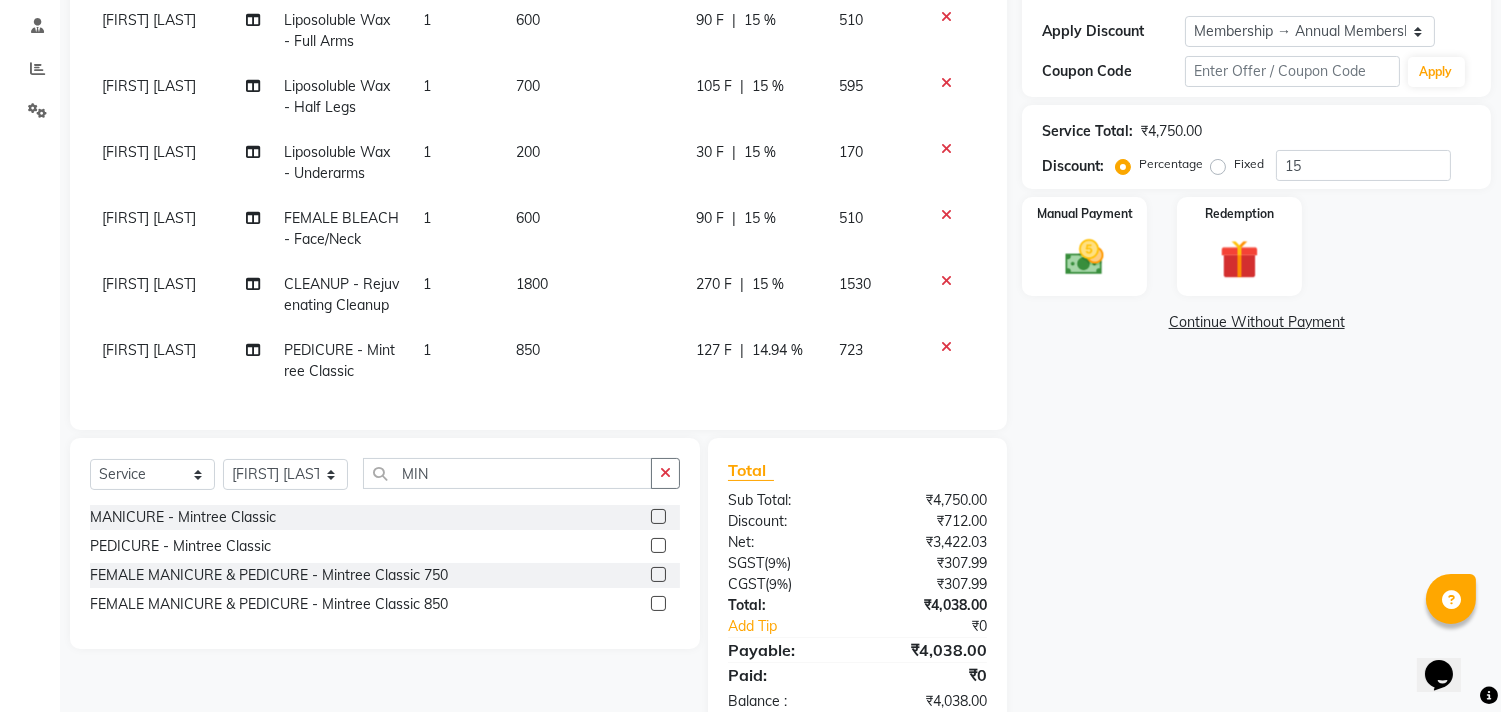 click on "F | [PERCENT]" 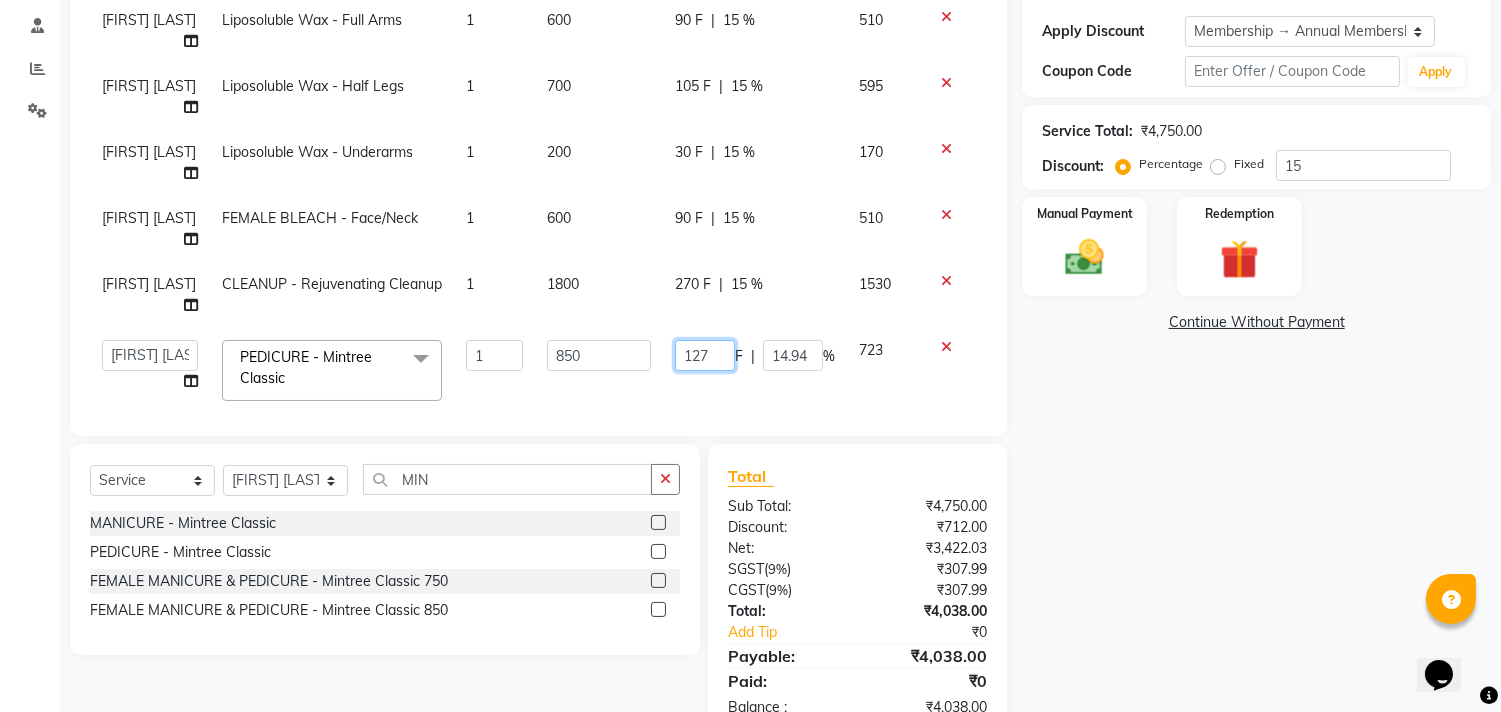 click on "127" 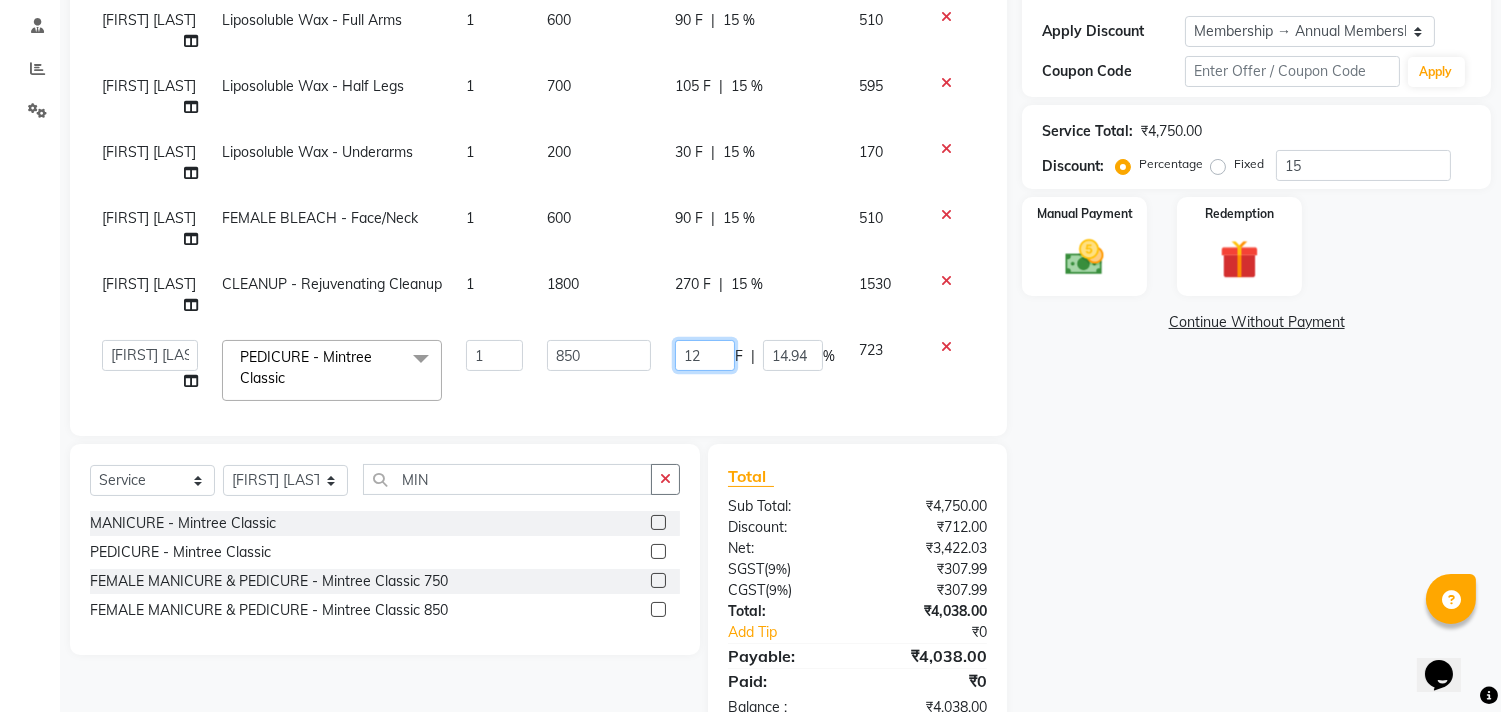 type on "122" 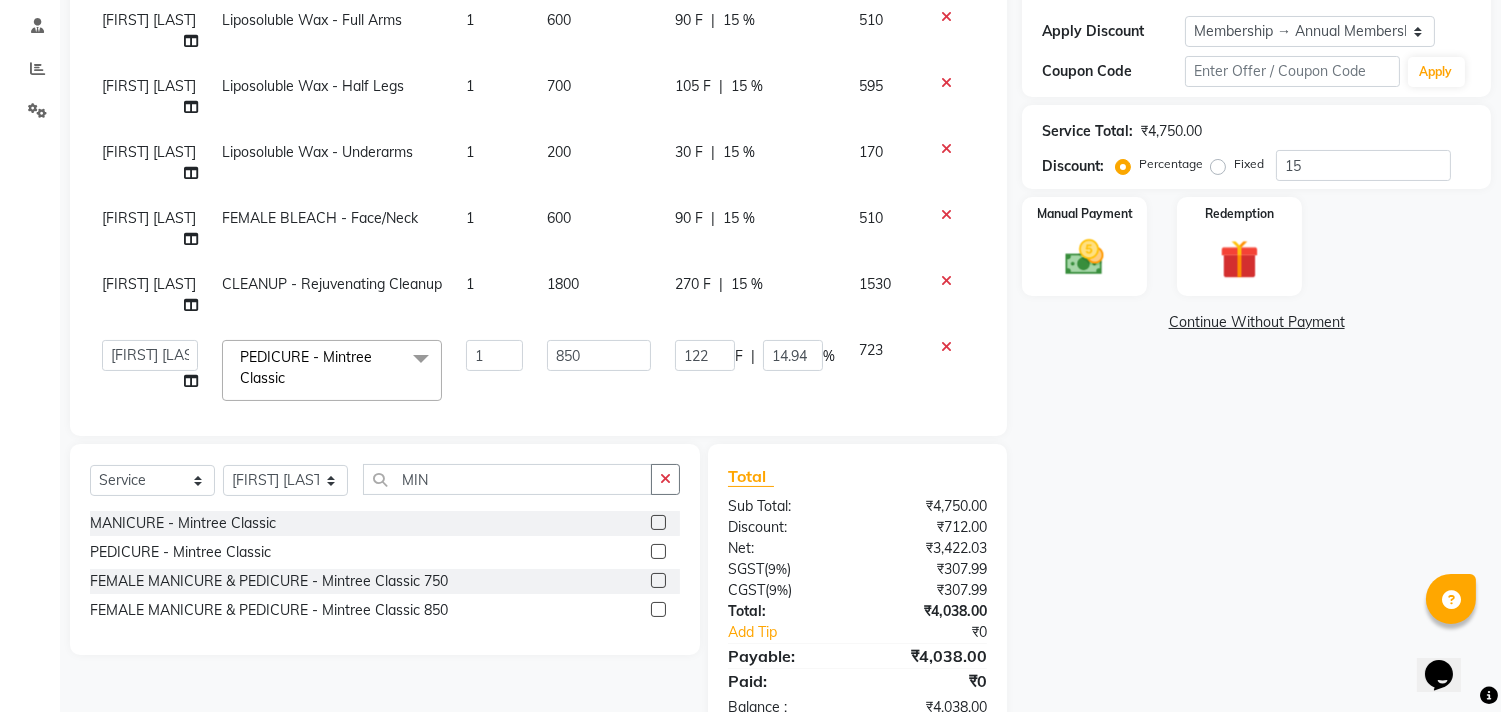 click on "122 F | 14.94 %" 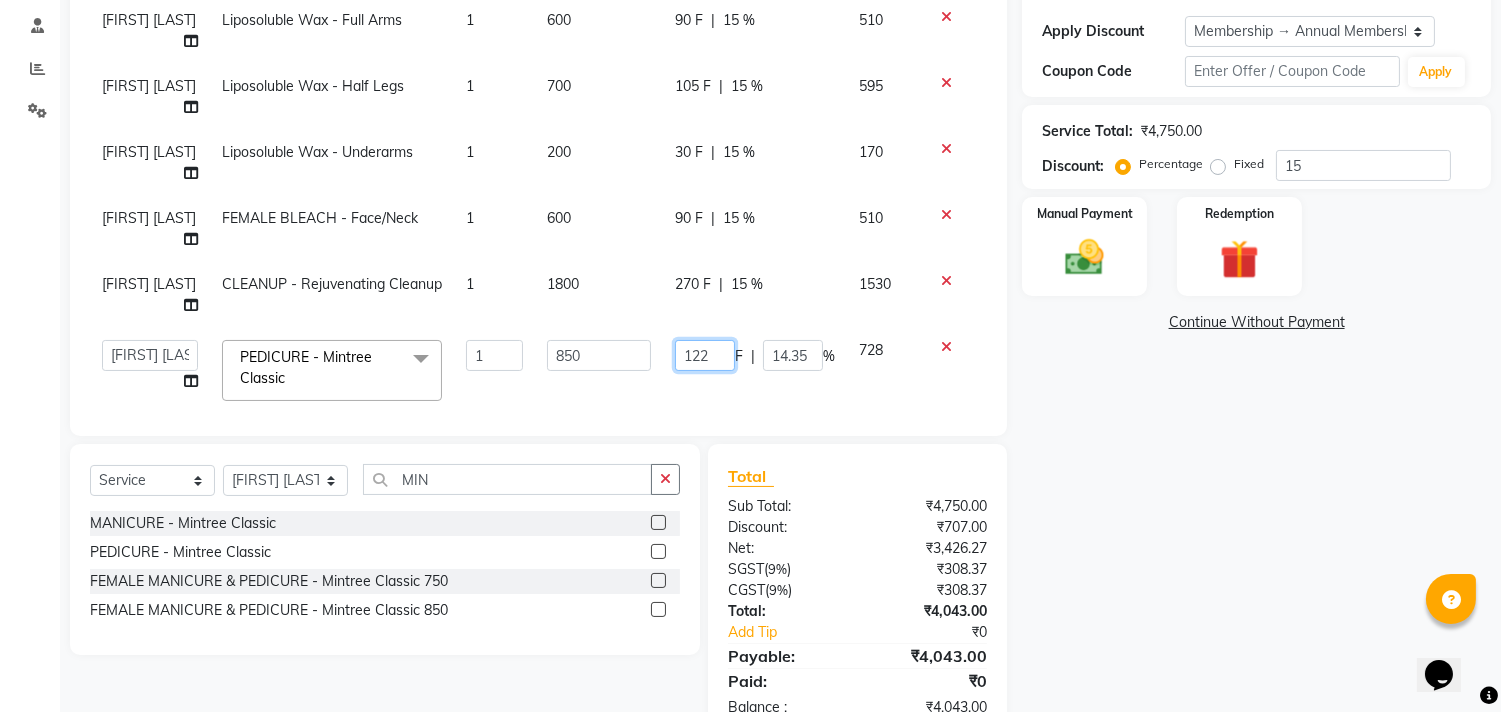 click on "122" 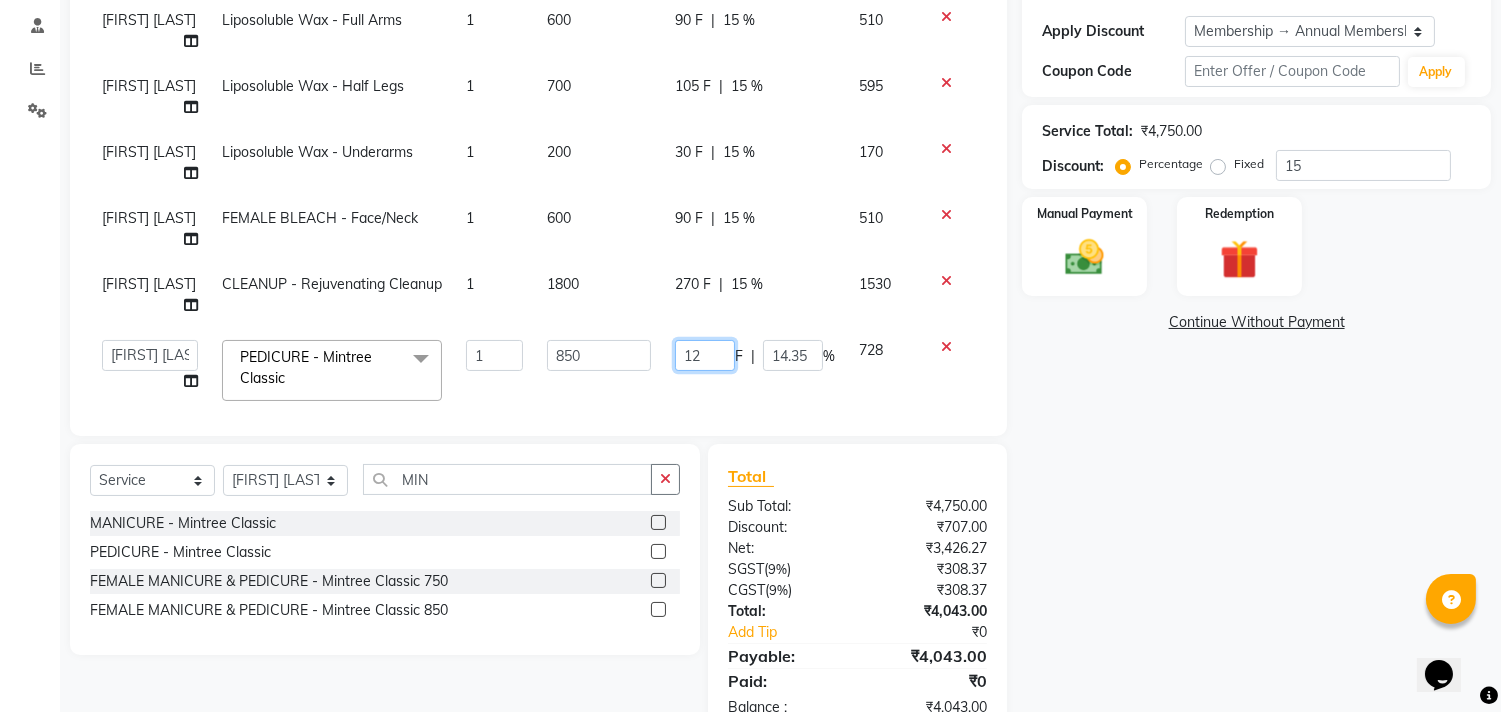 type on "128" 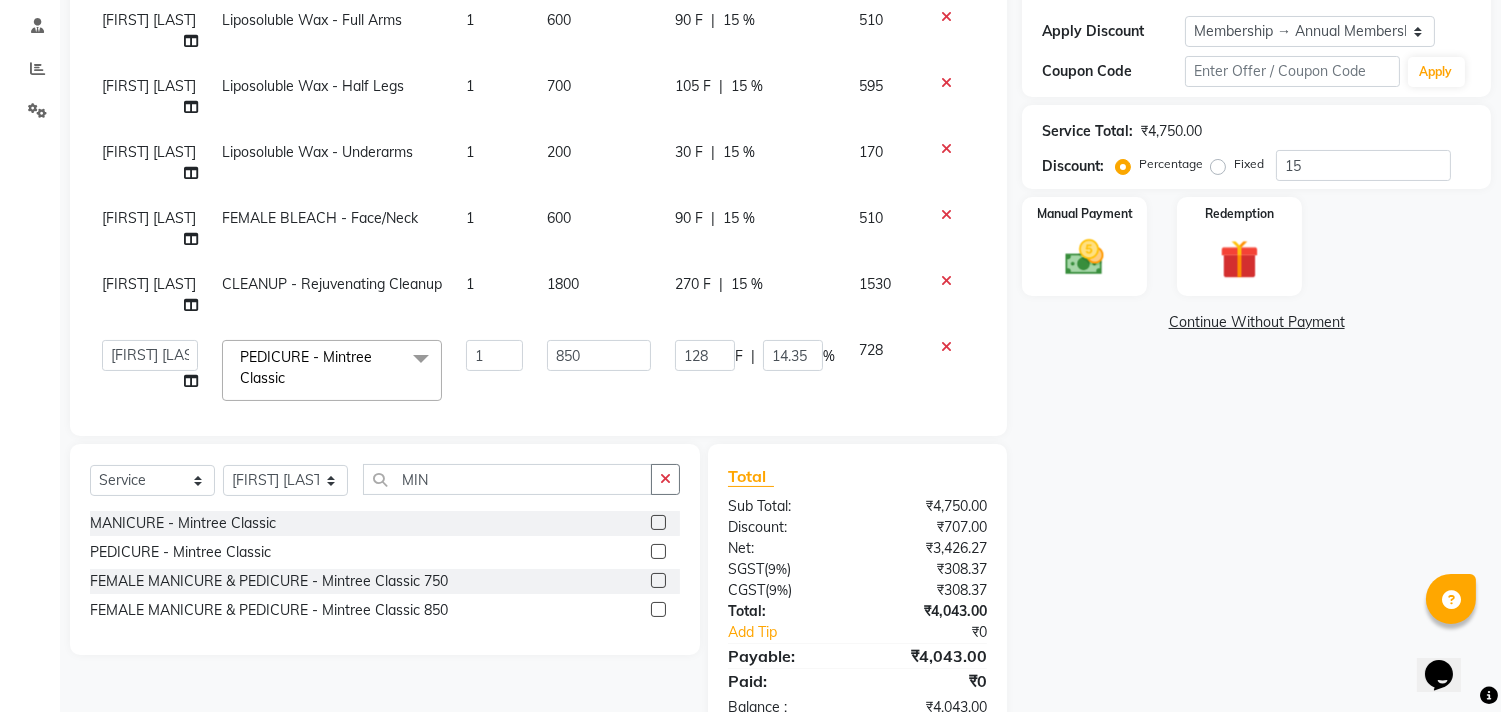 click on "128 F | 14.35 %" 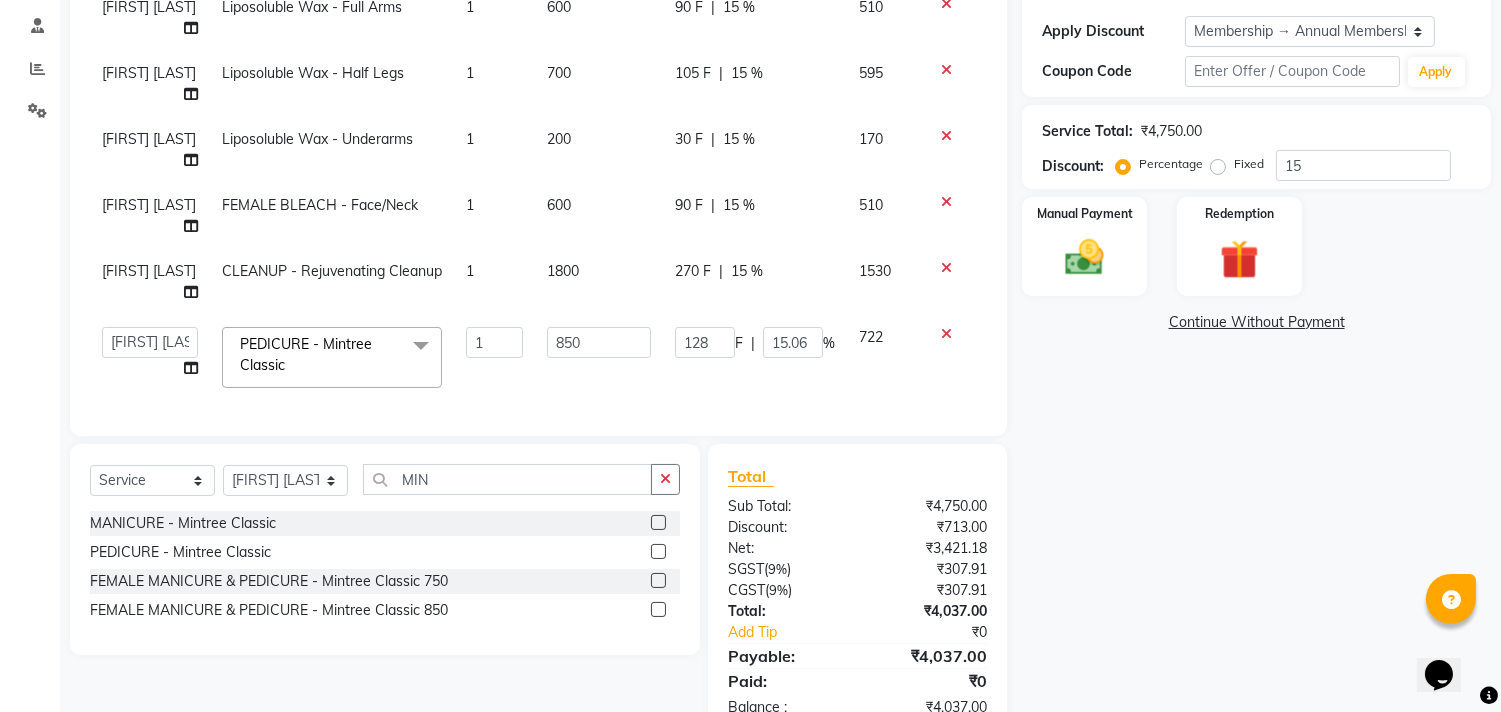 scroll, scrollTop: 28, scrollLeft: 0, axis: vertical 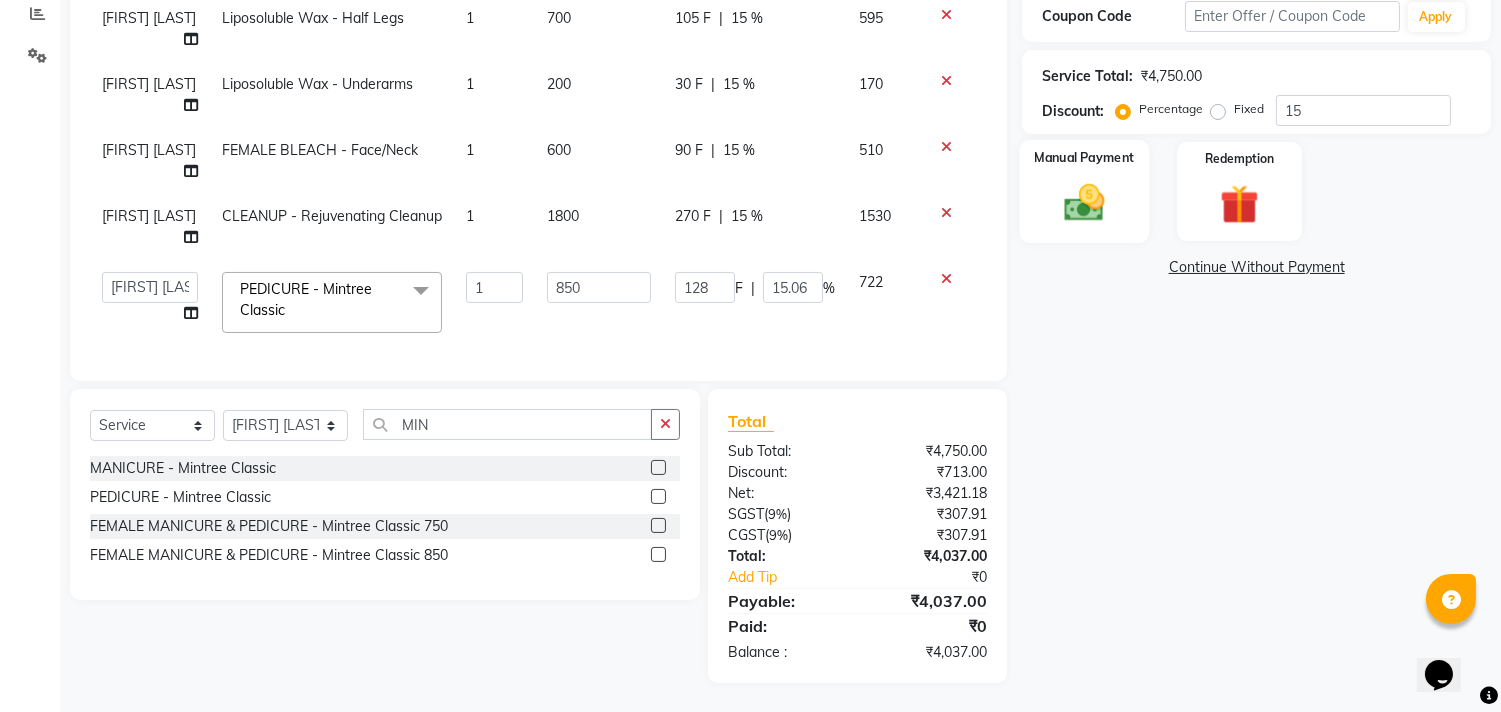 click on "Manual Payment" 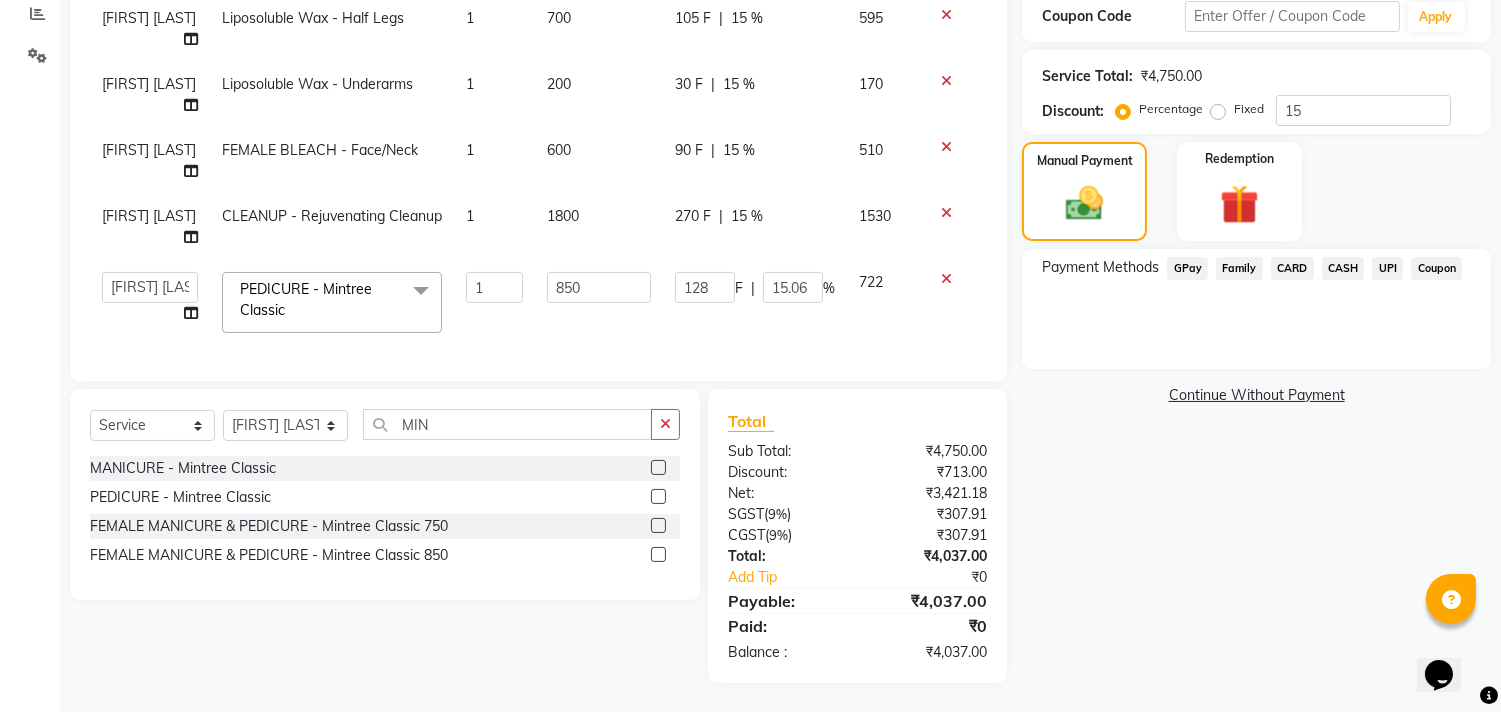 click on "UPI" 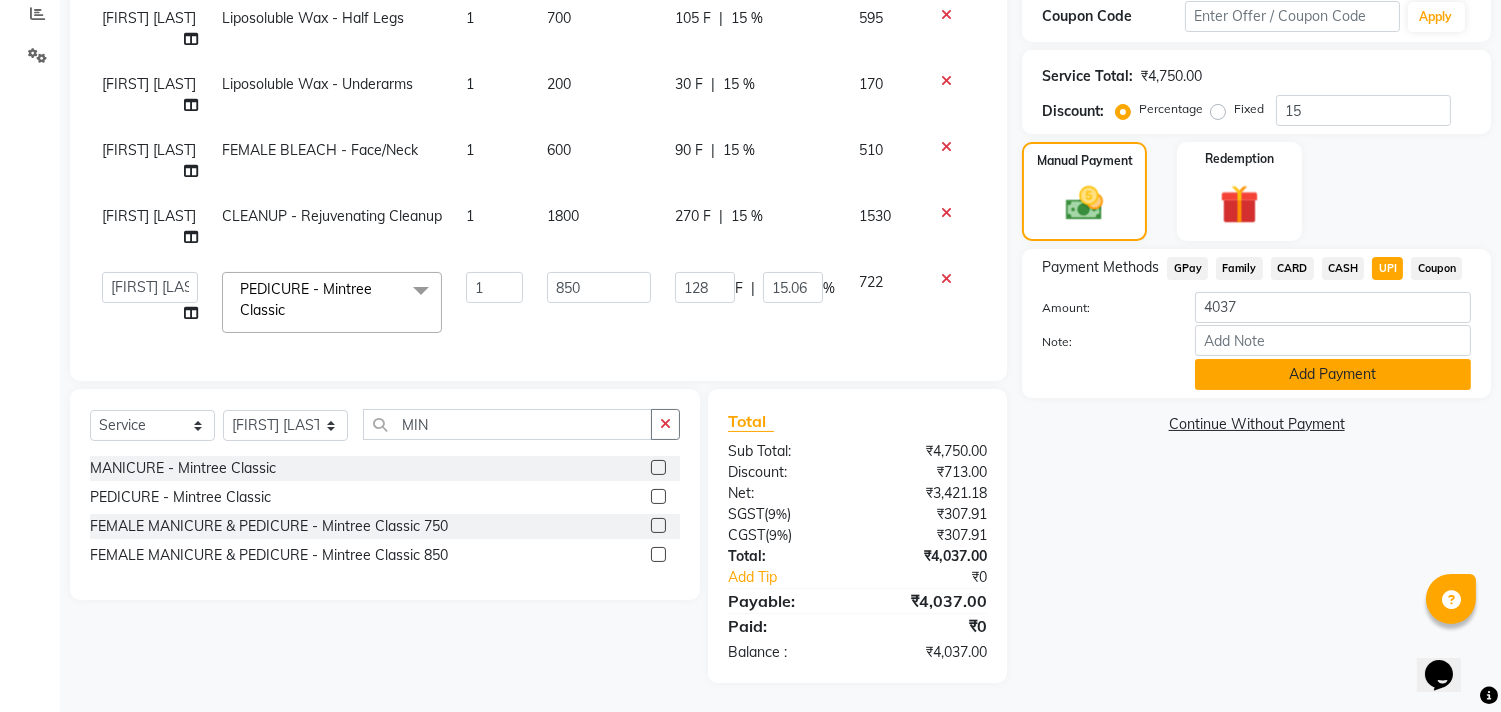 click on "Add Payment" 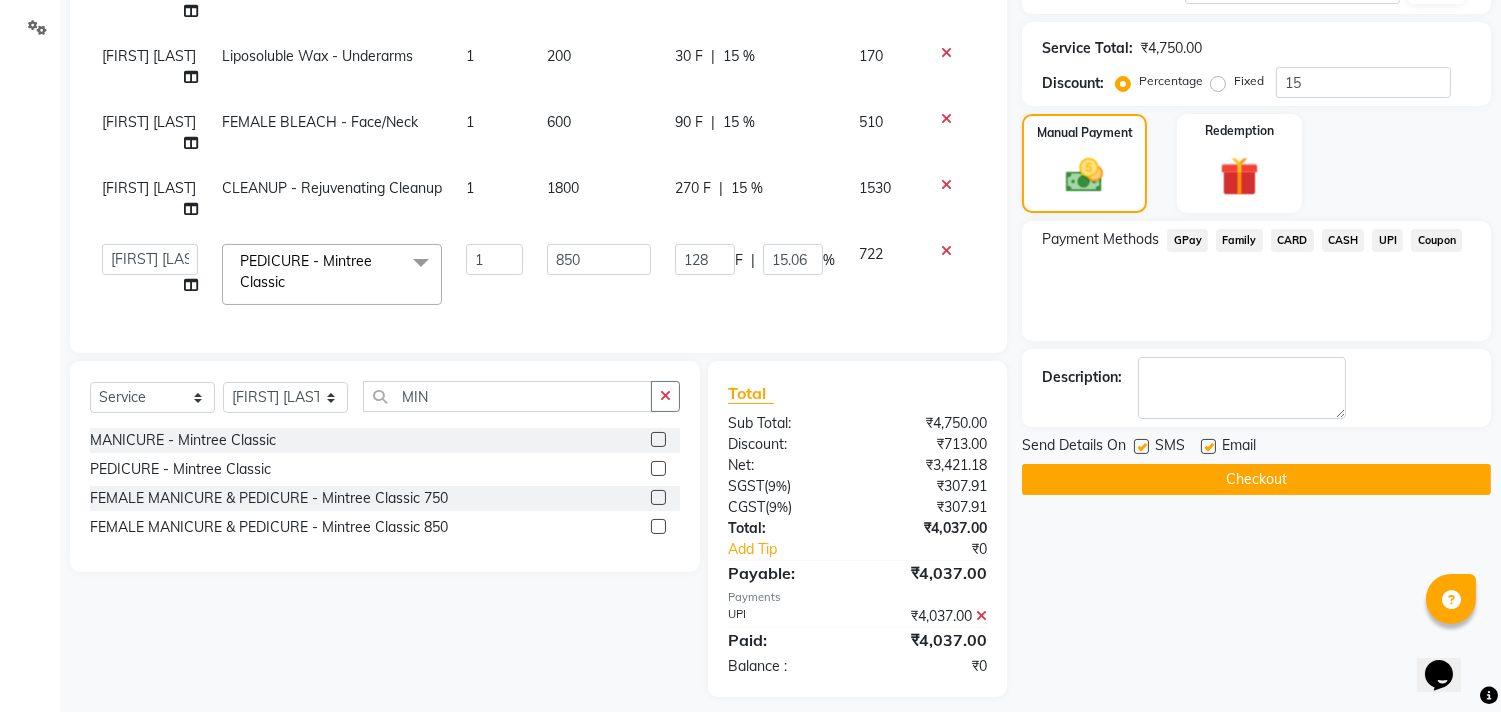 scroll, scrollTop: 430, scrollLeft: 0, axis: vertical 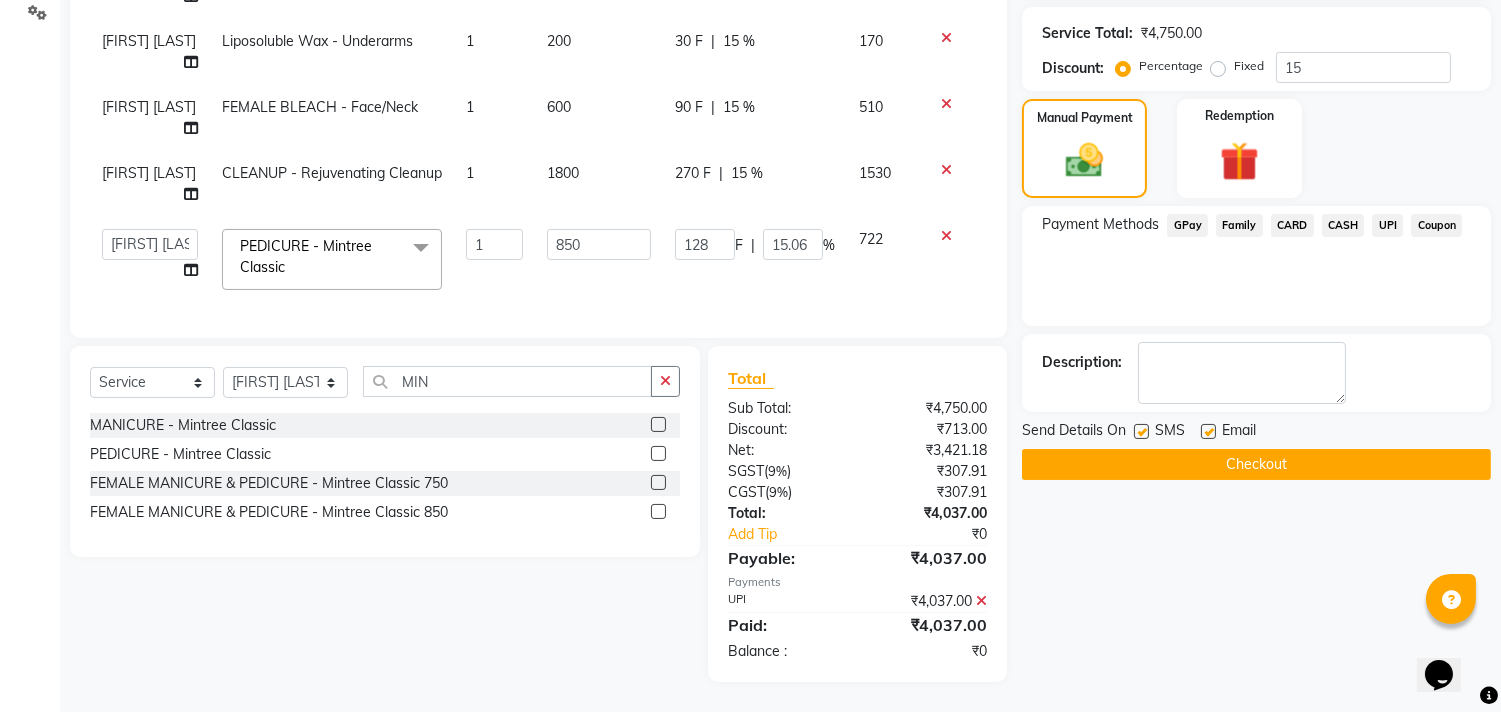 click on "Checkout" 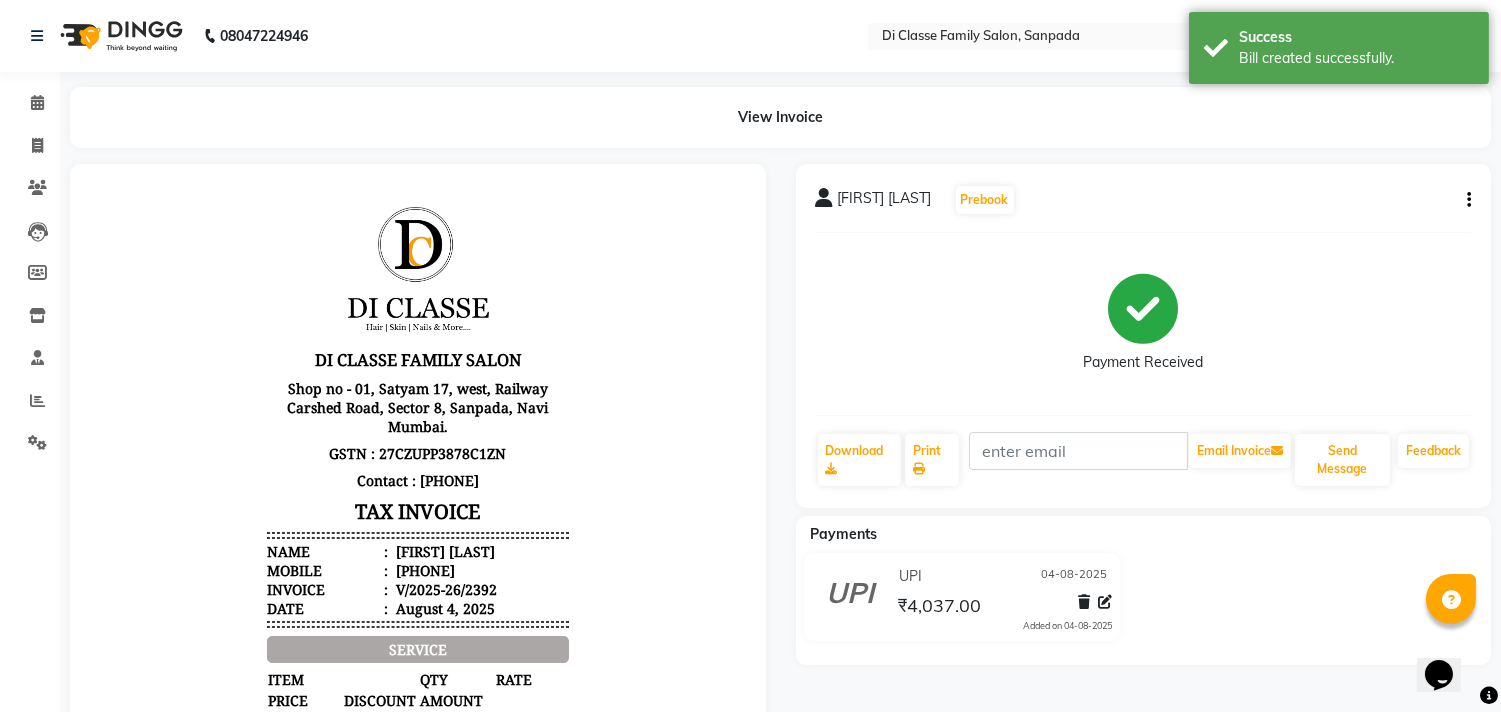 scroll, scrollTop: 0, scrollLeft: 0, axis: both 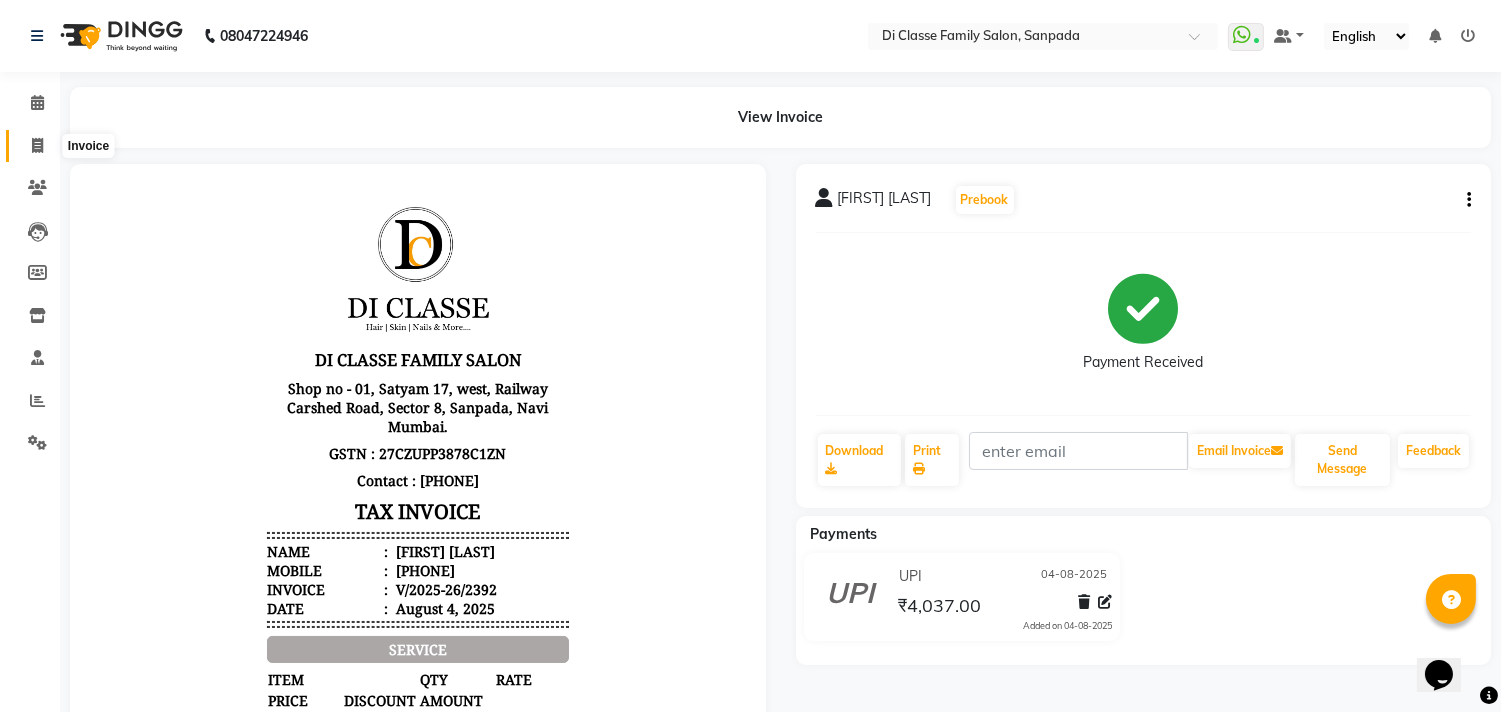 click 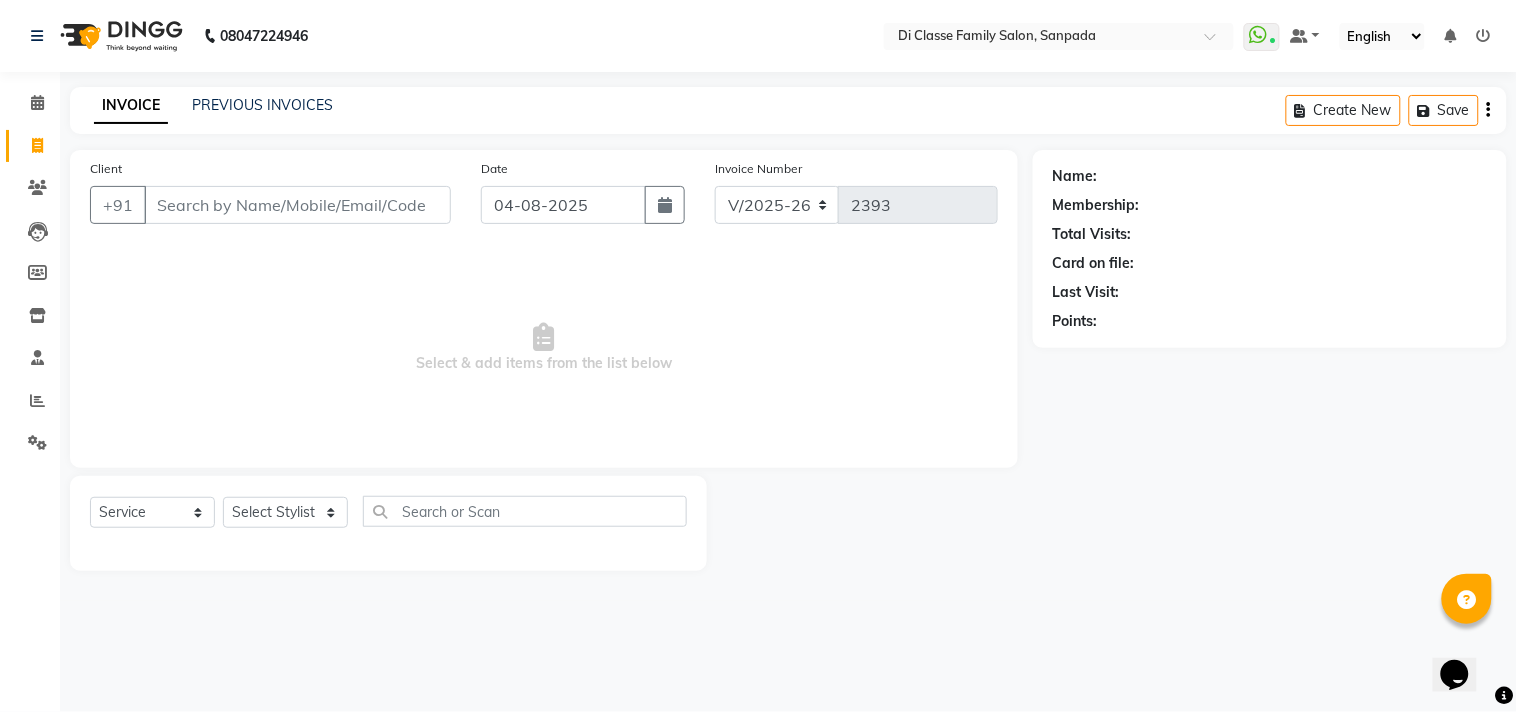 click on "Client" at bounding box center (297, 205) 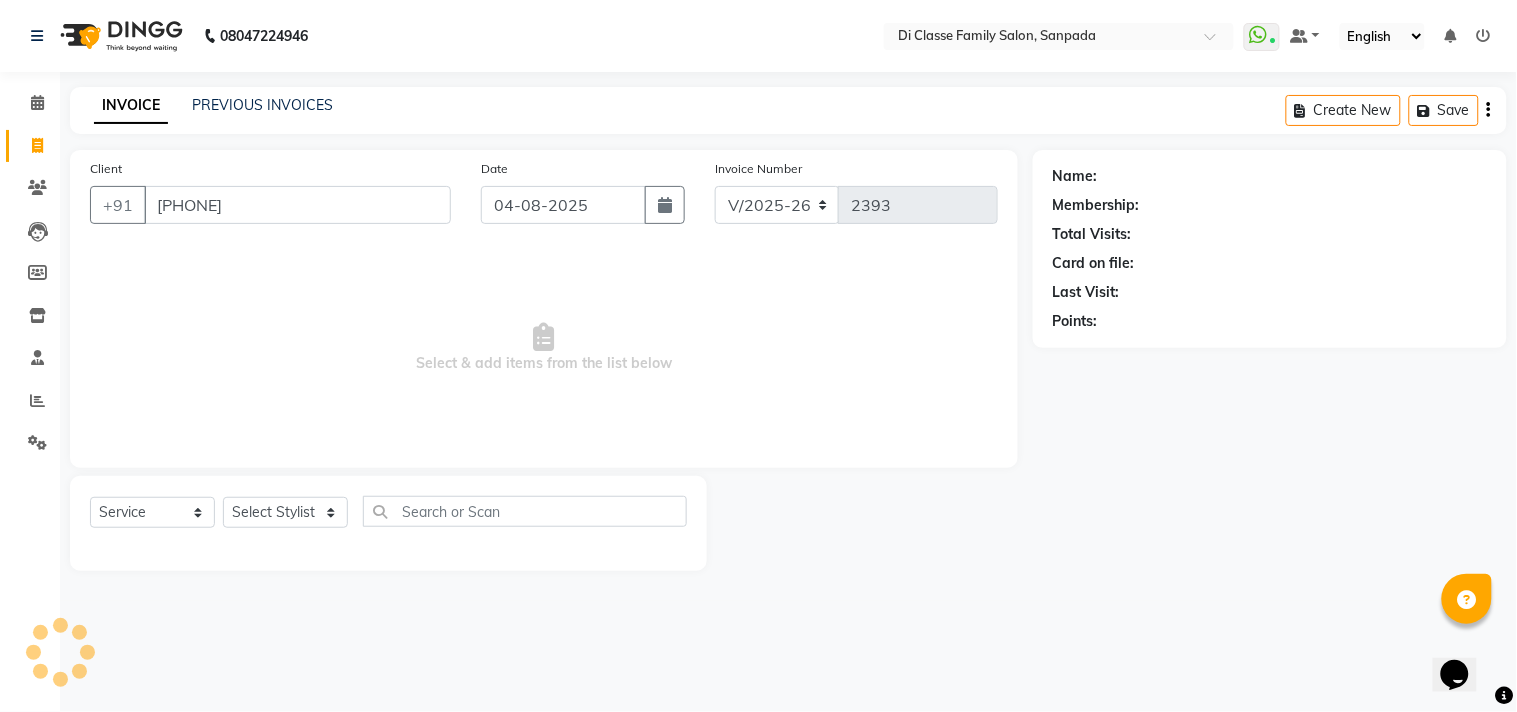 type on "[PHONE]" 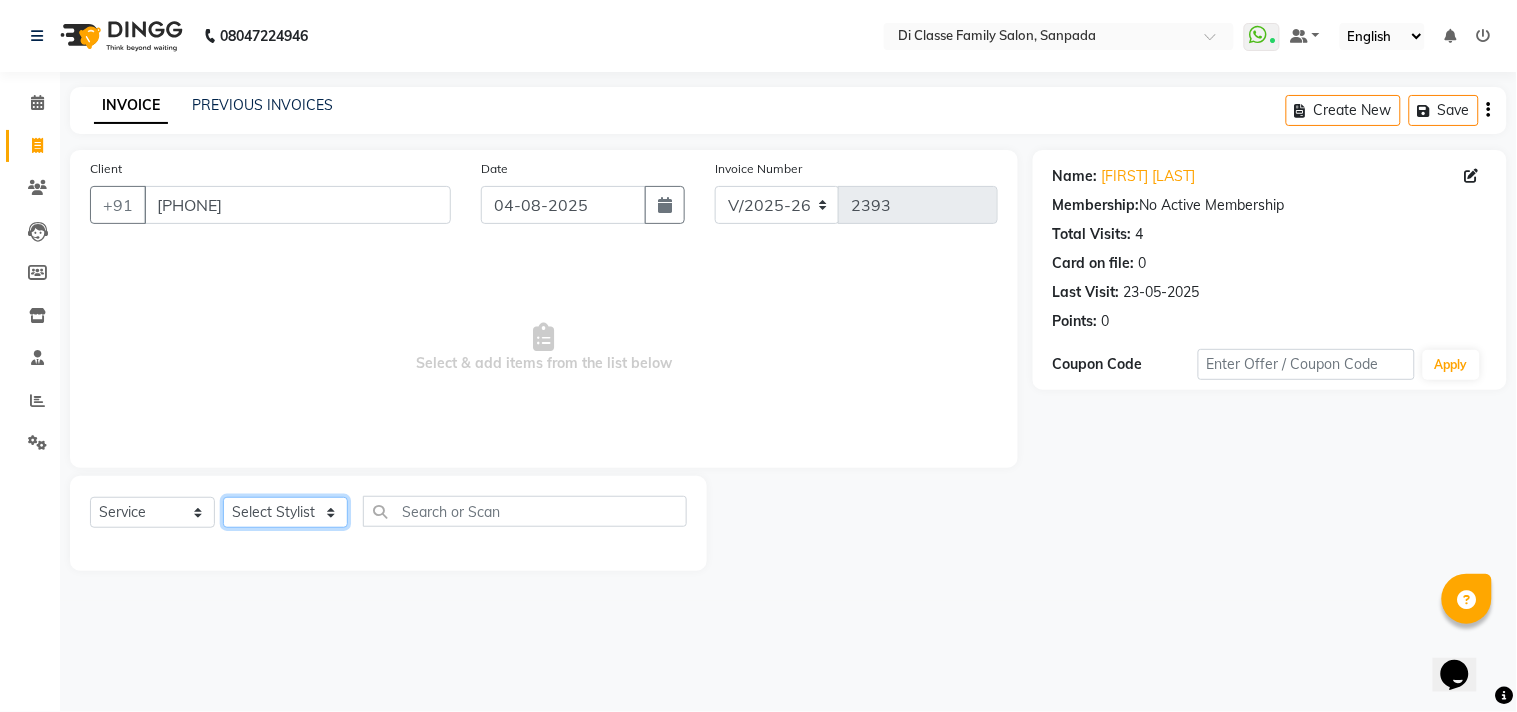 click on "Select Stylist aniket  Anu  AYAZ KADRI  Front Desk Javed kapil KOMAL  Payal  Pooja Jadhav Rahul Datkhile RESHMA SHAIKH rutik shinde SACHIN SAKPAL SADDAM SAHAJAN SAKSHI CHAVAN Sameer  sampada Sanjana  SANU SHUBHAM PEDNEKAR Sikandar Ansari Vijay kharat" 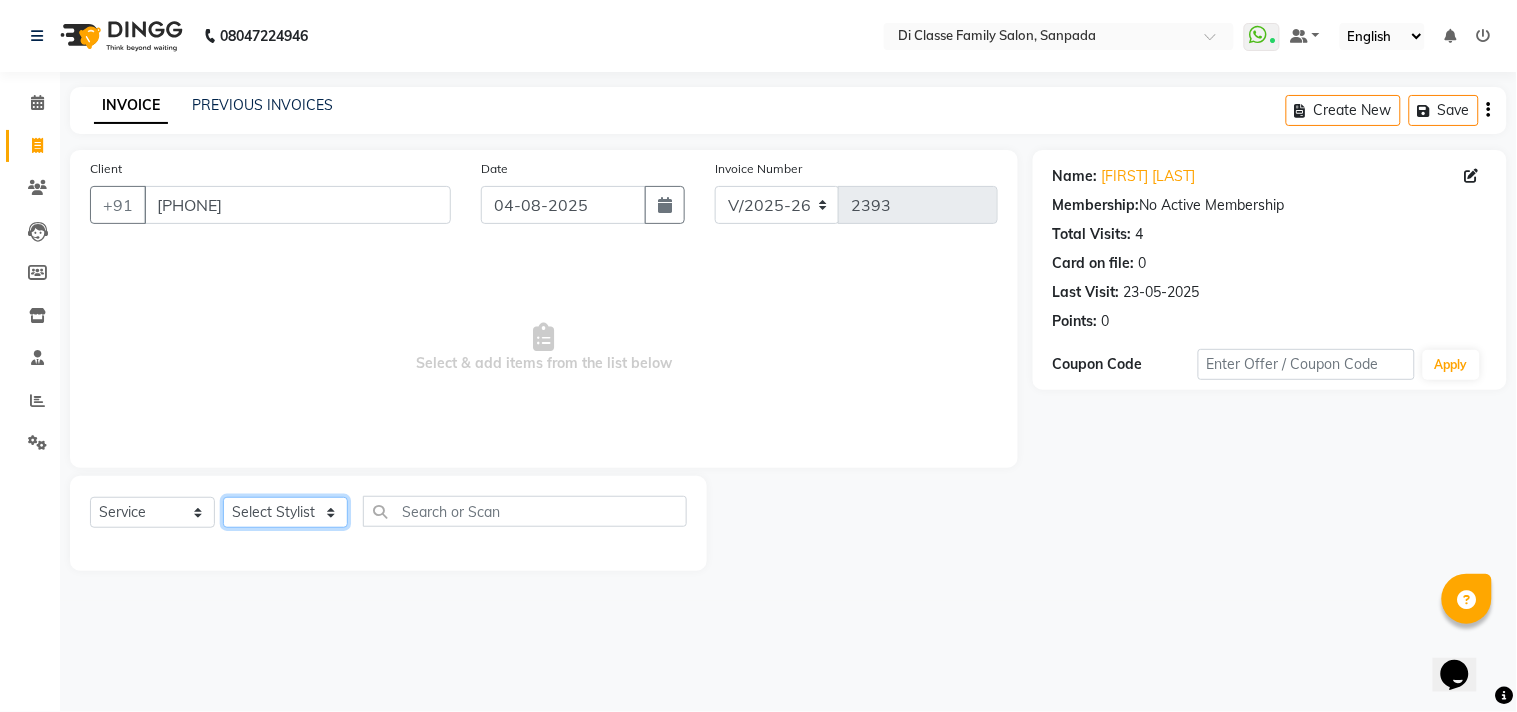select on "60020" 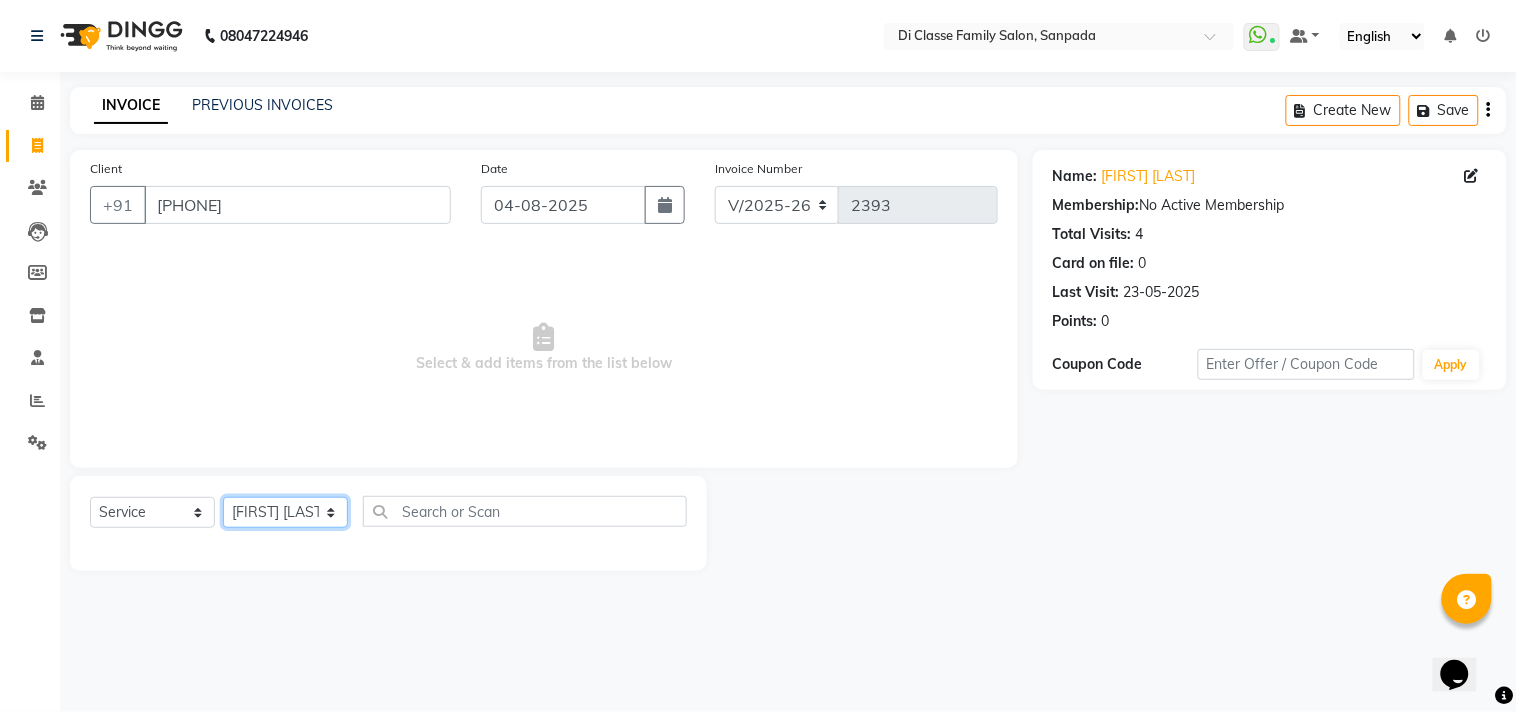 click on "Select Stylist aniket  Anu  AYAZ KADRI  Front Desk Javed kapil KOMAL  Payal  Pooja Jadhav Rahul Datkhile RESHMA SHAIKH rutik shinde SACHIN SAKPAL SADDAM SAHAJAN SAKSHI CHAVAN Sameer  sampada Sanjana  SANU SHUBHAM PEDNEKAR Sikandar Ansari Vijay kharat" 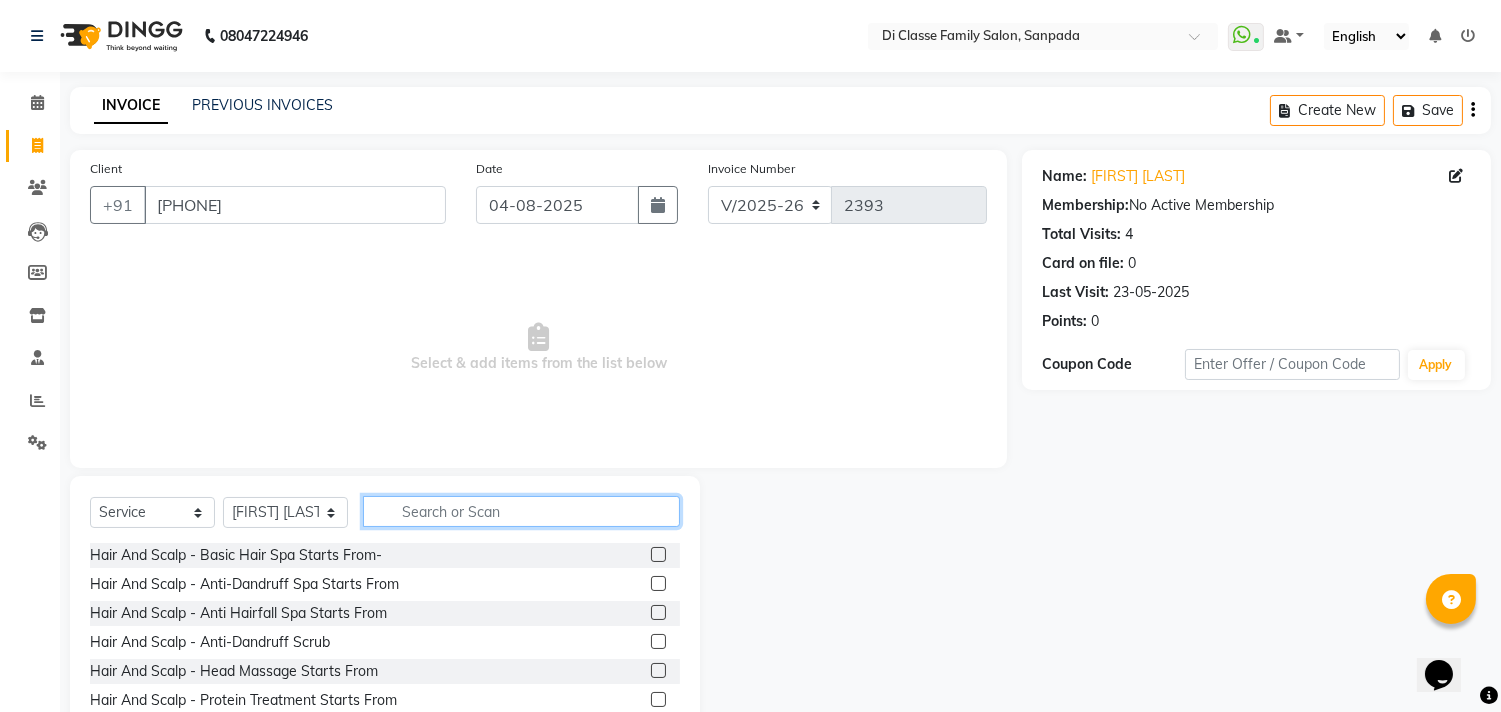 click 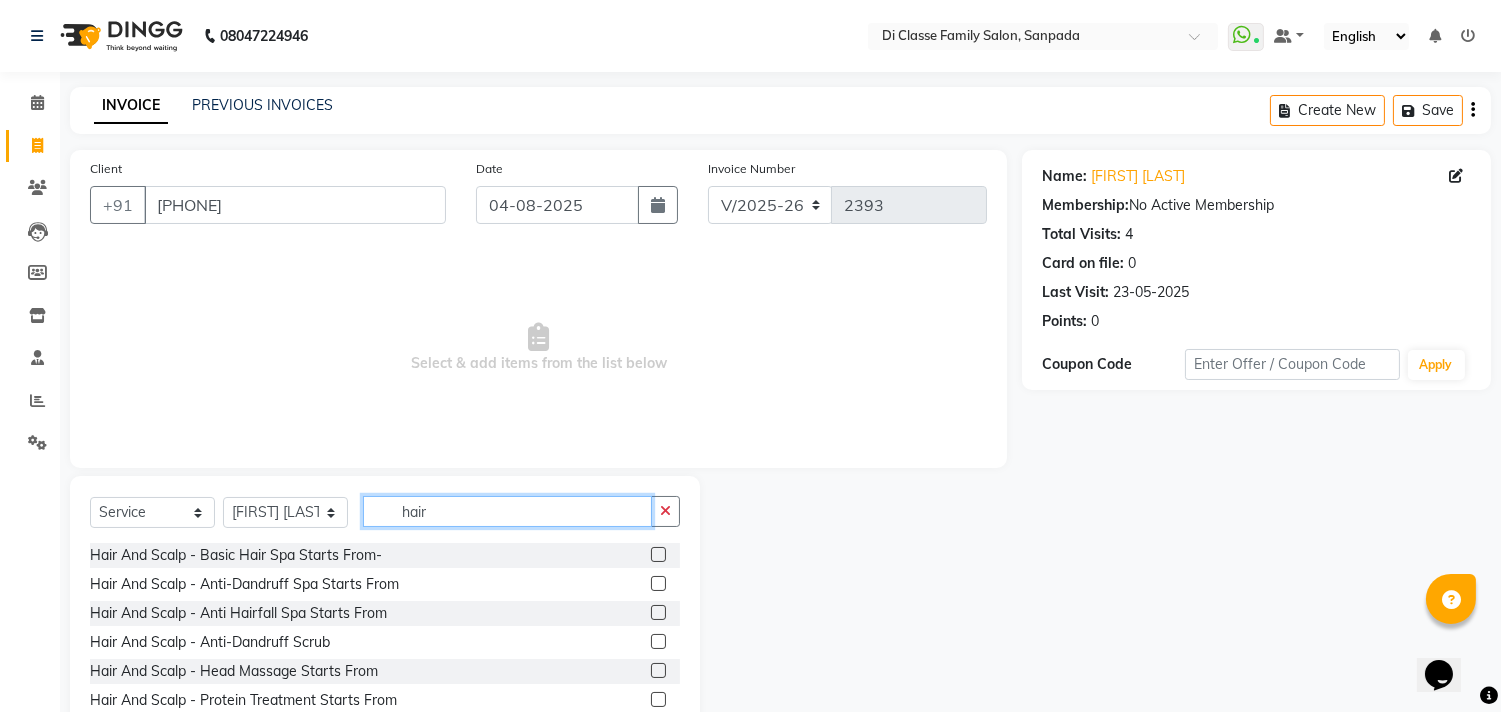 type on "hair" 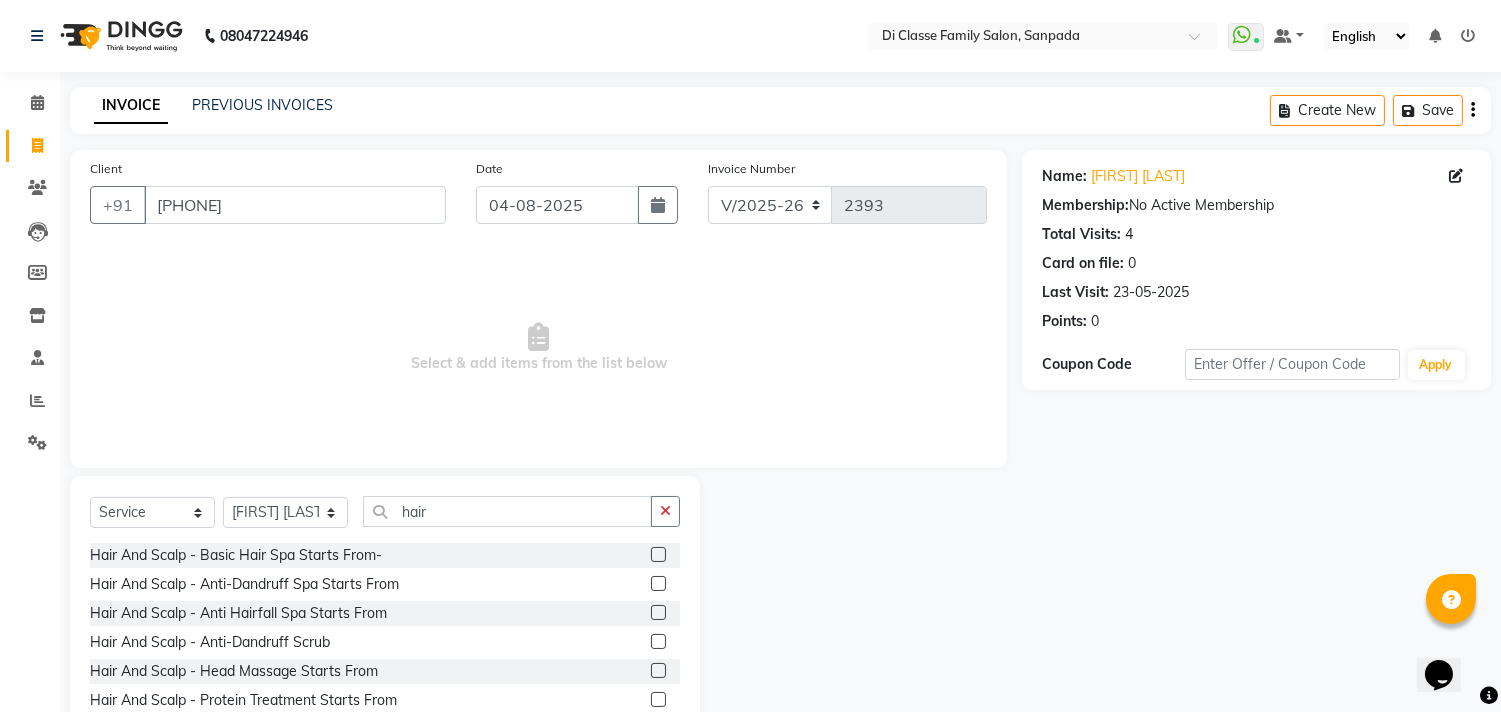 click 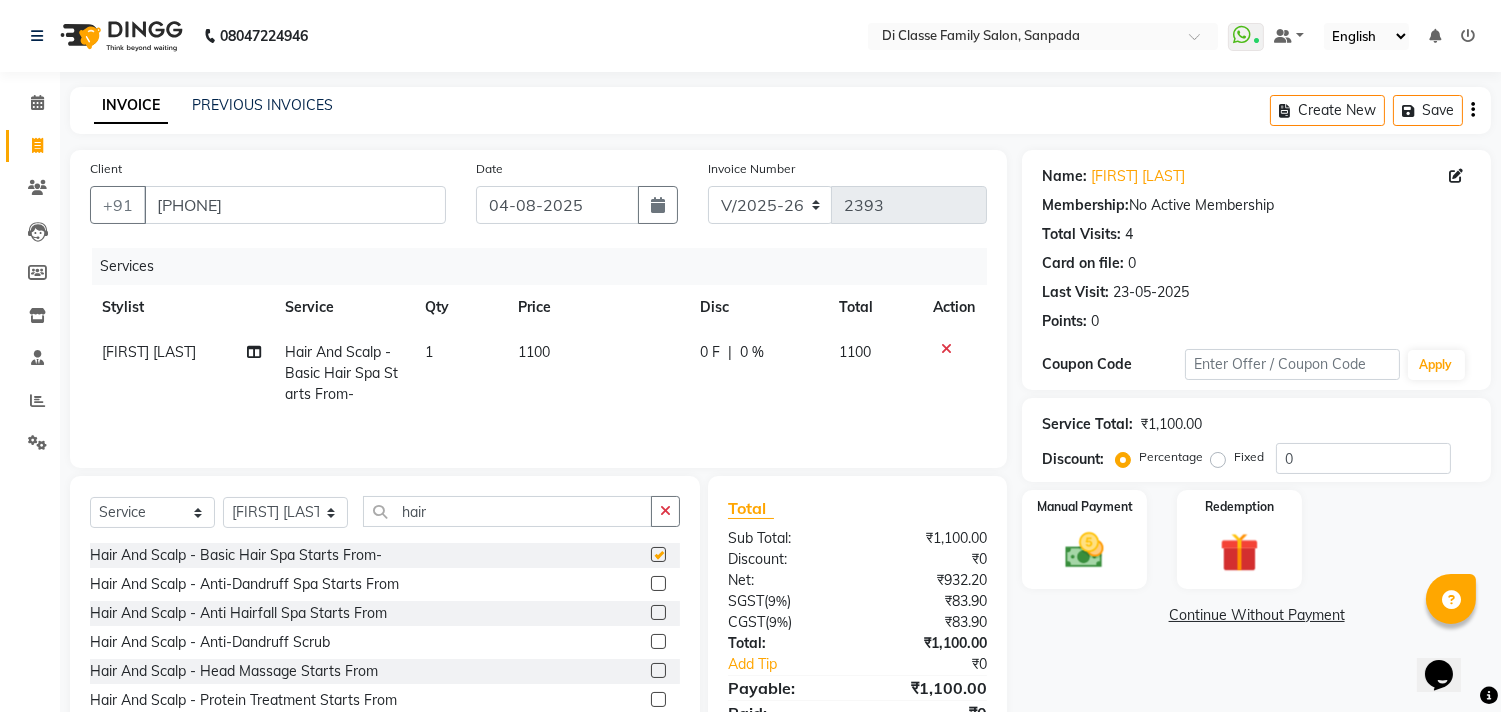click 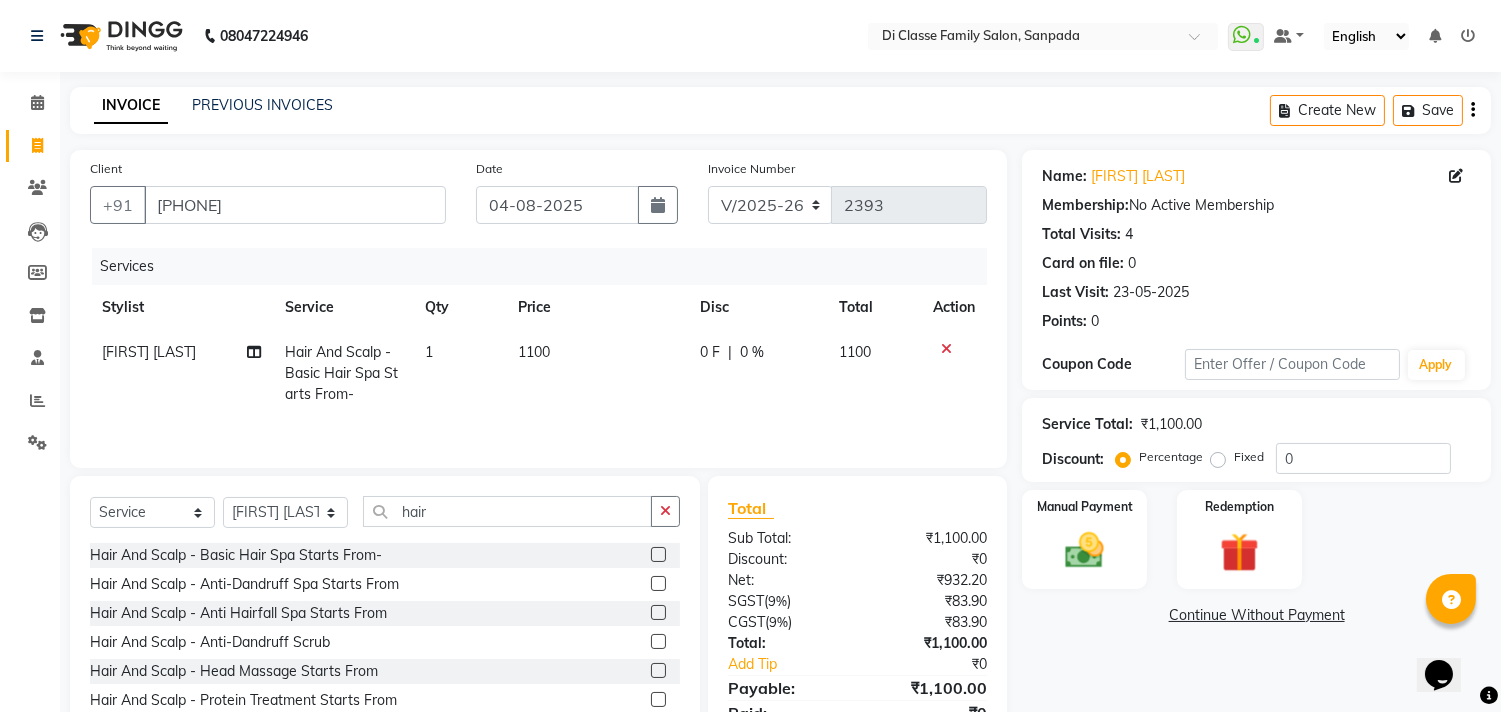 click 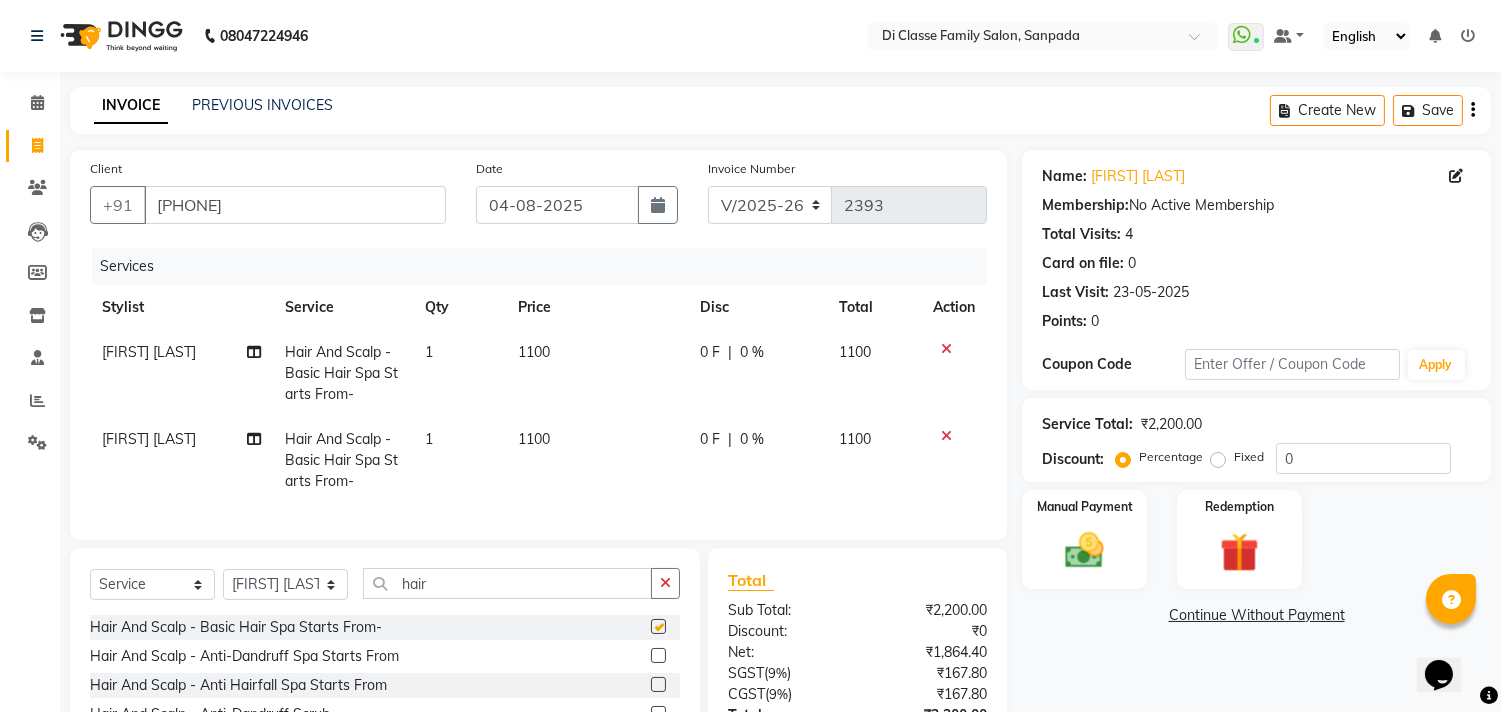 checkbox on "false" 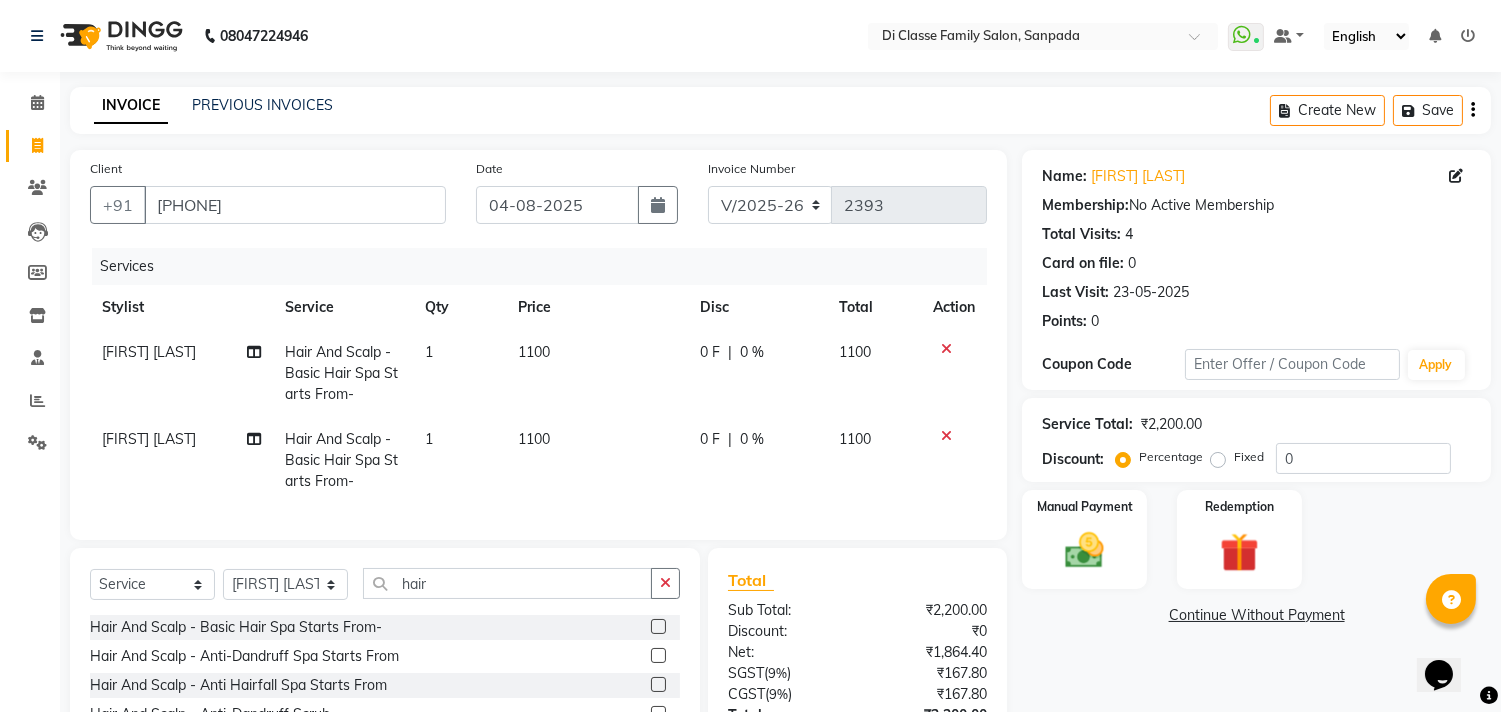 click on "[FIRST] [LAST]" 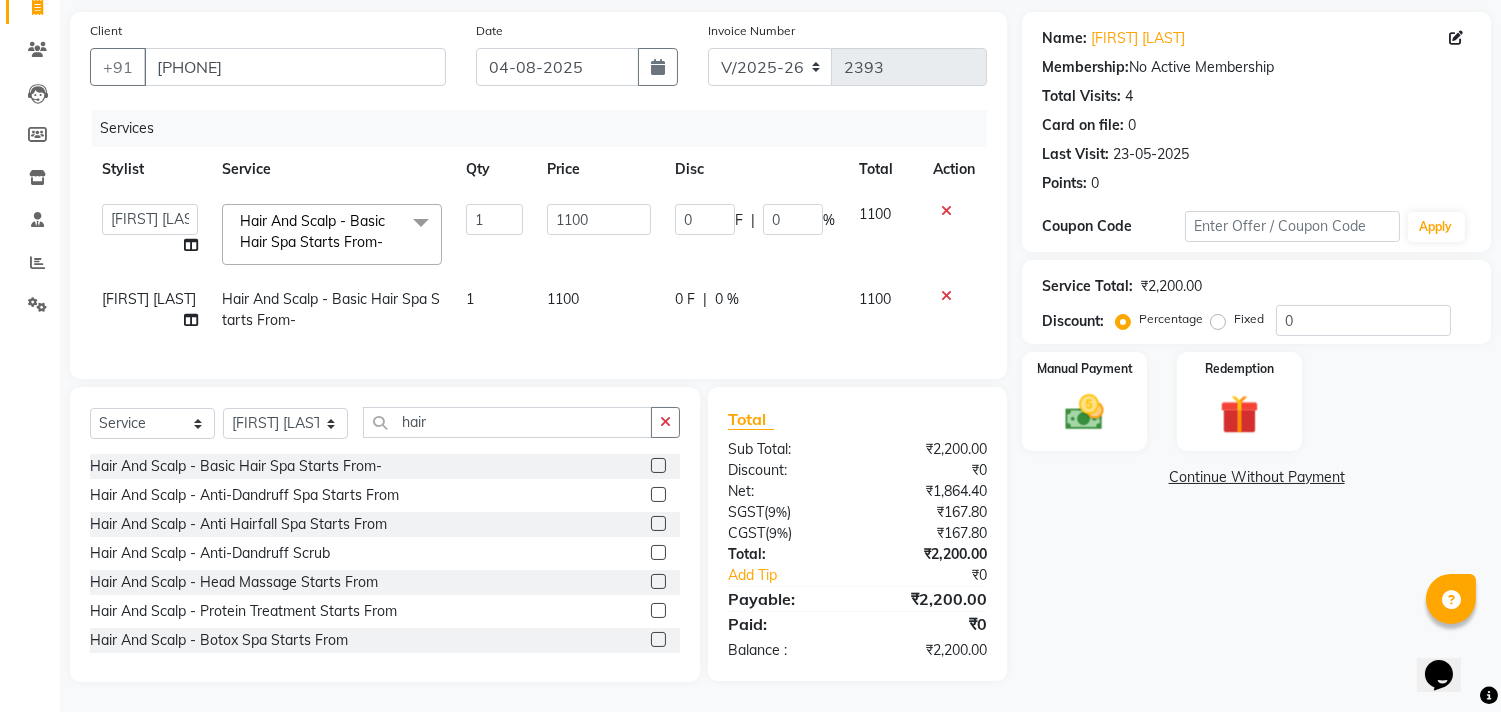 scroll, scrollTop: 154, scrollLeft: 0, axis: vertical 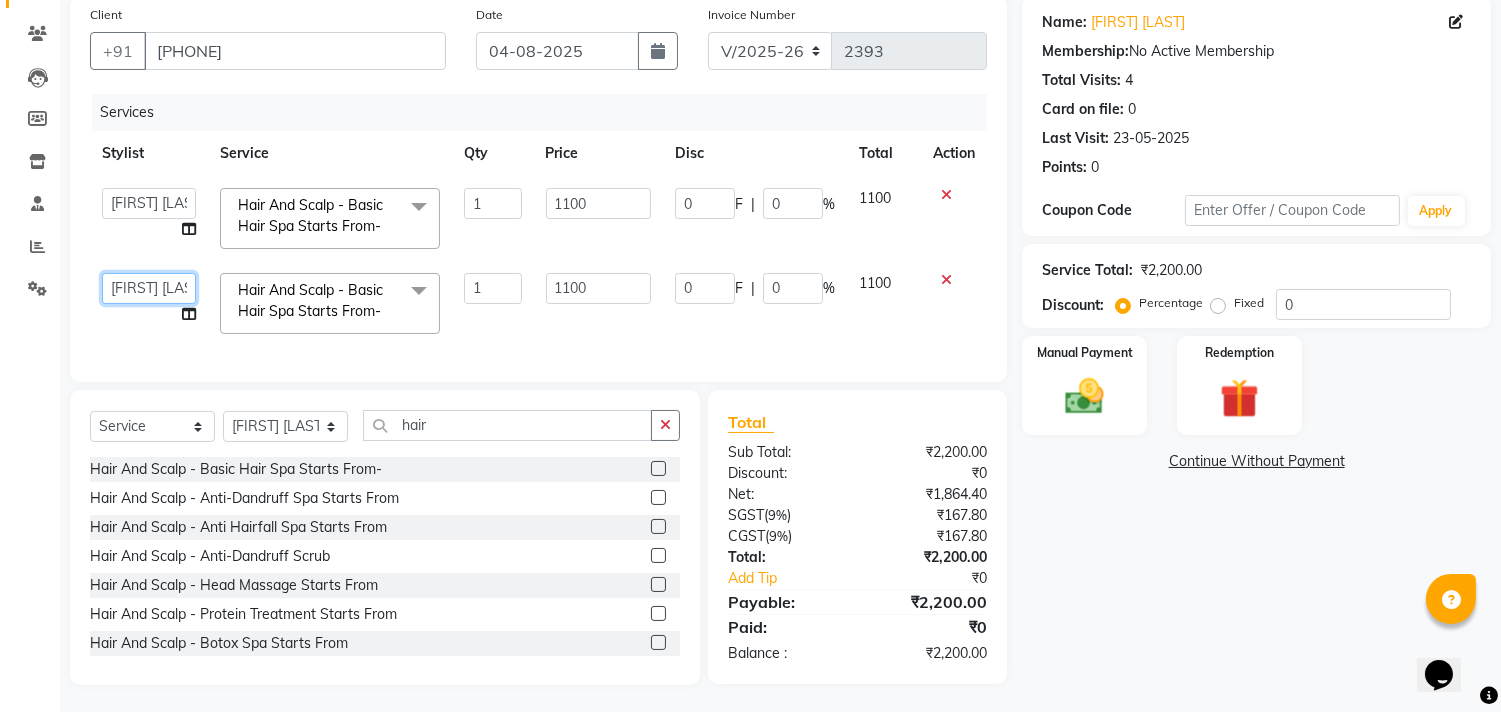 click on "Services Stylist Service Qty Price Disc Total Action  [FIRST]    [FIRST]    [FIRST] [LAST]    Front Desk   [FIRST]   [FIRST]   [FIRST]    [FIRST]    [FIRST] [LAST]   [FIRST] [LAST]   [FIRST] [LAST]   [FIRST] [LAST]   [FIRST] [LAST]   [FIRST]   [FIRST]   [FIRST] [LAST]   [FIRST]    [FIRST]   [FIRST]    [FIRST] [LAST]   [FIRST] [LAST]   [FIRST] [LAST]   [FIRST] [LAST]   [FIRST] [LAST]" 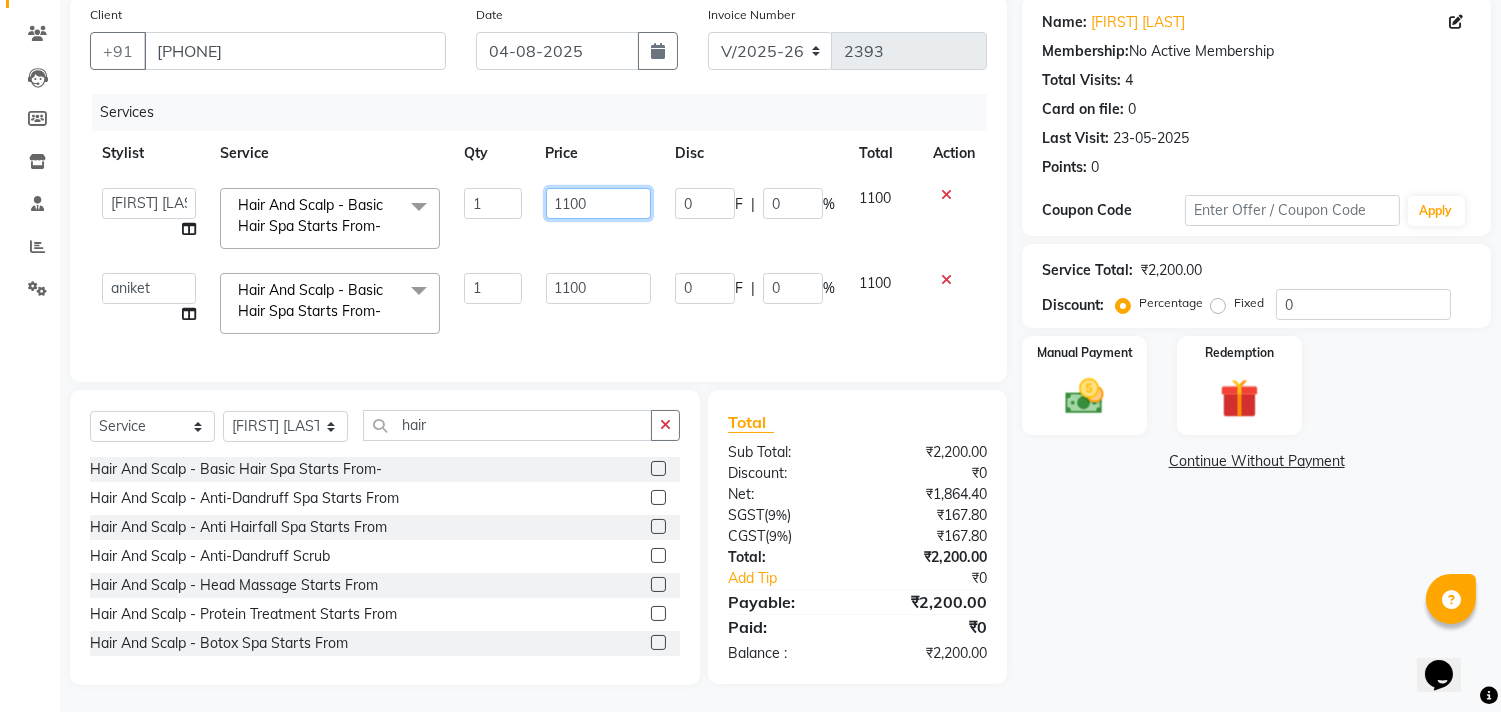 click on "1100" 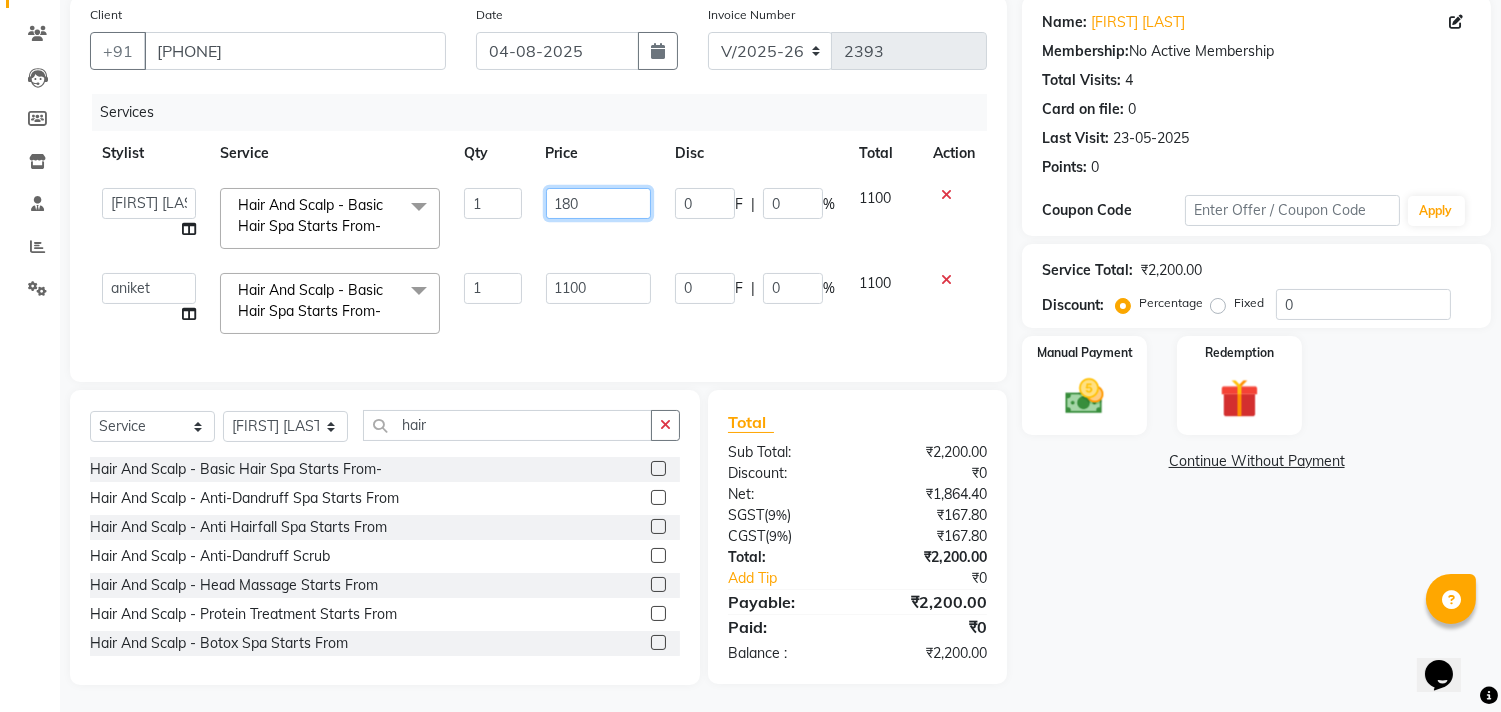 type on "1800" 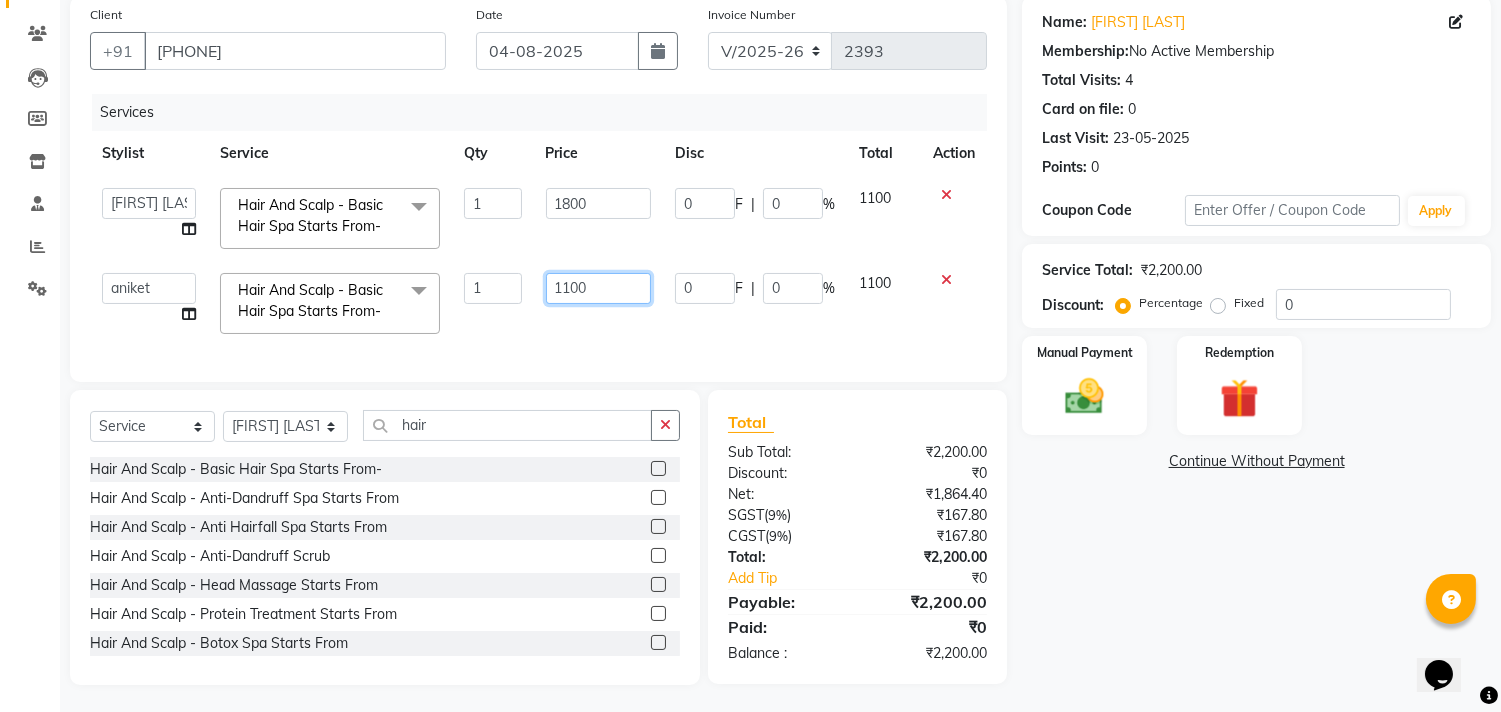click on "1100" 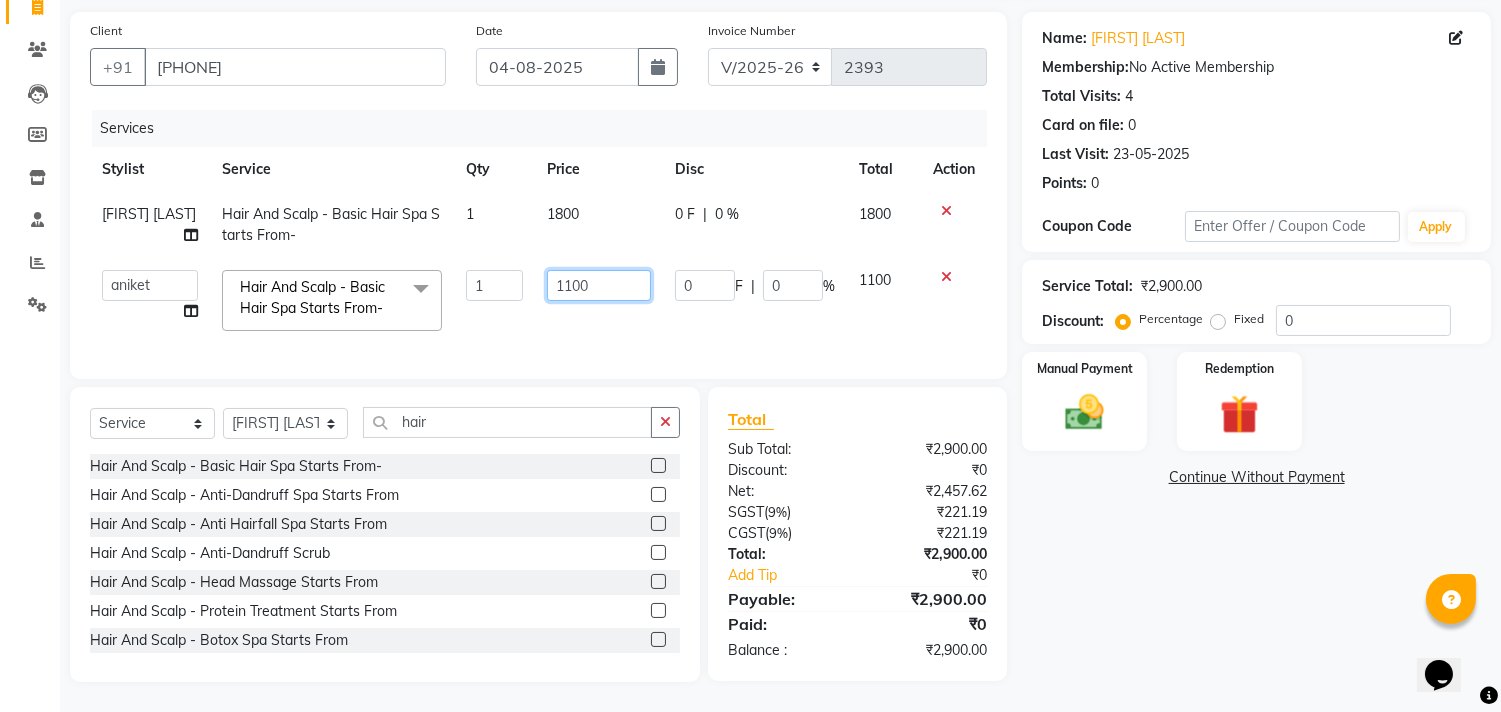 click on "1100" 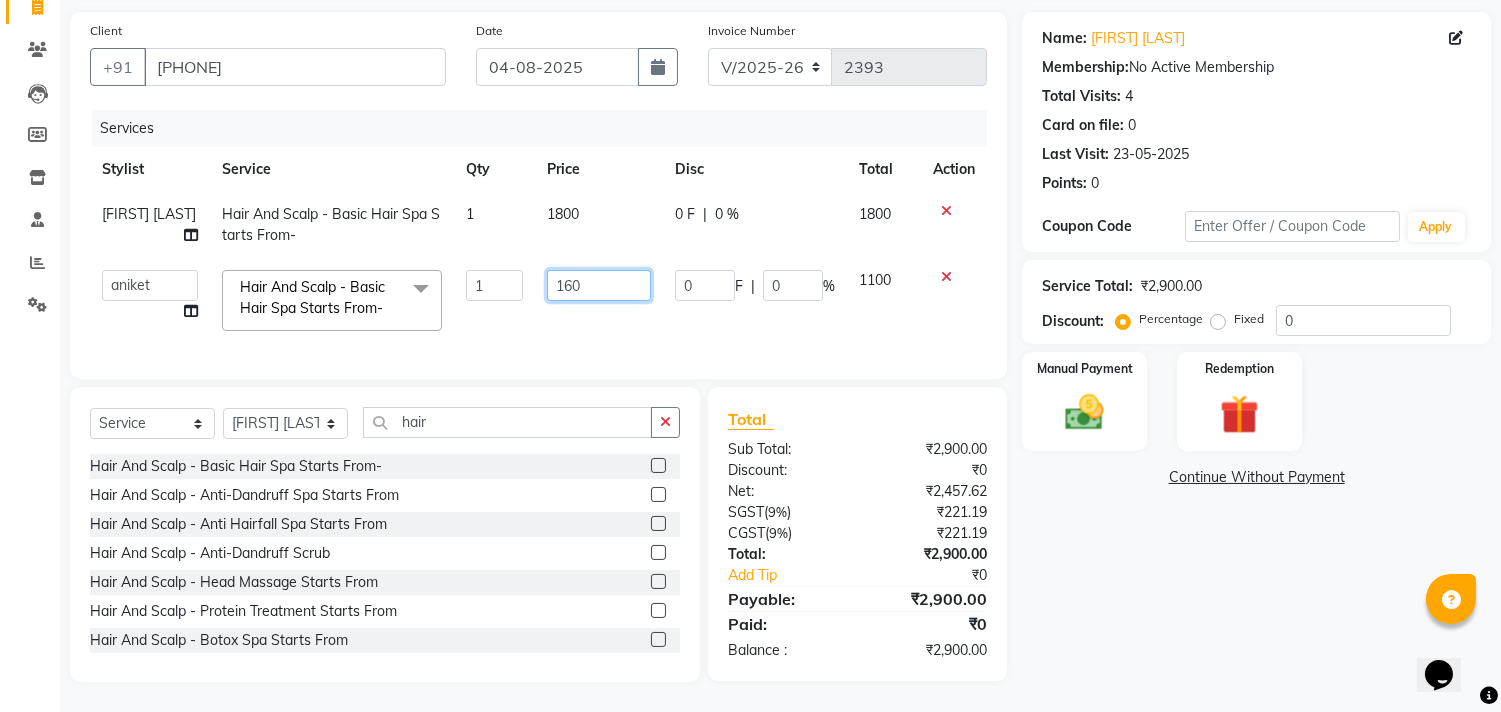 type on "1600" 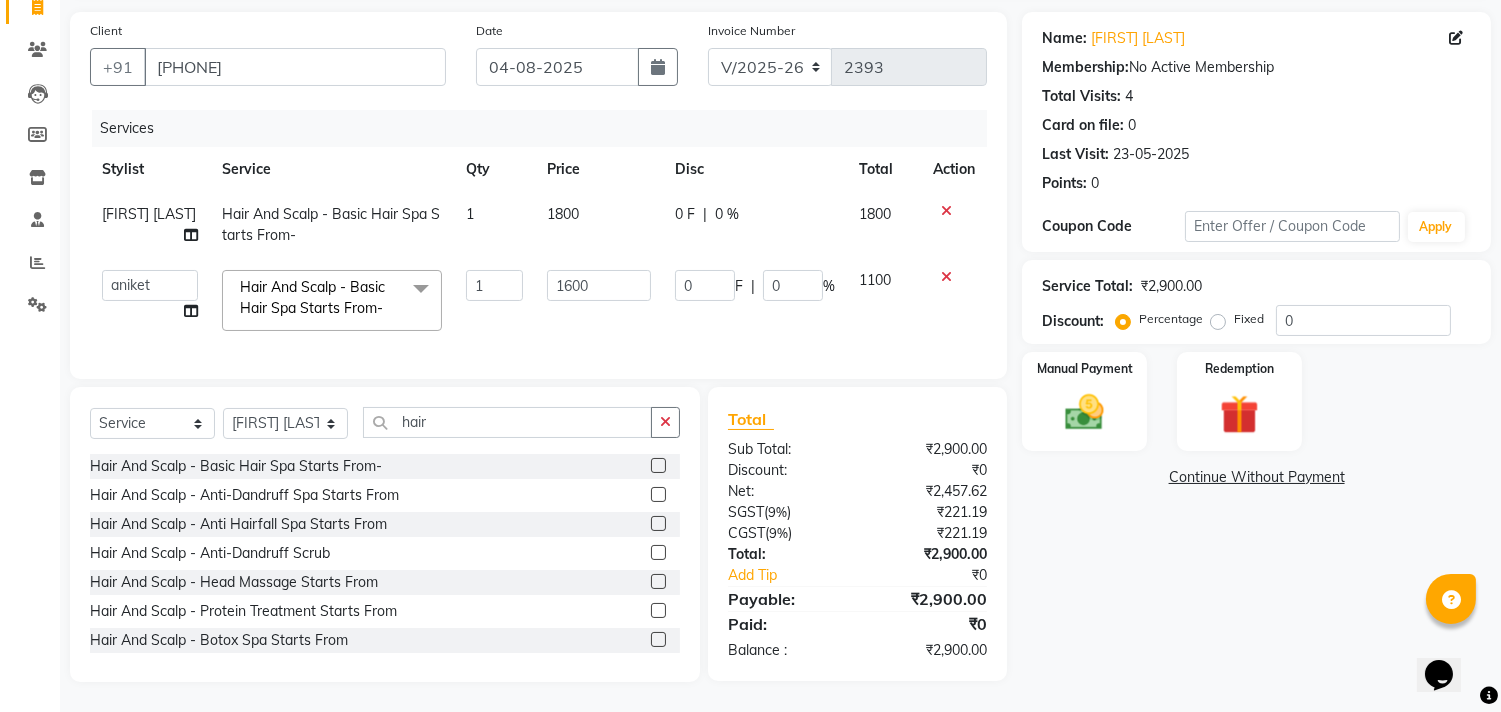 click on "1600" 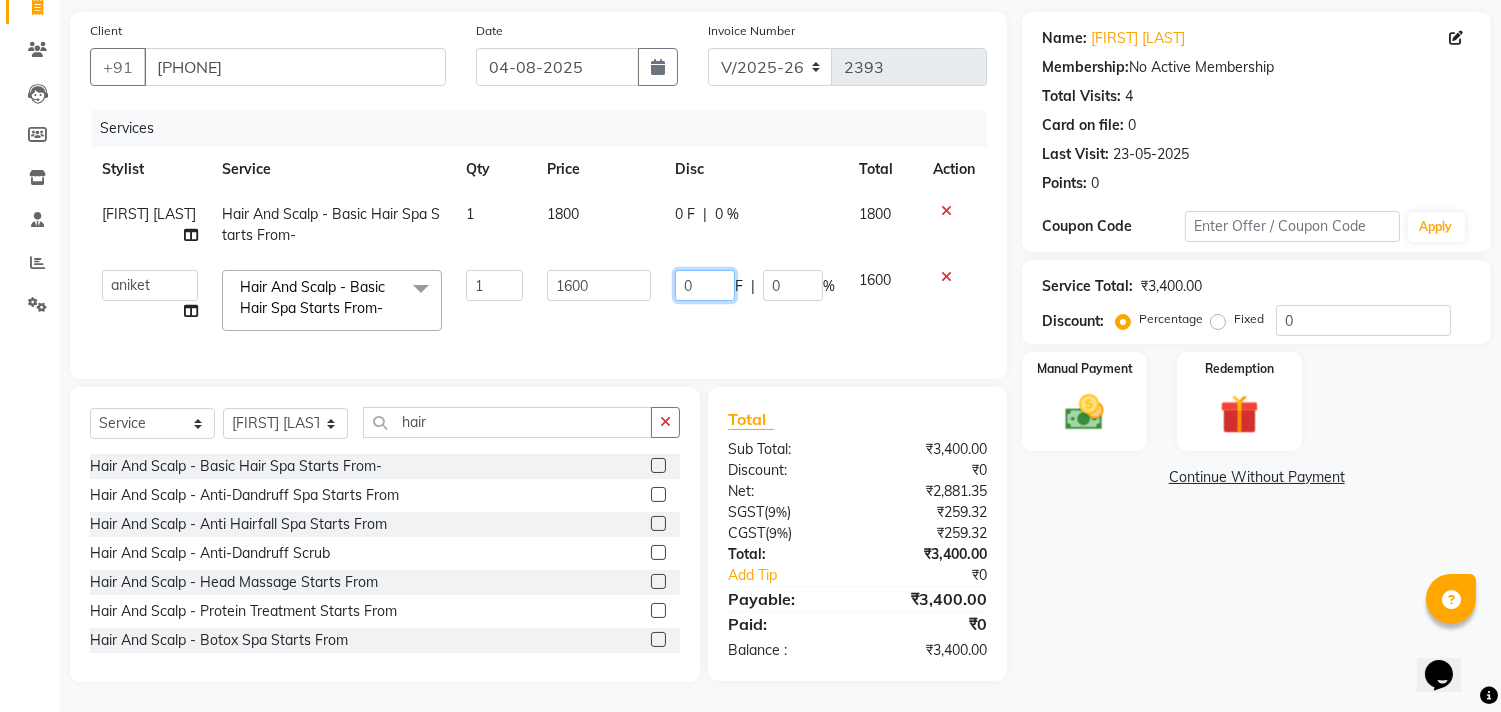 click on "0" 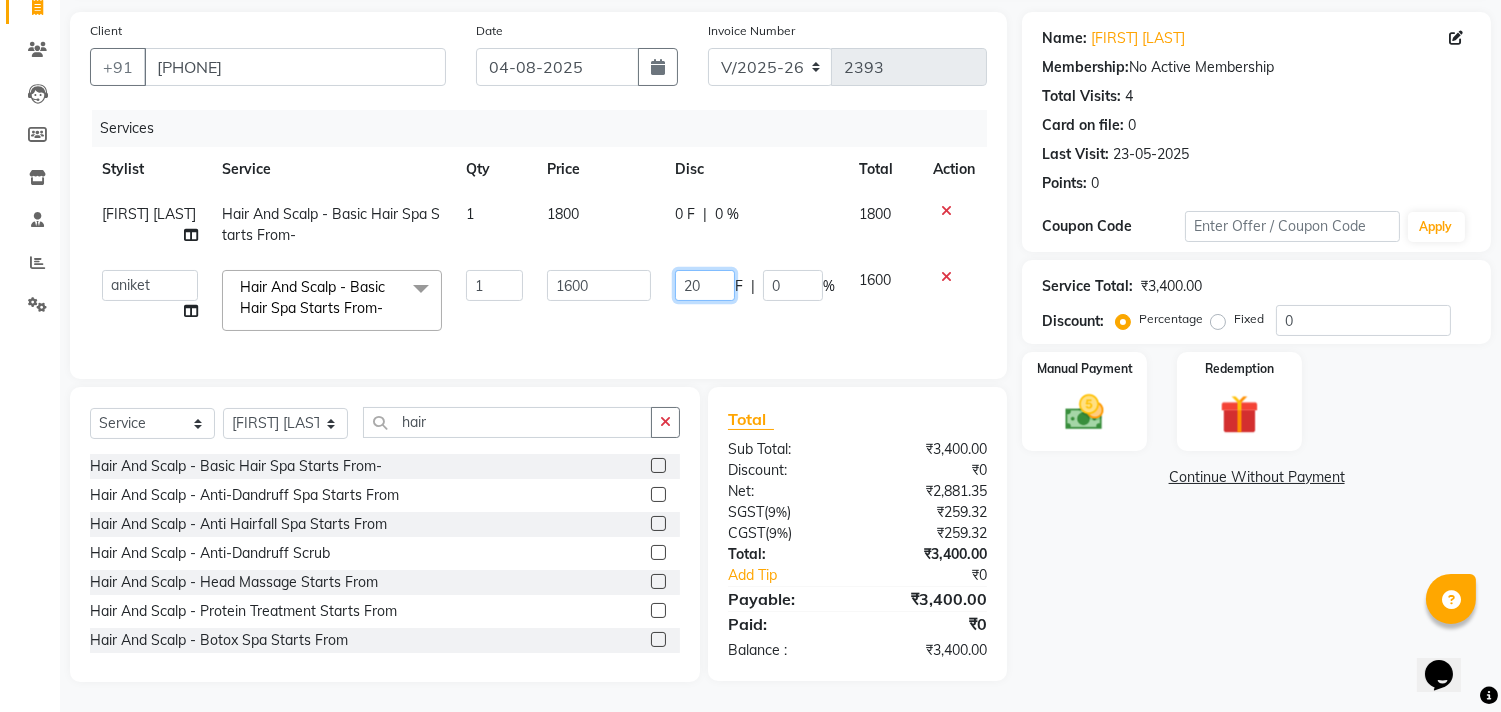 type on "200" 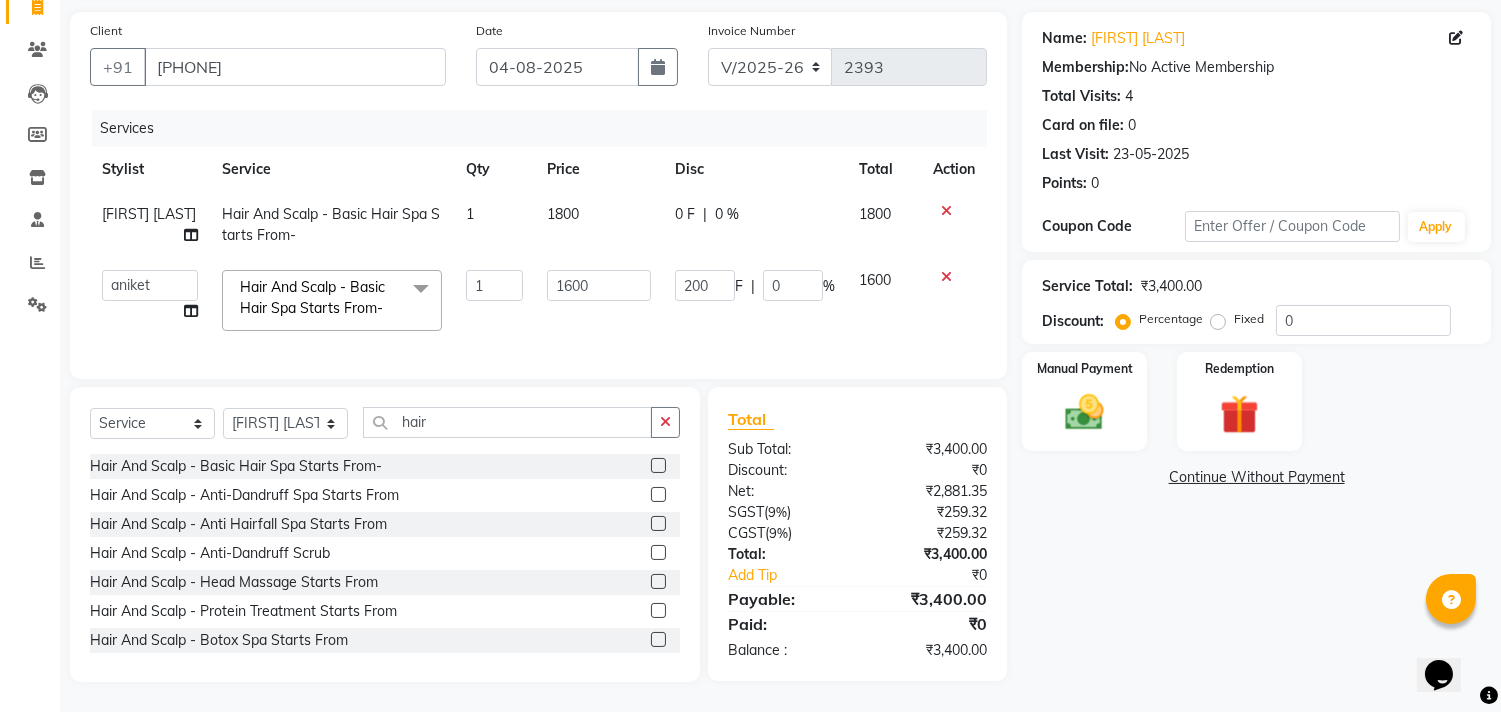 click on "0 F | 0 %" 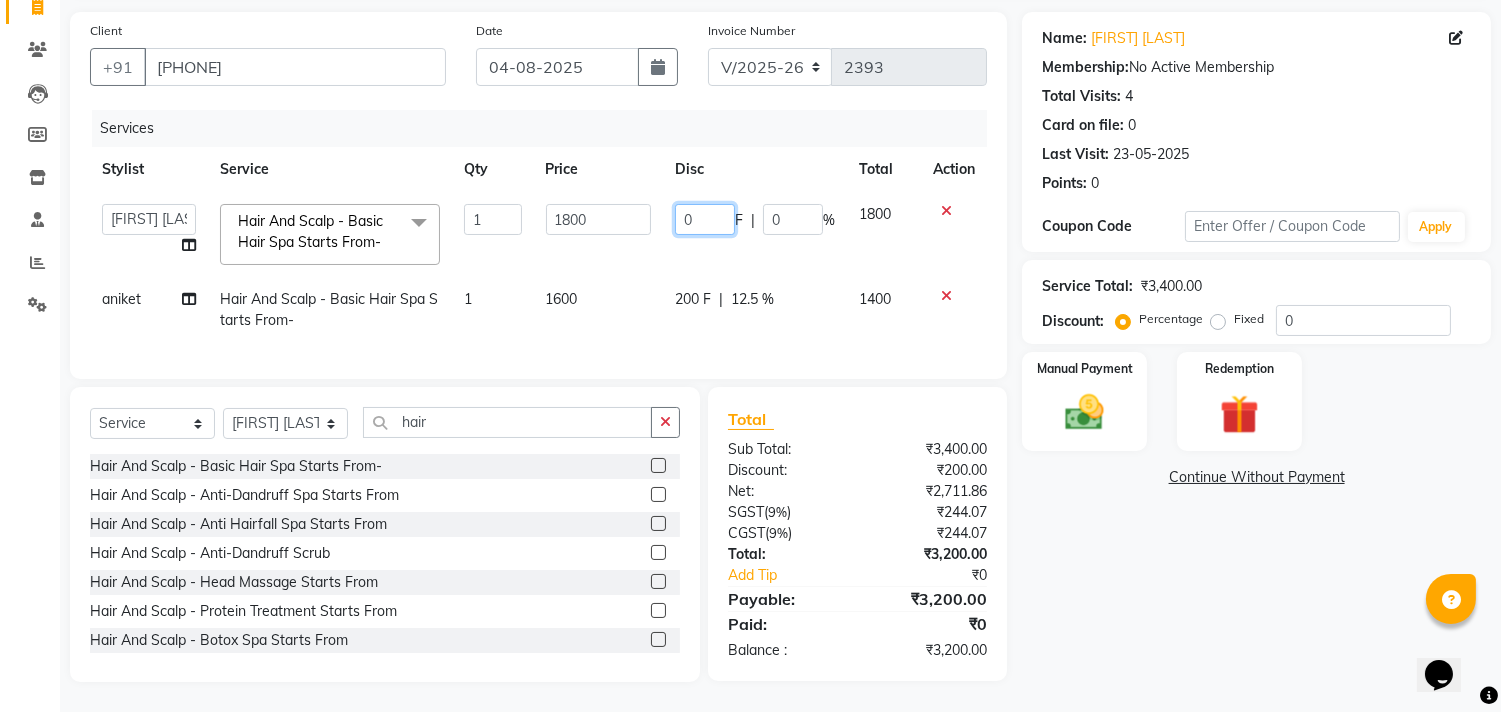 click on "0" 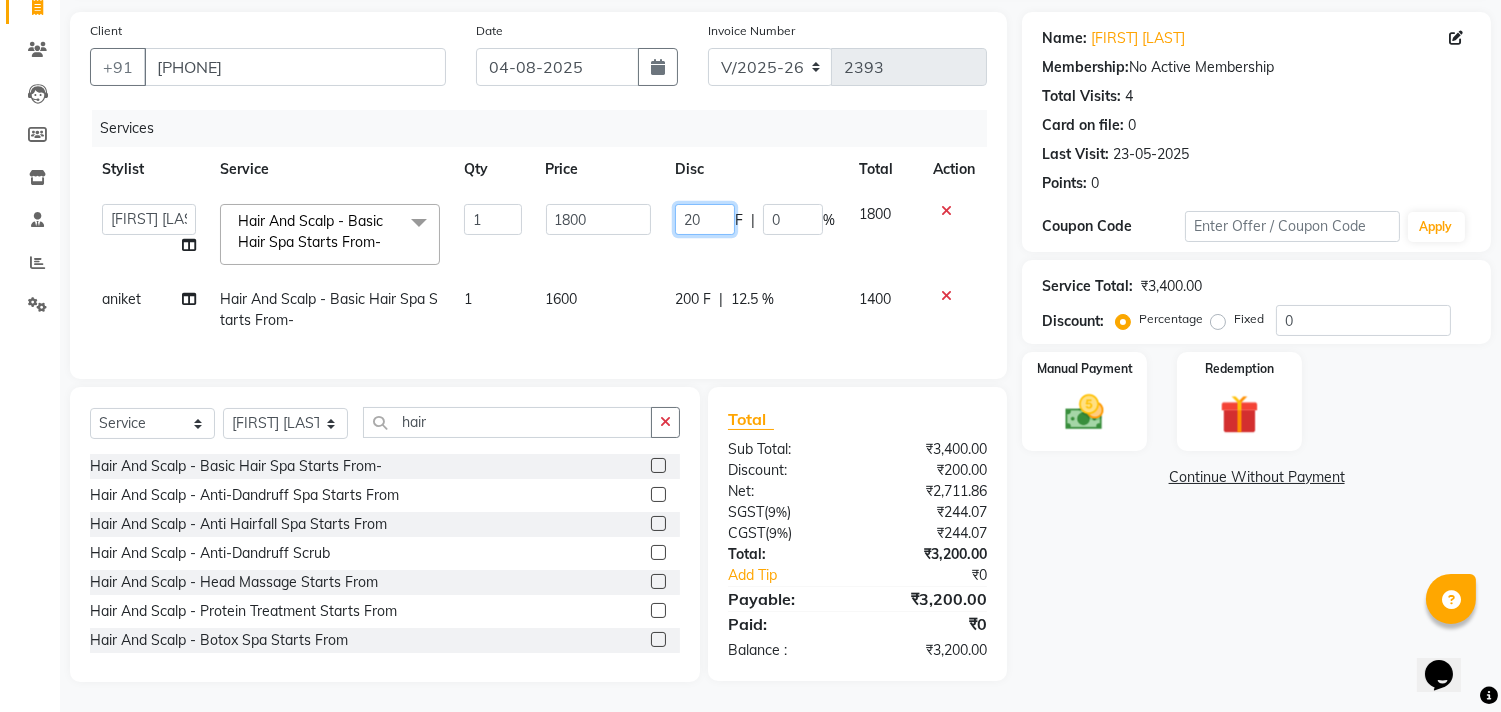 type on "200" 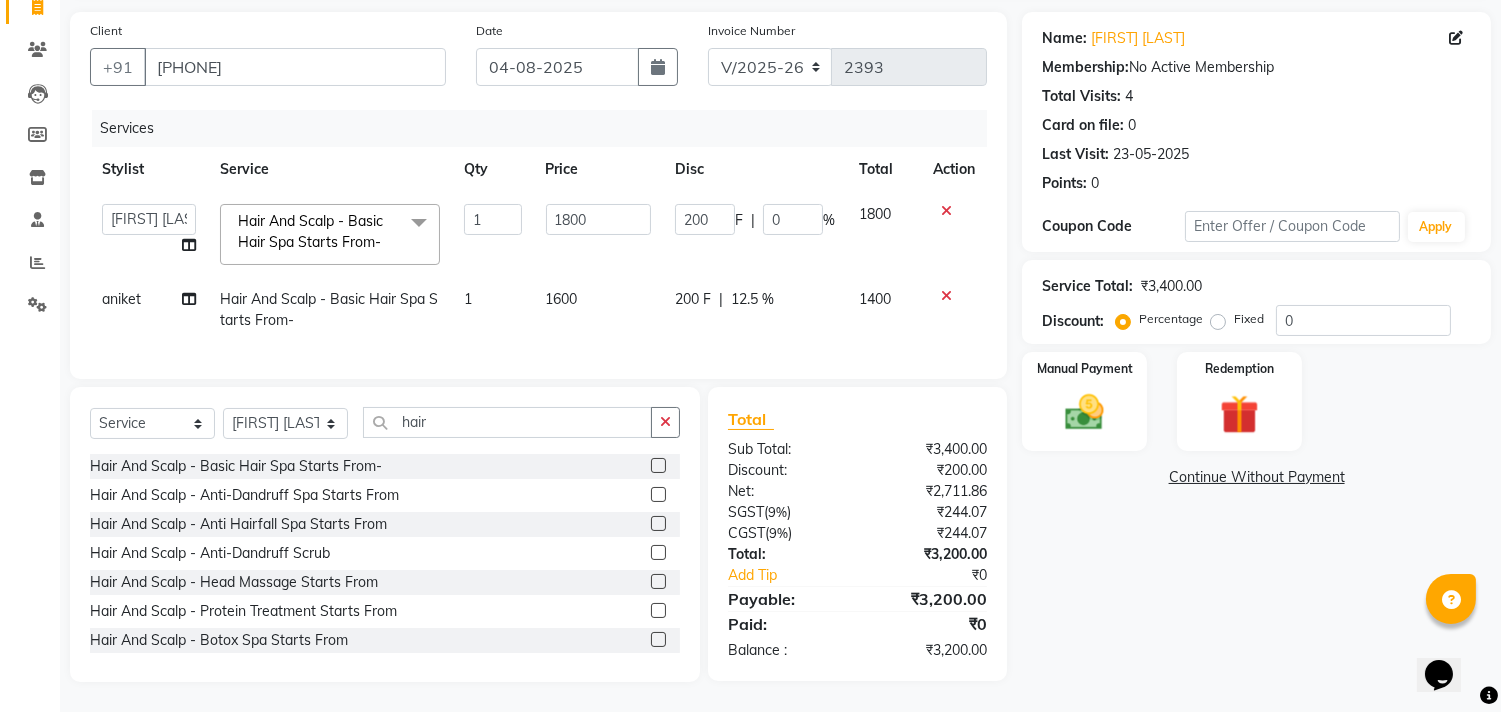 click on "200 F | 0 %" 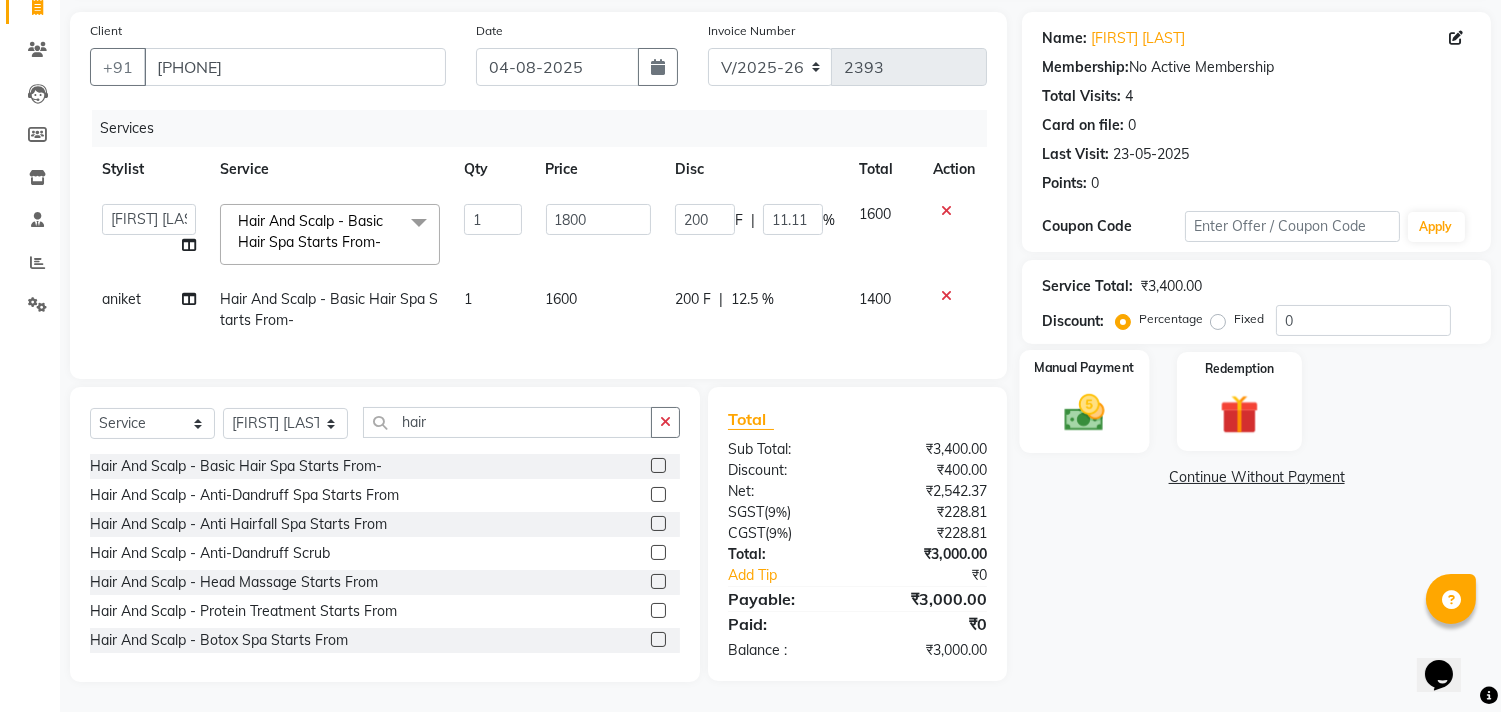 click 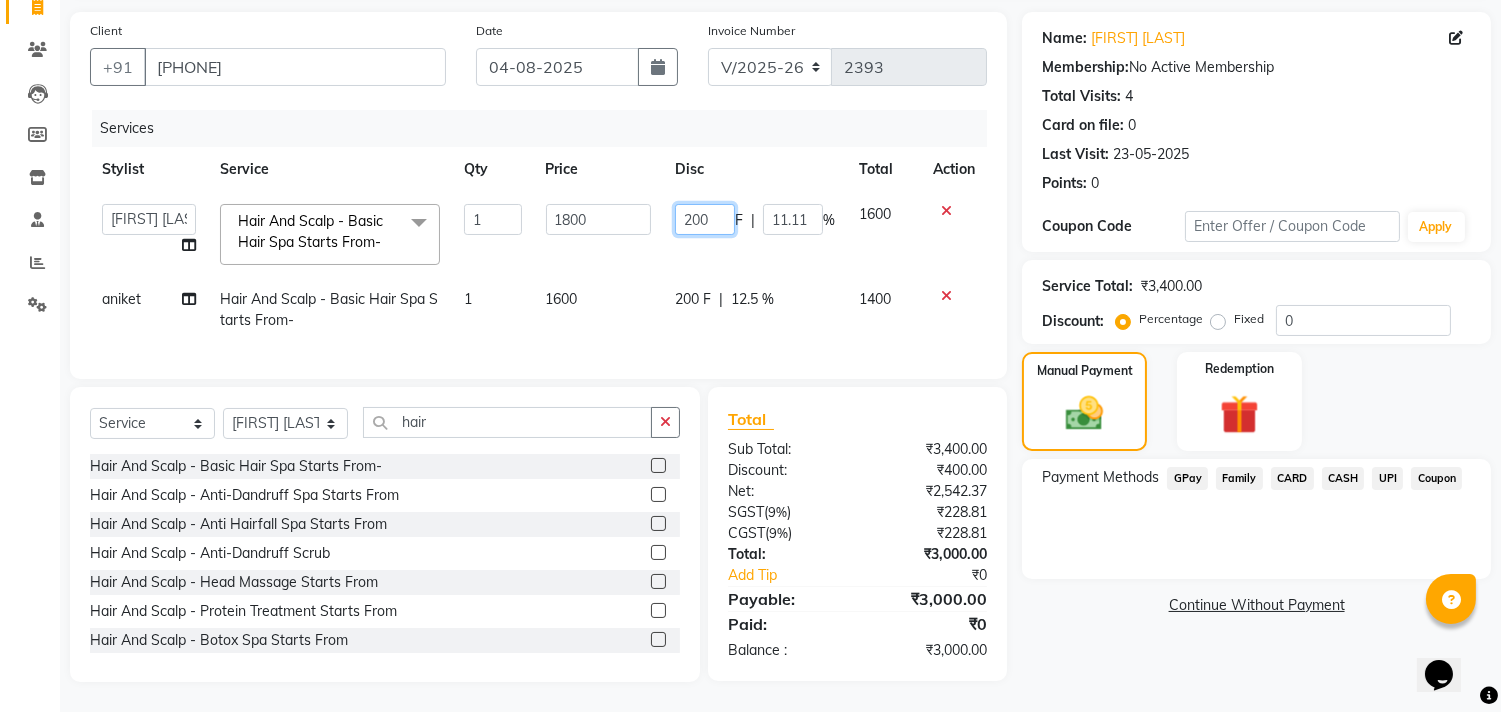 click on "200" 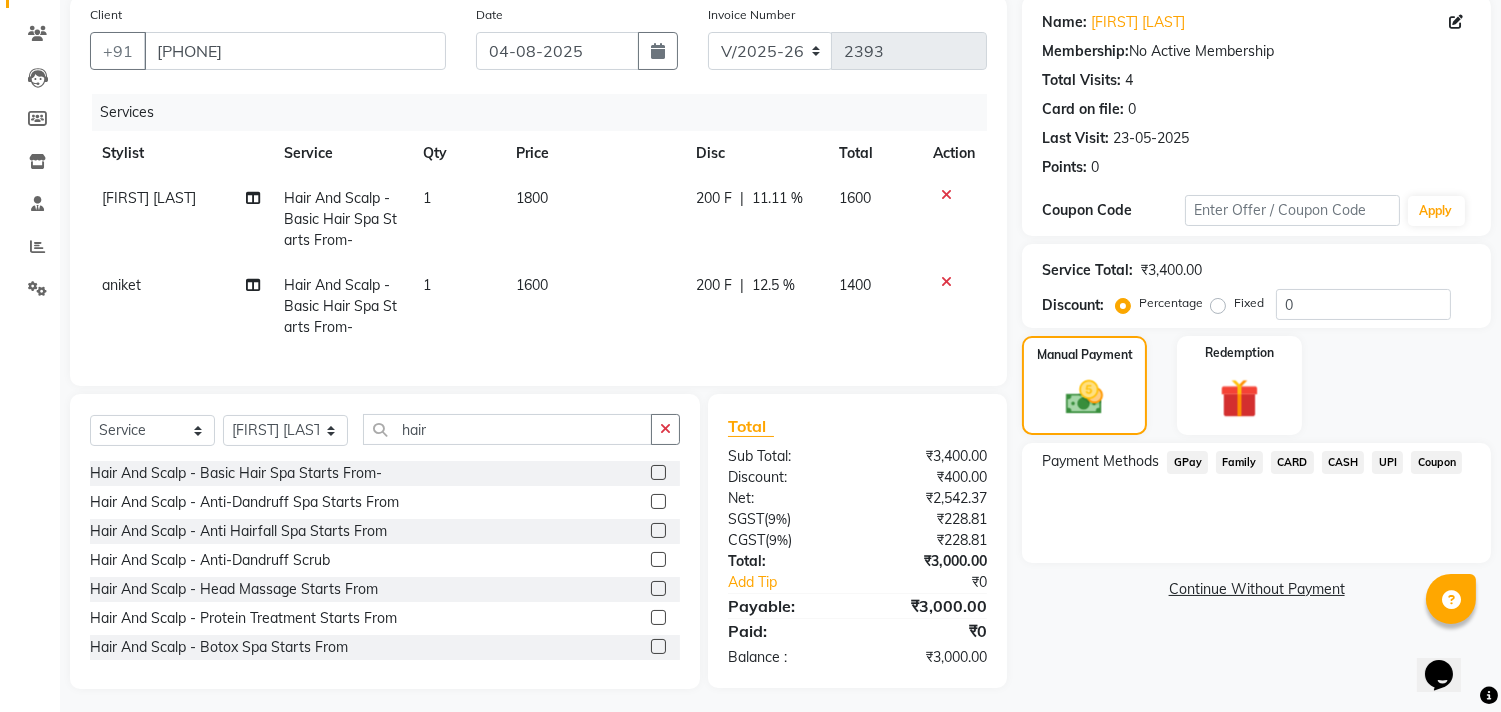 click on "1800" 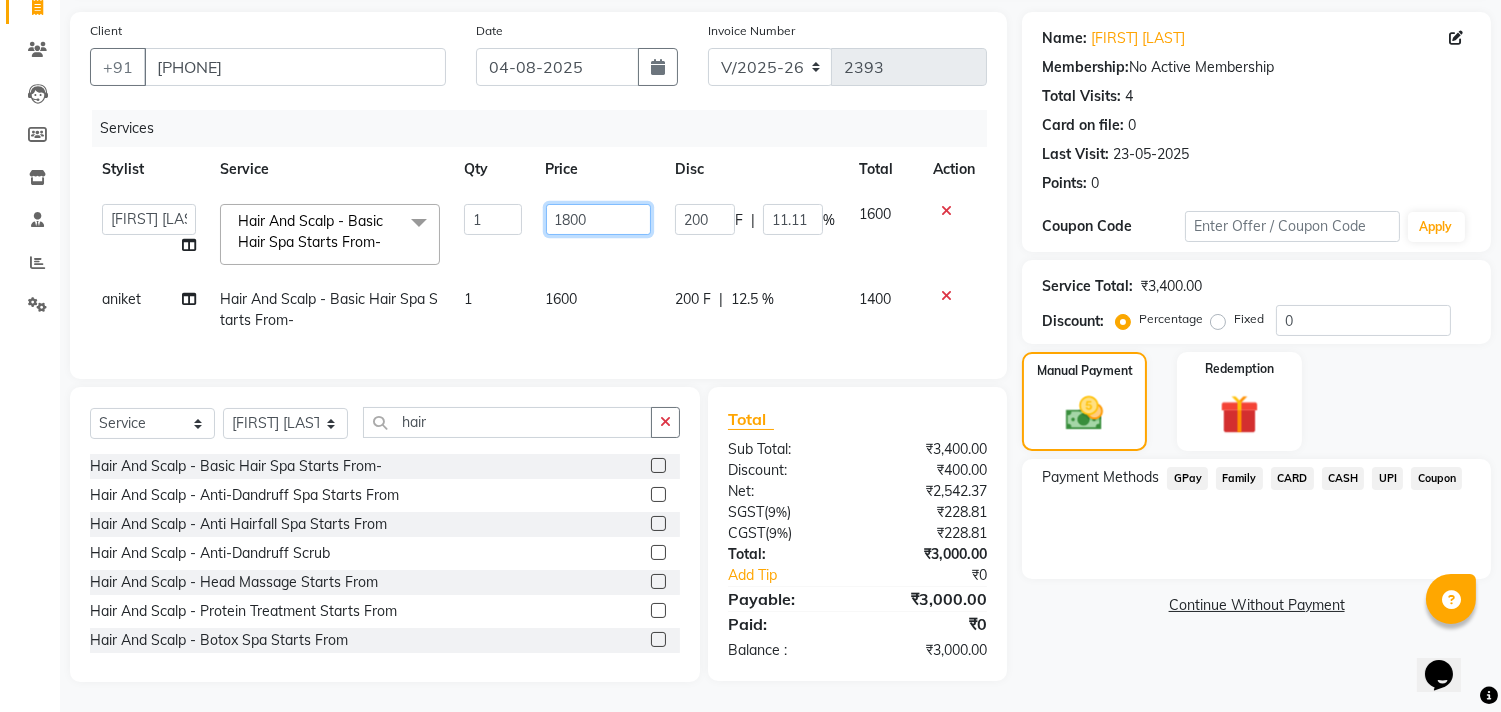 click on "1800" 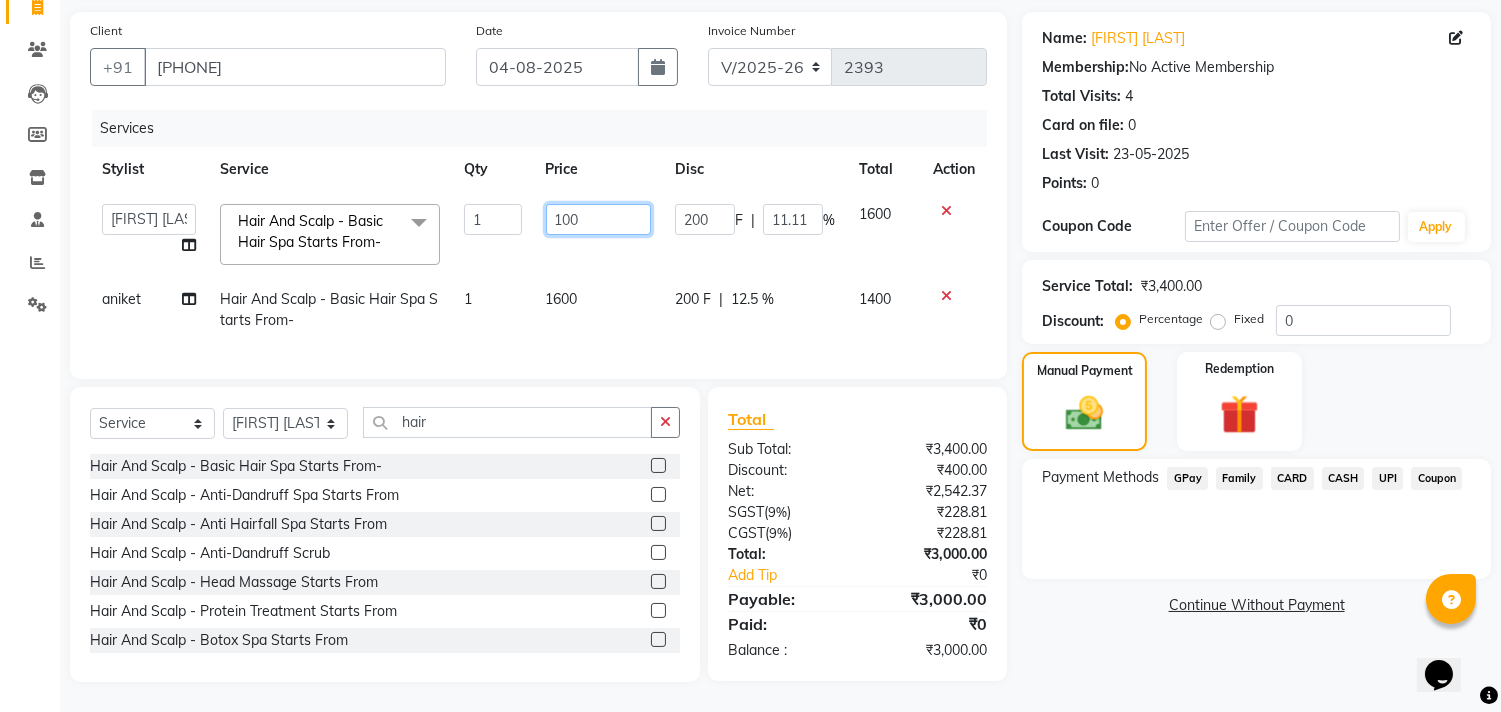 type on "1600" 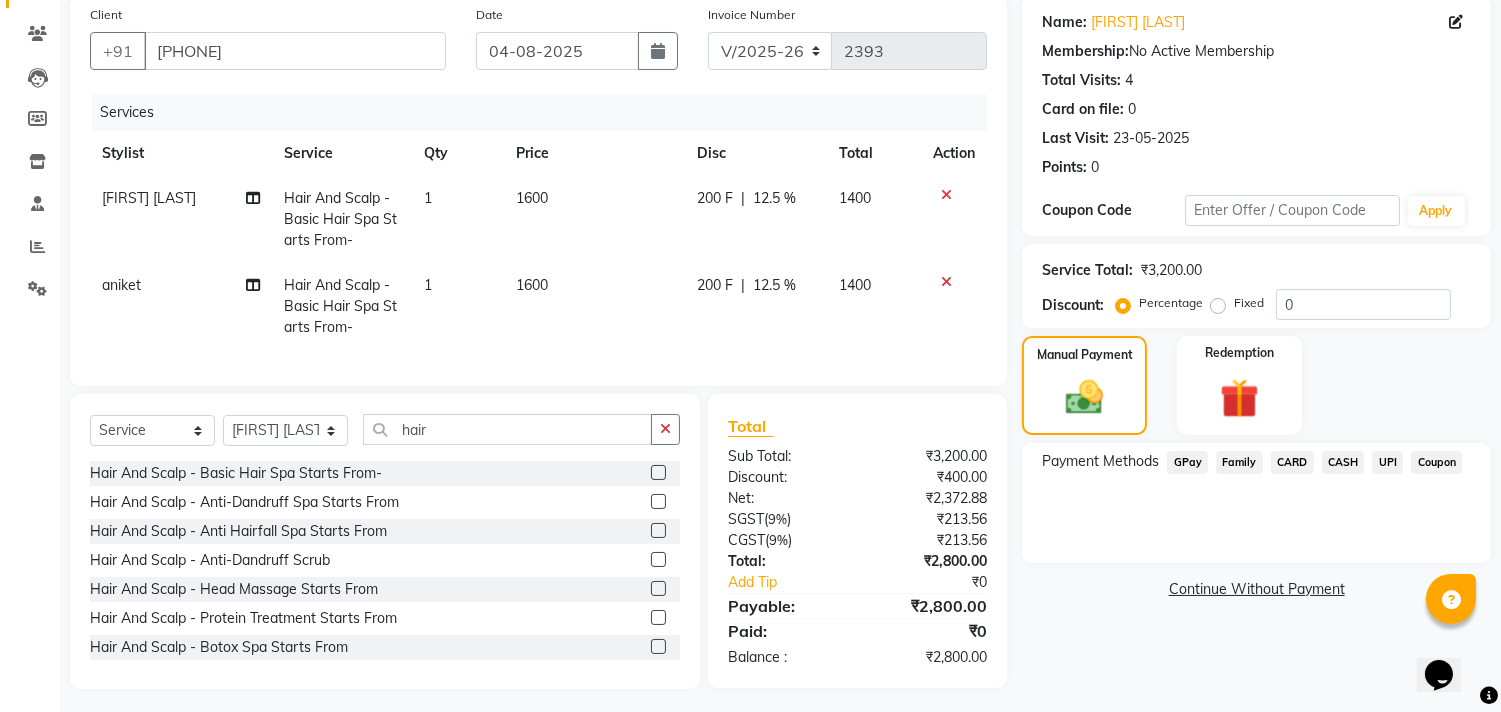 click on "1600" 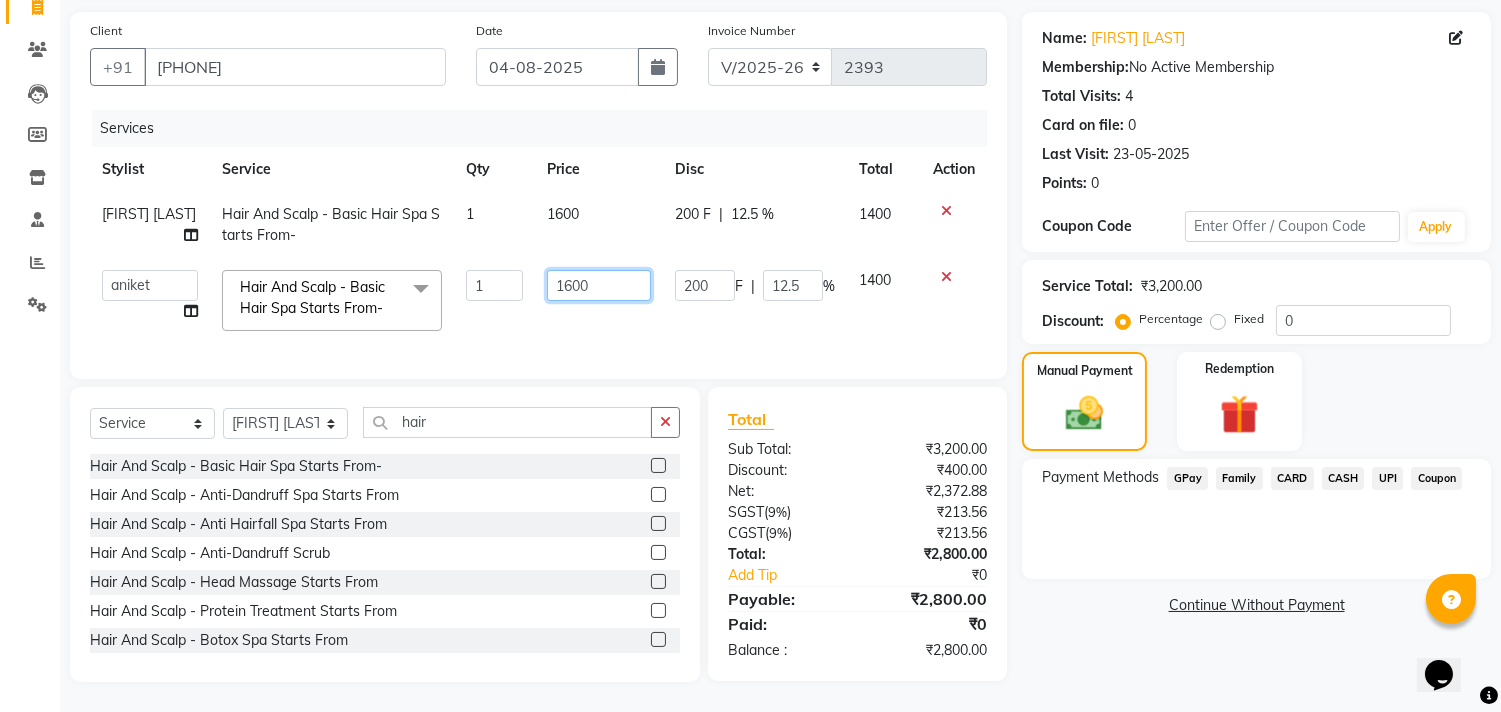 click on "1600" 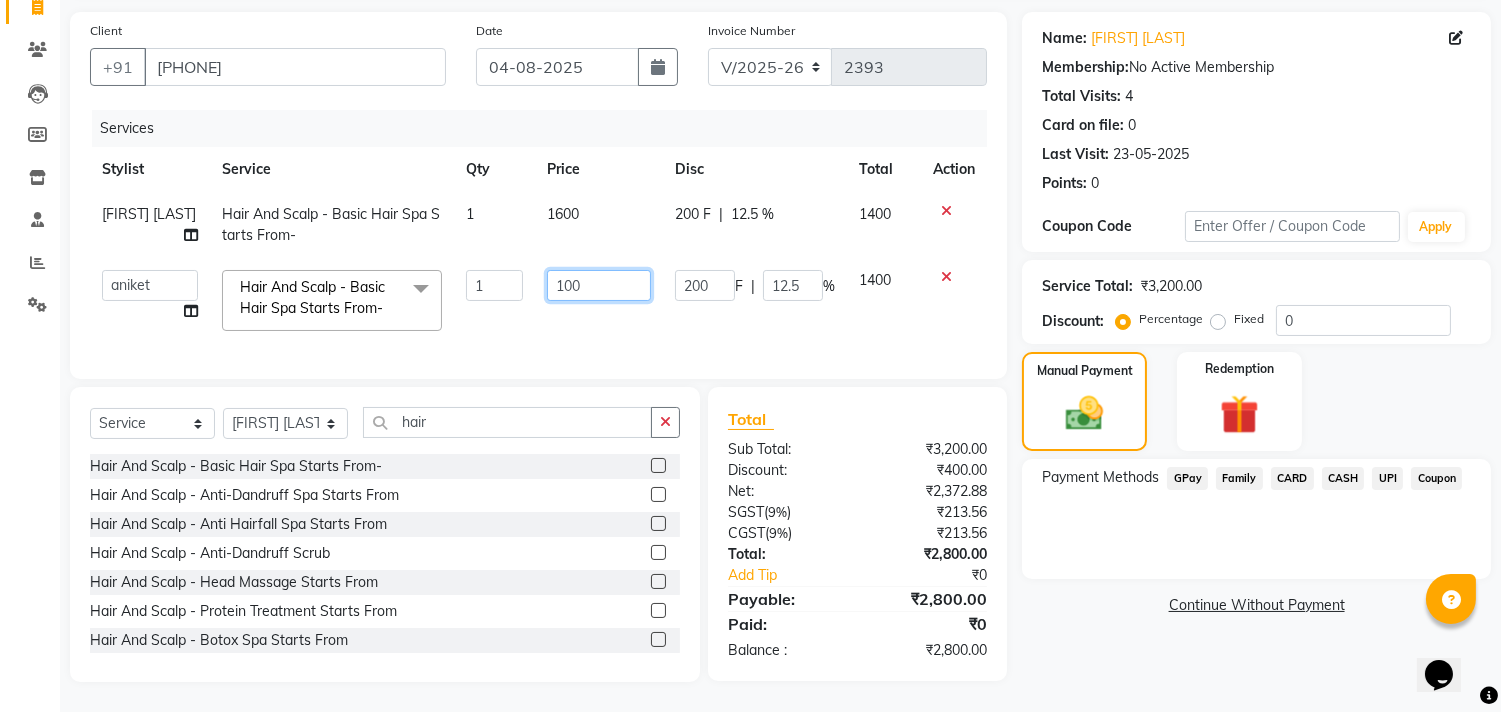 type on "1800" 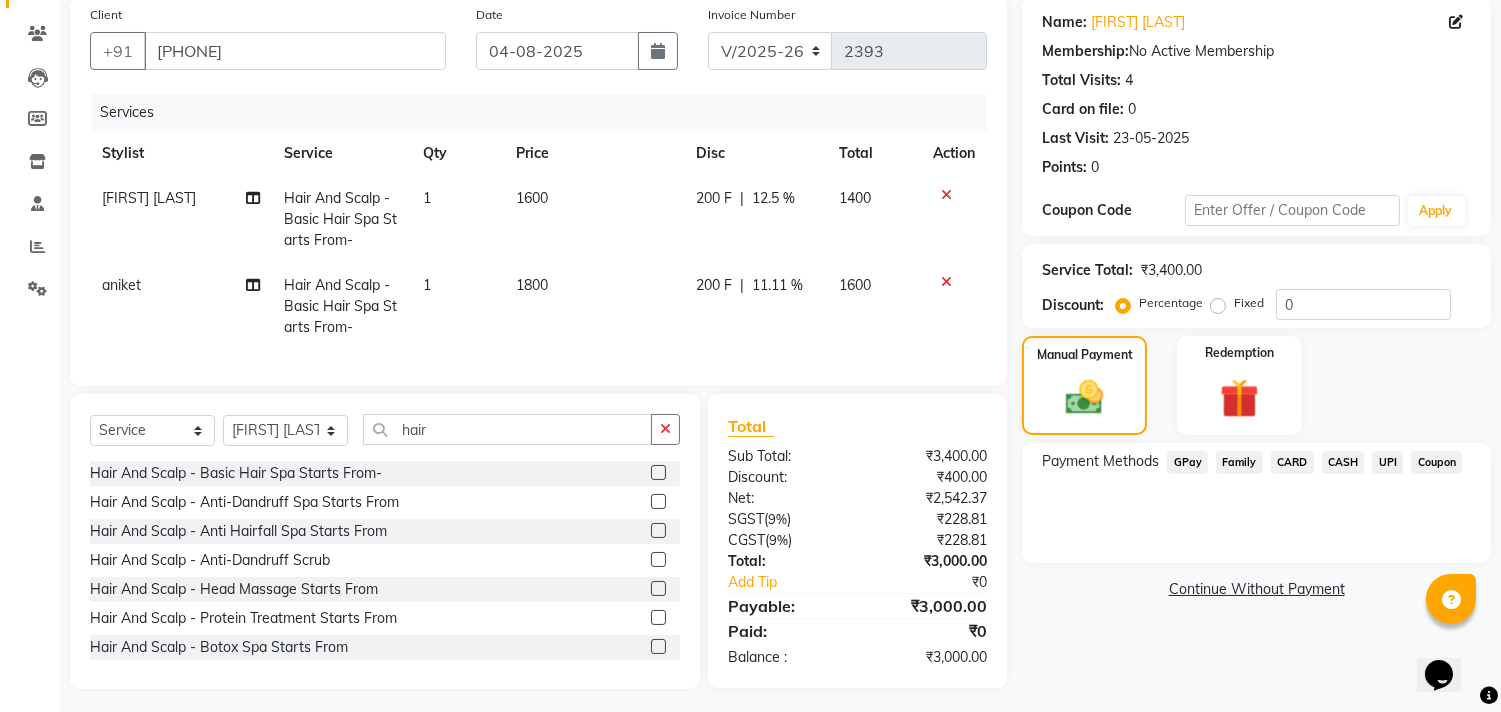 click on "1800" 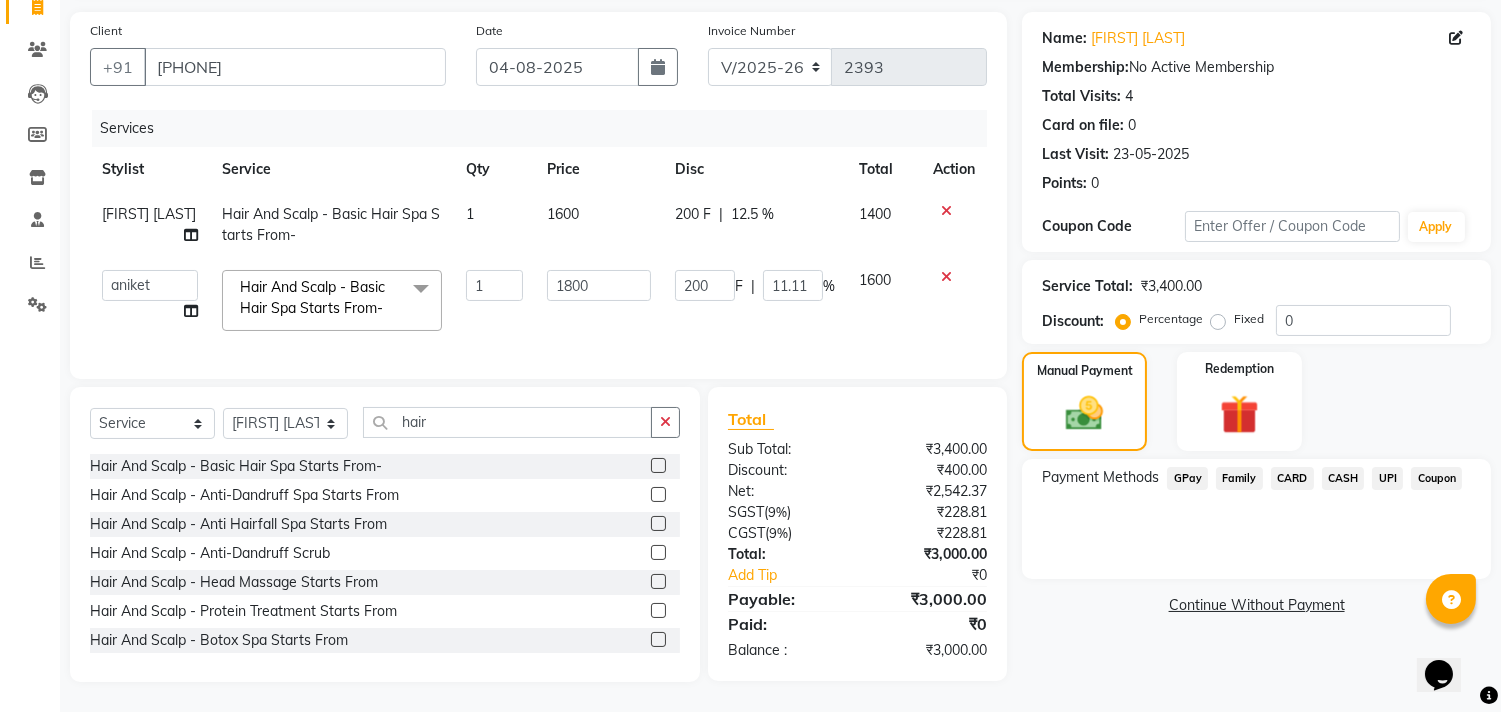 click on "UPI" 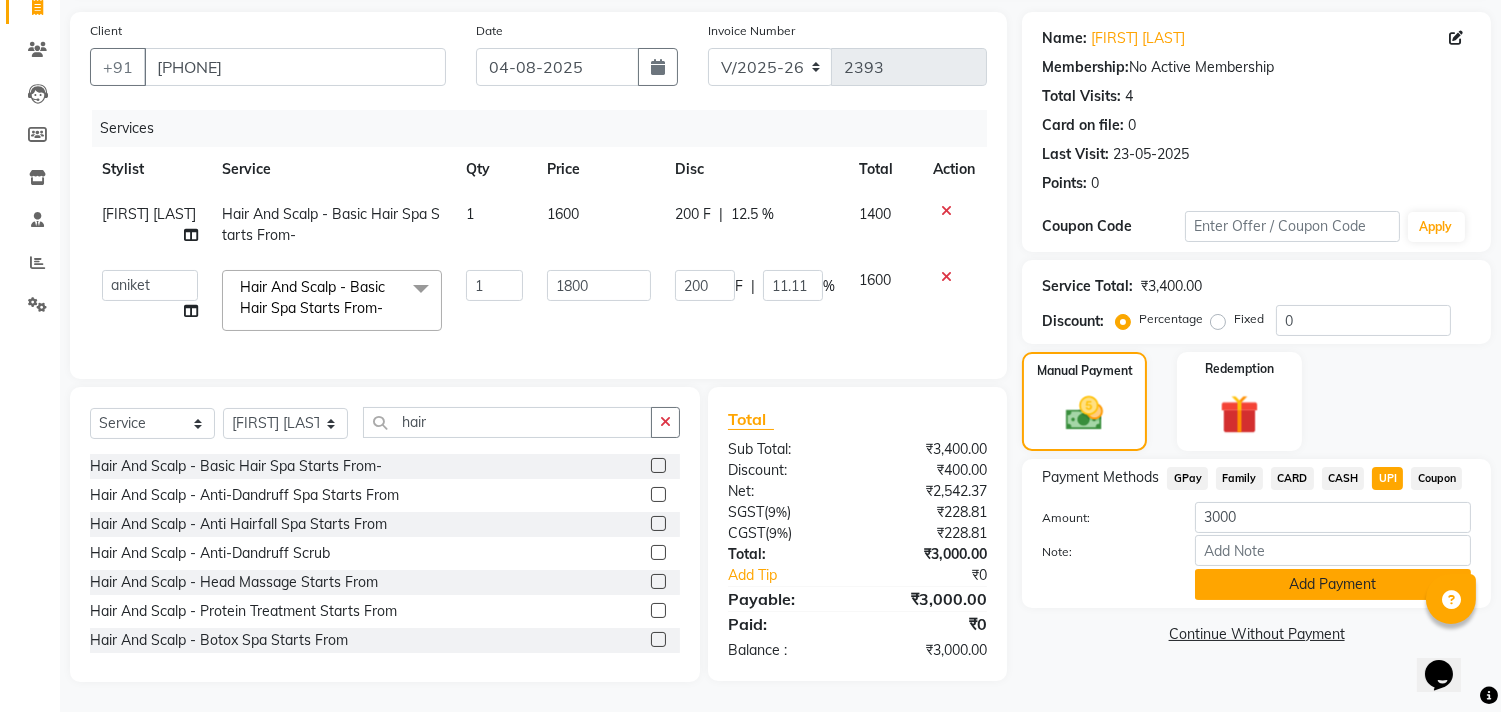click on "Add Payment" 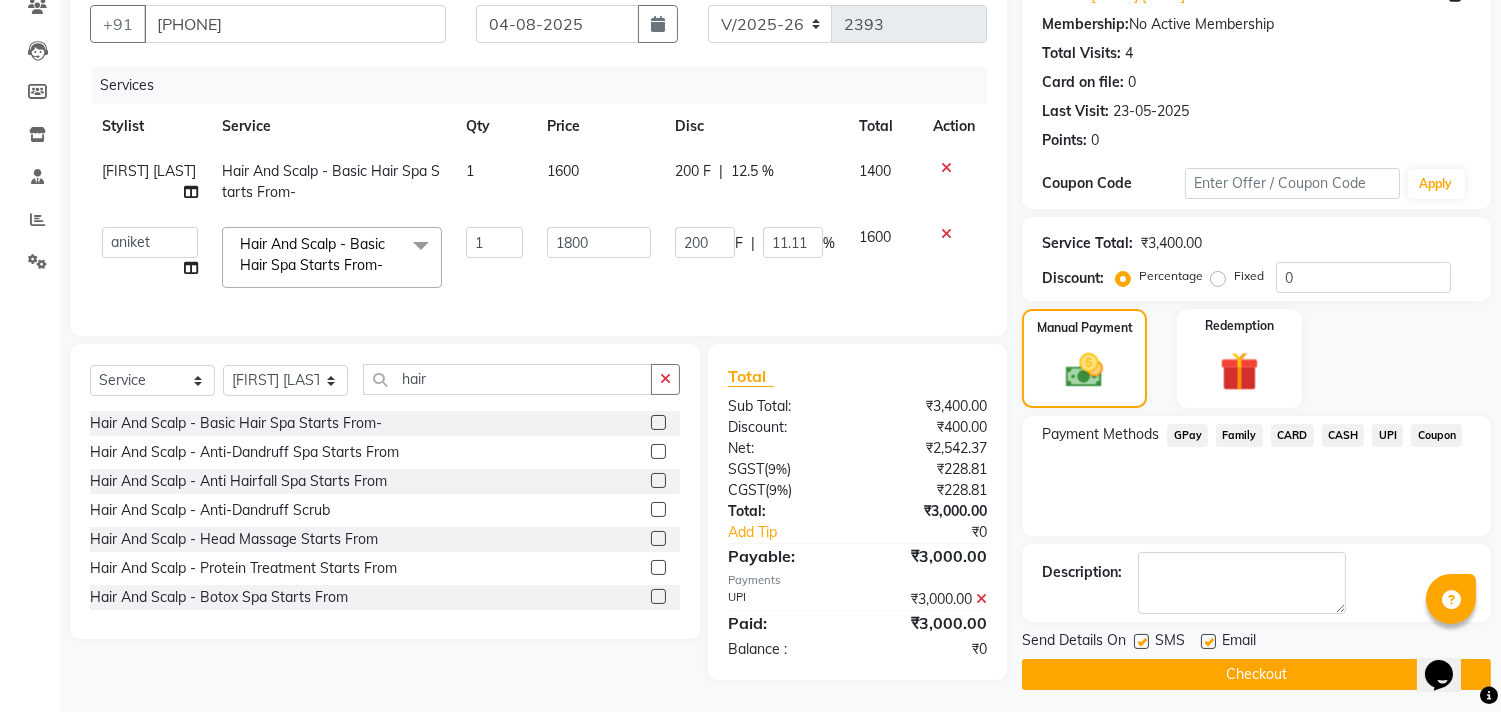scroll, scrollTop: 195, scrollLeft: 0, axis: vertical 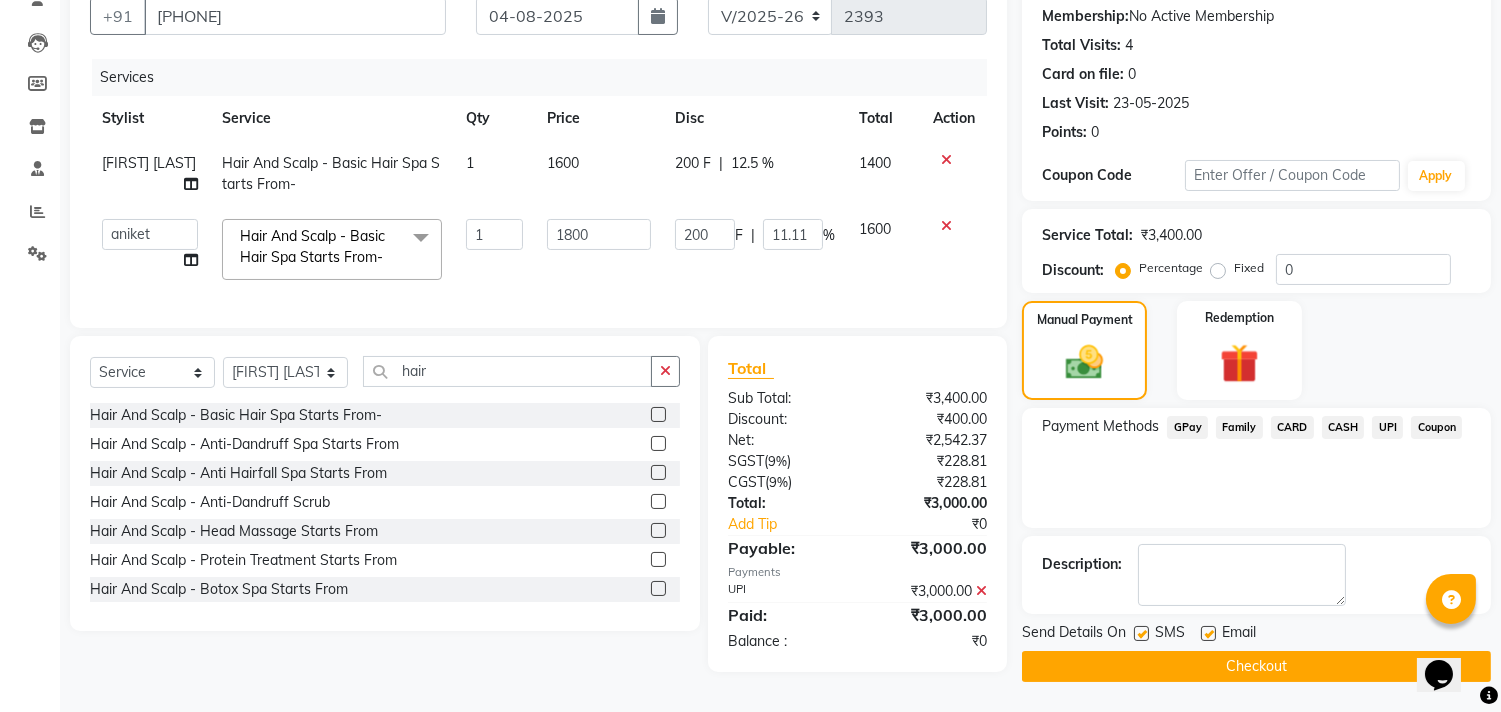 click on "Checkout" 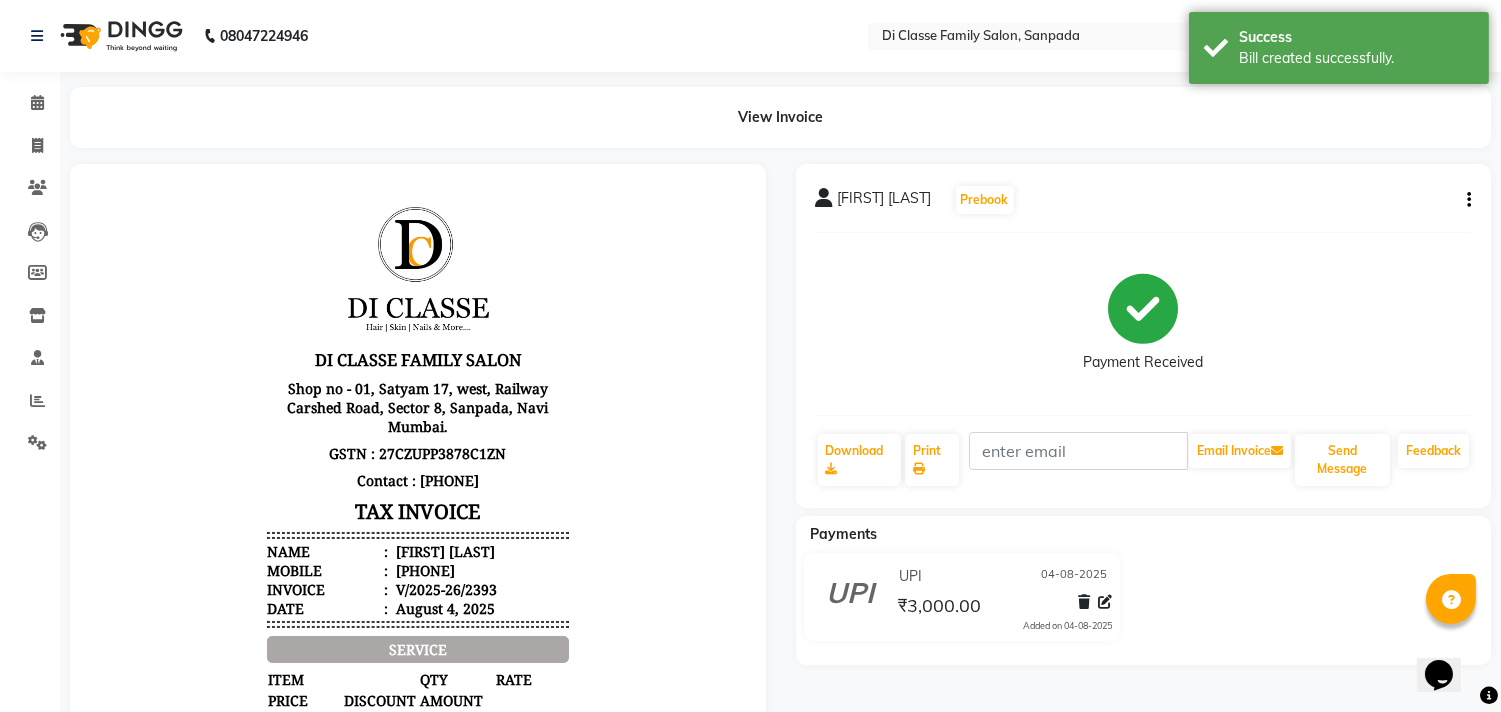 scroll, scrollTop: 0, scrollLeft: 0, axis: both 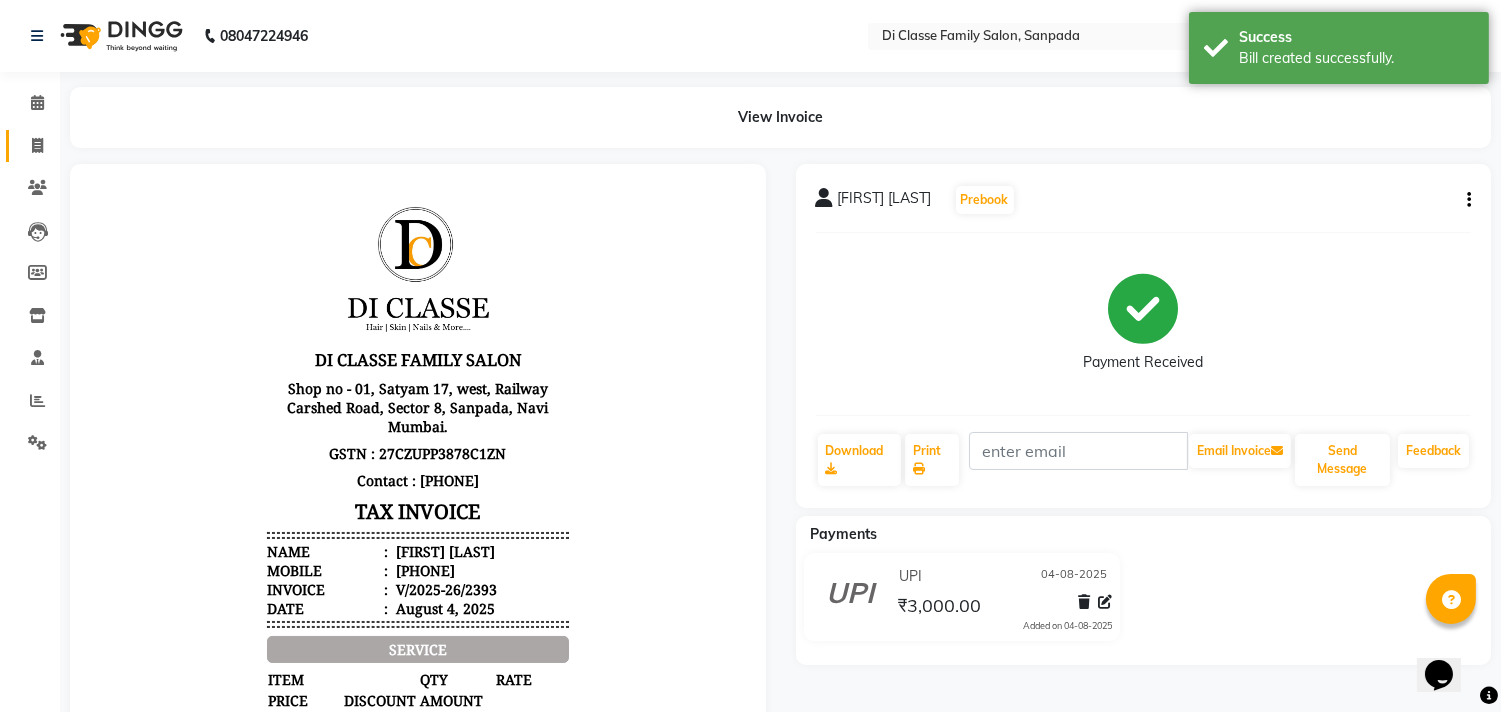 click on "Invoice" 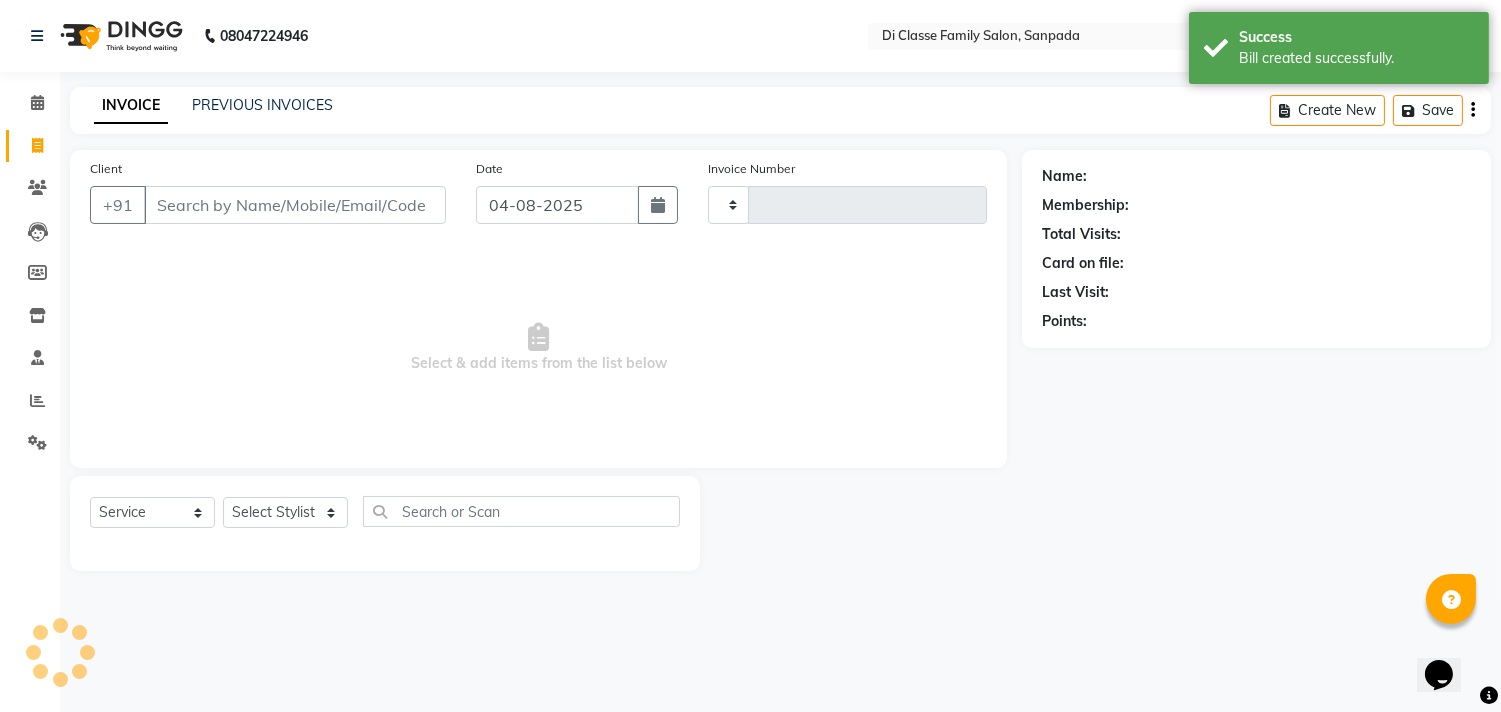 type on "2394" 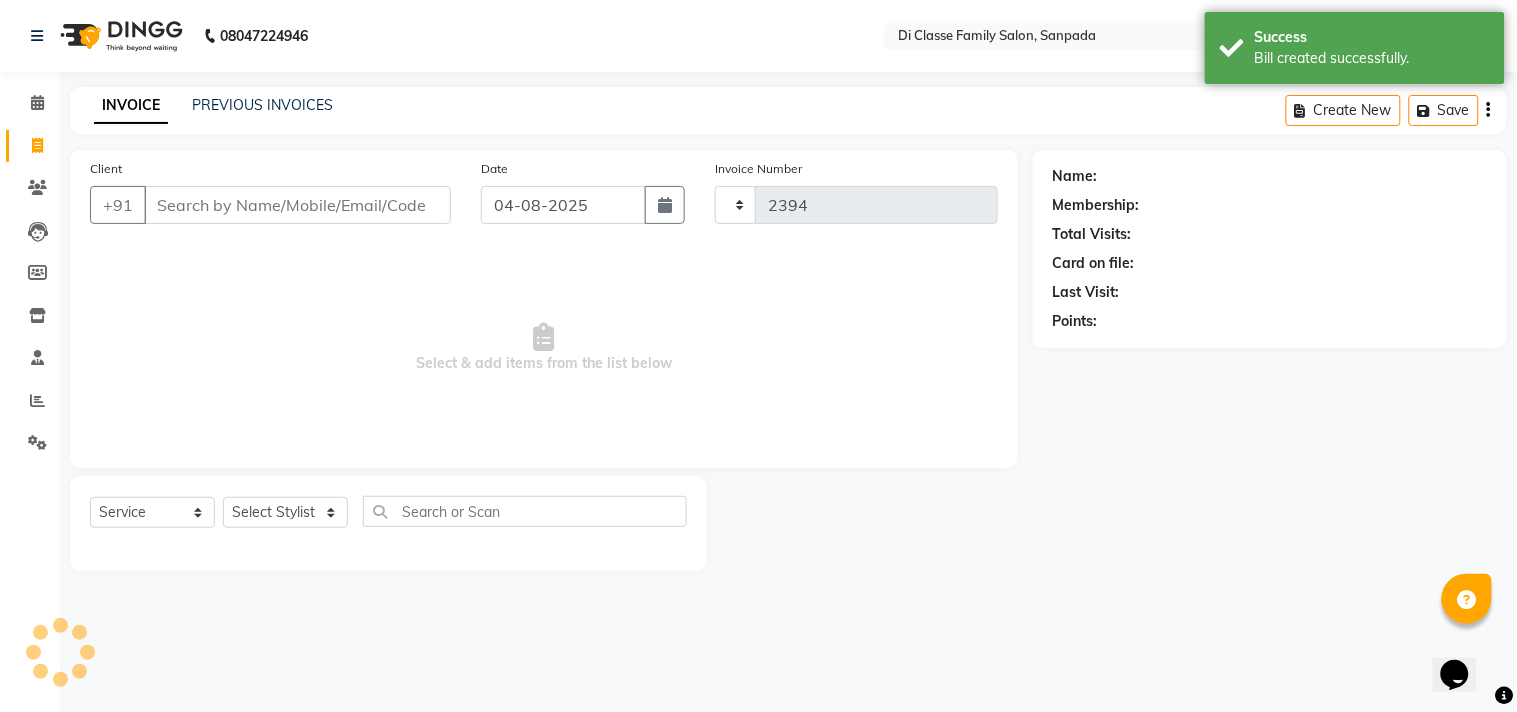 click on "INVOICE PREVIOUS INVOICES" 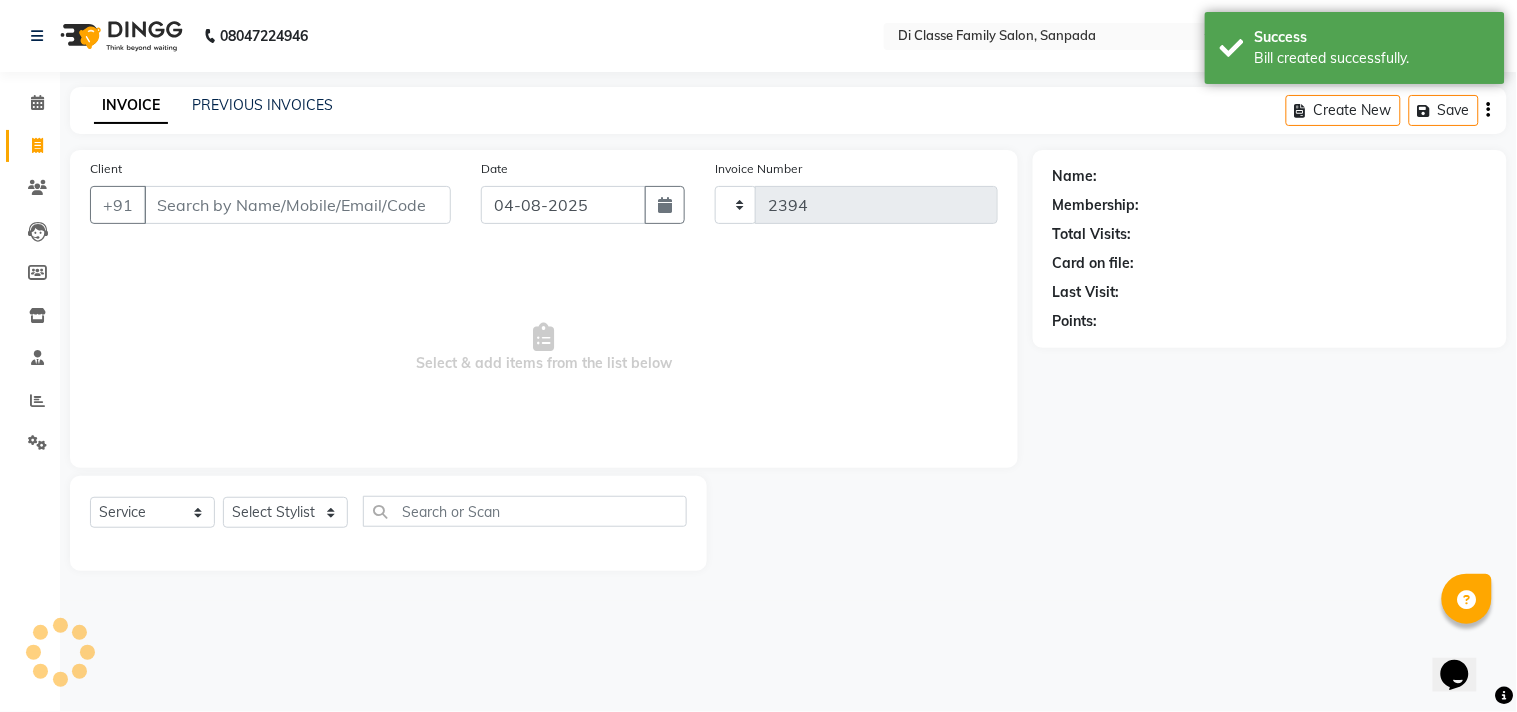 select on "4704" 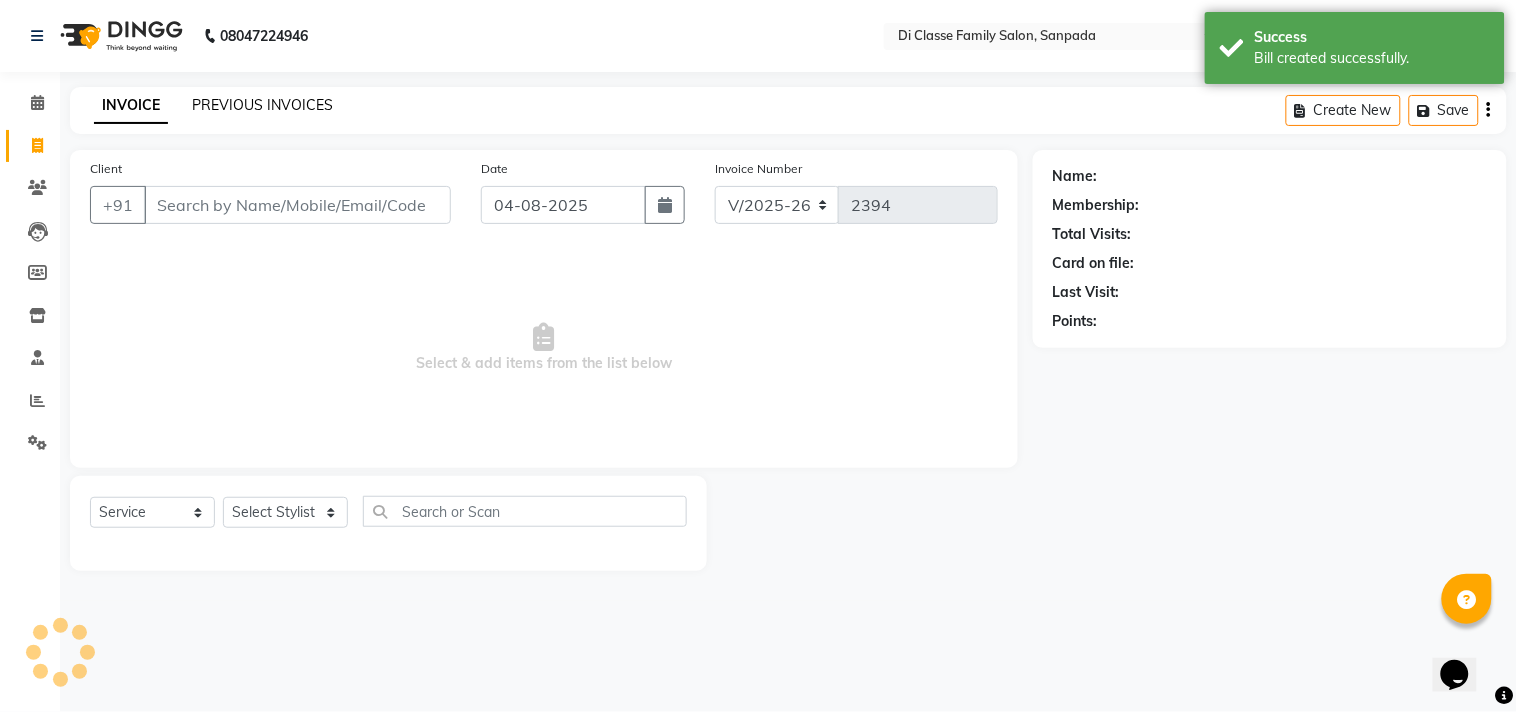 click on "PREVIOUS INVOICES" 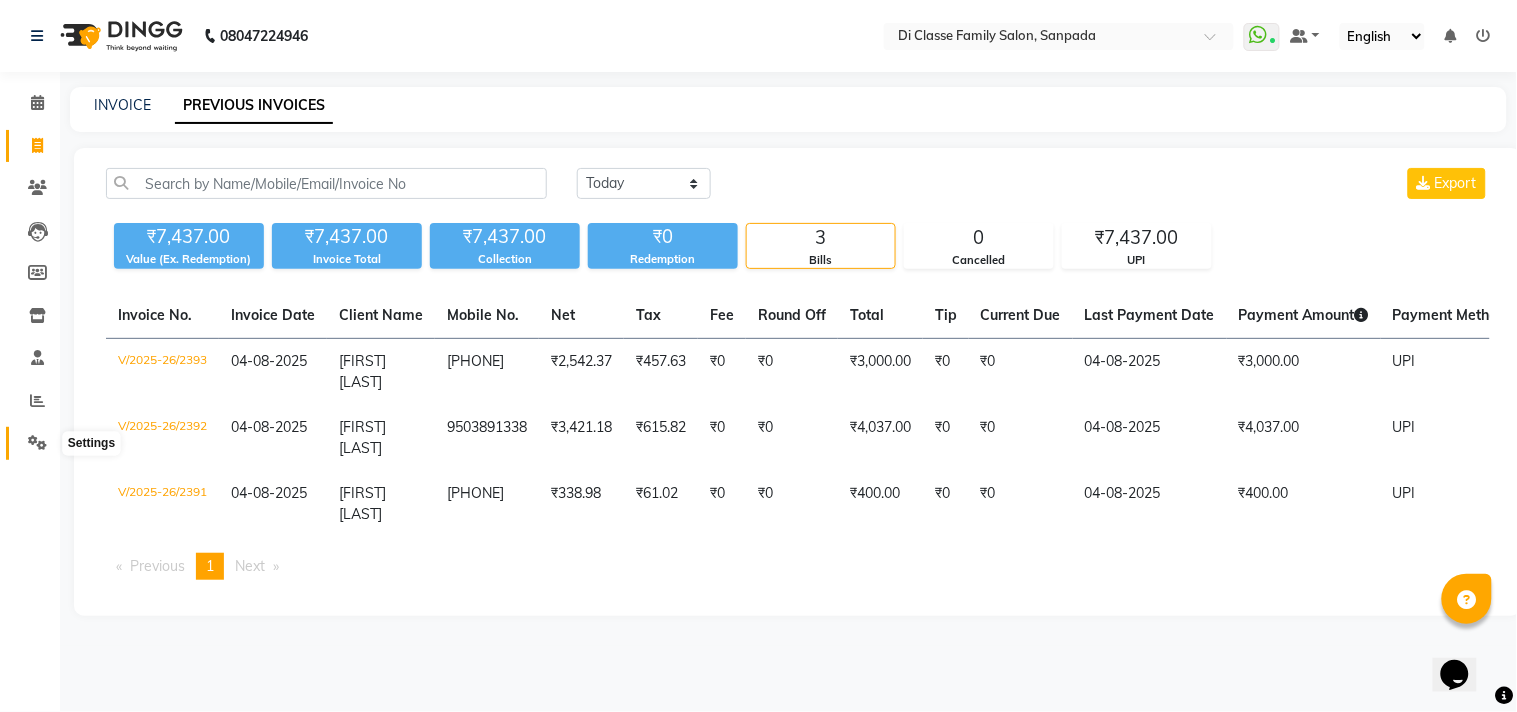 click 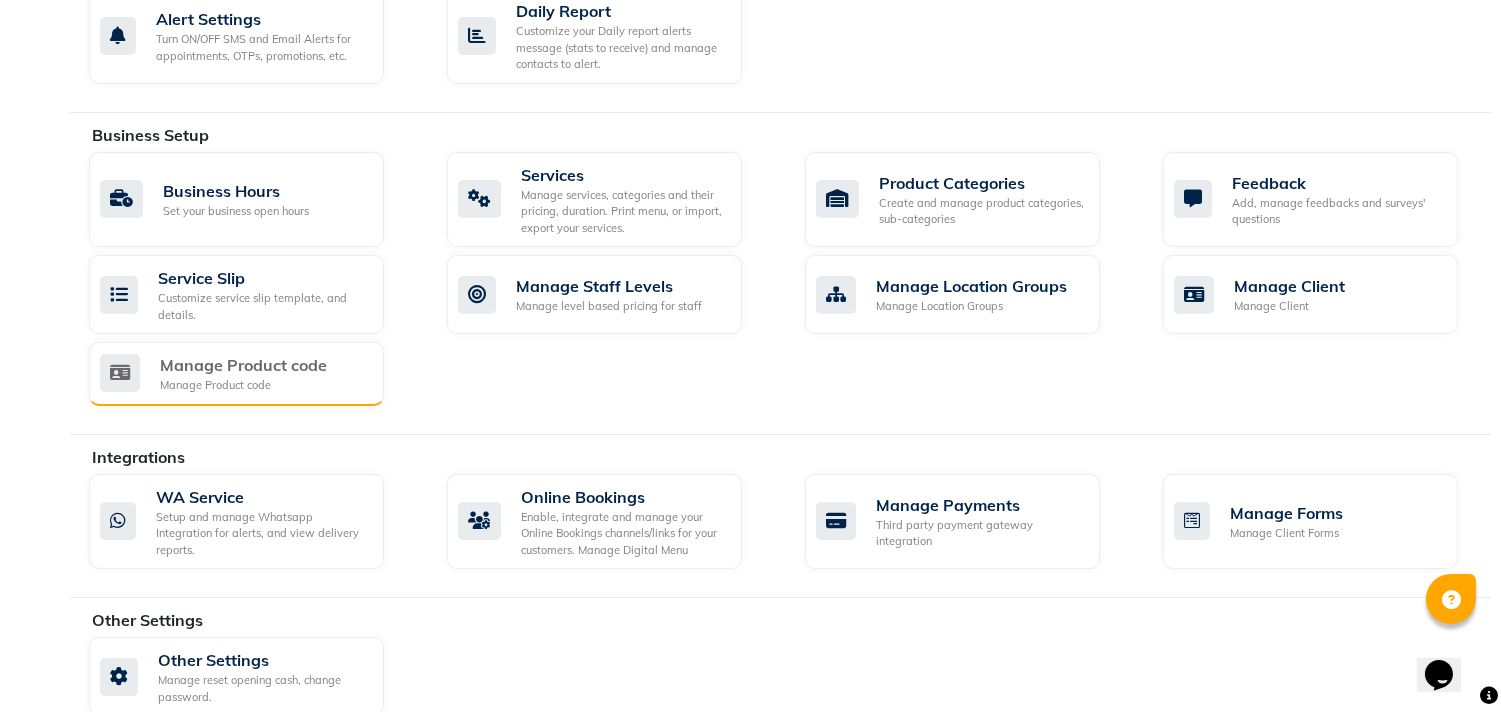 scroll, scrollTop: 553, scrollLeft: 0, axis: vertical 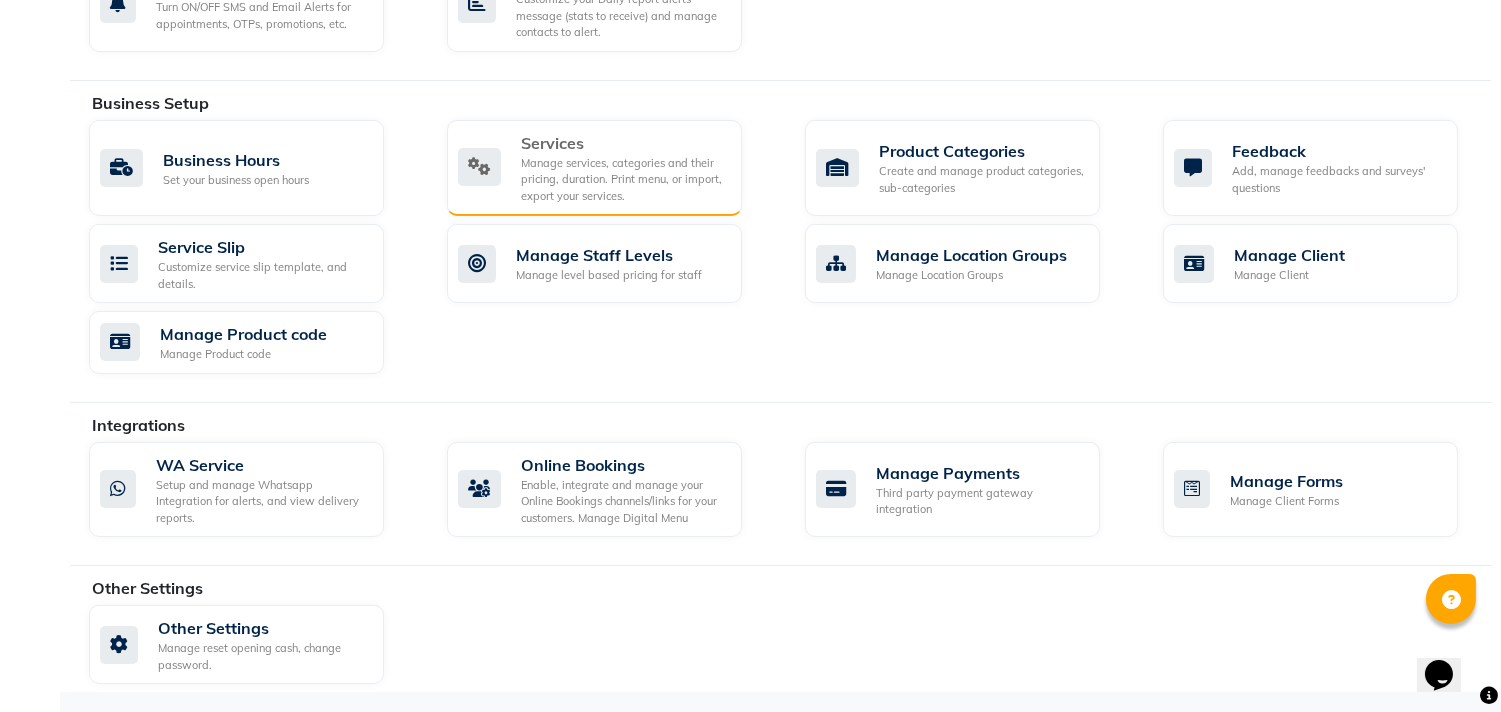 click on "Services  Manage services, categories and their pricing, duration. Print menu, or import, export your services." 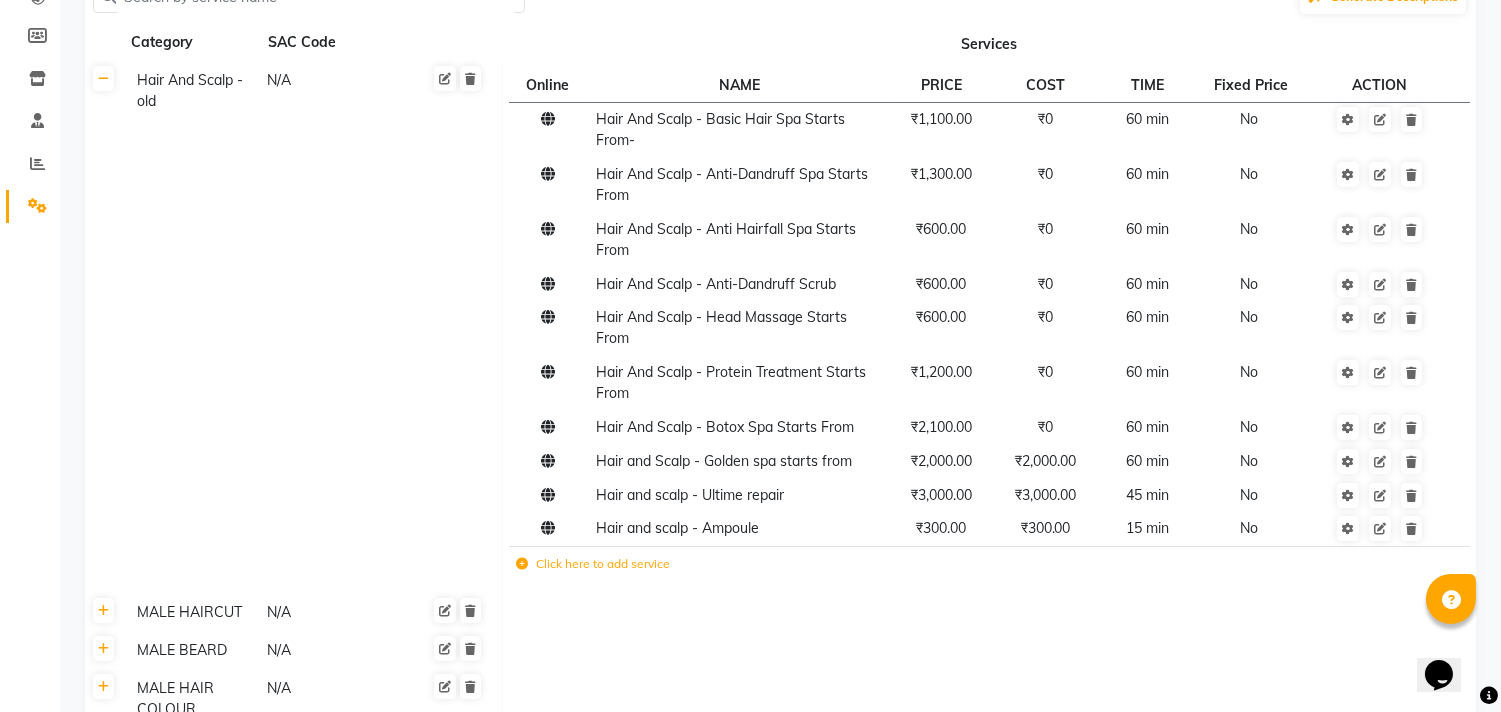 scroll, scrollTop: 444, scrollLeft: 0, axis: vertical 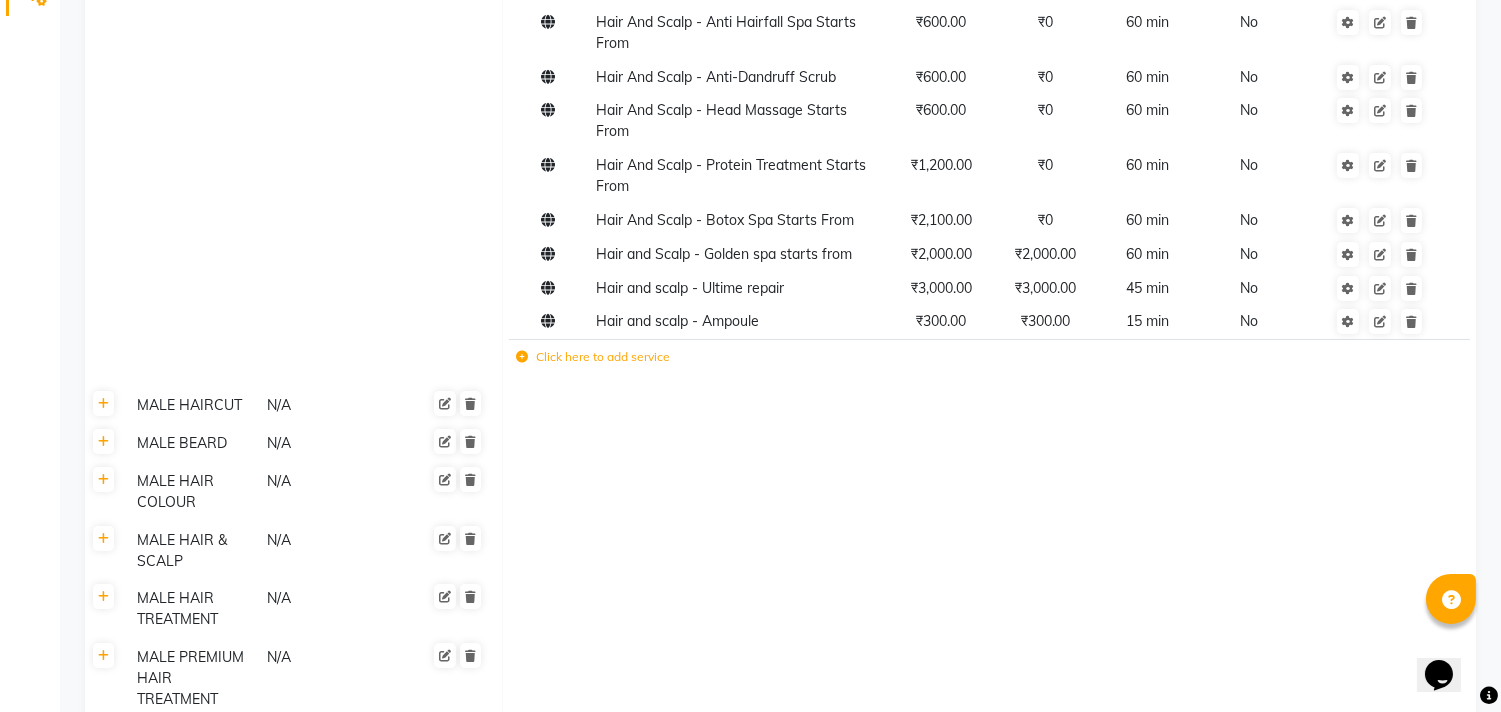 click on "Click here to add service" 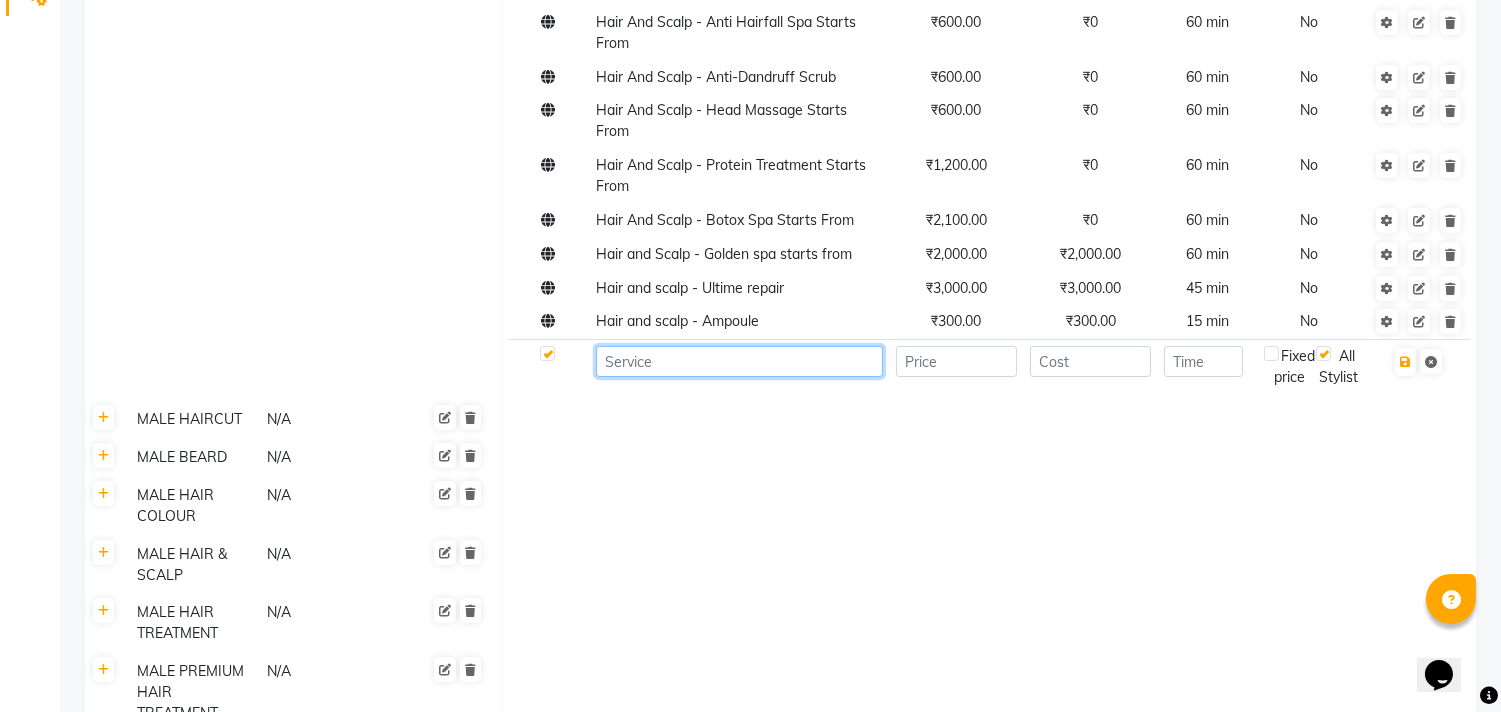 click 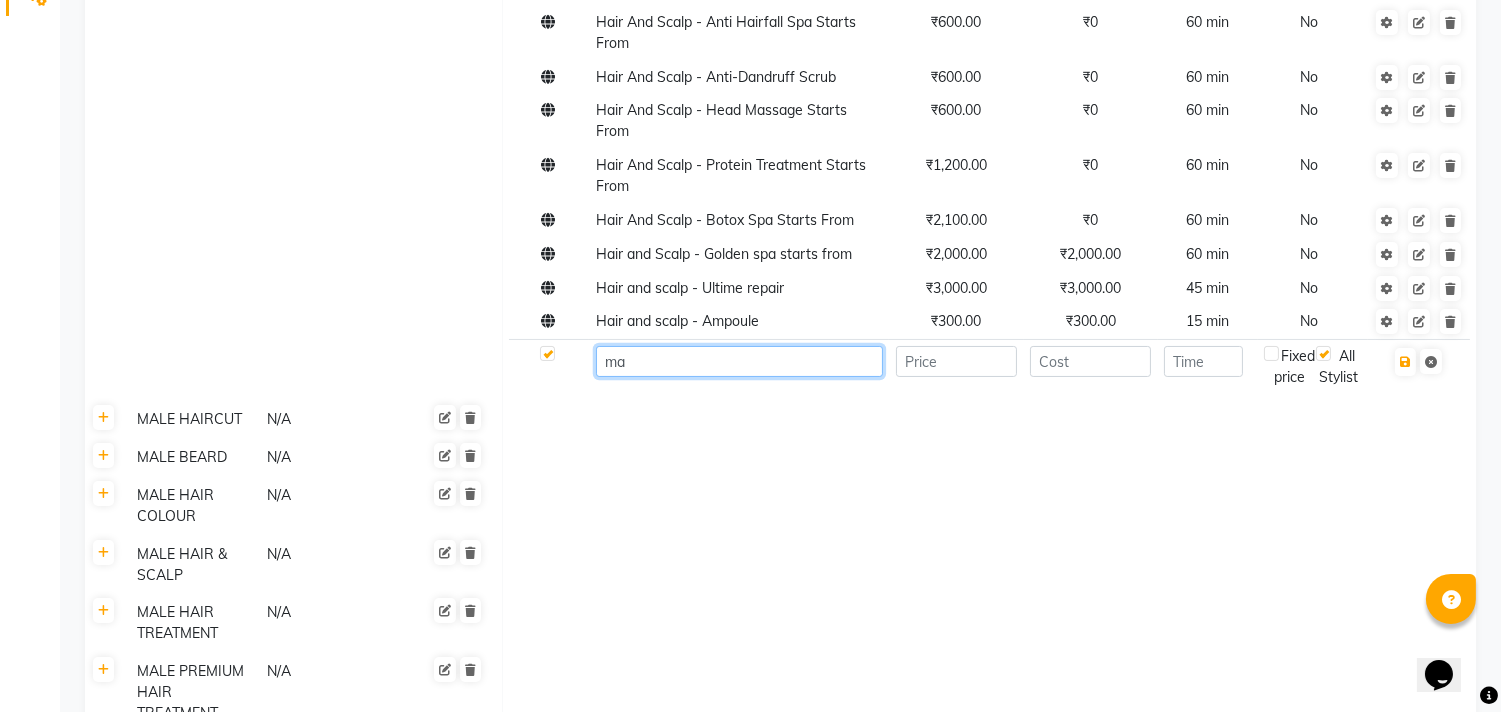 type on "m" 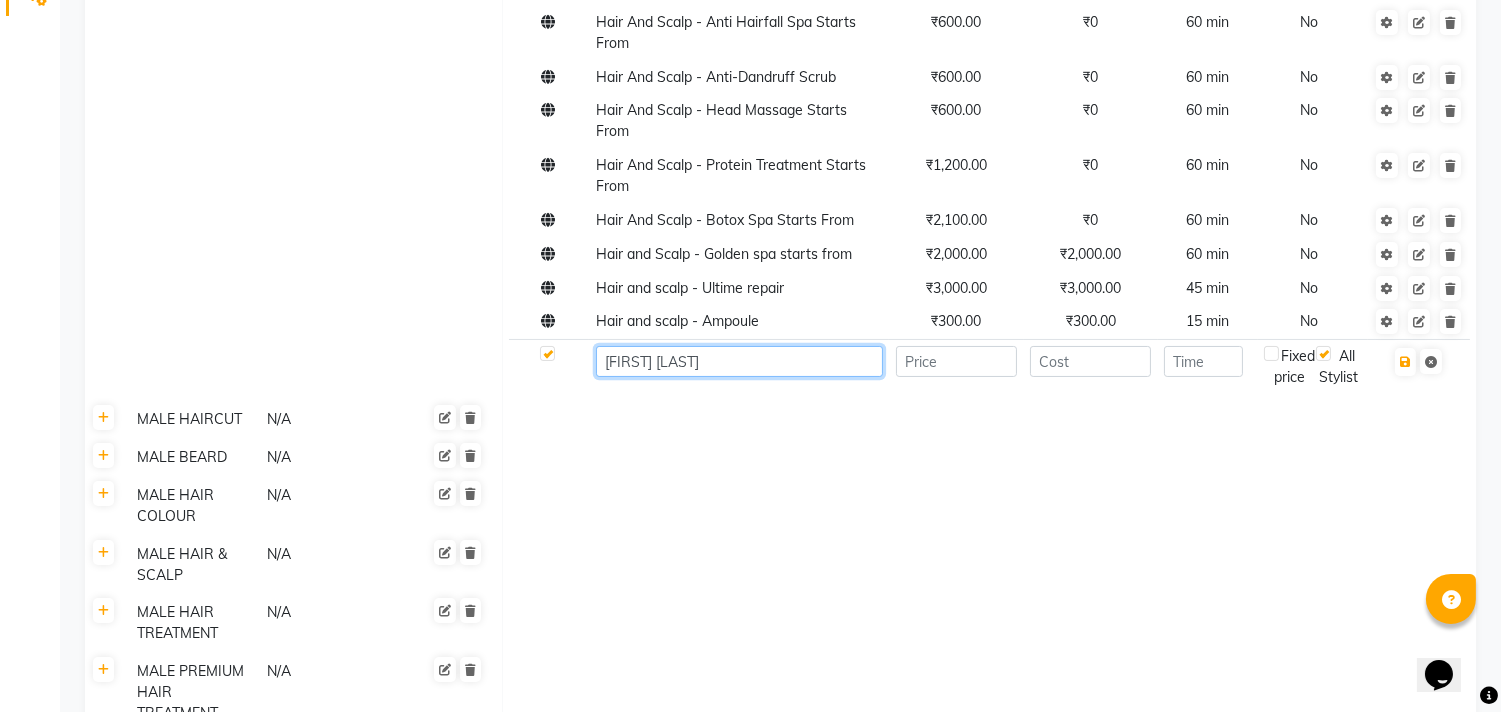 scroll, scrollTop: 0, scrollLeft: 63, axis: horizontal 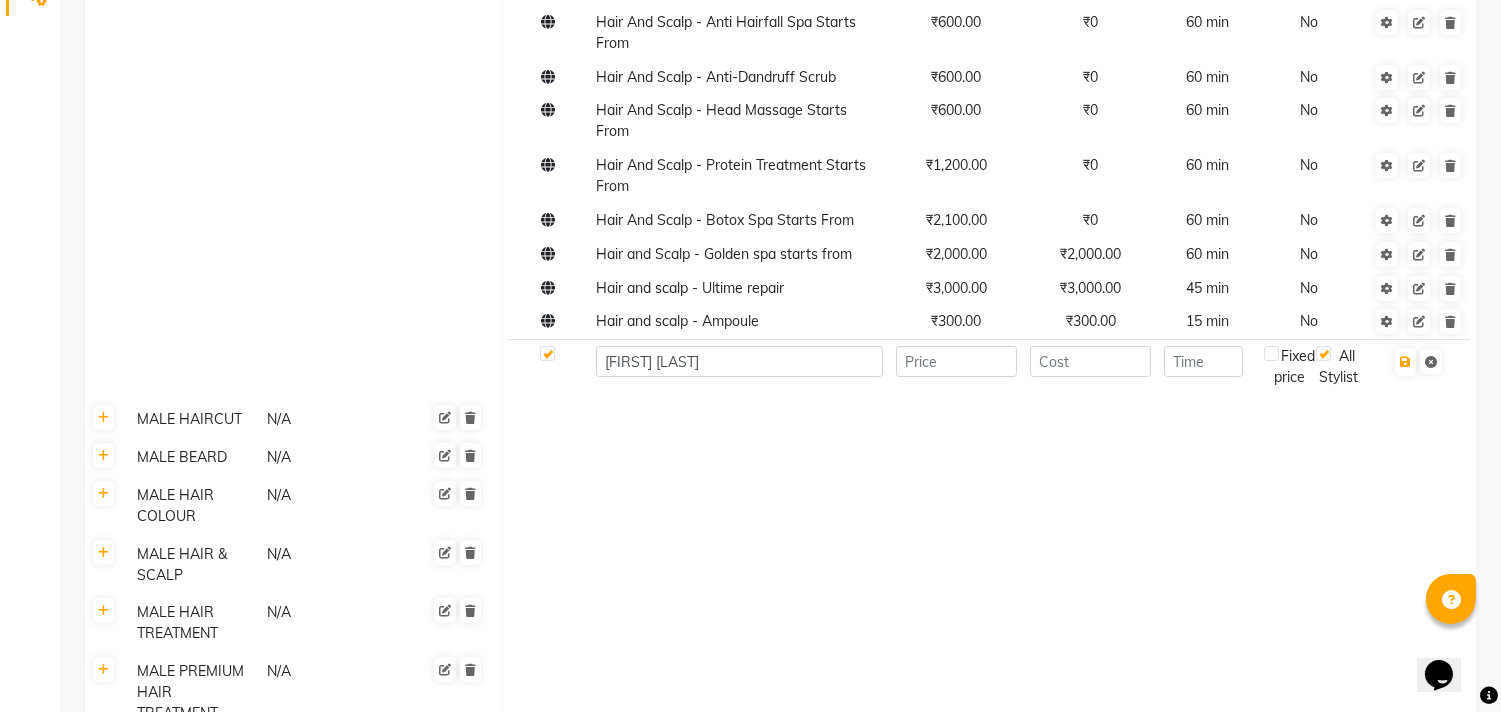 click 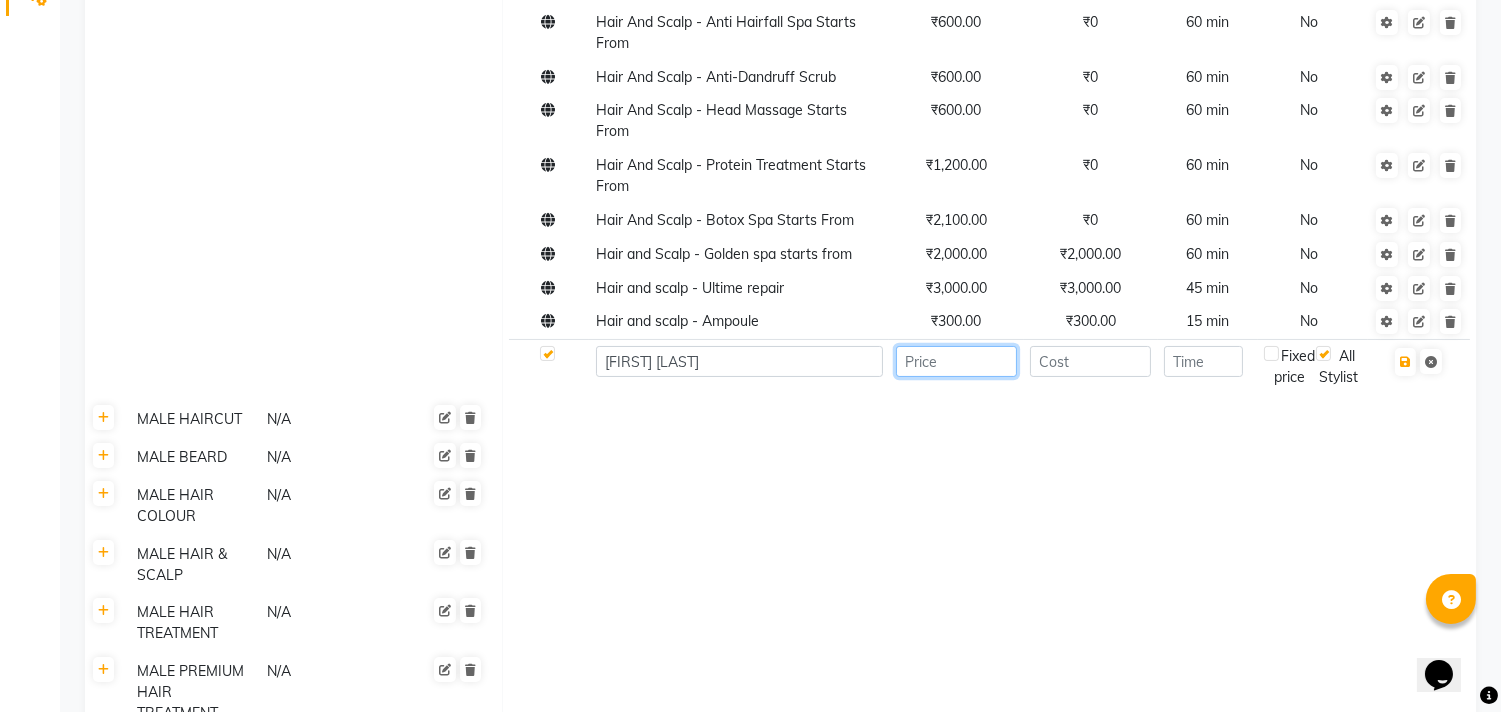 click 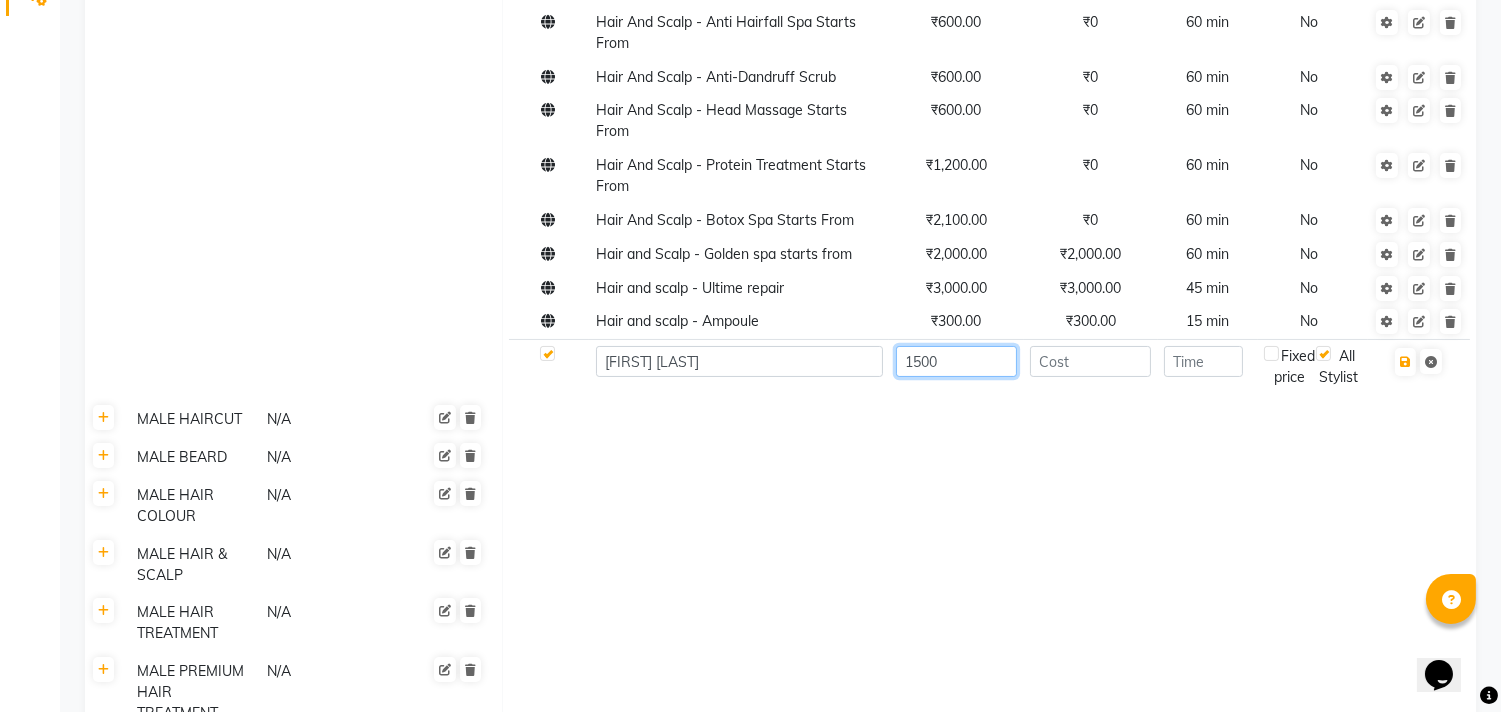 type on "1500" 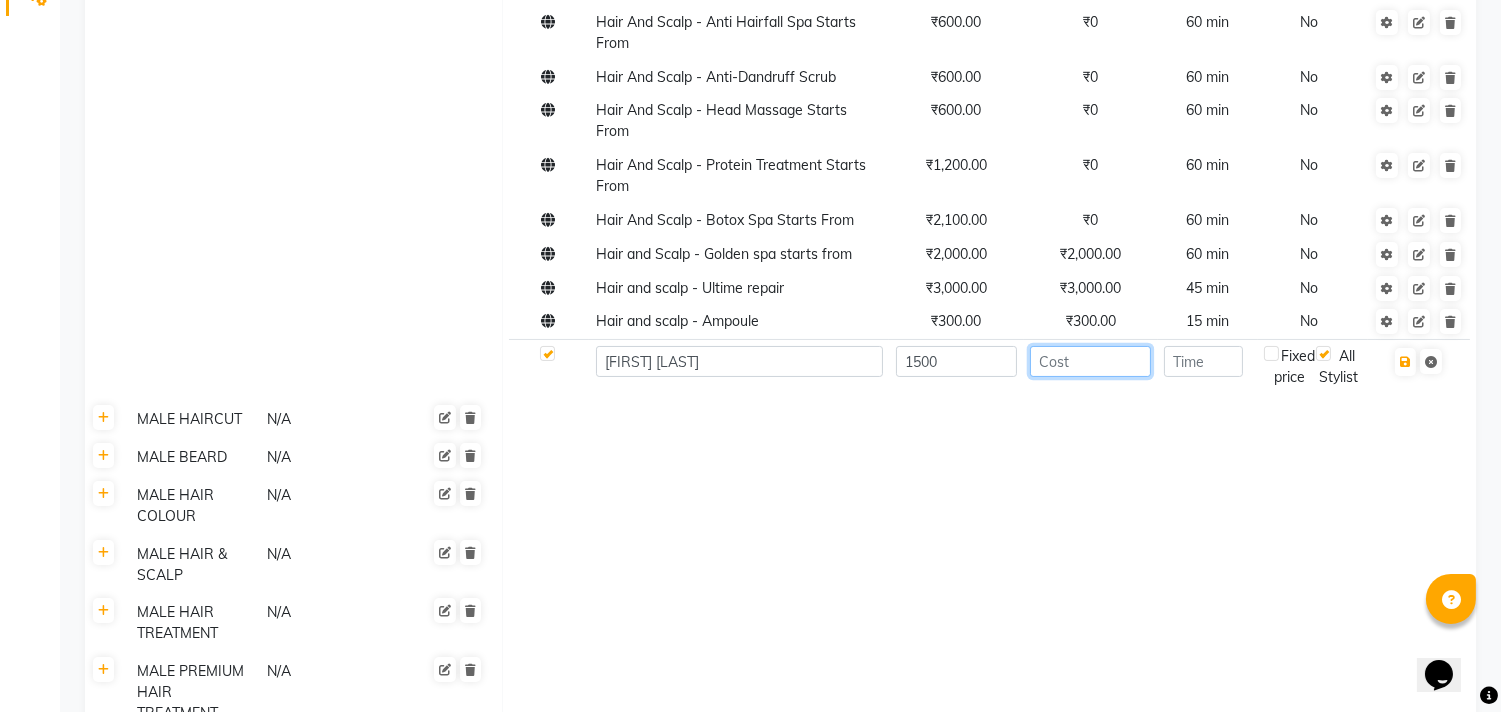 click 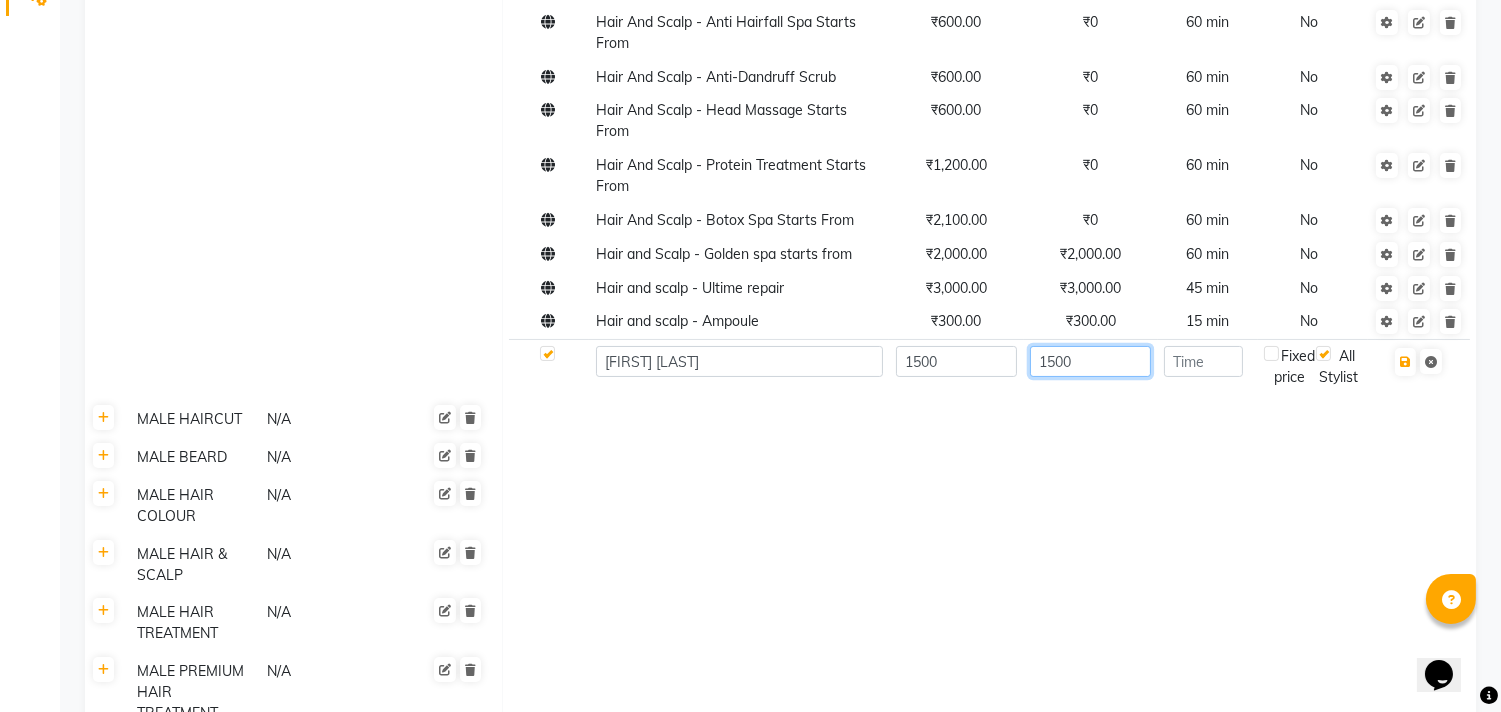 type on "1500" 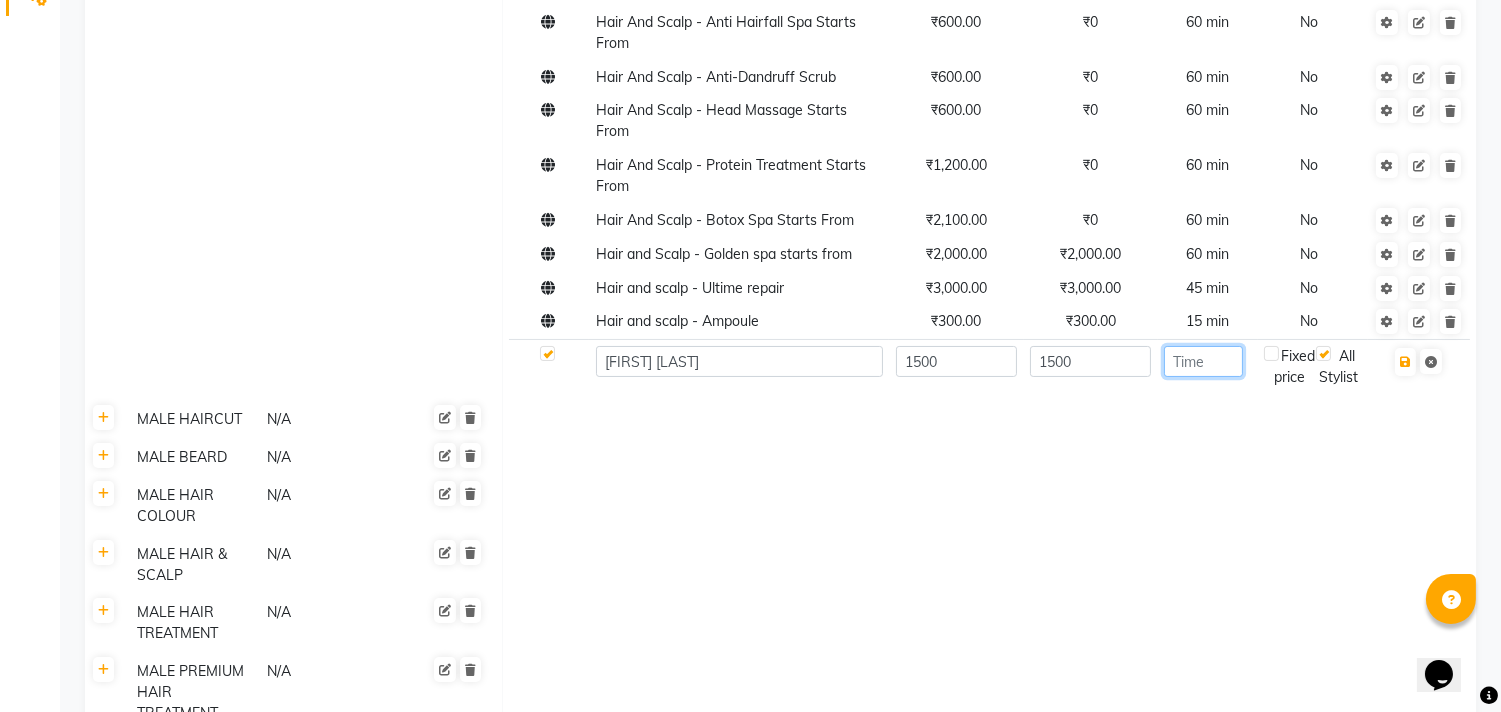 click 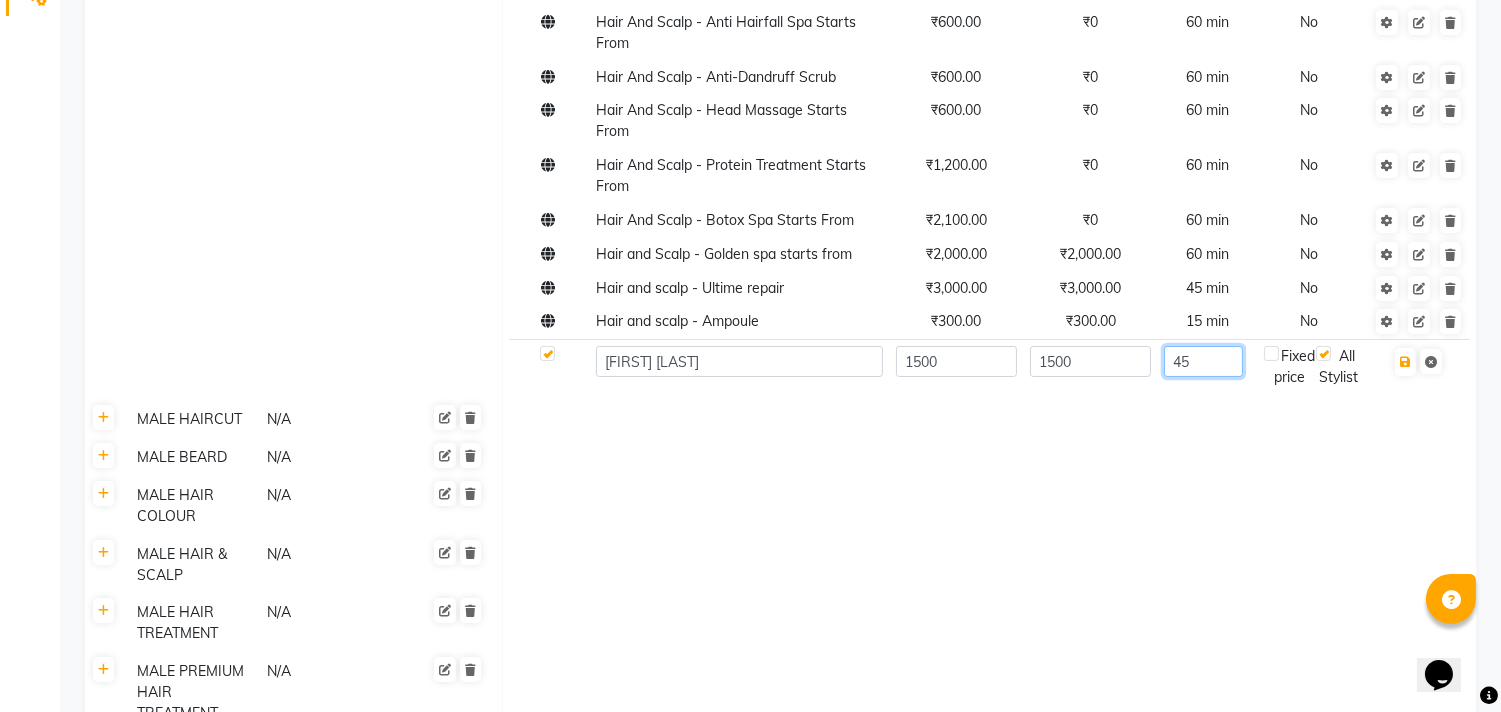 type on "45" 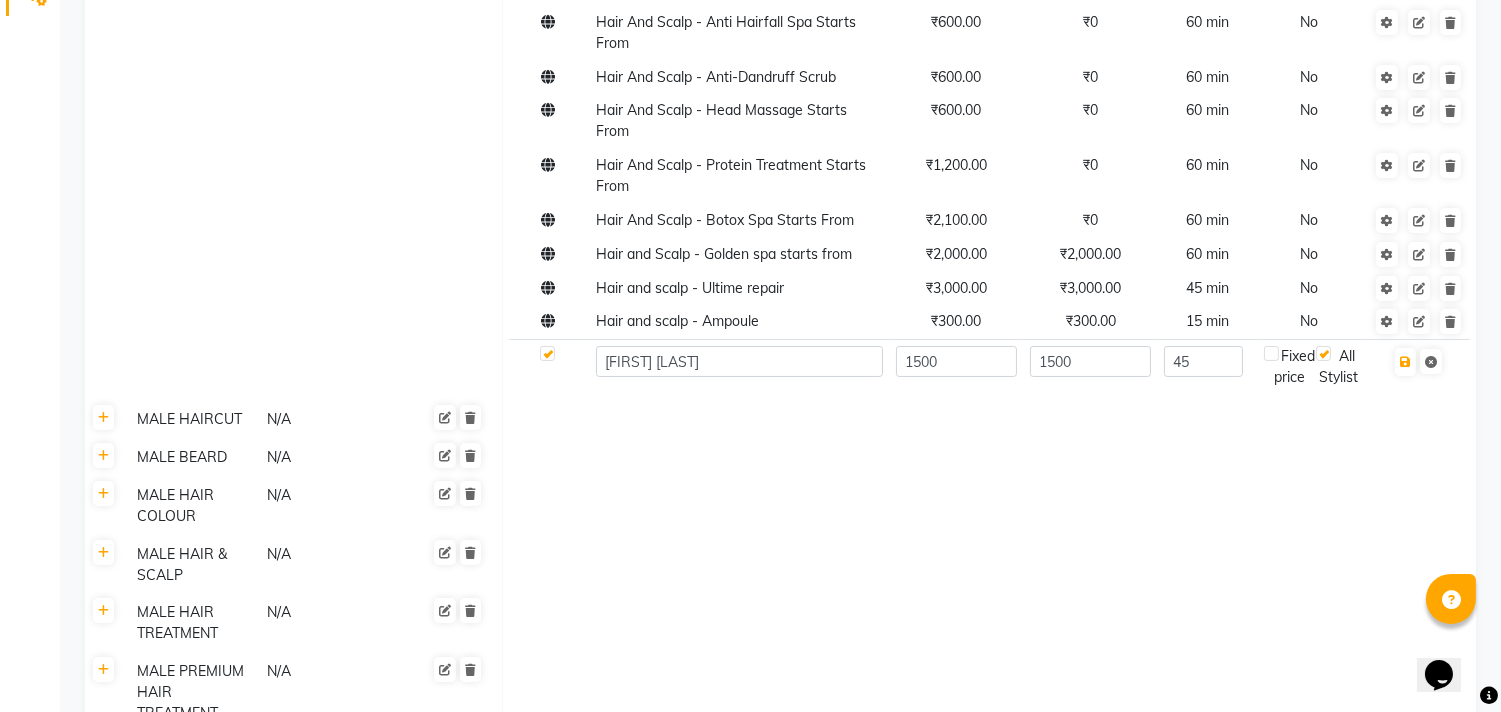 click on "45" 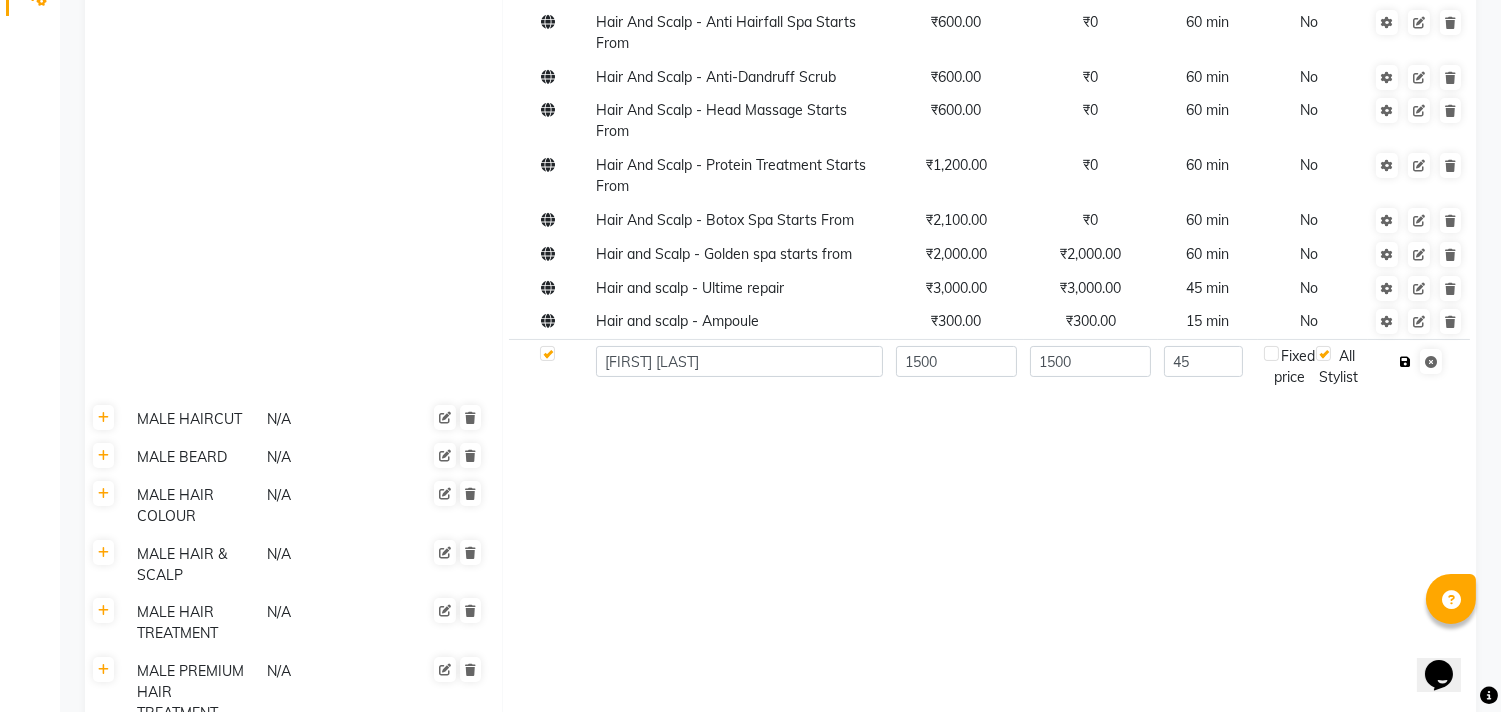 click at bounding box center [1405, 362] 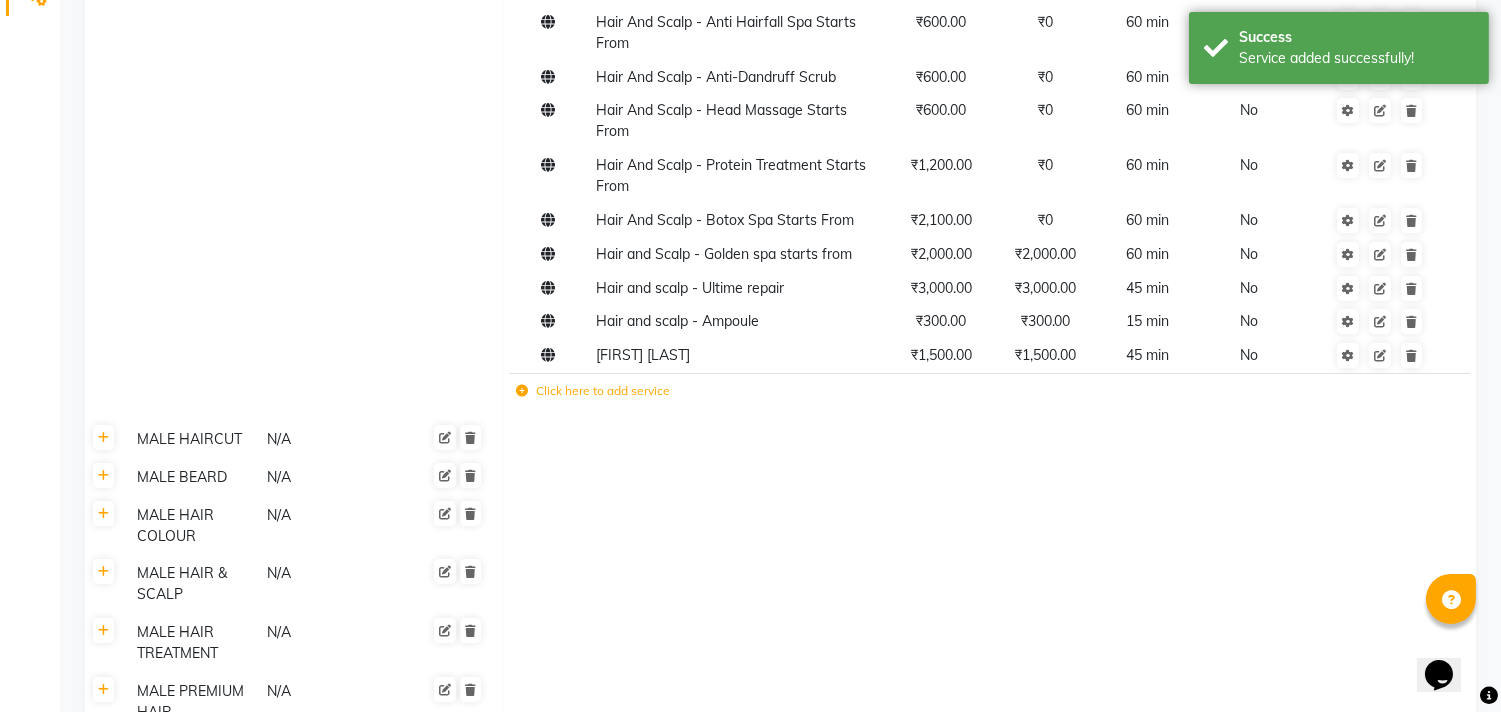 click 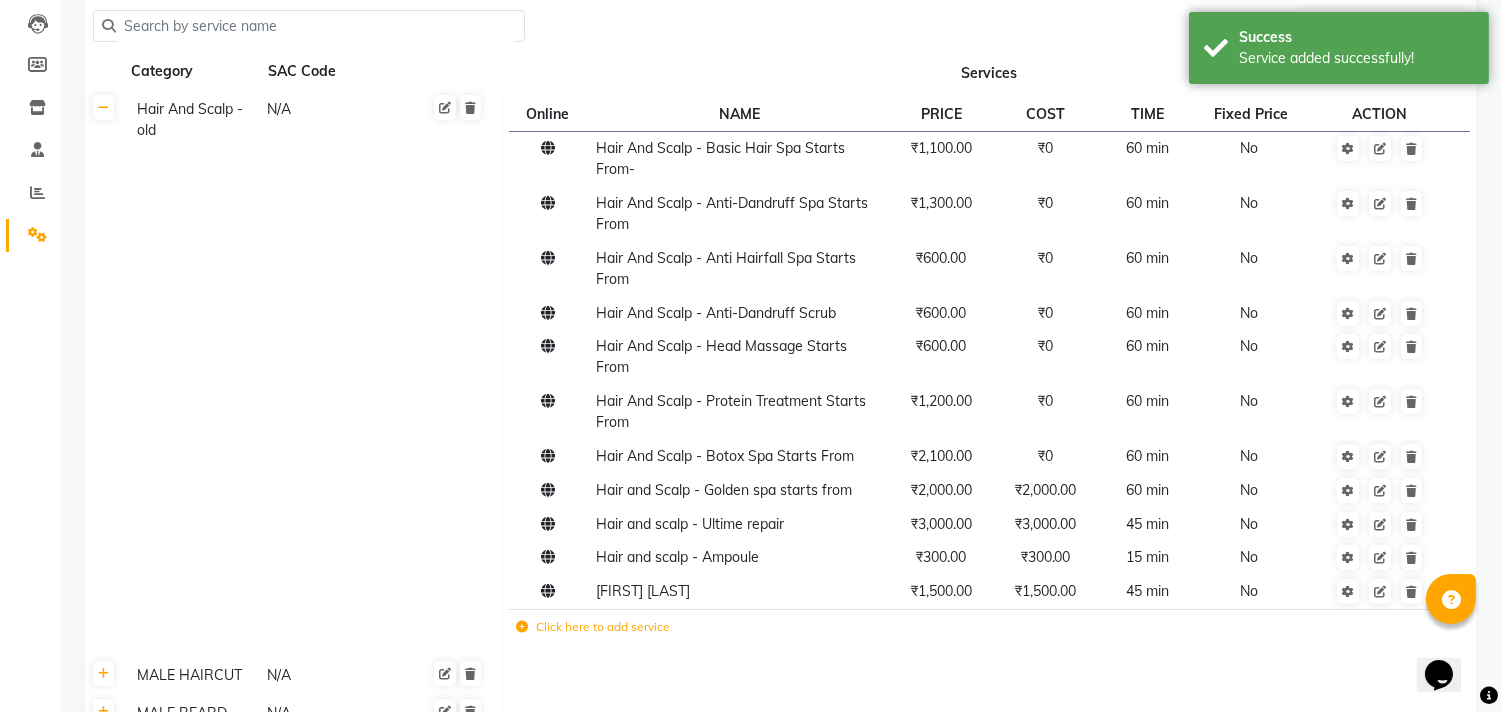 scroll, scrollTop: 0, scrollLeft: 0, axis: both 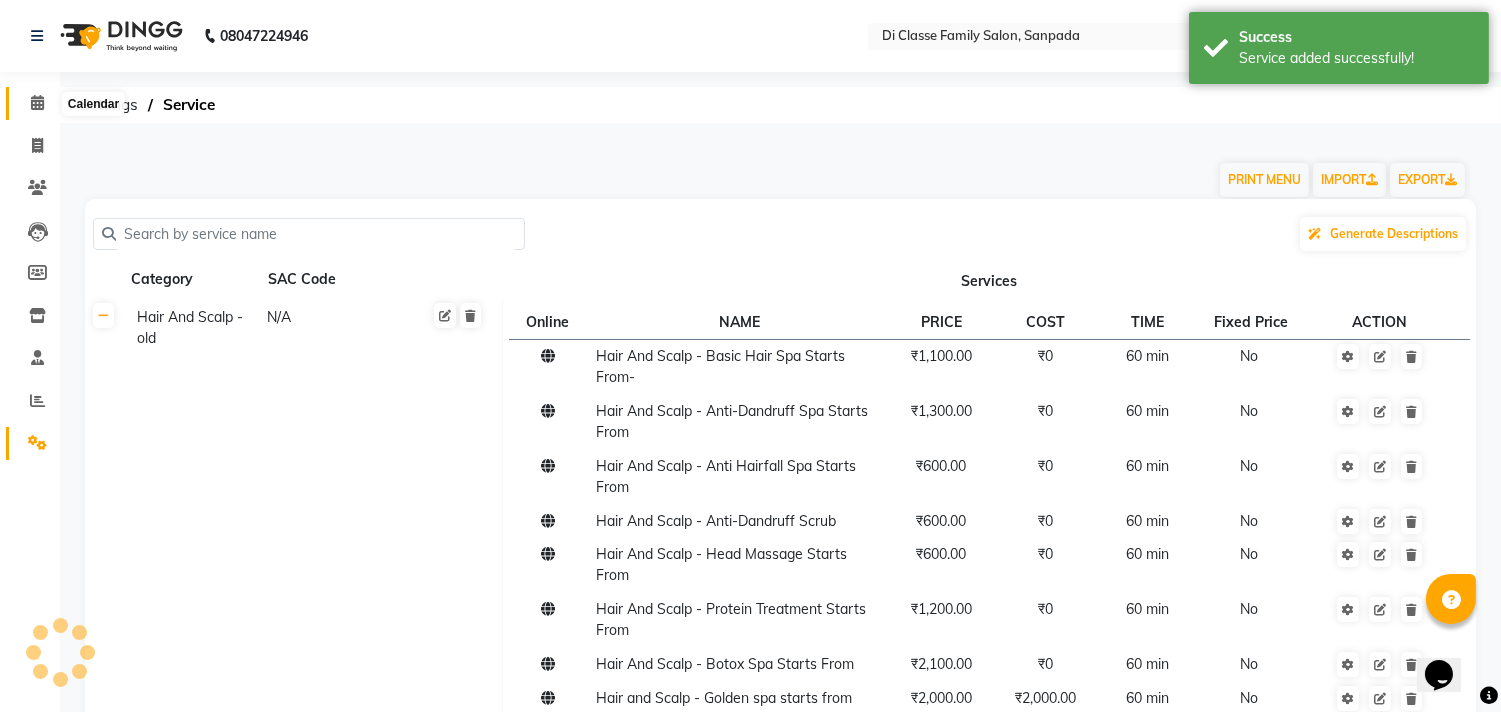 click 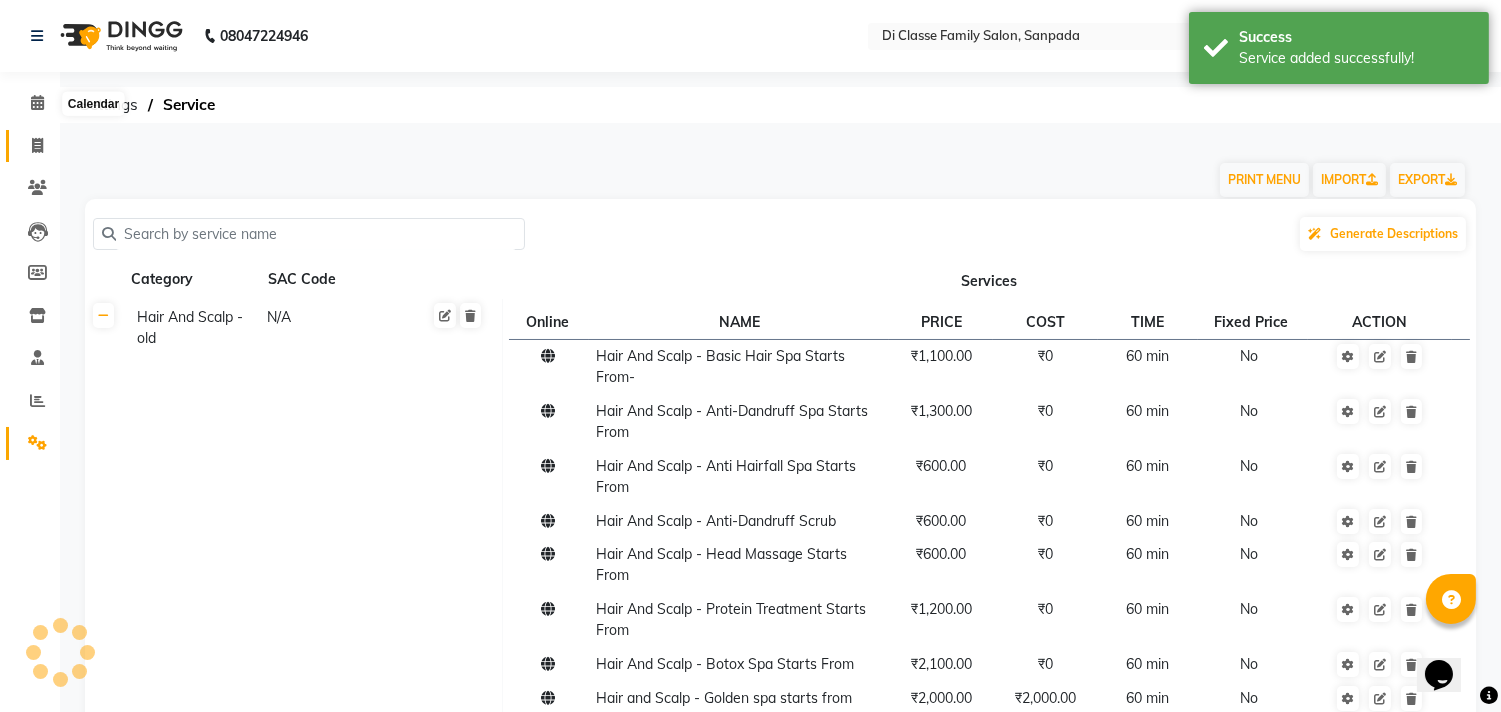 click 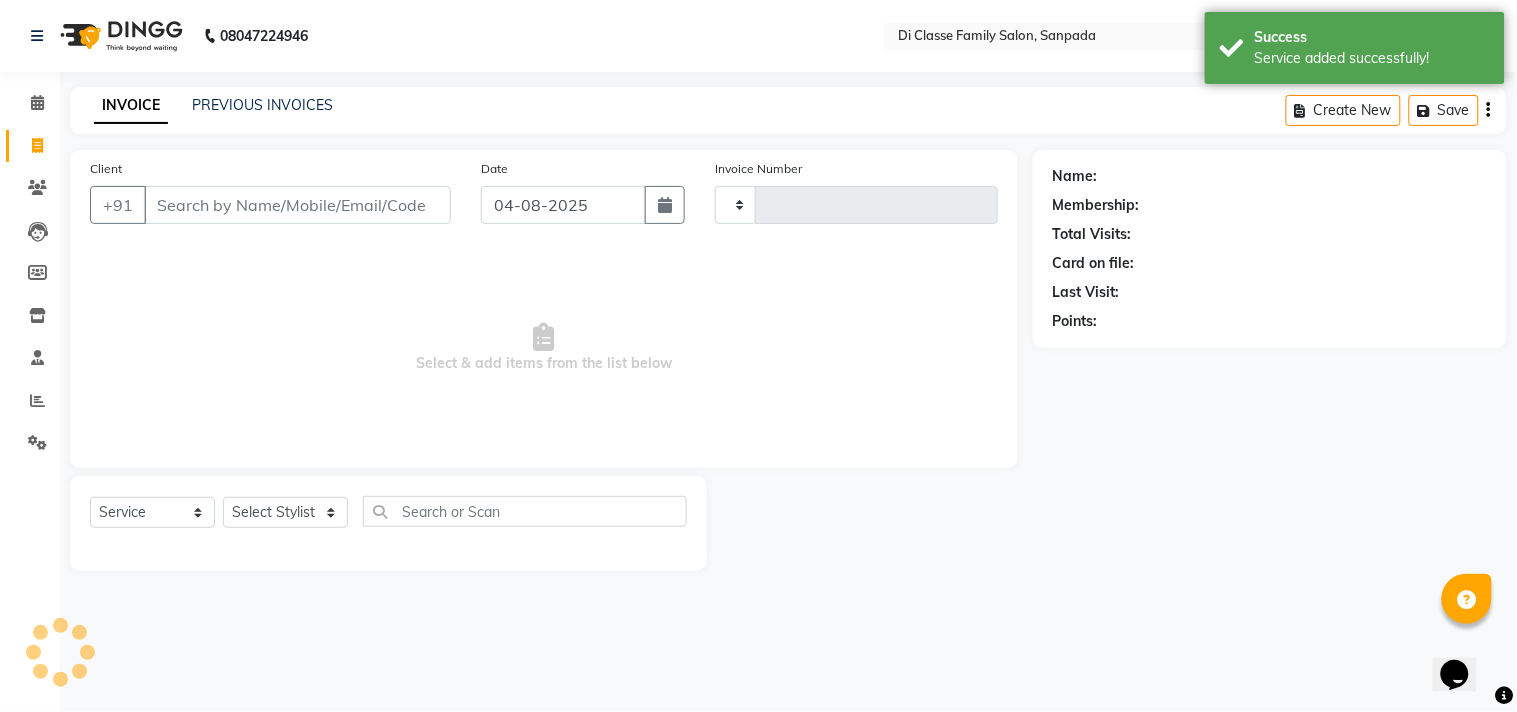type on "2394" 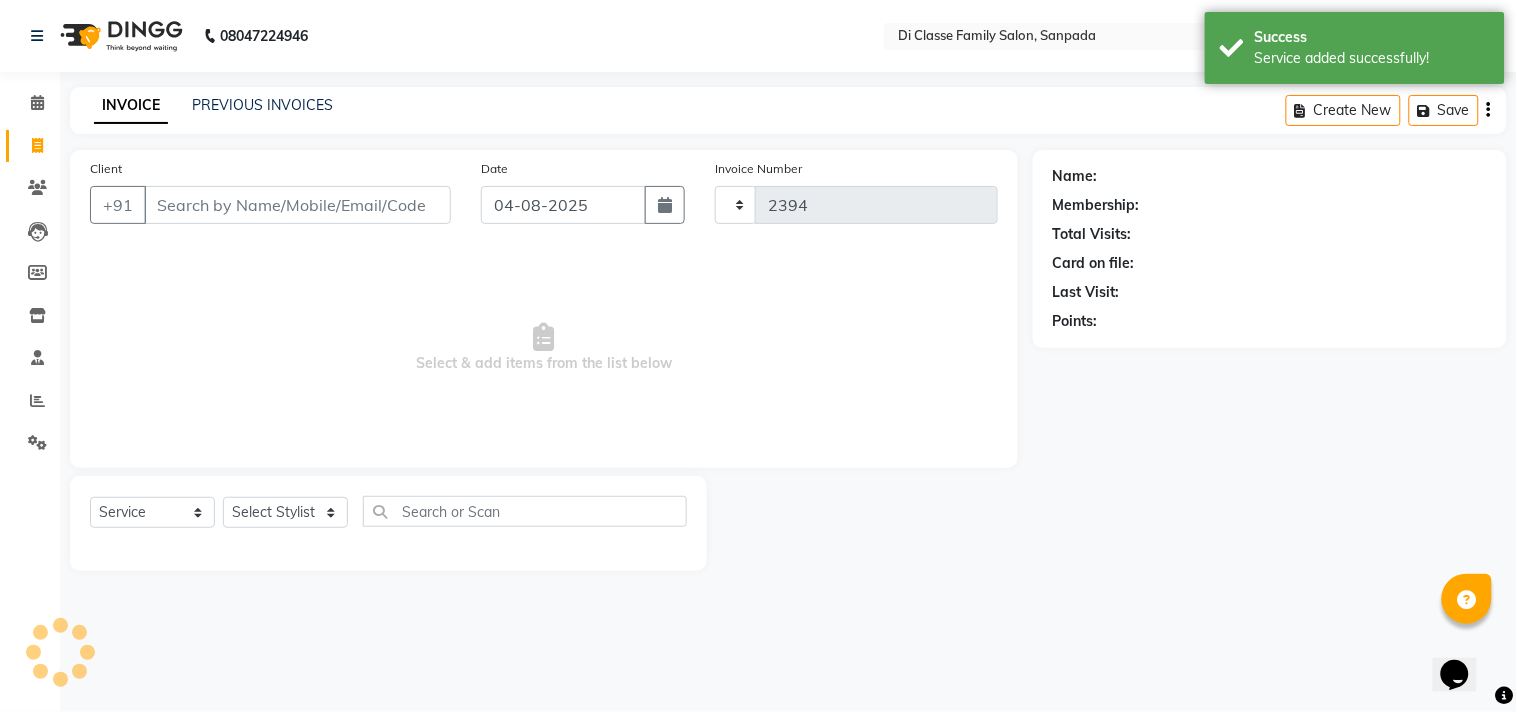 select on "4704" 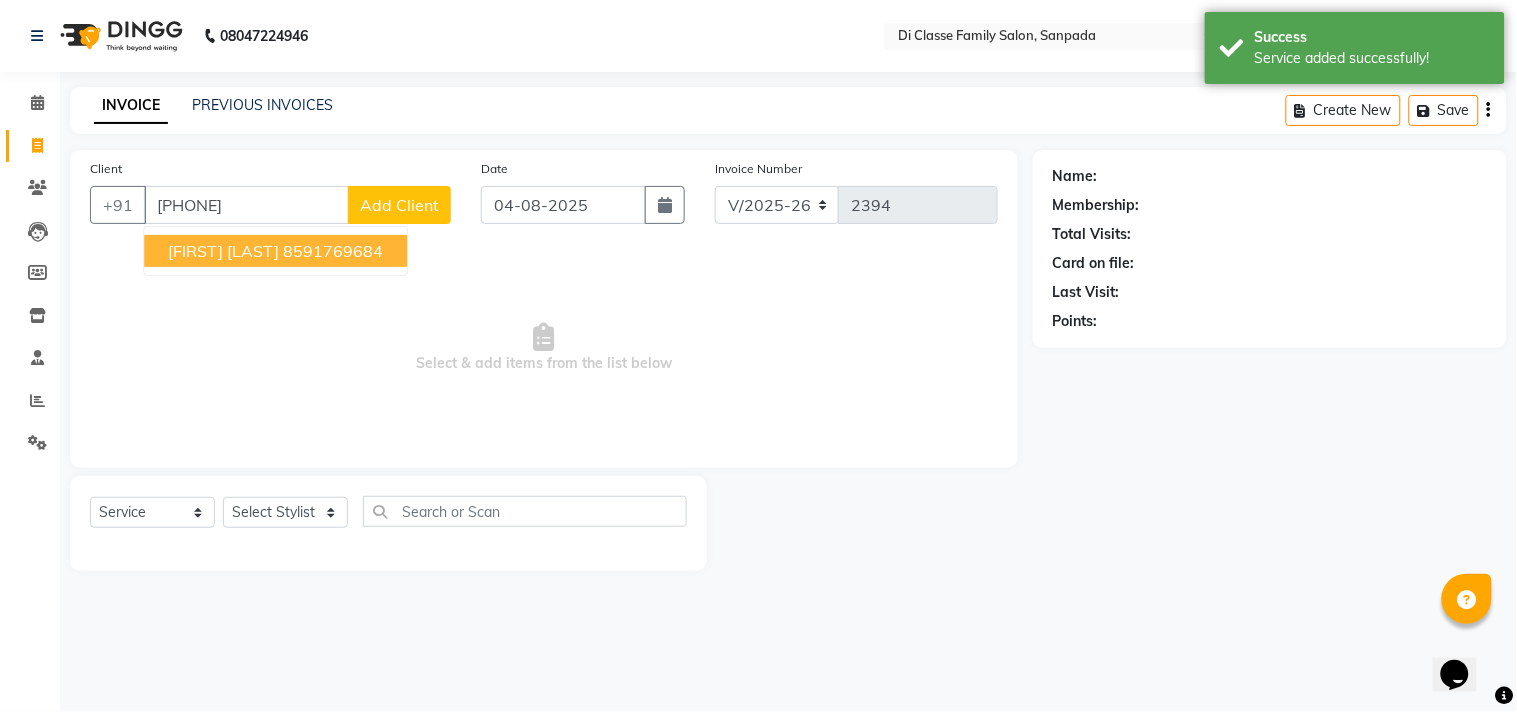 type on "[PHONE]" 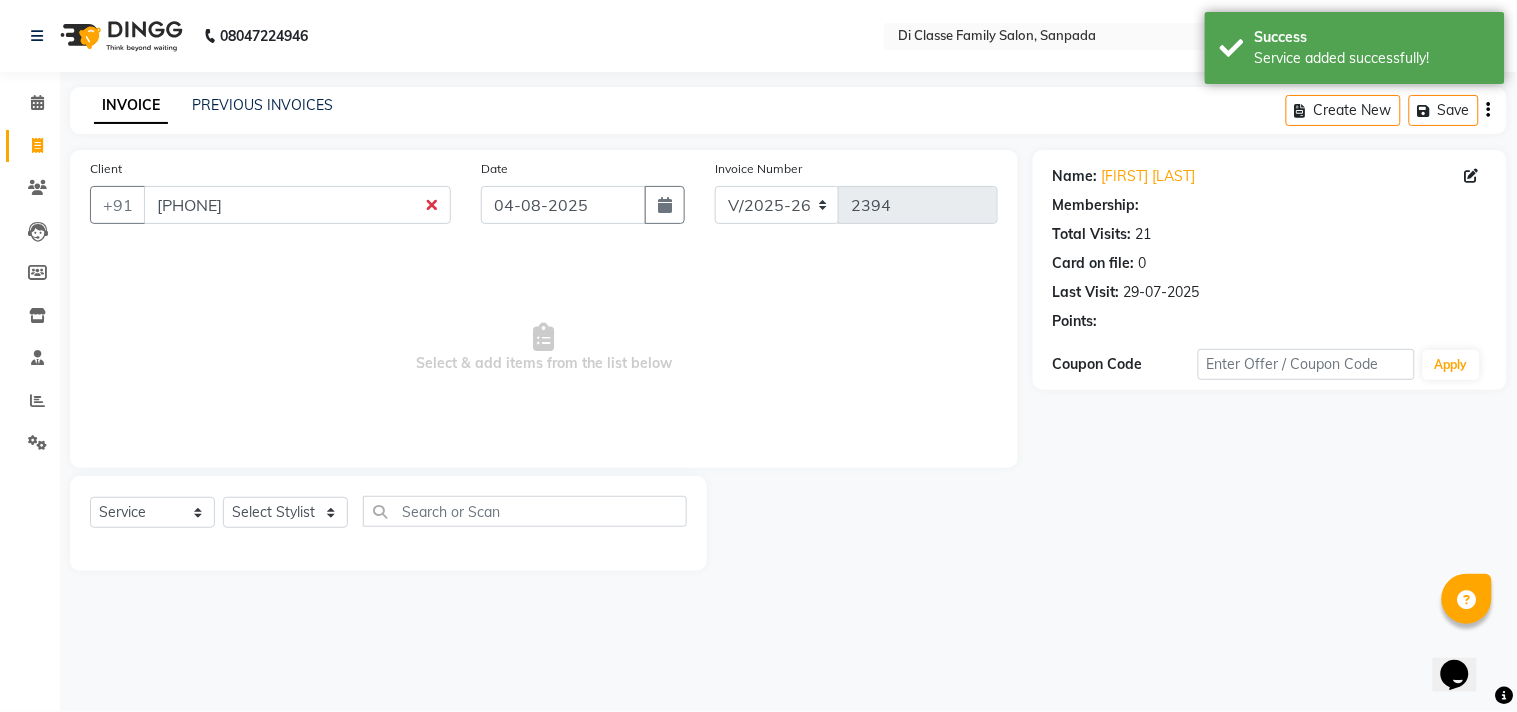 select on "1: Object" 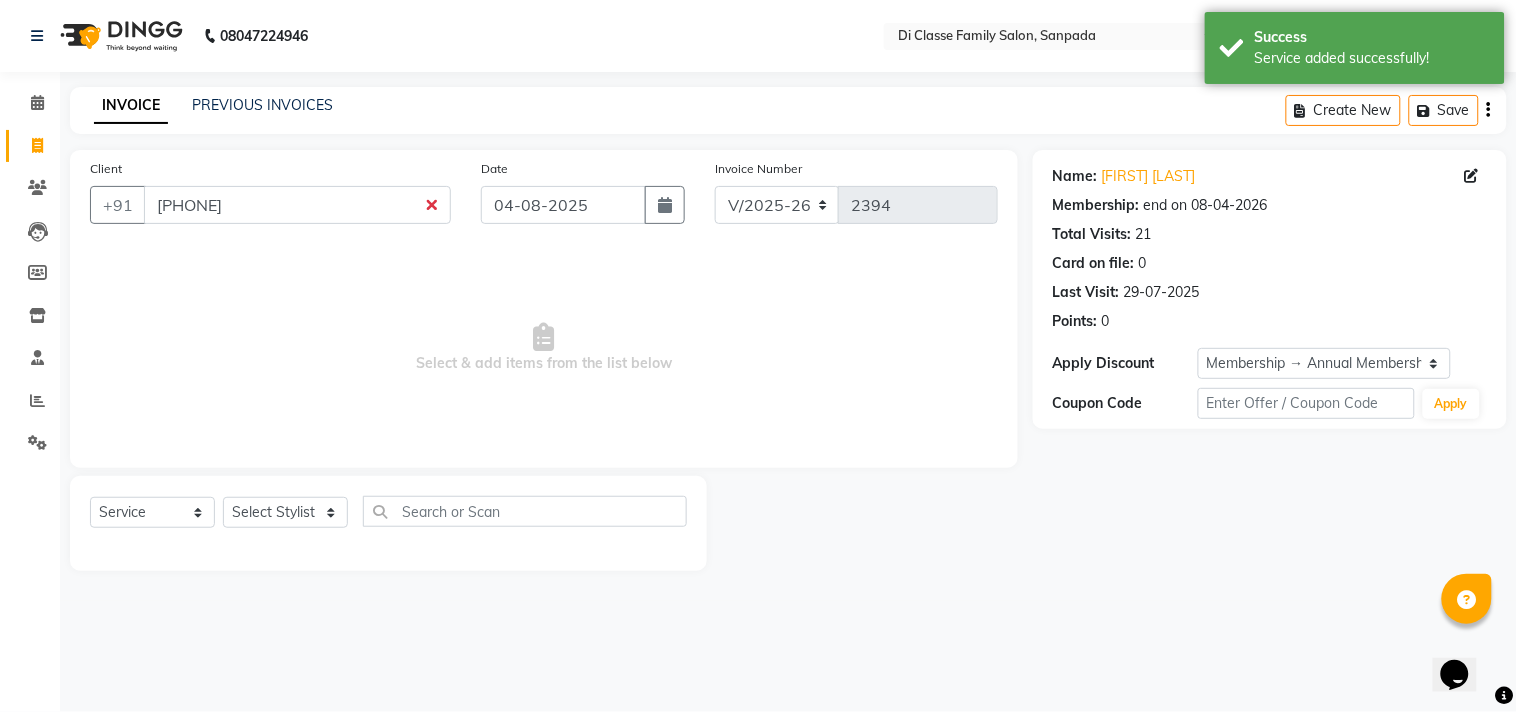 click on "Client +[PHONE]" 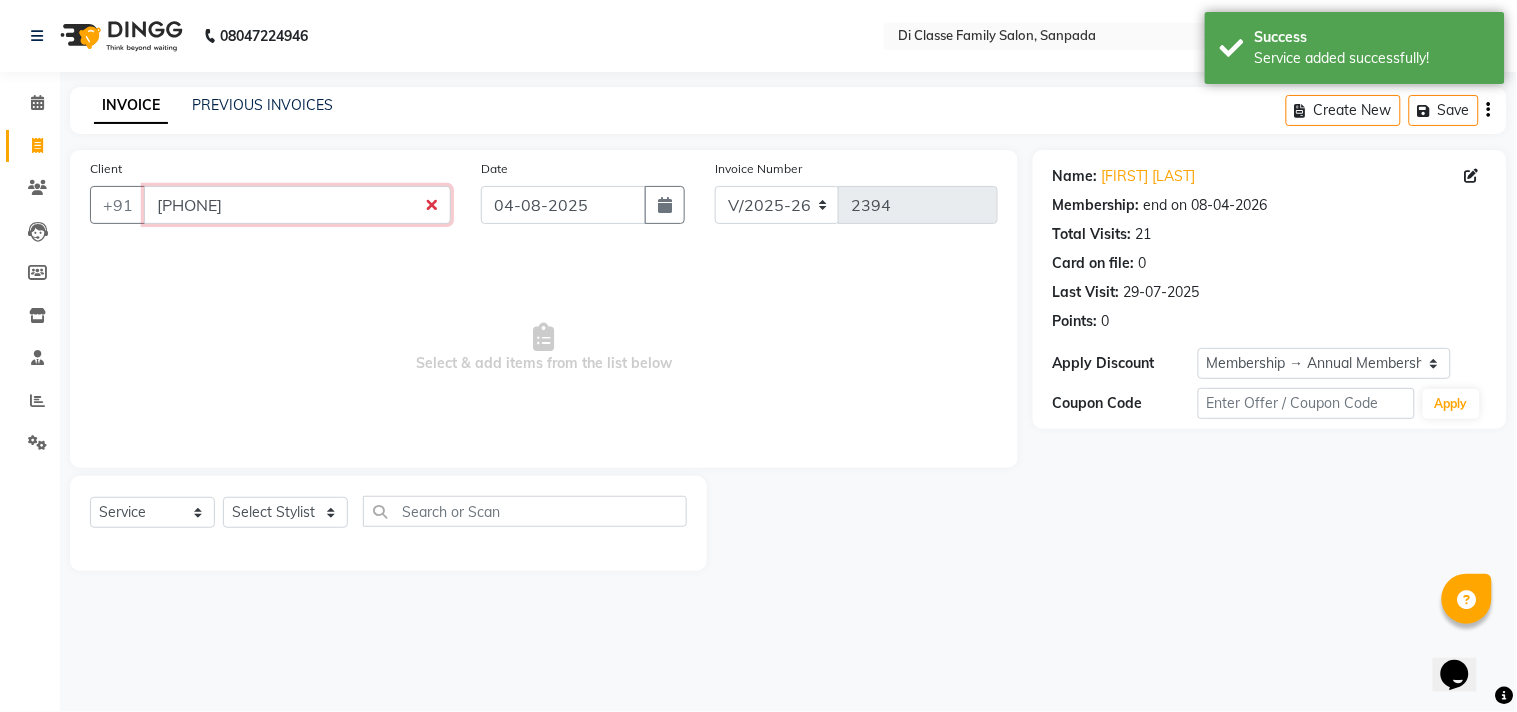 click on "[PHONE]" at bounding box center (297, 205) 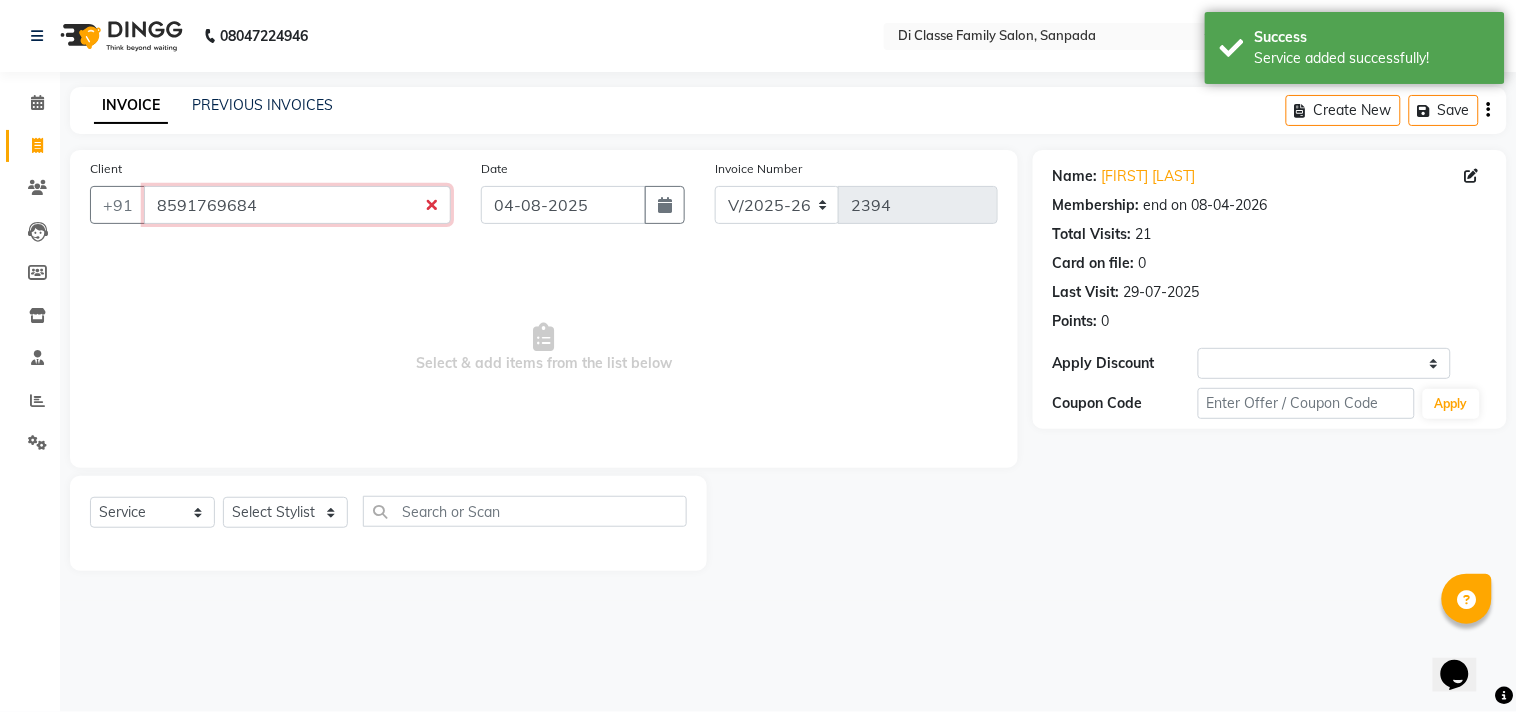 type on "8591769684" 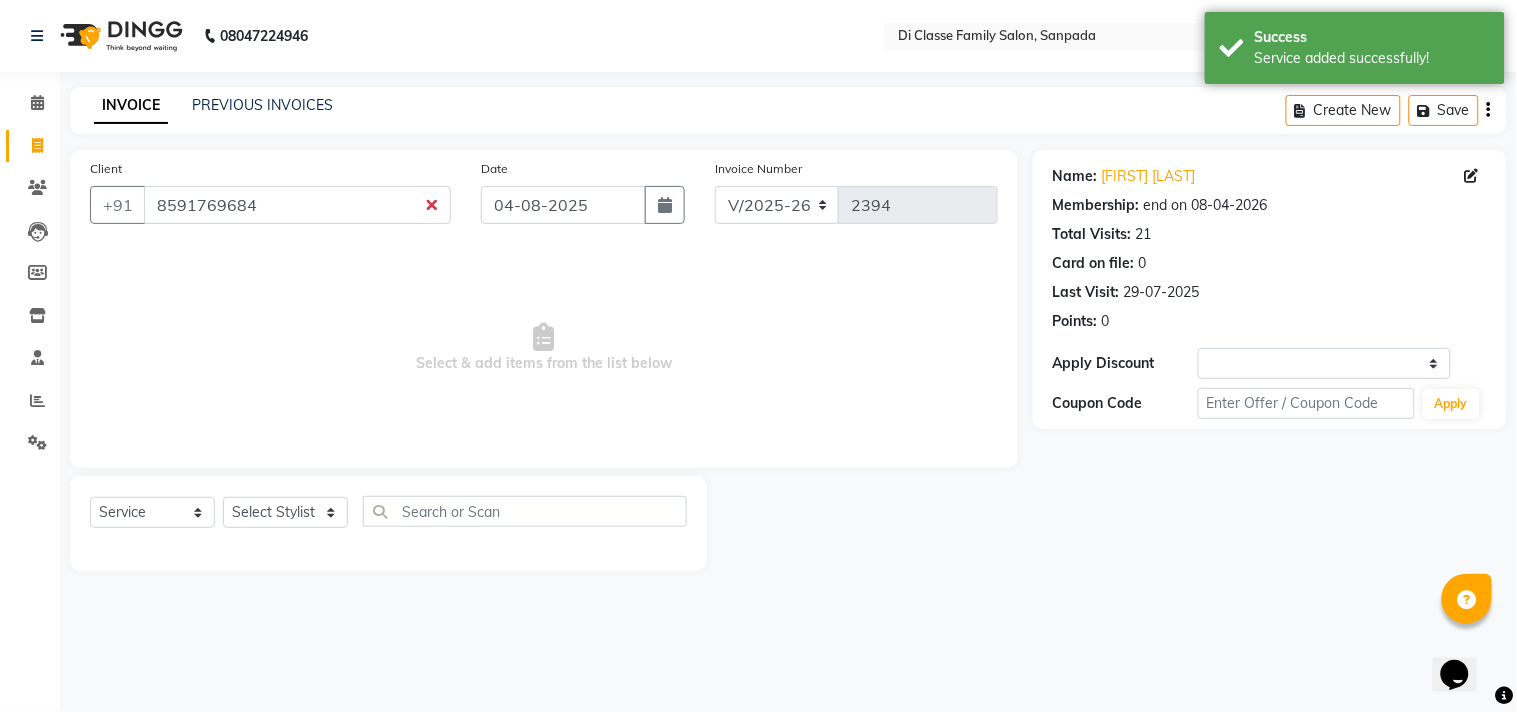 select on "1: Object" 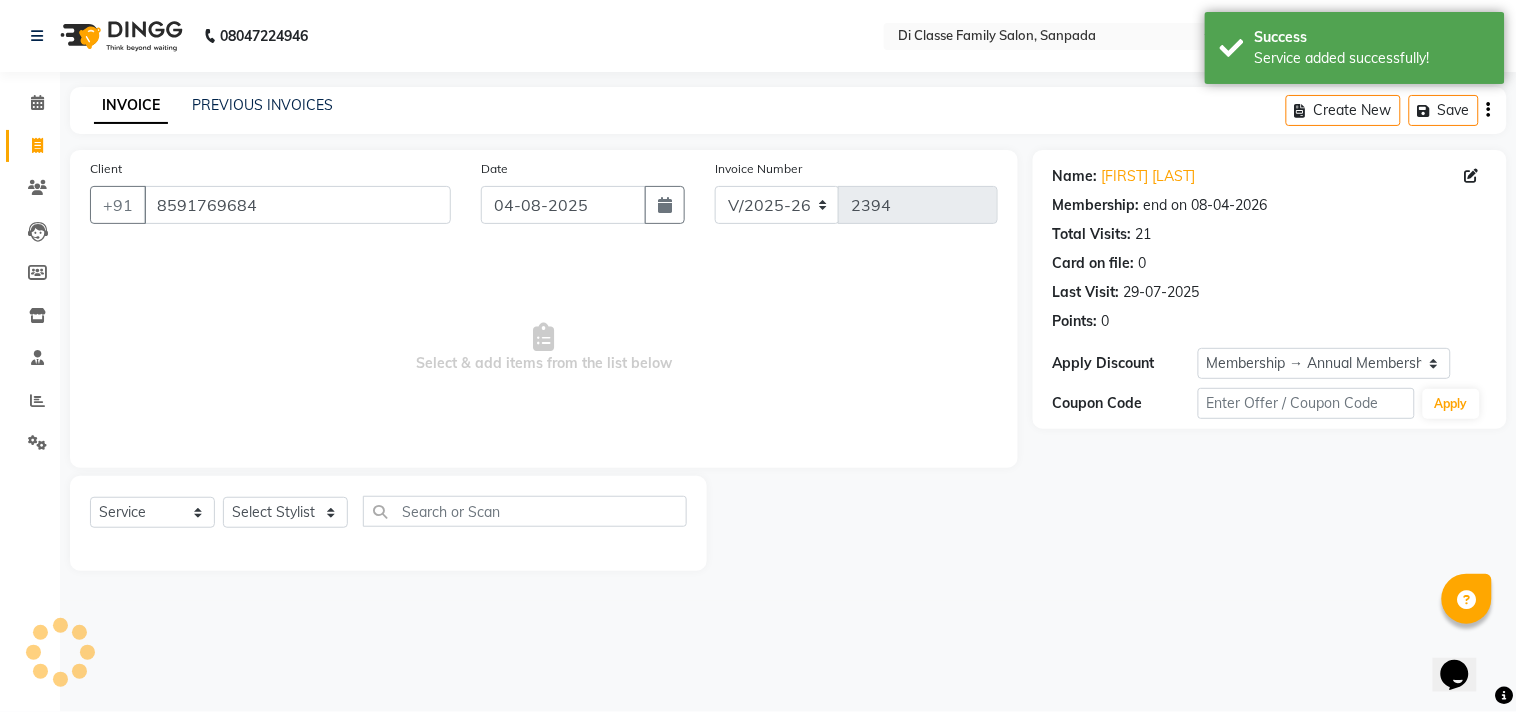 click on "Select & add items from the list below" at bounding box center [544, 348] 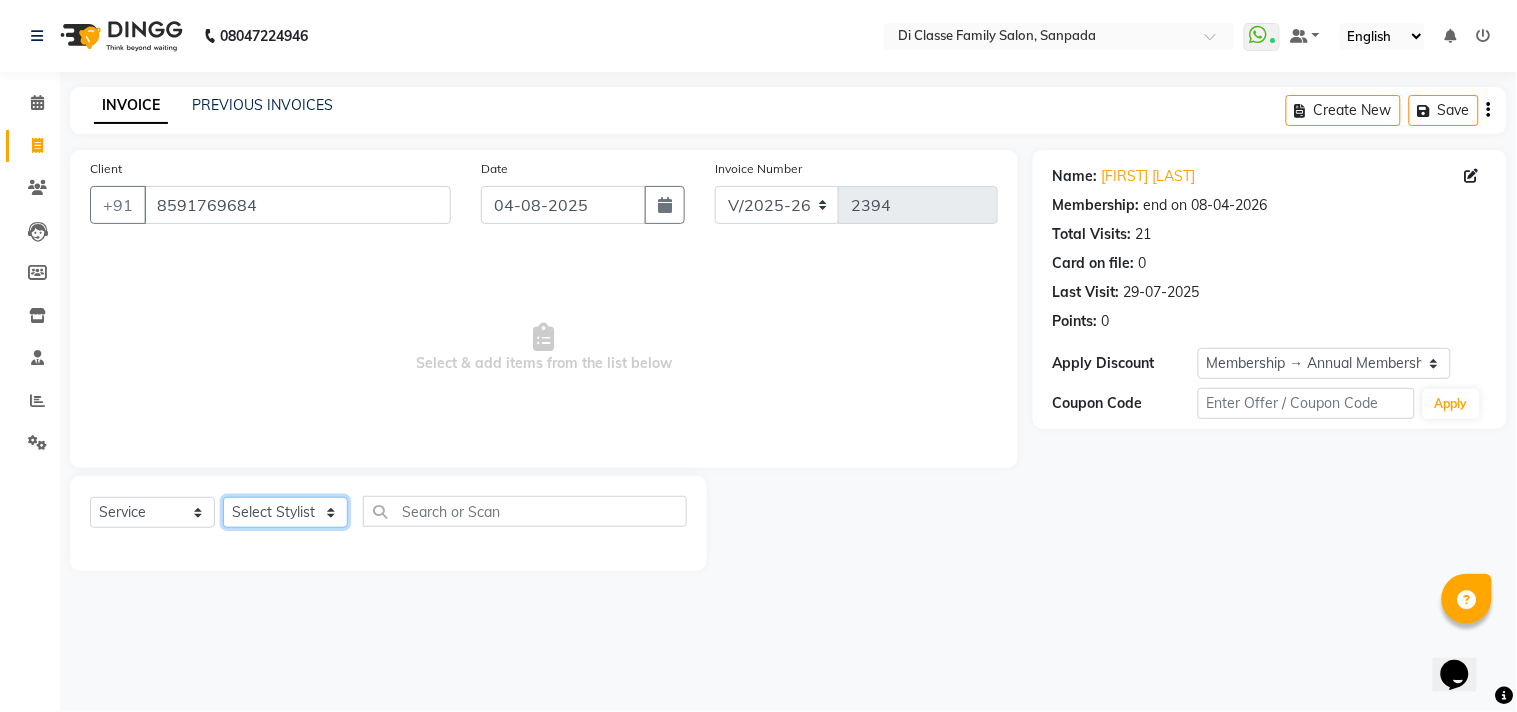 click on "Select Stylist aniket  Anu  AYAZ KADRI  Front Desk Javed kapil KOMAL  Payal  Pooja Jadhav Rahul Datkhile RESHMA SHAIKH rutik shinde SACHIN SAKPAL SADDAM SAHAJAN SAKSHI CHAVAN Sameer  sampada Sanjana  SANU SHUBHAM PEDNEKAR Sikandar Ansari Vijay kharat" 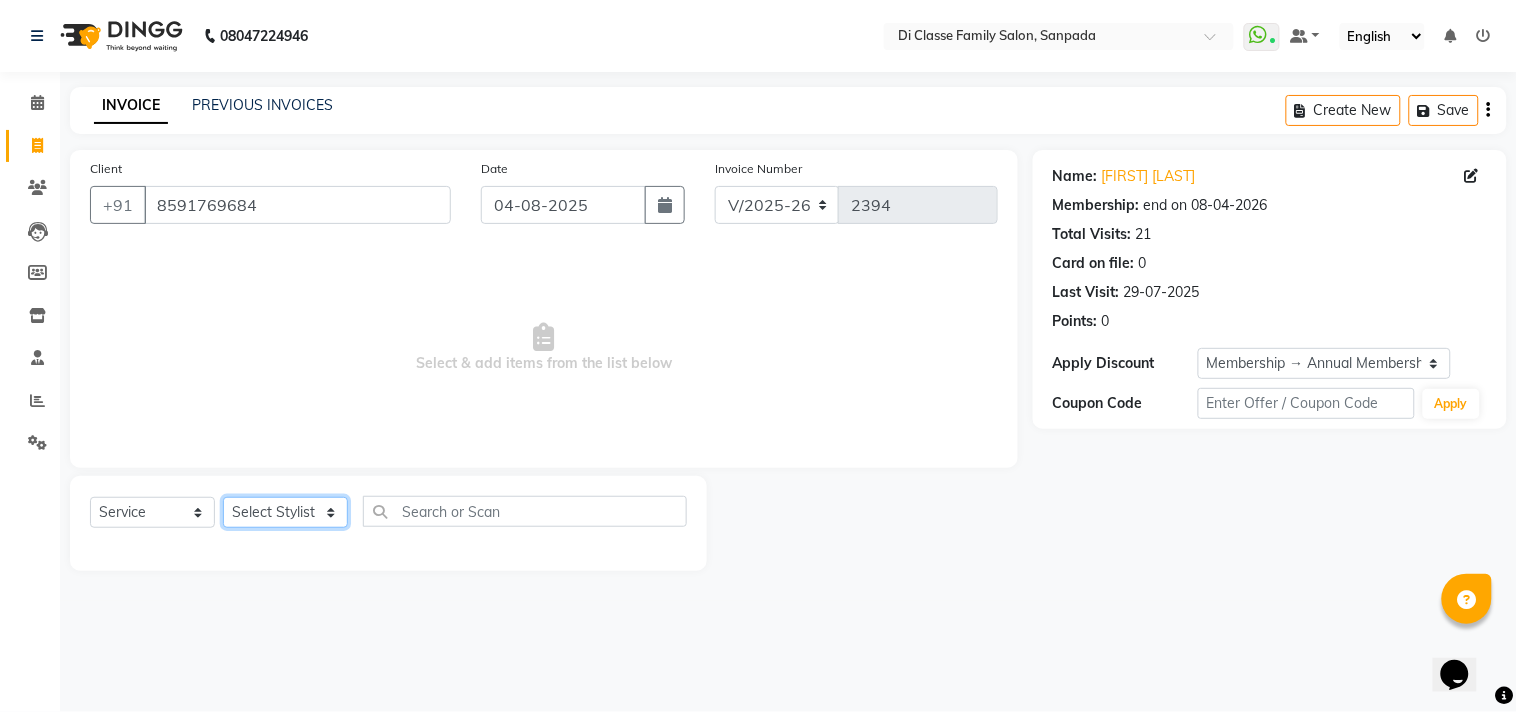 select on "79582" 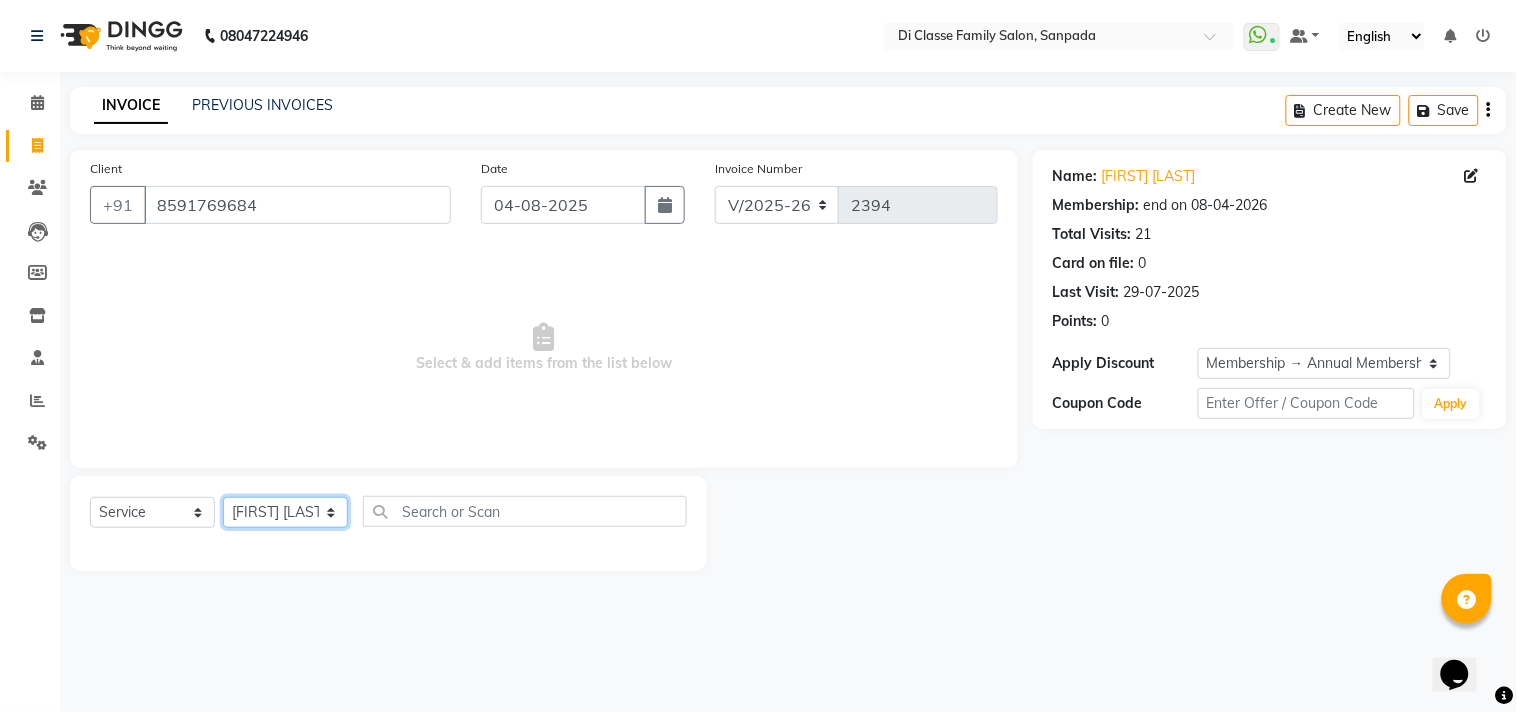 click on "Select Stylist aniket  Anu  AYAZ KADRI  Front Desk Javed kapil KOMAL  Payal  Pooja Jadhav Rahul Datkhile RESHMA SHAIKH rutik shinde SACHIN SAKPAL SADDAM SAHAJAN SAKSHI CHAVAN Sameer  sampada Sanjana  SANU SHUBHAM PEDNEKAR Sikandar Ansari Vijay kharat" 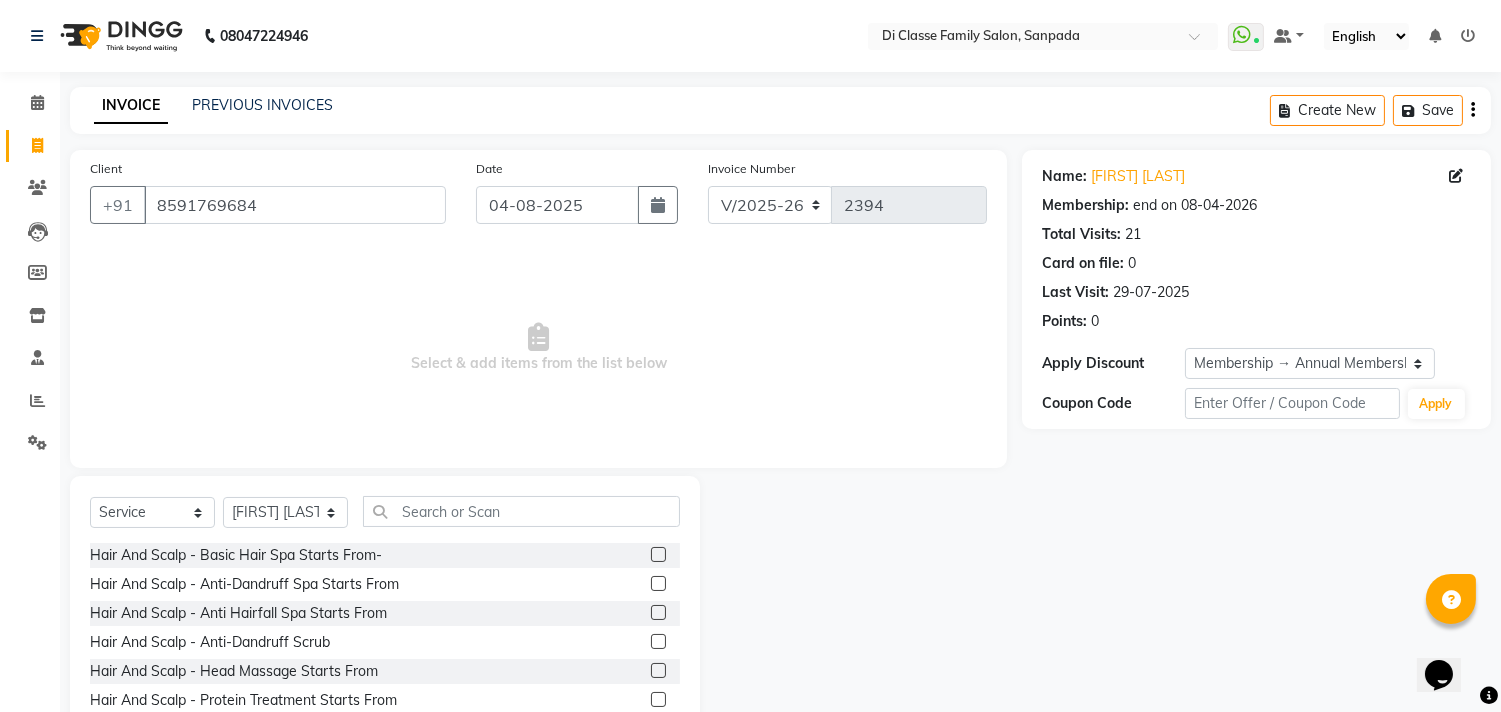 click on "Select  Service  Product  Membership  Package Voucher Prepaid Gift Card  Select Stylist aniket  Anu  AYAZ KADRI  Front Desk Javed kapil KOMAL  Payal  Pooja Jadhav Rahul Datkhile RESHMA SHAIKH rutik shinde SACHIN SAKPAL SADDAM SAHAJAN SAKSHI CHAVAN Sameer  sampada Sanjana  SANU SHUBHAM PEDNEKAR Sikandar Ansari Vijay kharat" 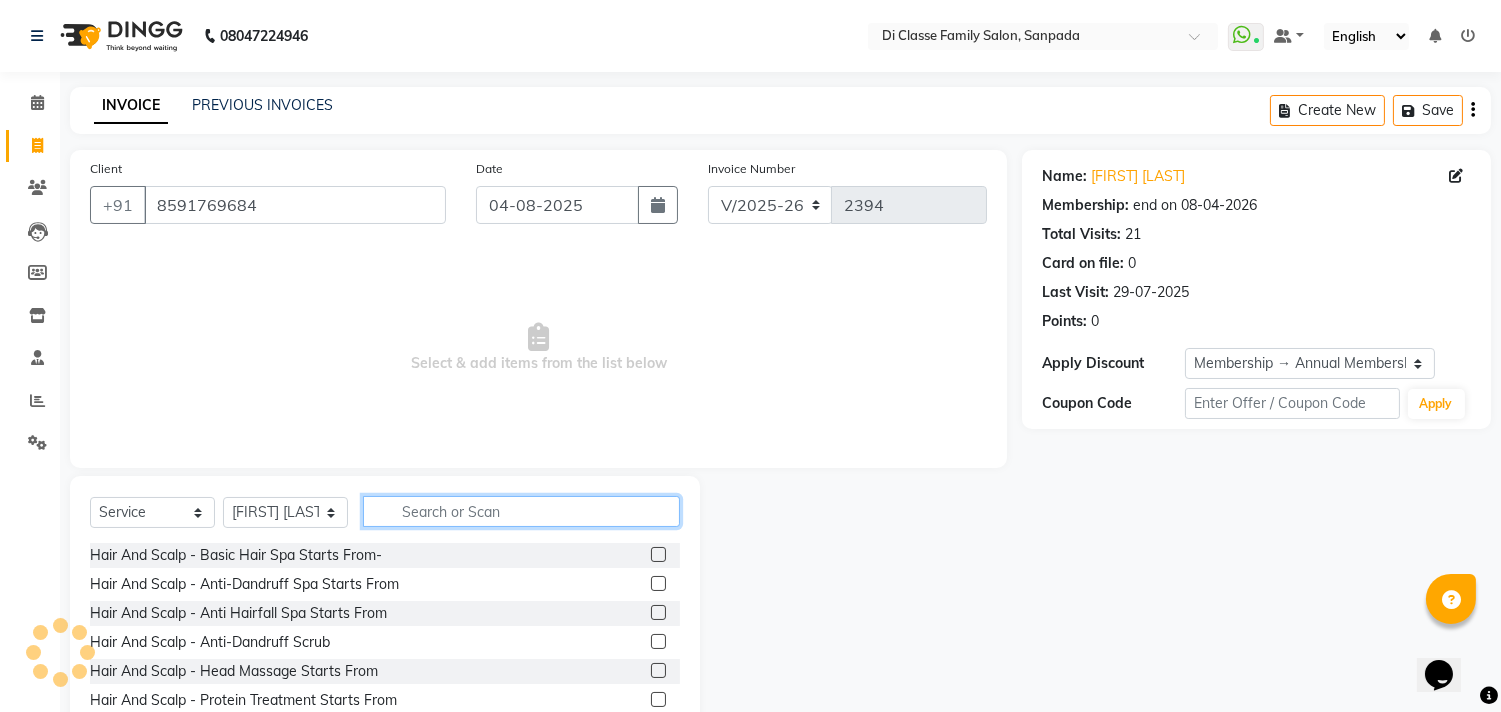 click 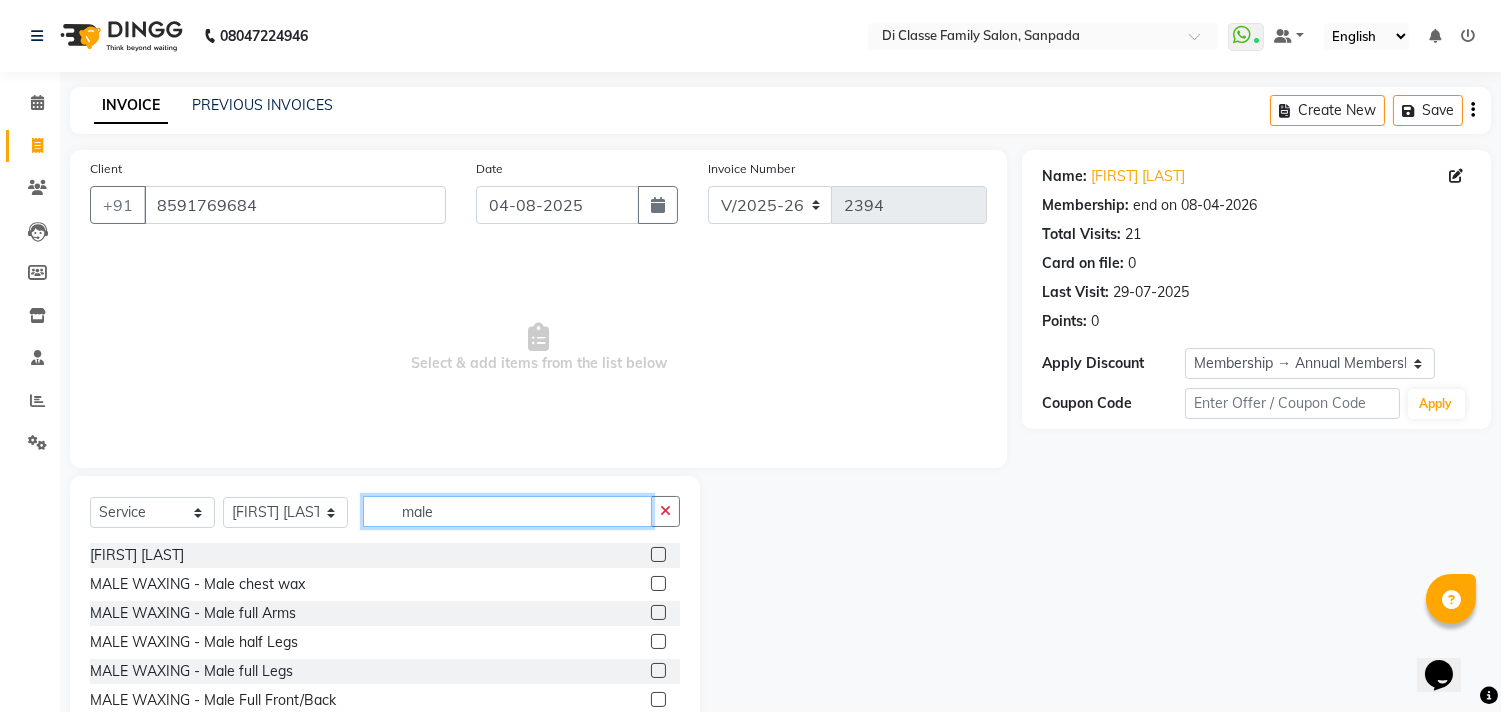 type on "male" 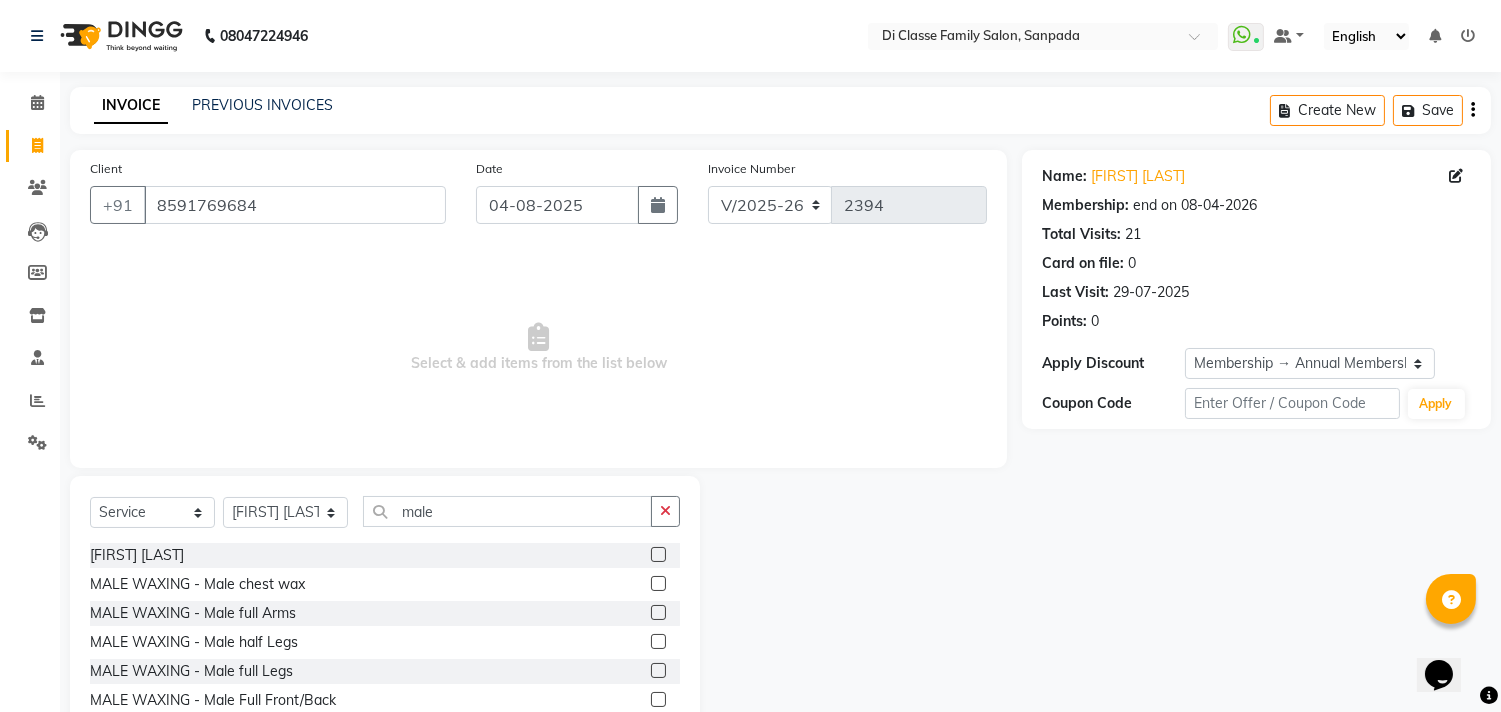 click 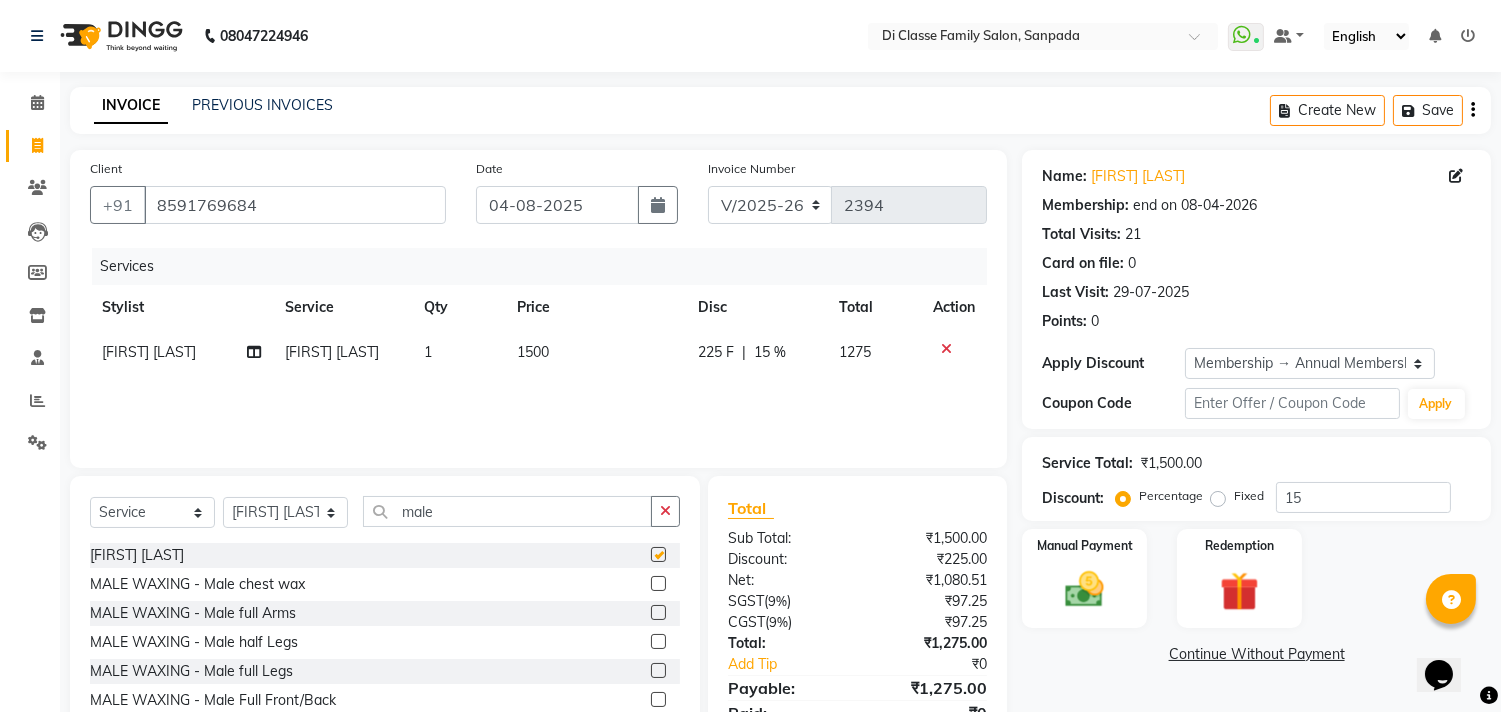 checkbox on "false" 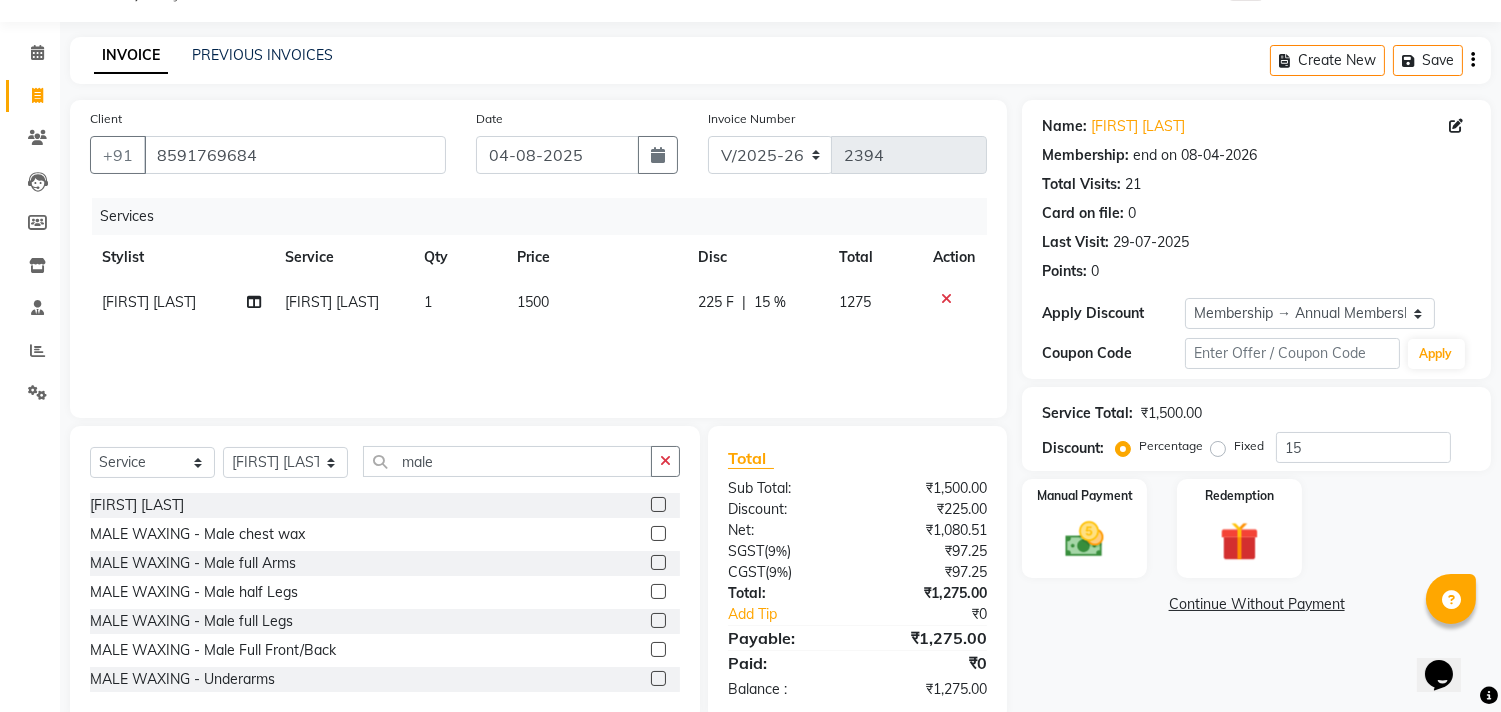 scroll, scrollTop: 91, scrollLeft: 0, axis: vertical 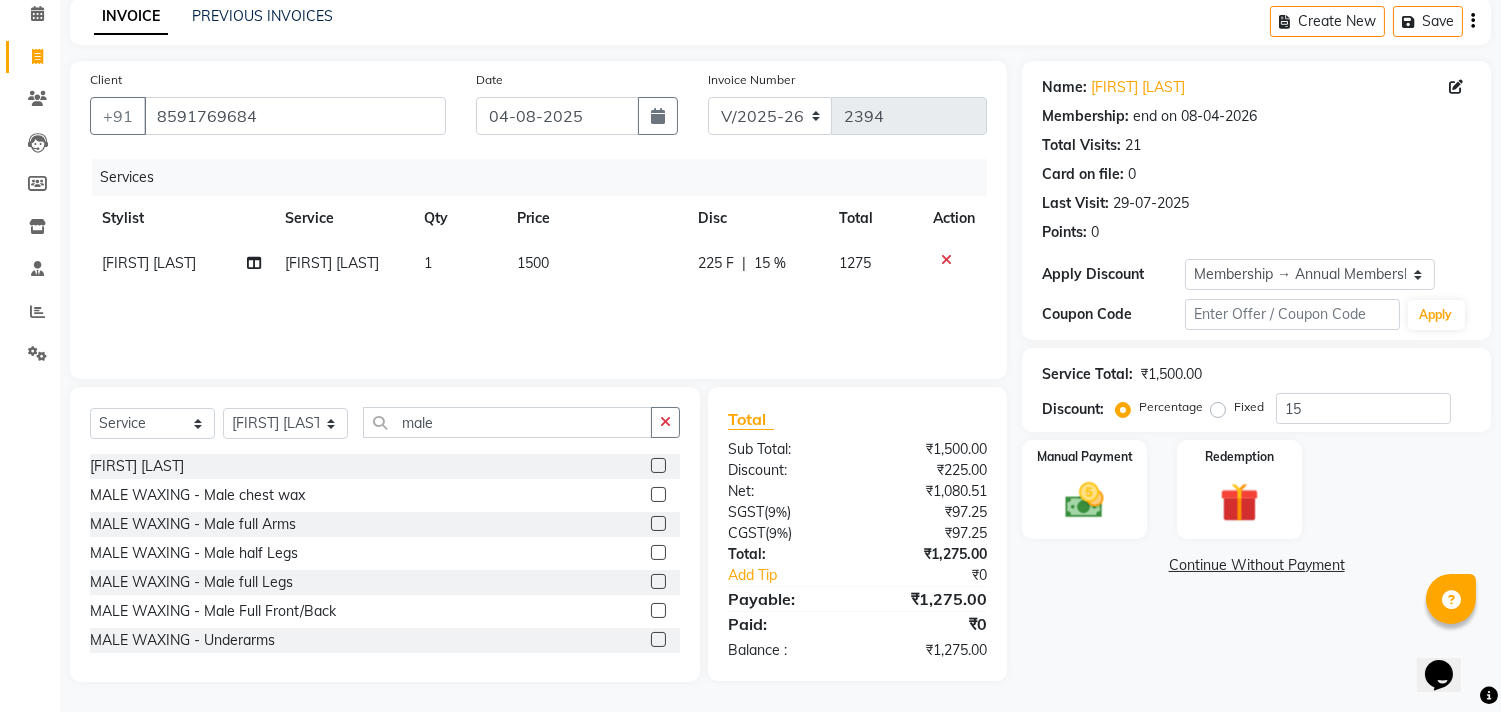 click on "225 F | 15 %" 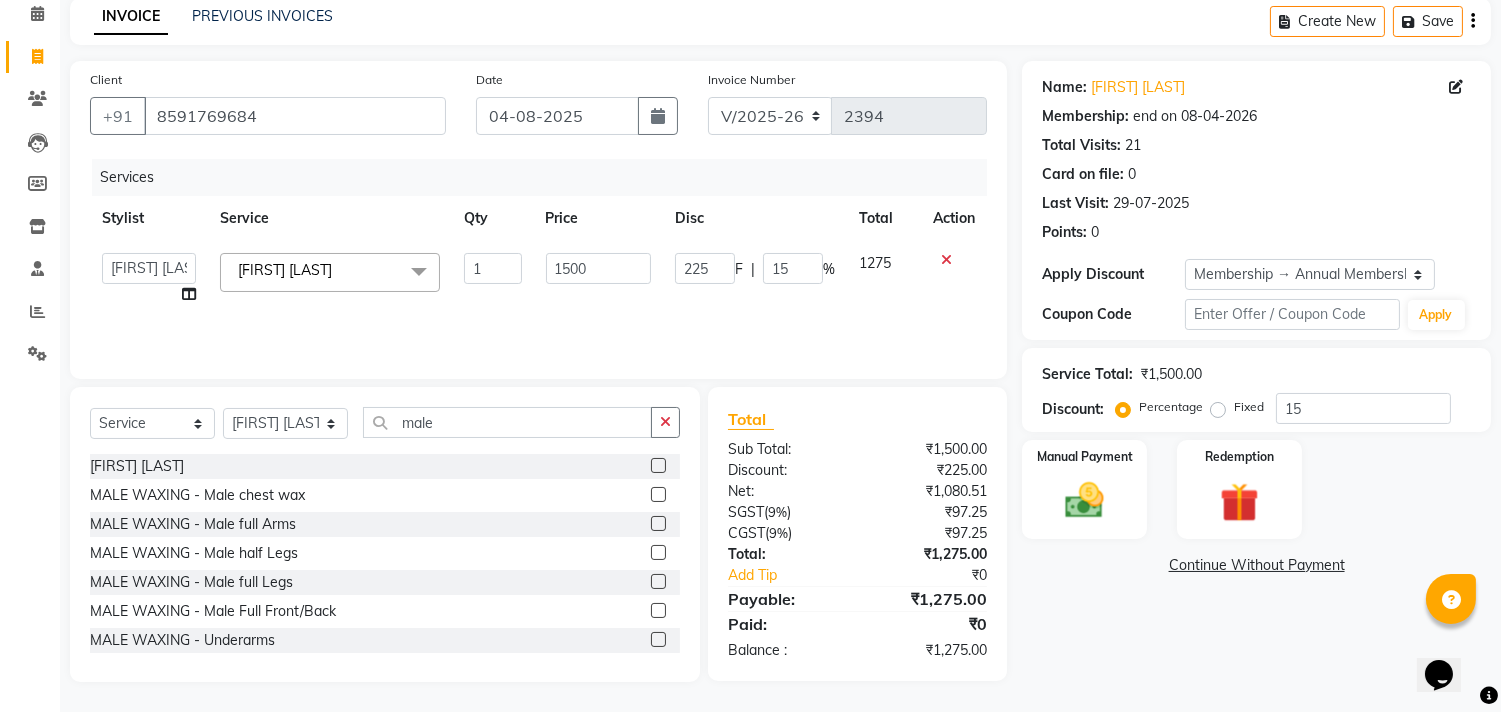 click on "225 F | 15 %" 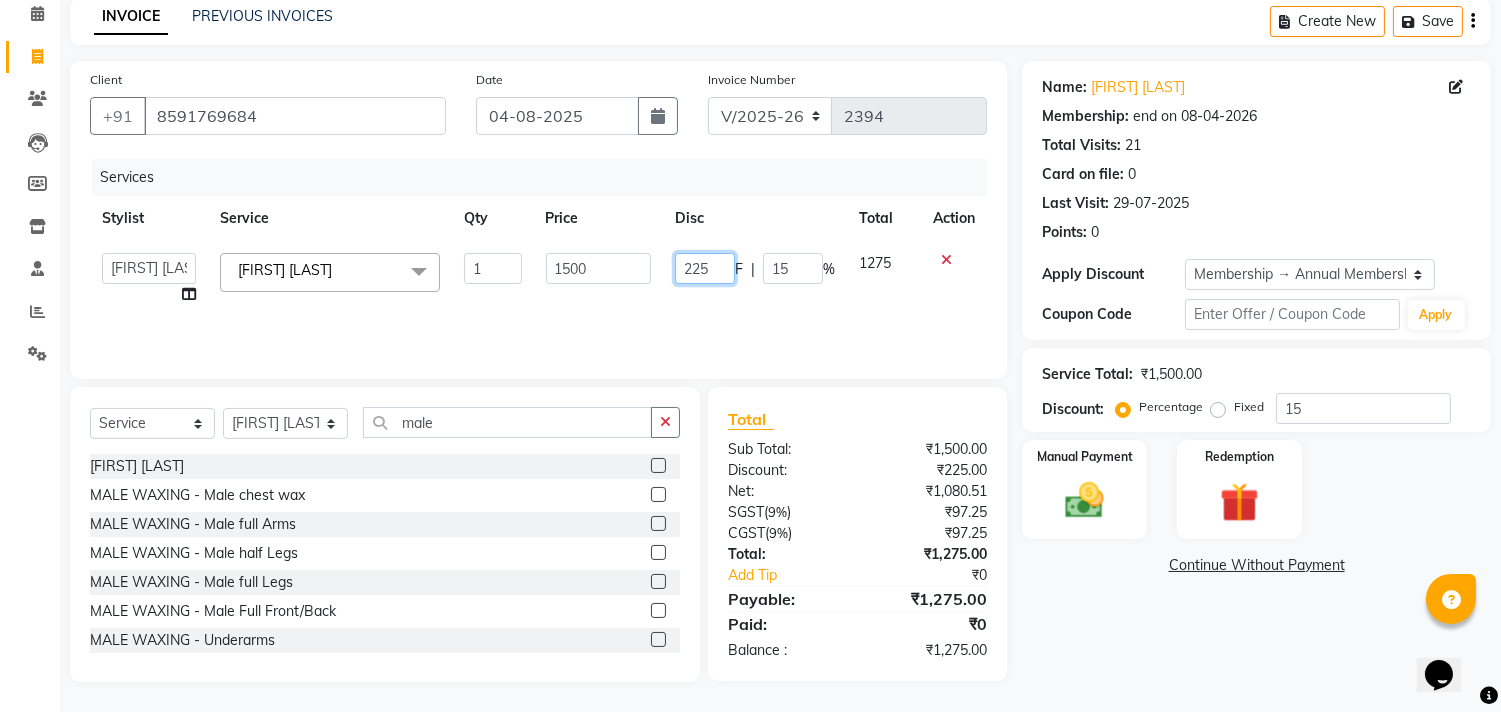 click on "225" 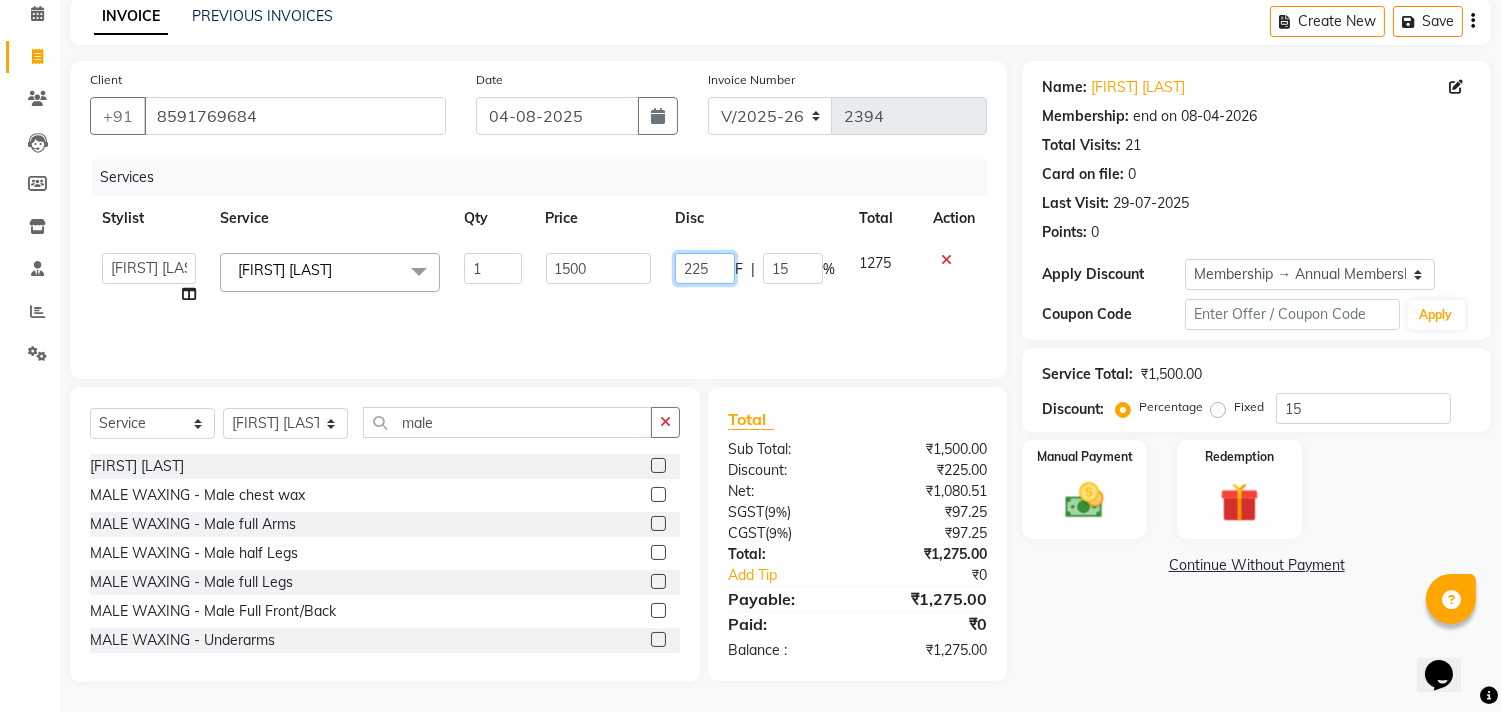 click on "225" 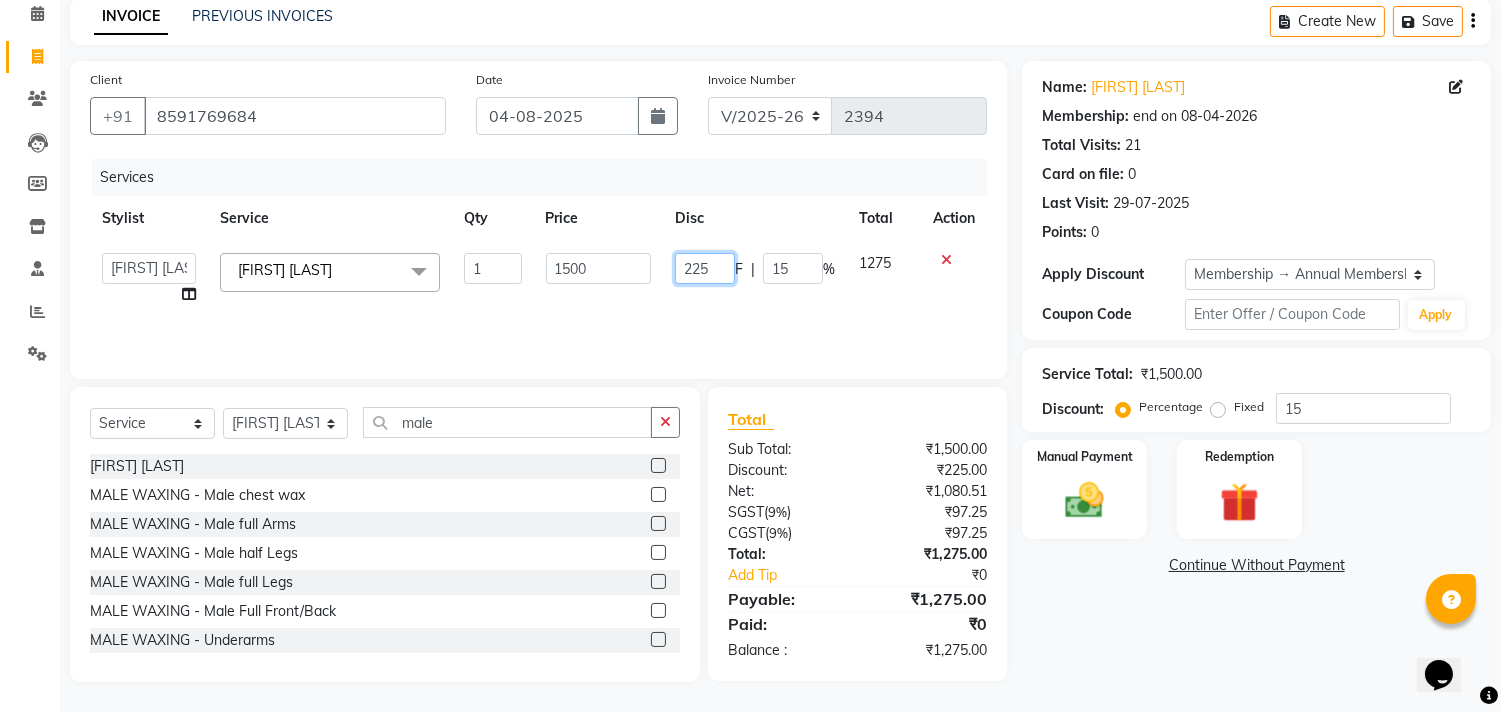 type on "0" 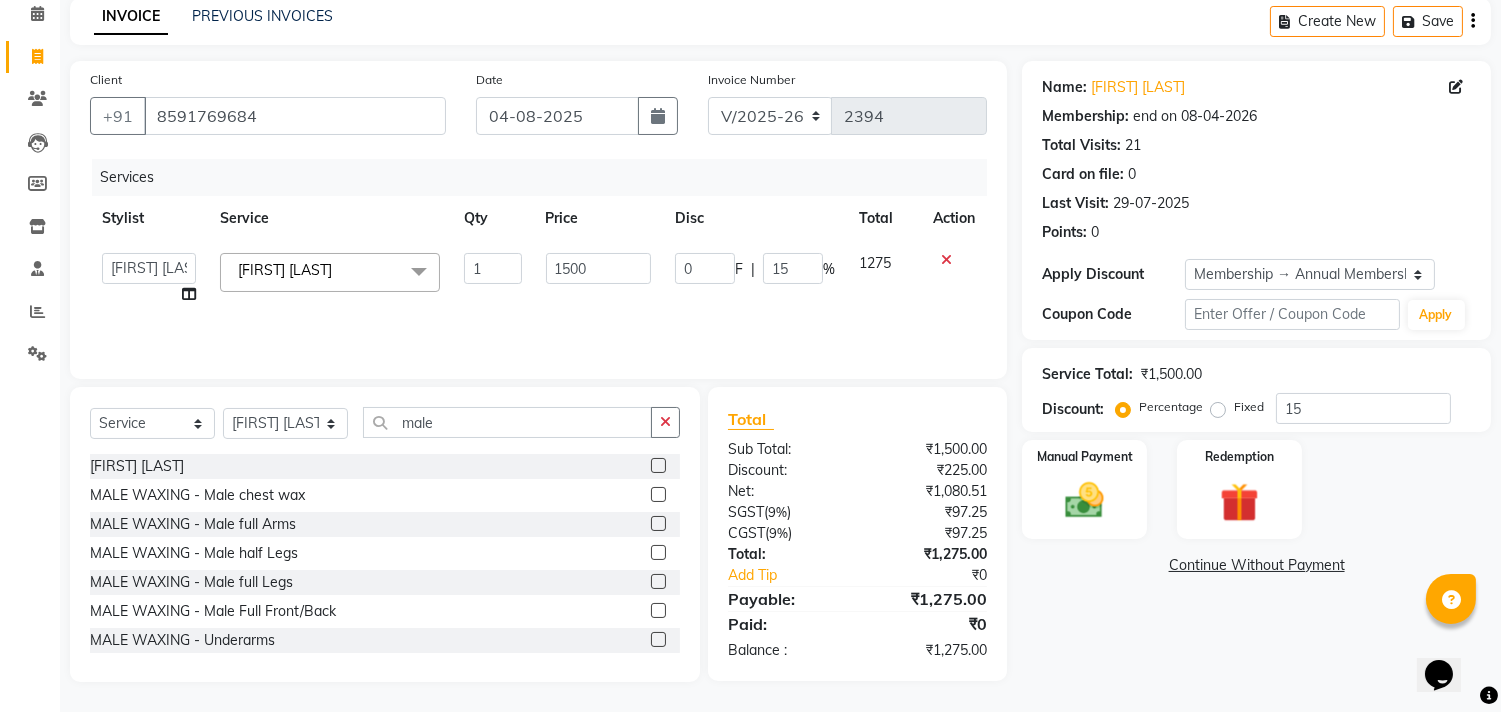 click on "Services Stylist Service Qty Price Disc Total Action  [FIRST]    [FIRST]    [FIRST] [LAST]    Front Desk   [FIRST]   [FIRST]   [FIRST]    [FIRST]    [FIRST] [LAST]   [FIRST] [LAST]   [FIRST] [LAST]   [FIRST] [LAST]   [FIRST] [LAST]   [FIRST]   [FIRST]   [FIRST] [LAST]   [FIRST]    [FIRST]   [FIRST]    [FIRST] [LAST]   [FIRST] [LAST]   [FIRST] [LAST]   [FIRST] [LAST]   [FIRST] [LAST]  [FIRST] Combo - [SERVICE] + [SERVICE] + [SERVICE] + [SERVICE] x Hair And Scalp - Basic Hair Spa Starts From- Hair And Scalp - Anti-Dandruff Spa Starts From Hair And Scalp - Anti Hairfall Spa Starts From Hair And Scalp - Anti-Dandruff Scrub Hair And Scalp - Head Massage Starts From Hair And Scalp - Protein Treatment Starts From Hair And Scalp - Botox Spa Starts From Hair and Scalp - Golden spa starts from  Hair and scalp - Ultime repair  Hair and scalp - Ampoule [FIRST] Combo - [SERVICE] + [SERVICE] + [SERVICE] + [SERVICE] HAIRCUT - Men's Advanced haircut HAIRCUT - Senior Stylist HAIRCUT - Hair-wash HAIRCUT - Hair-styling BEARD - Clean shave BEARD - Beard shape / styling BEARD - Moustache D-TAN - Feet 1" 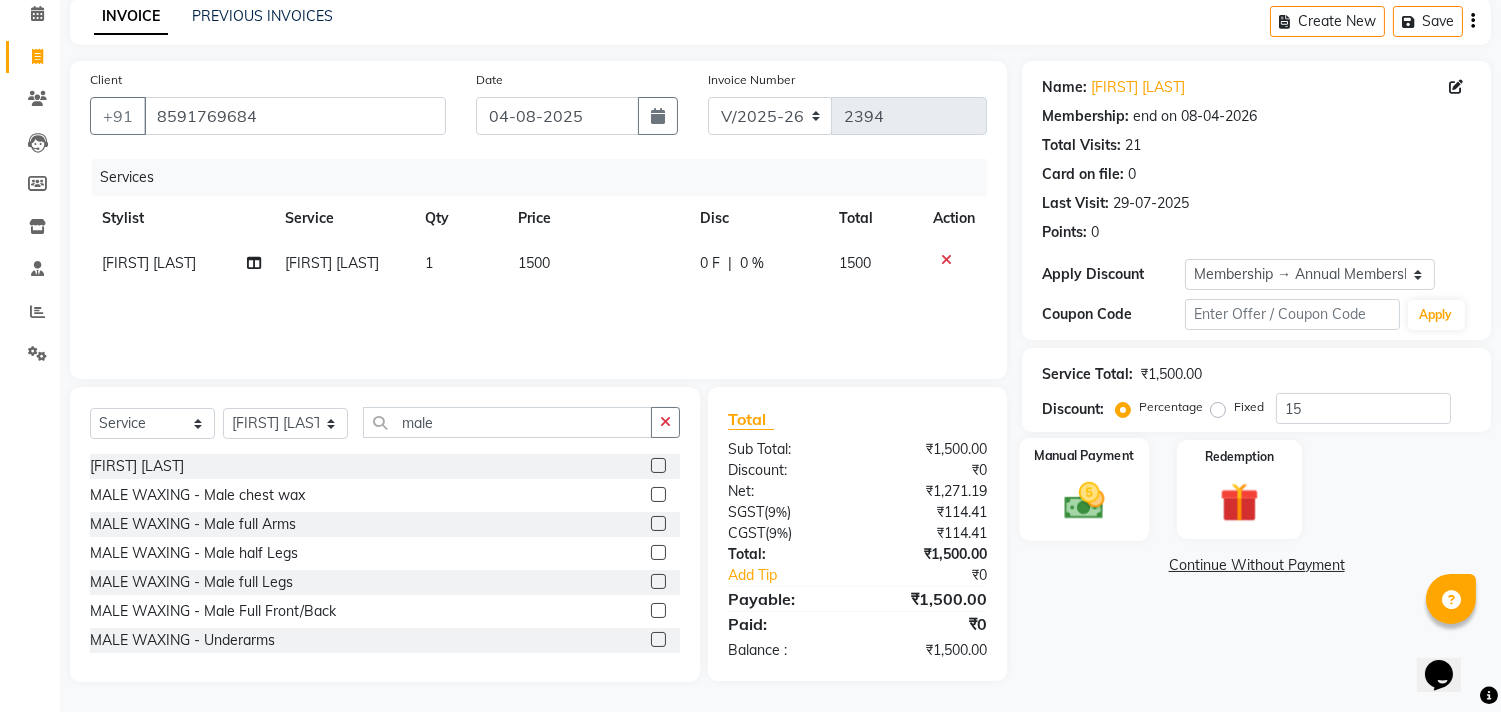 click 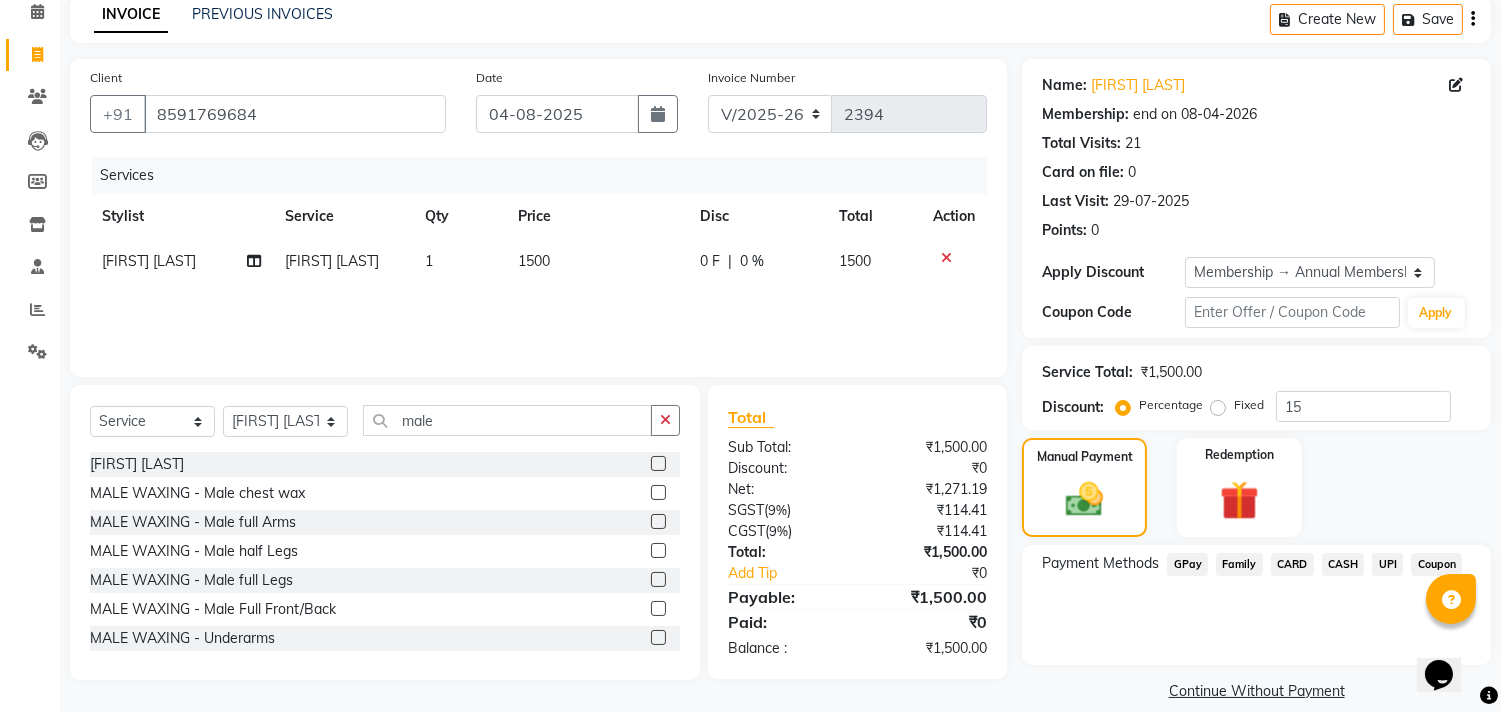 scroll, scrollTop: 114, scrollLeft: 0, axis: vertical 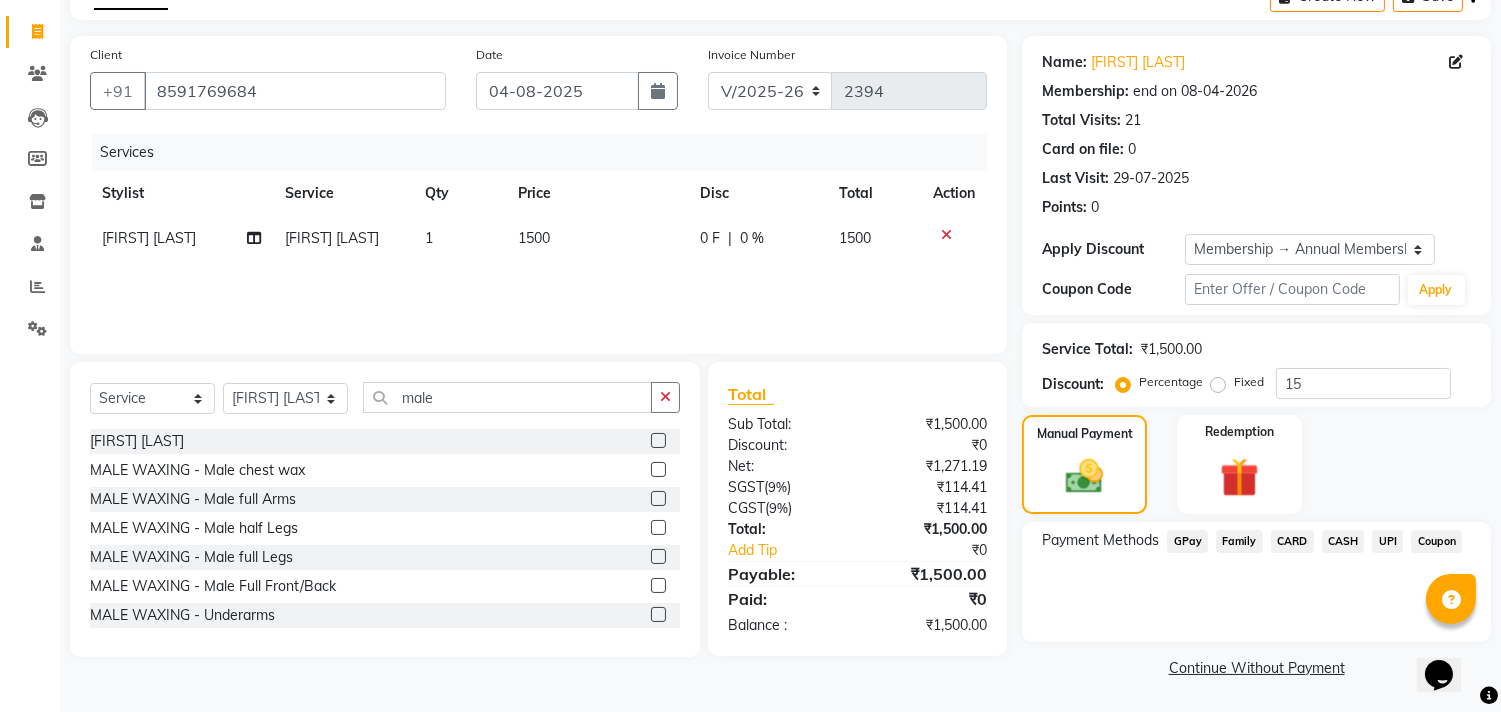 click on "UPI" 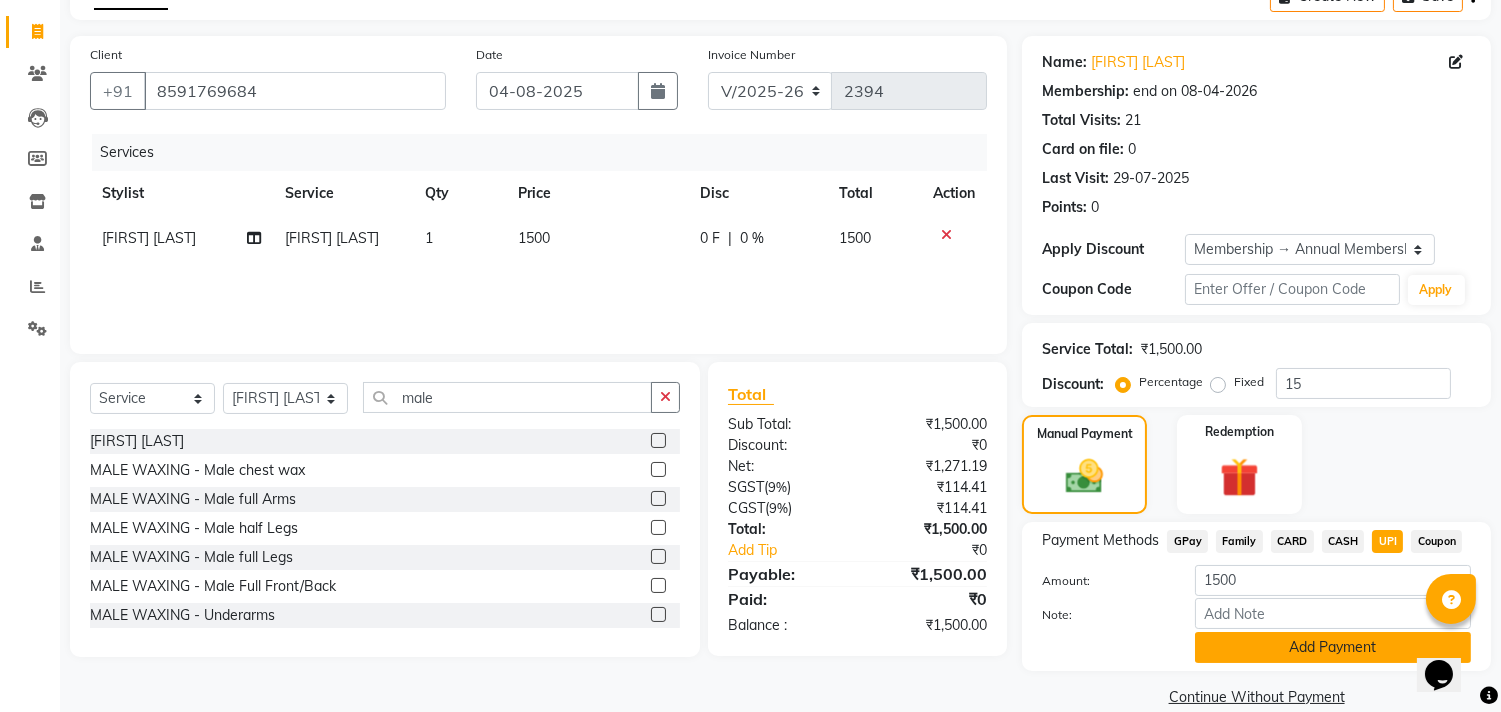 click on "Add Payment" 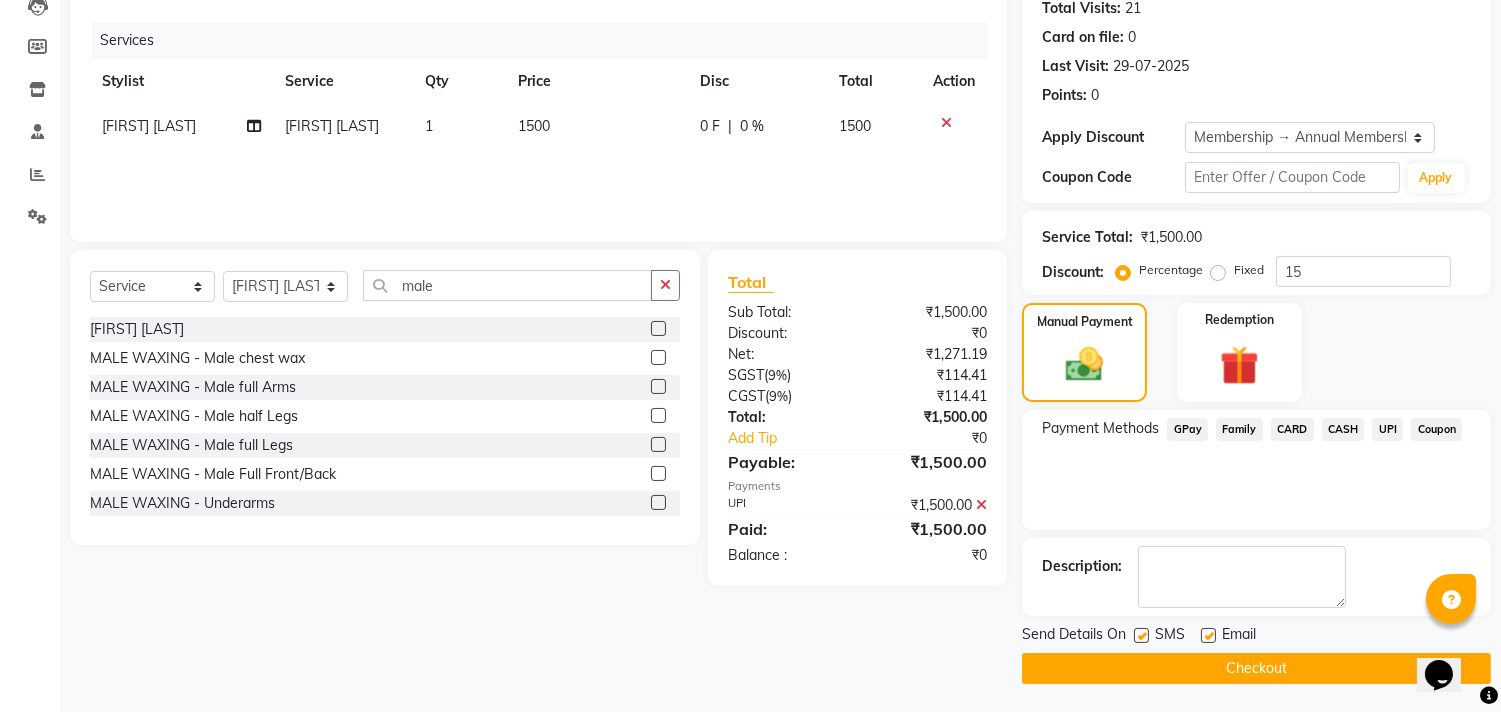 scroll, scrollTop: 227, scrollLeft: 0, axis: vertical 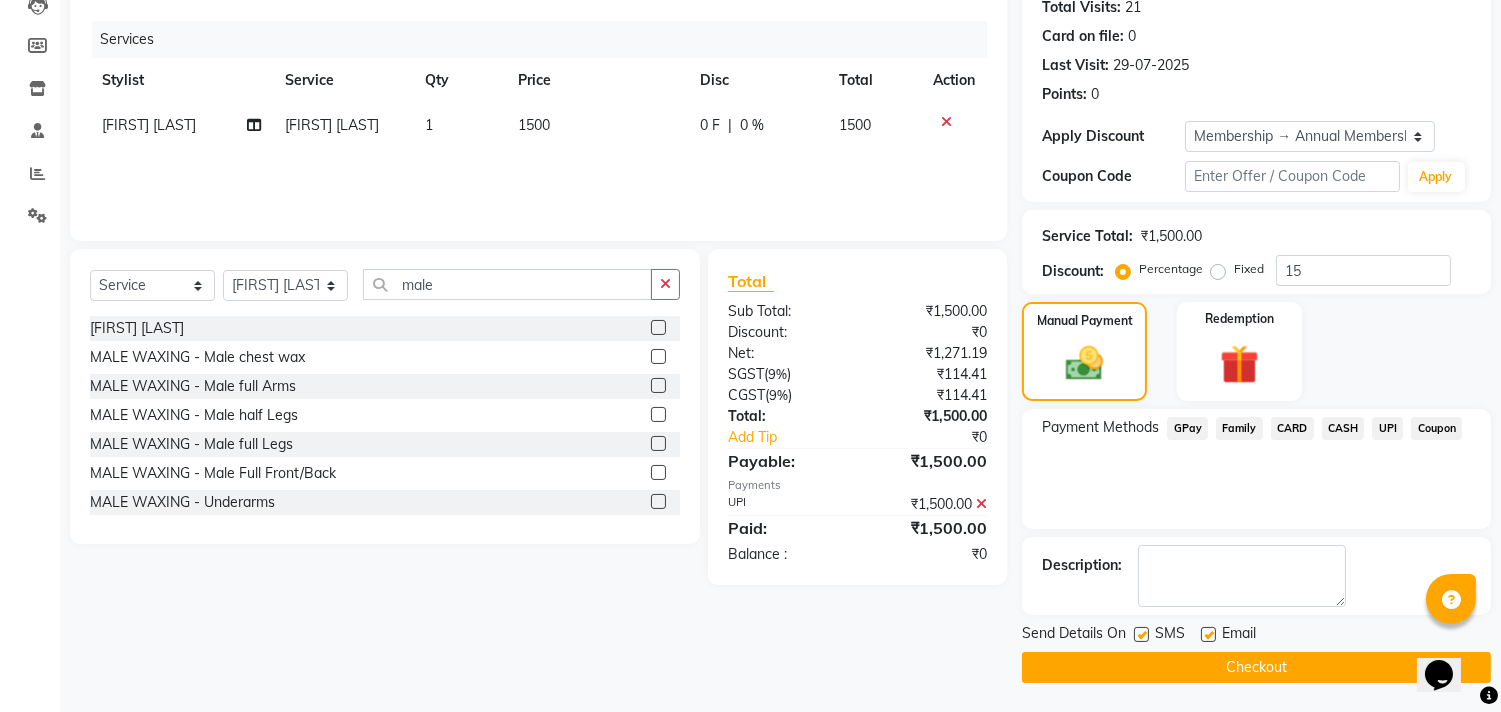 click on "Checkout" 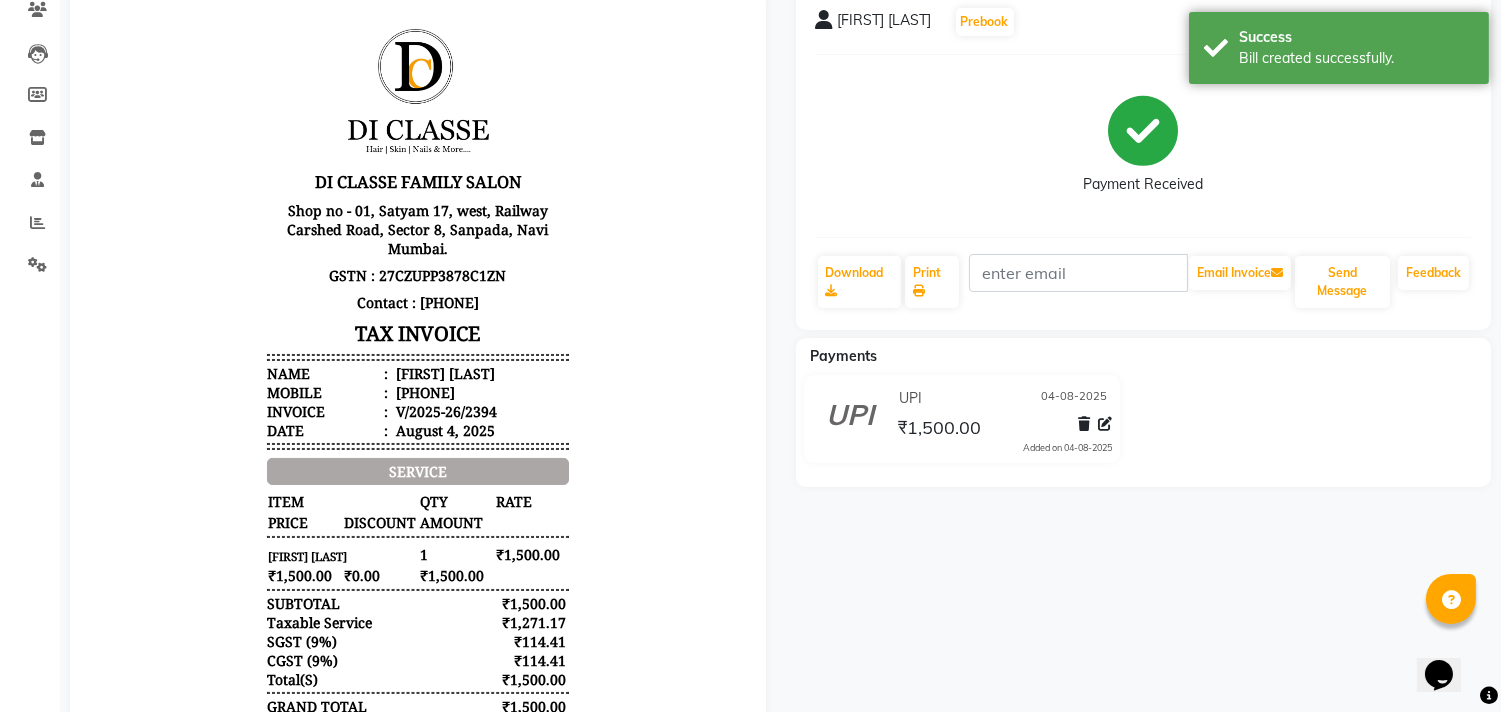 scroll, scrollTop: 0, scrollLeft: 0, axis: both 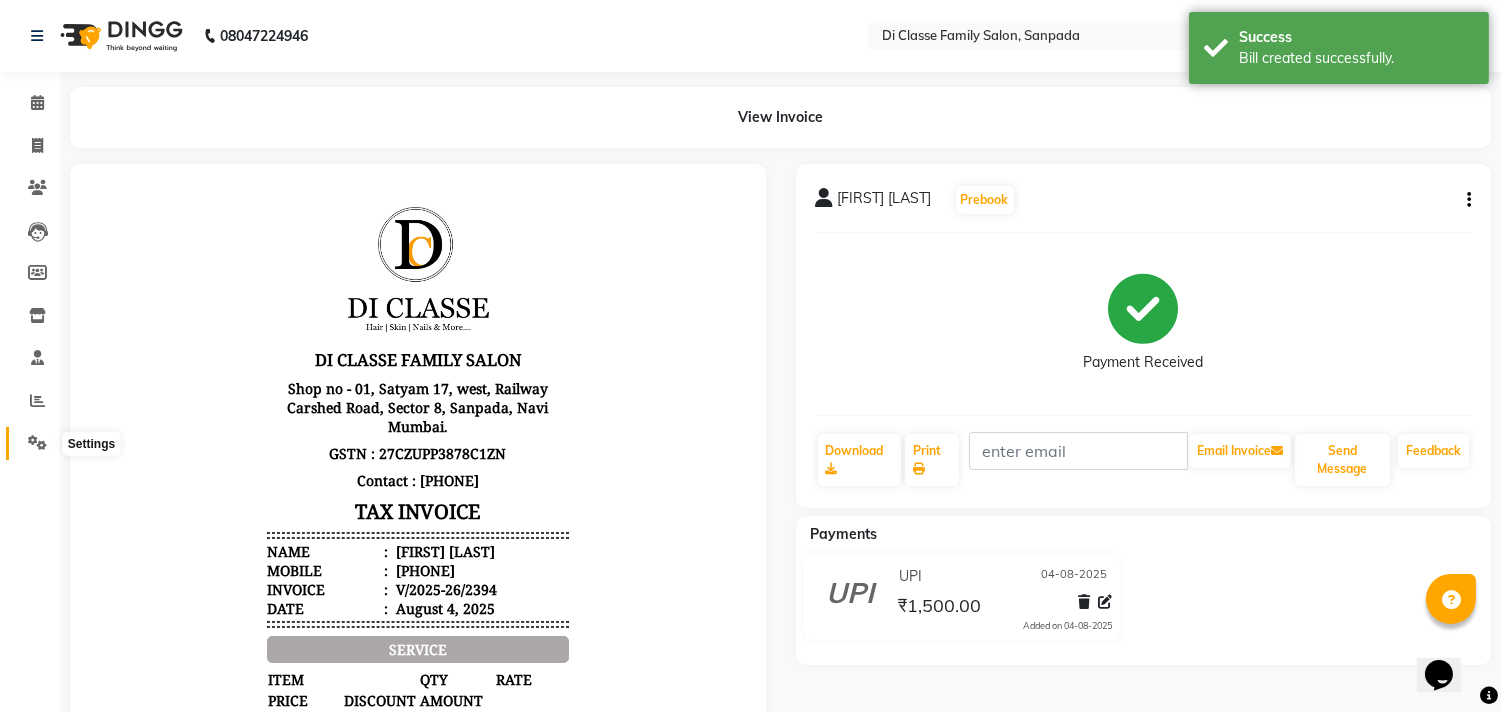 click 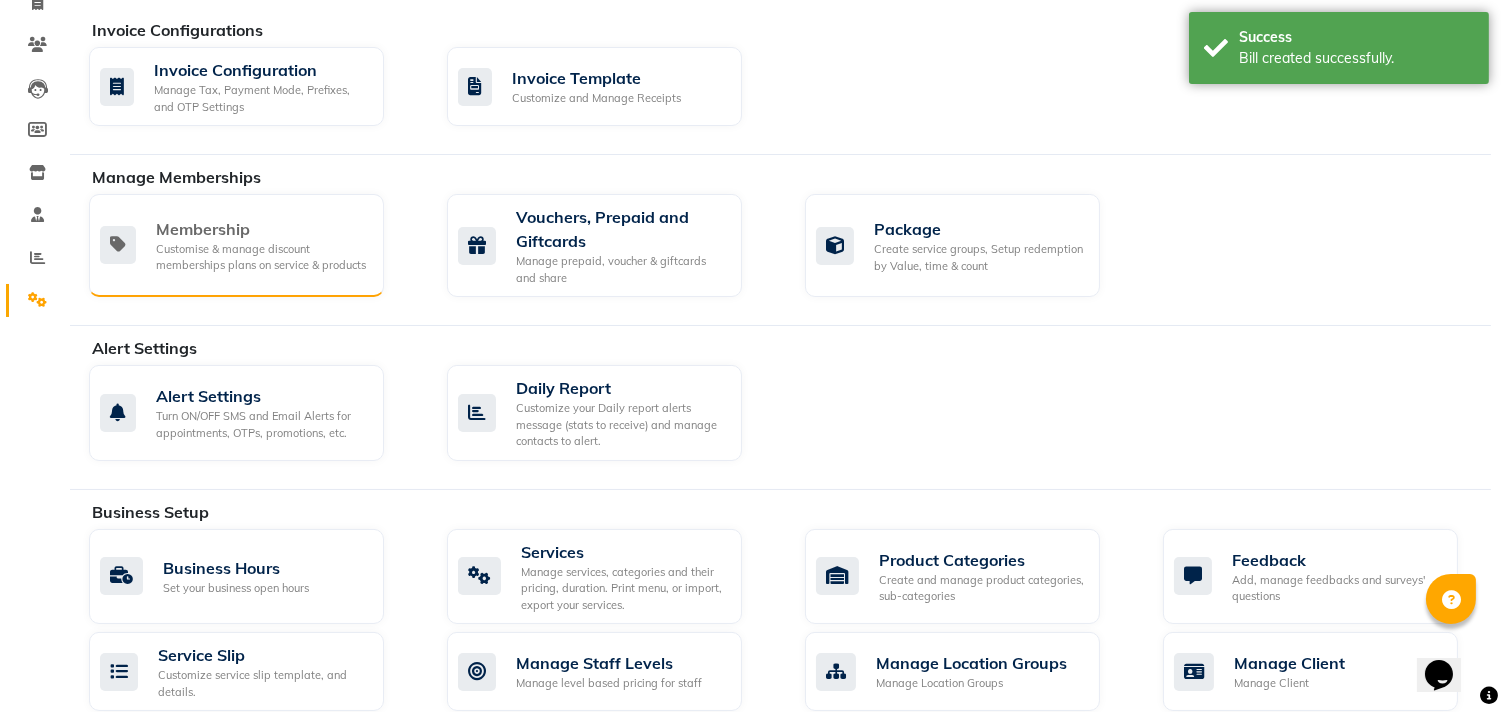 scroll, scrollTop: 444, scrollLeft: 0, axis: vertical 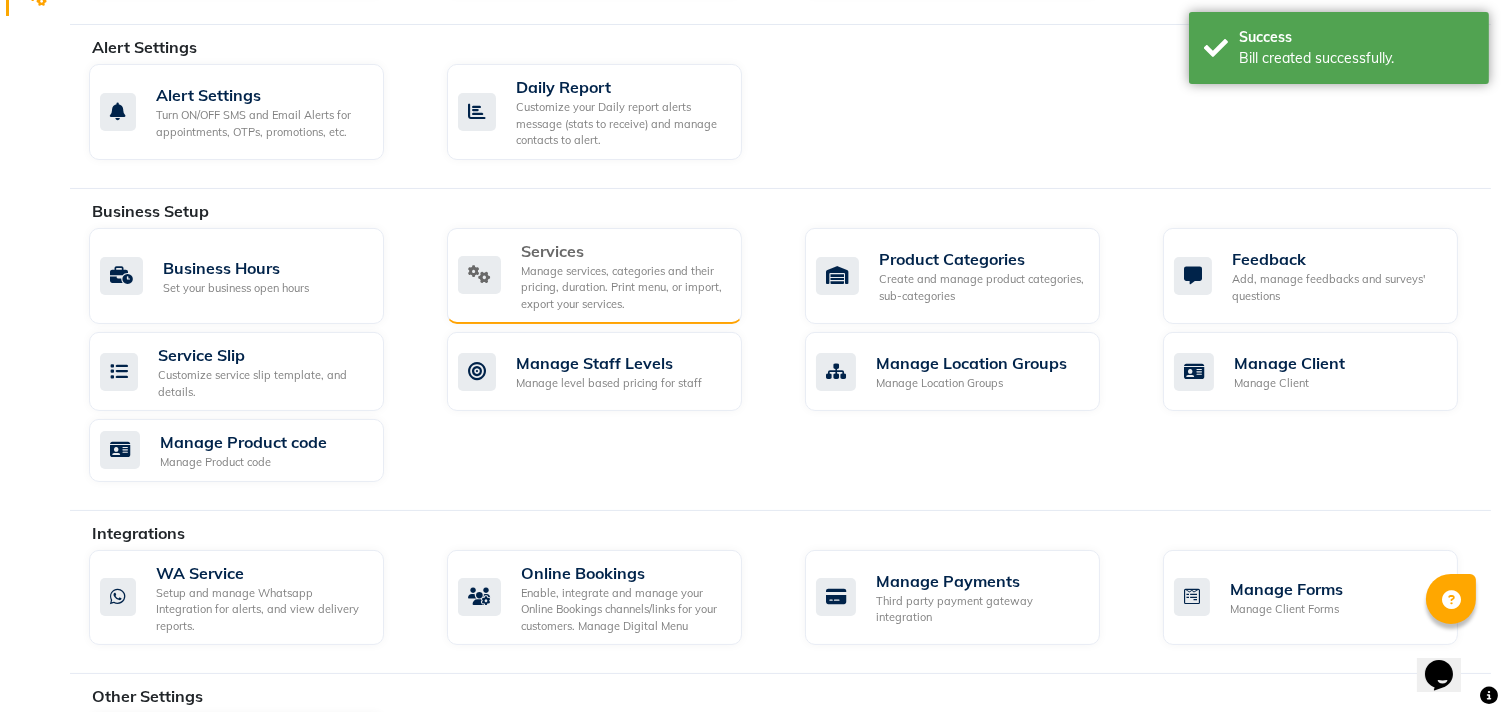 click on "Manage services, categories and their pricing, duration. Print menu, or import, export your services." 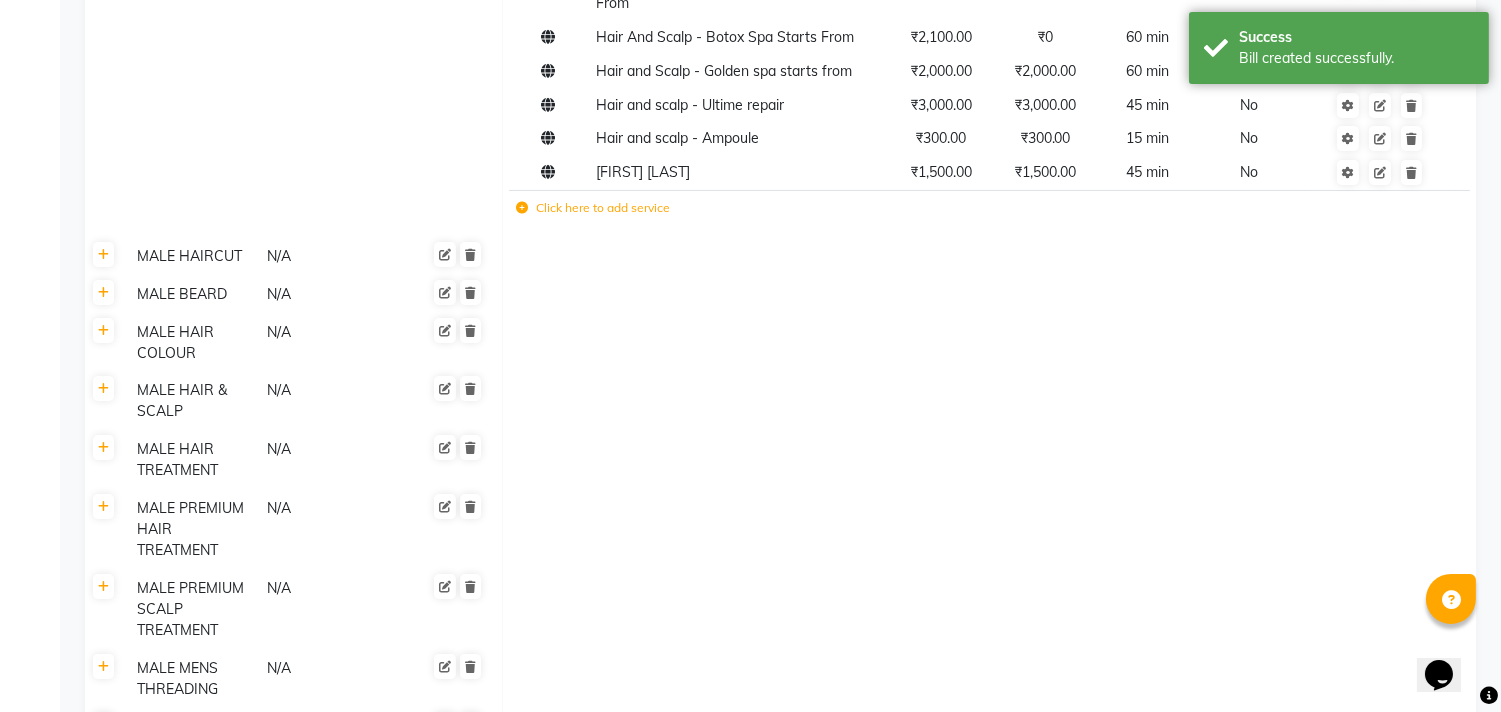 scroll, scrollTop: 666, scrollLeft: 0, axis: vertical 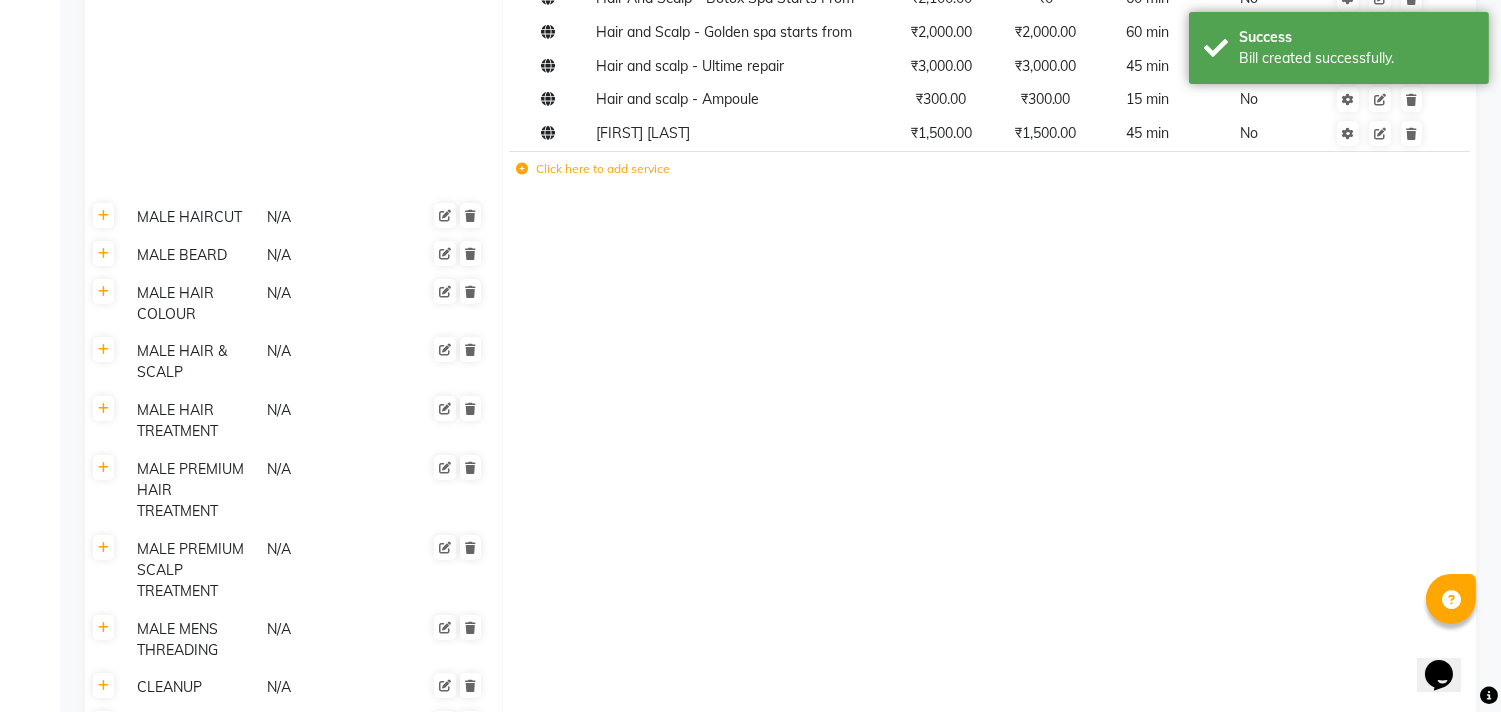 click on "Click here to add service" 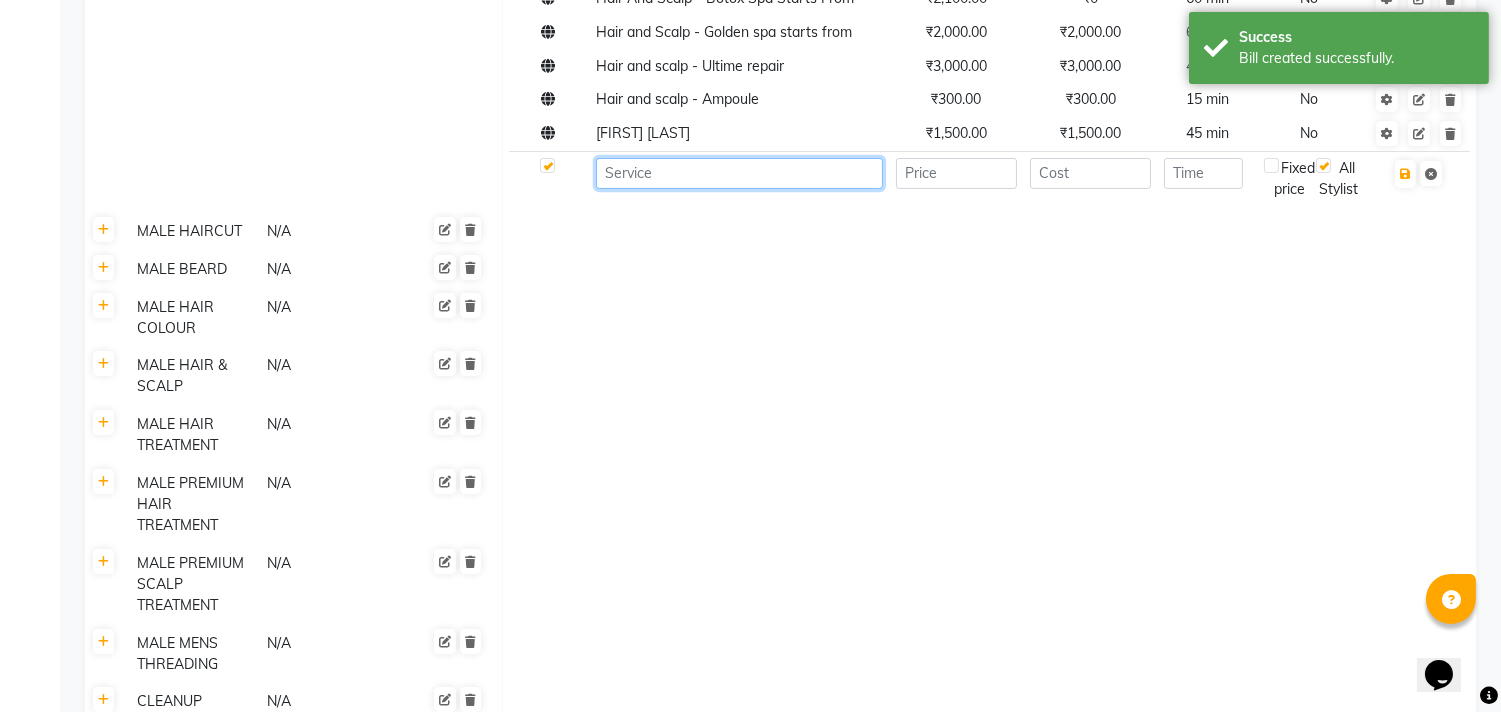click 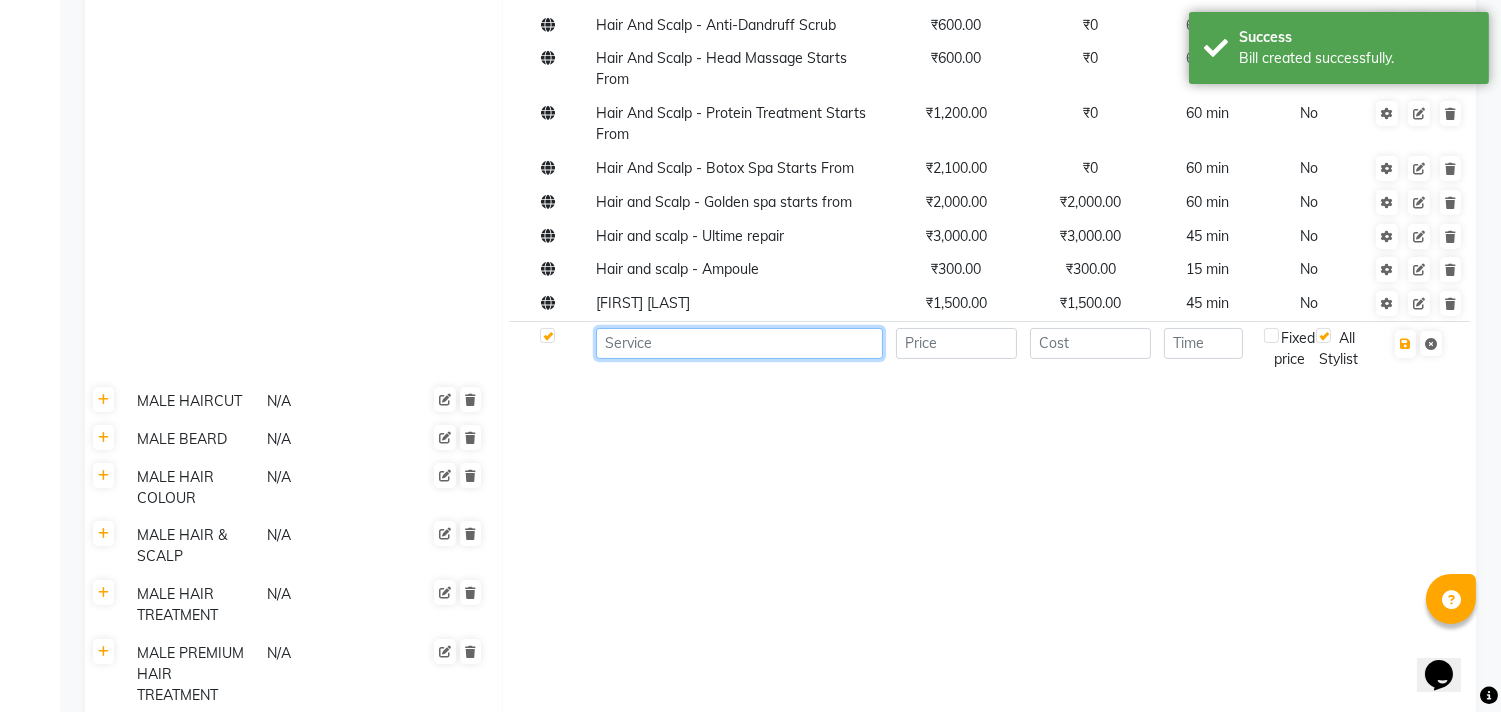 scroll, scrollTop: 444, scrollLeft: 0, axis: vertical 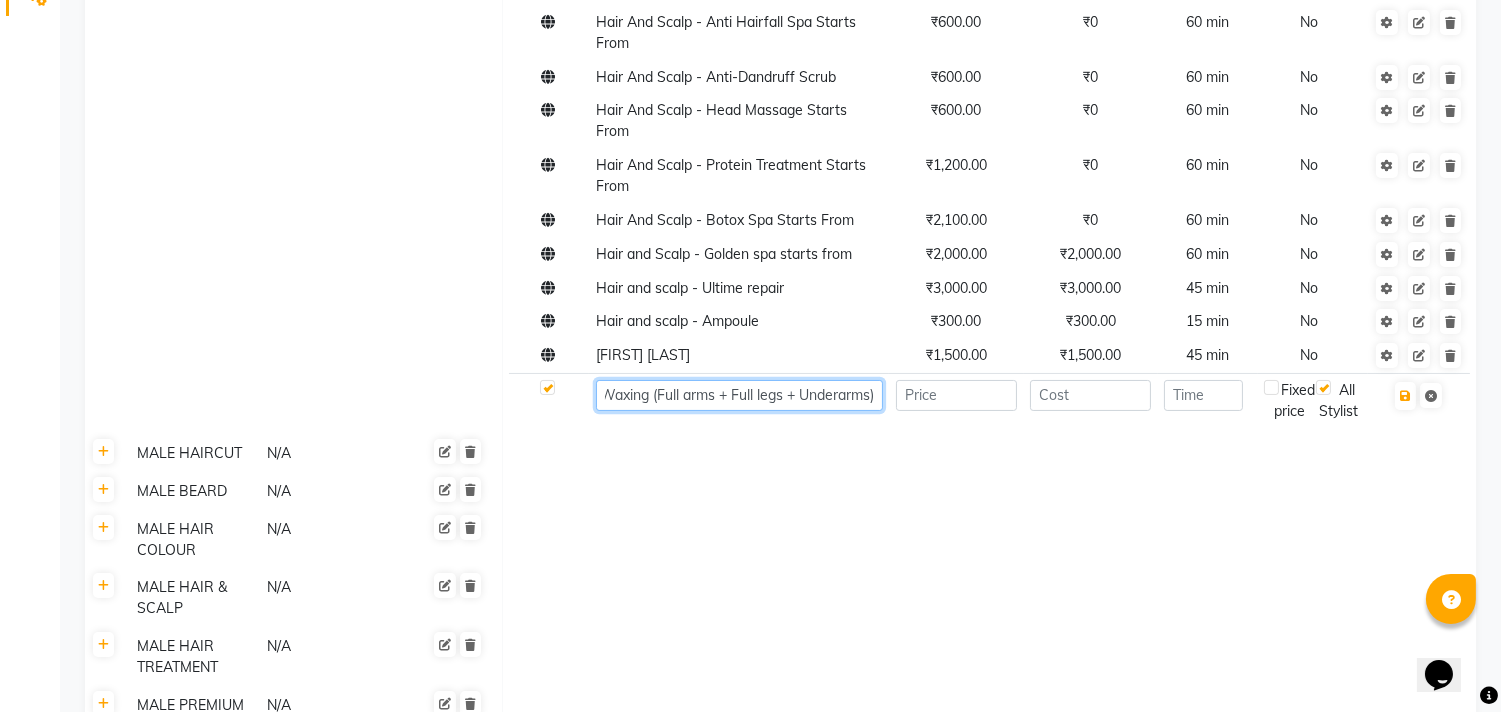 type on "Female Combo - Mango Mousse Facial + Face Dtan + Hairspa + Waxing (Full arms + Full legs + Underarms)" 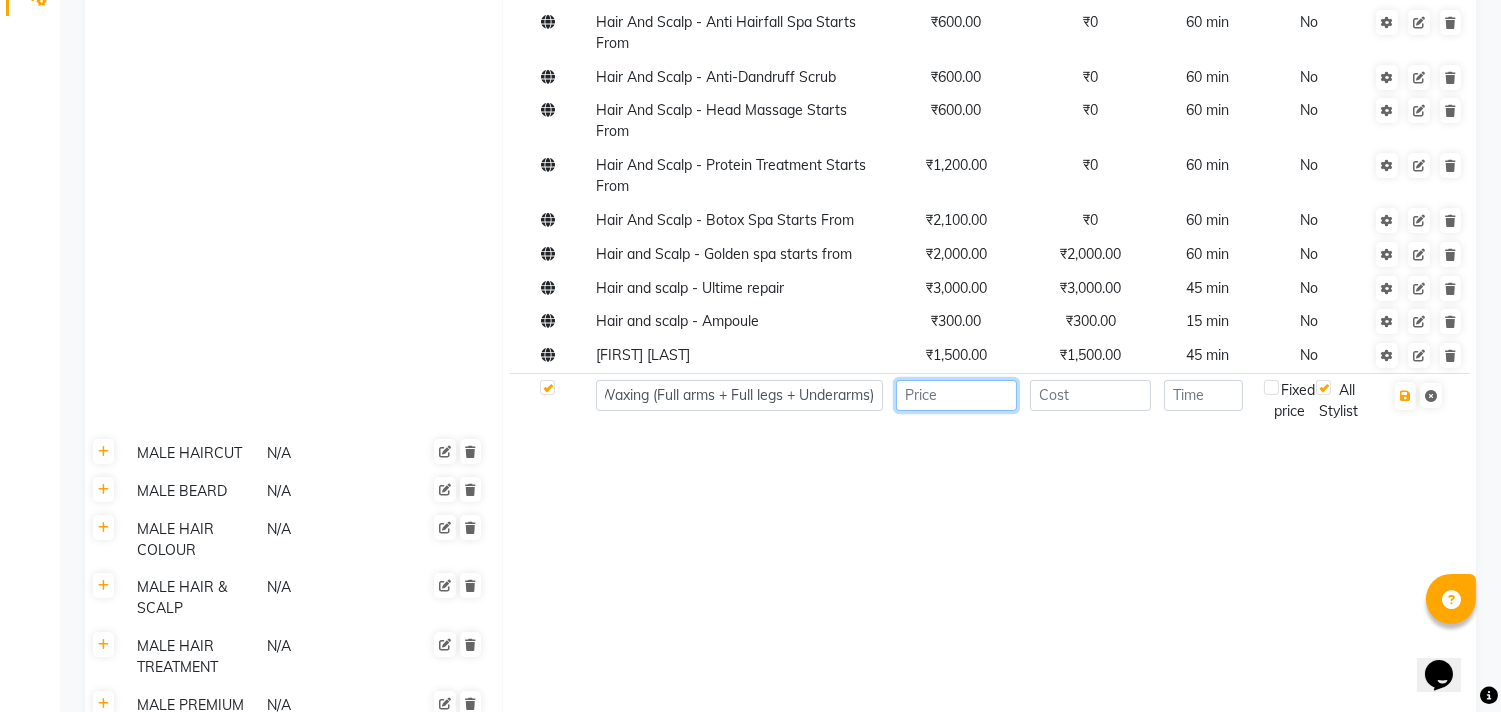 click 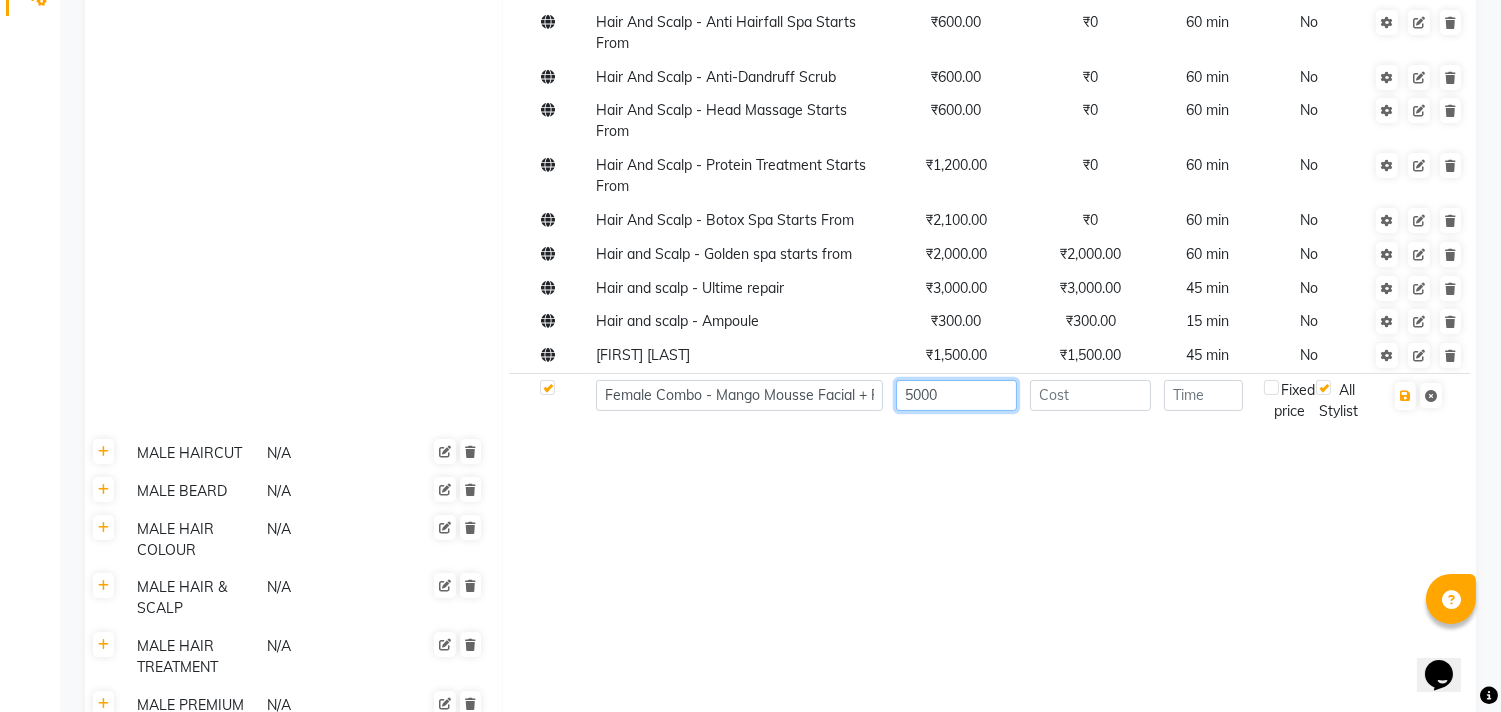 type on "5000" 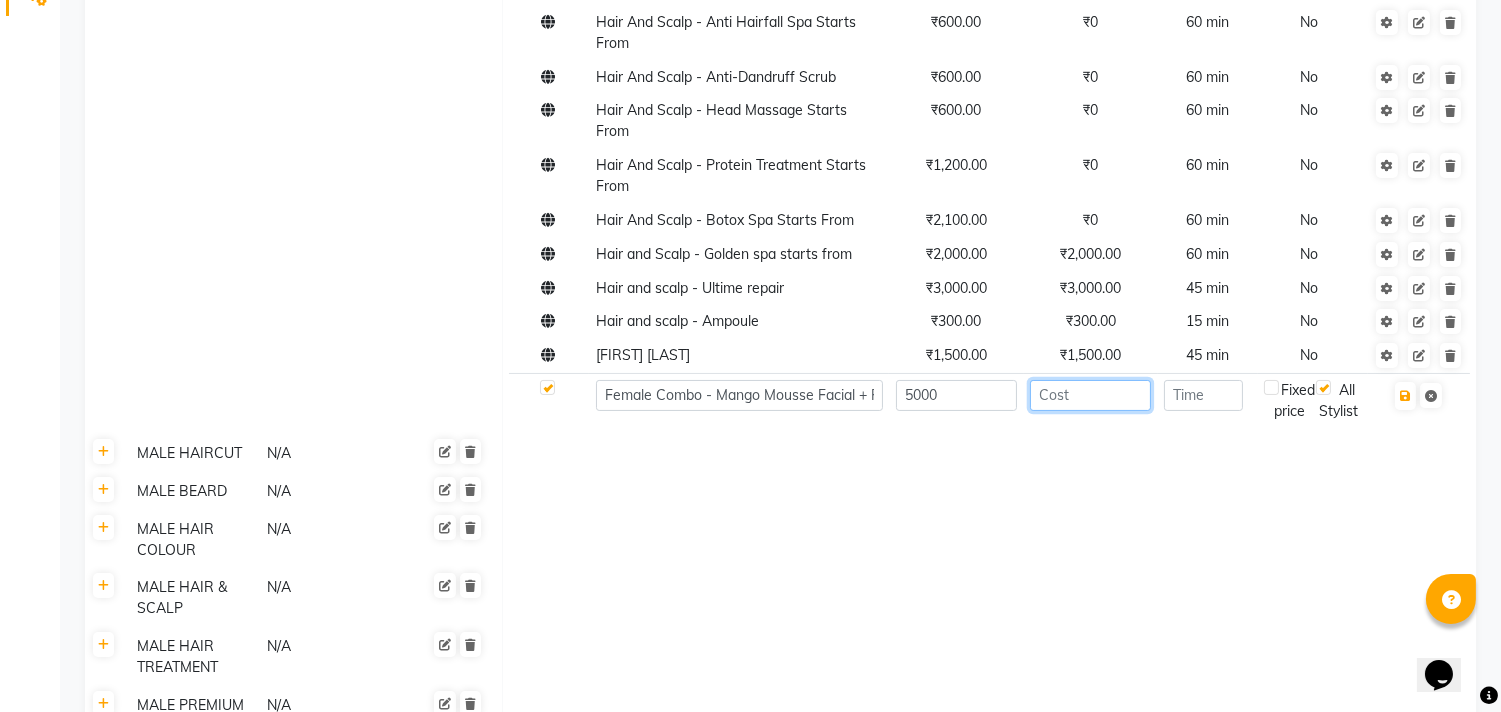 click 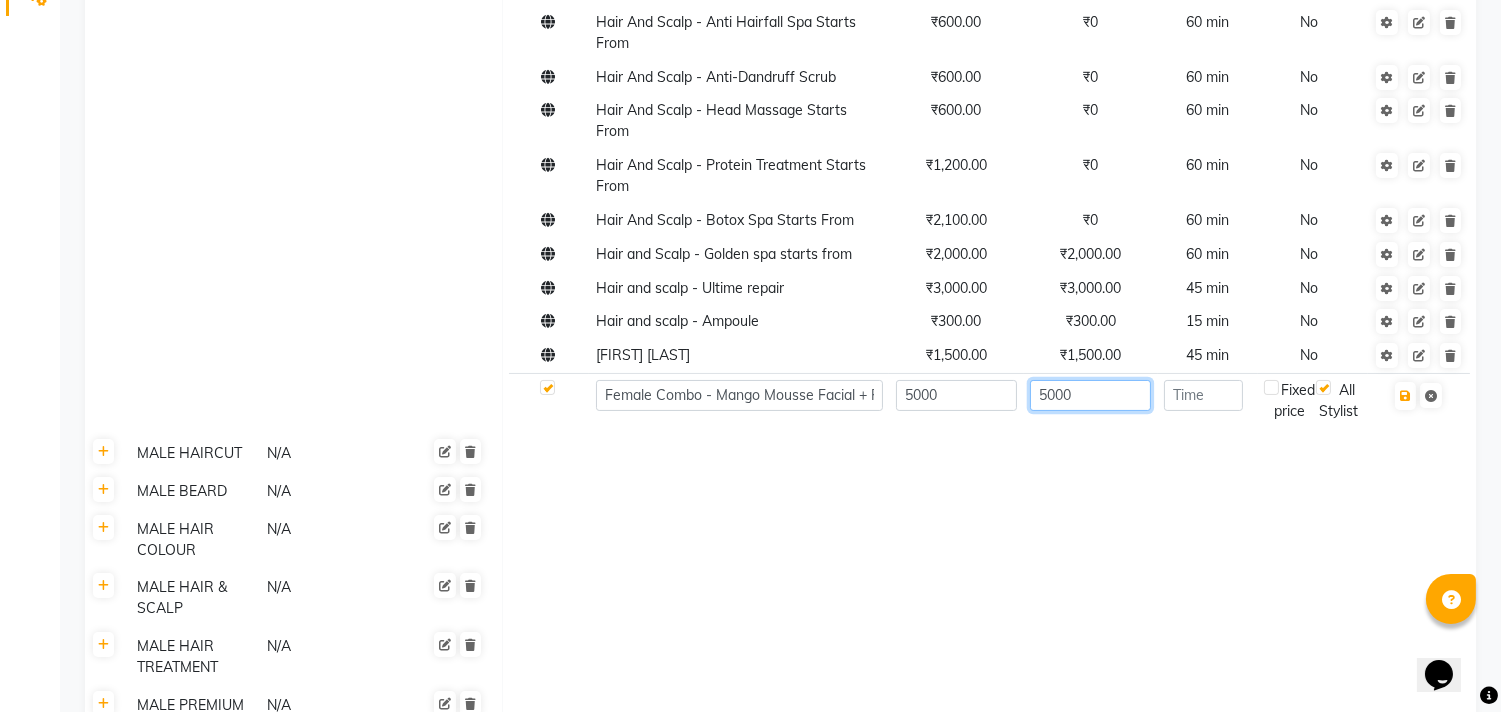 type on "5000" 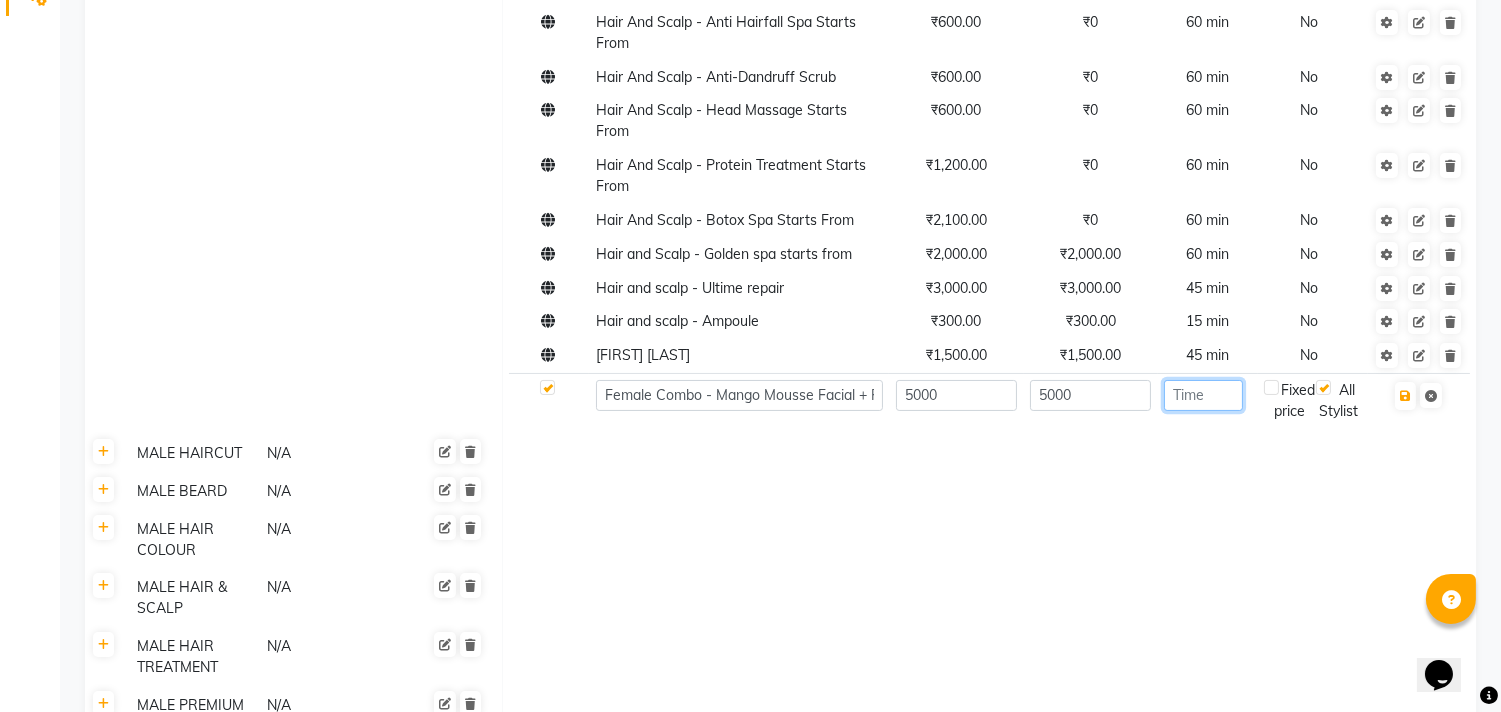 click 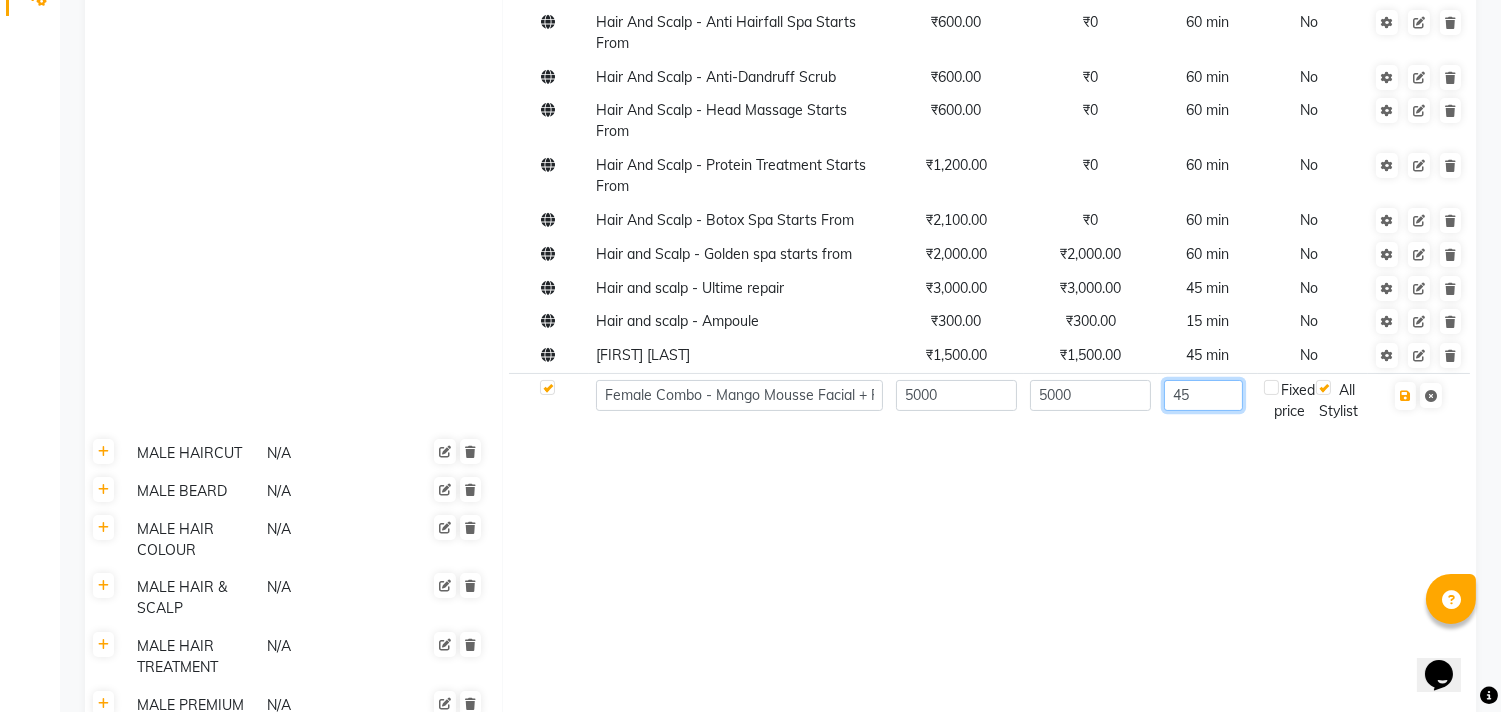 type on "45" 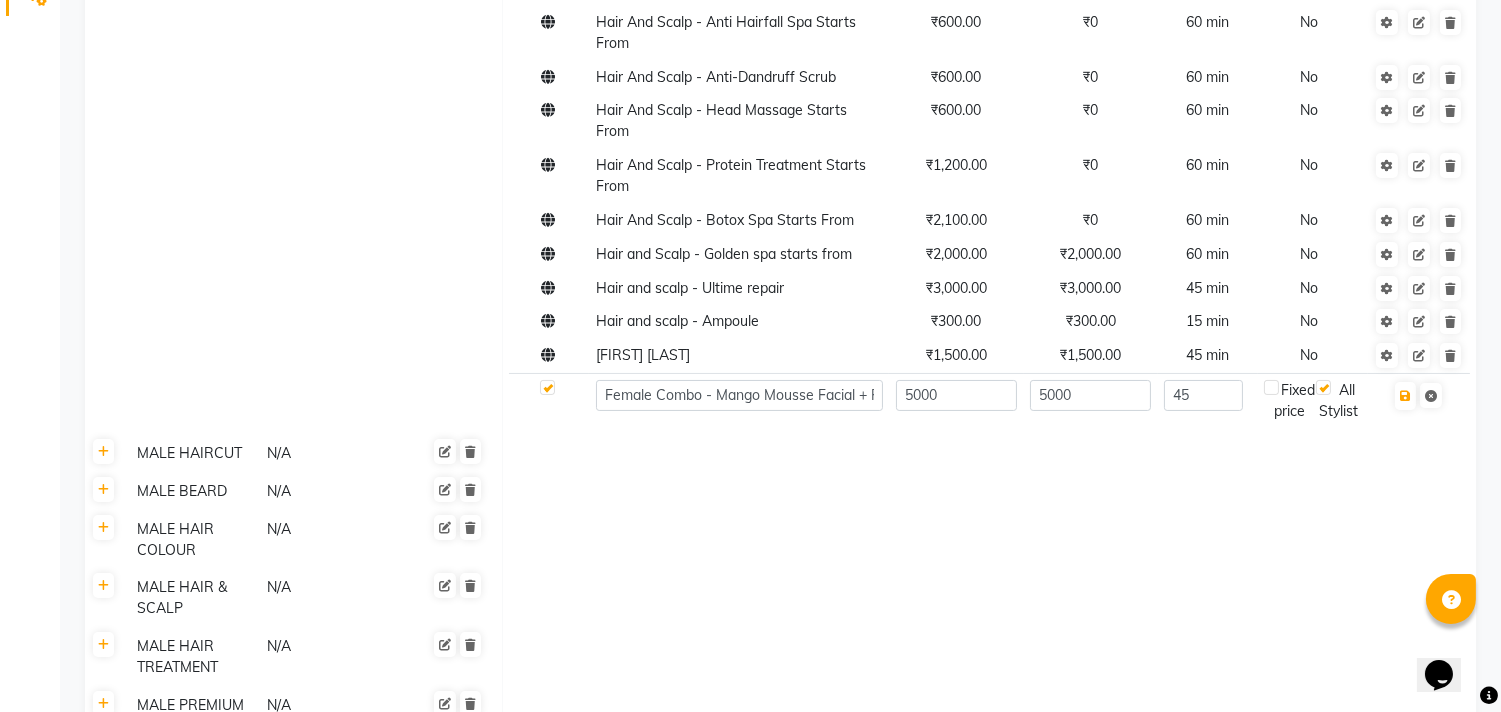 click 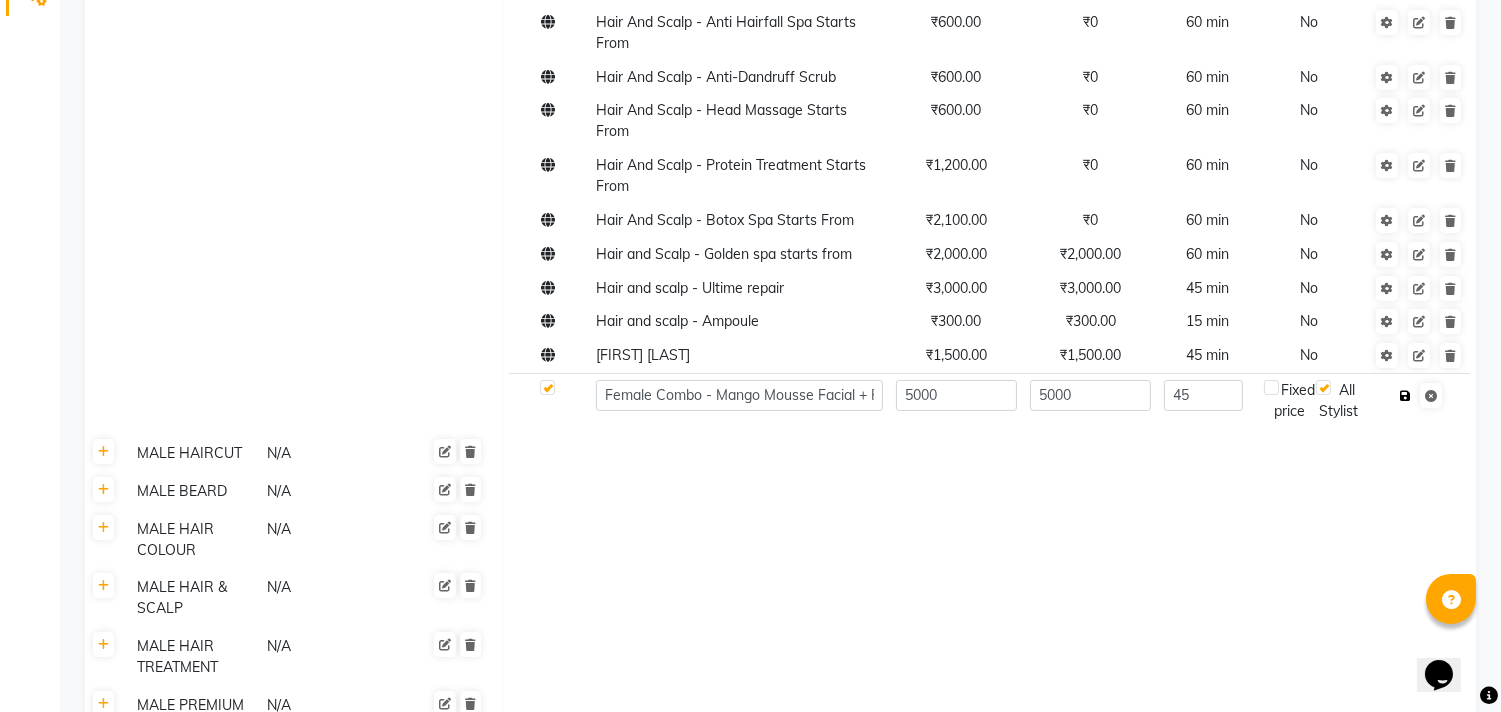 click at bounding box center (1405, 396) 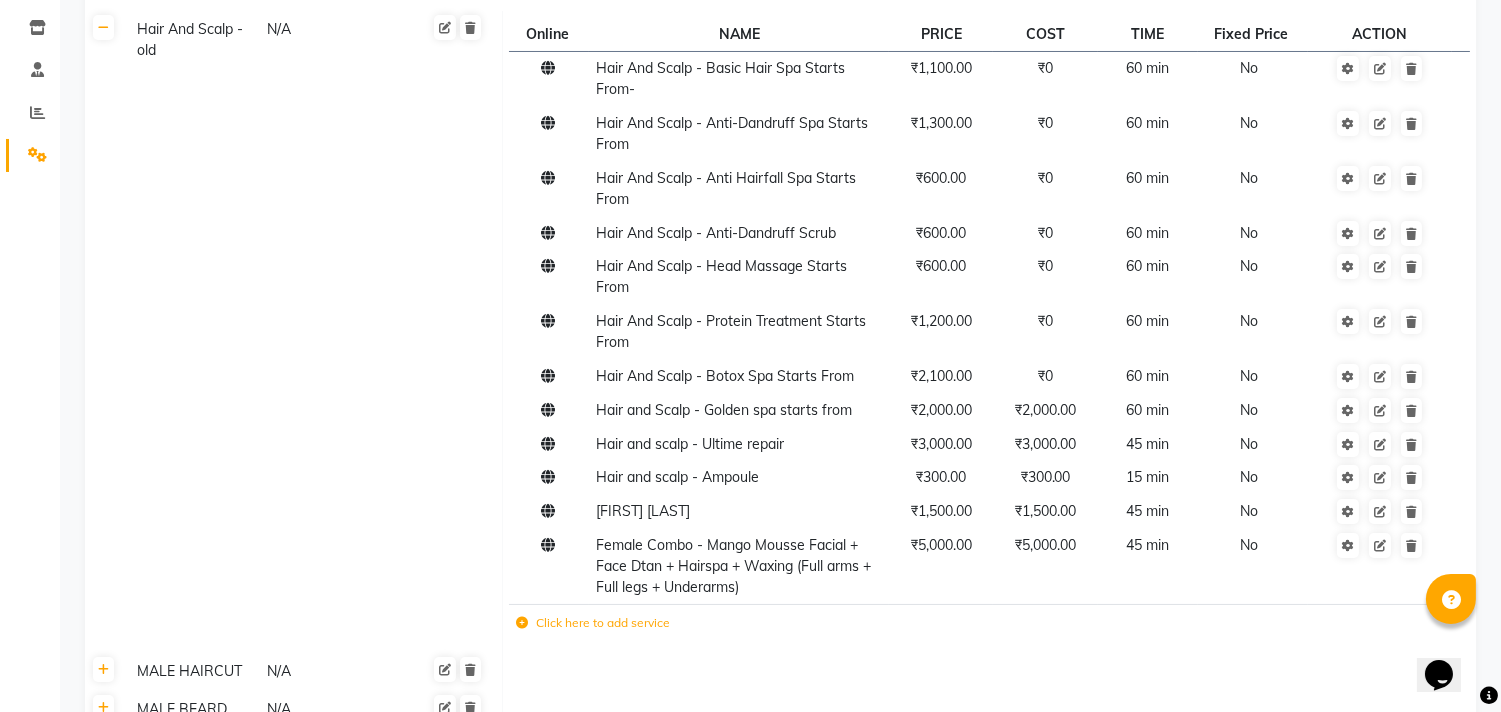 scroll, scrollTop: 0, scrollLeft: 0, axis: both 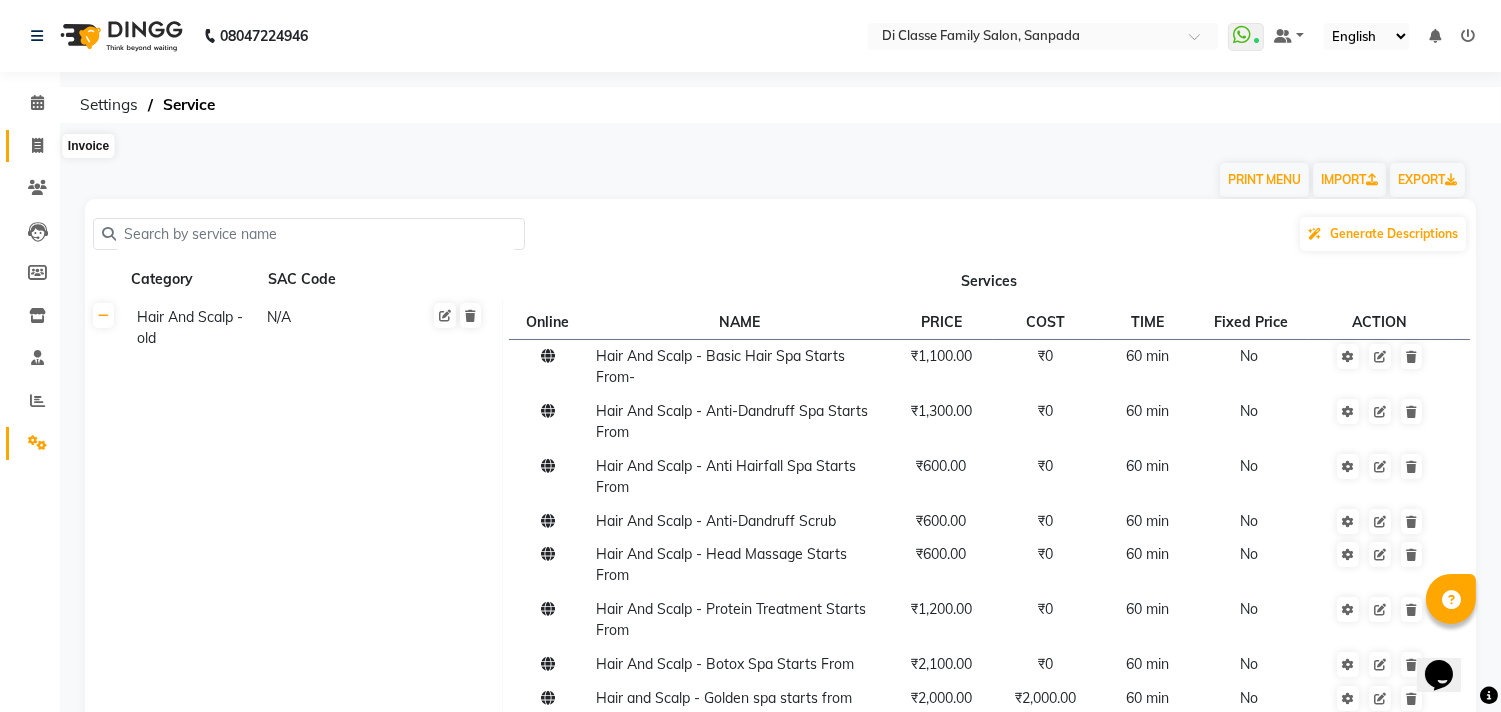 click 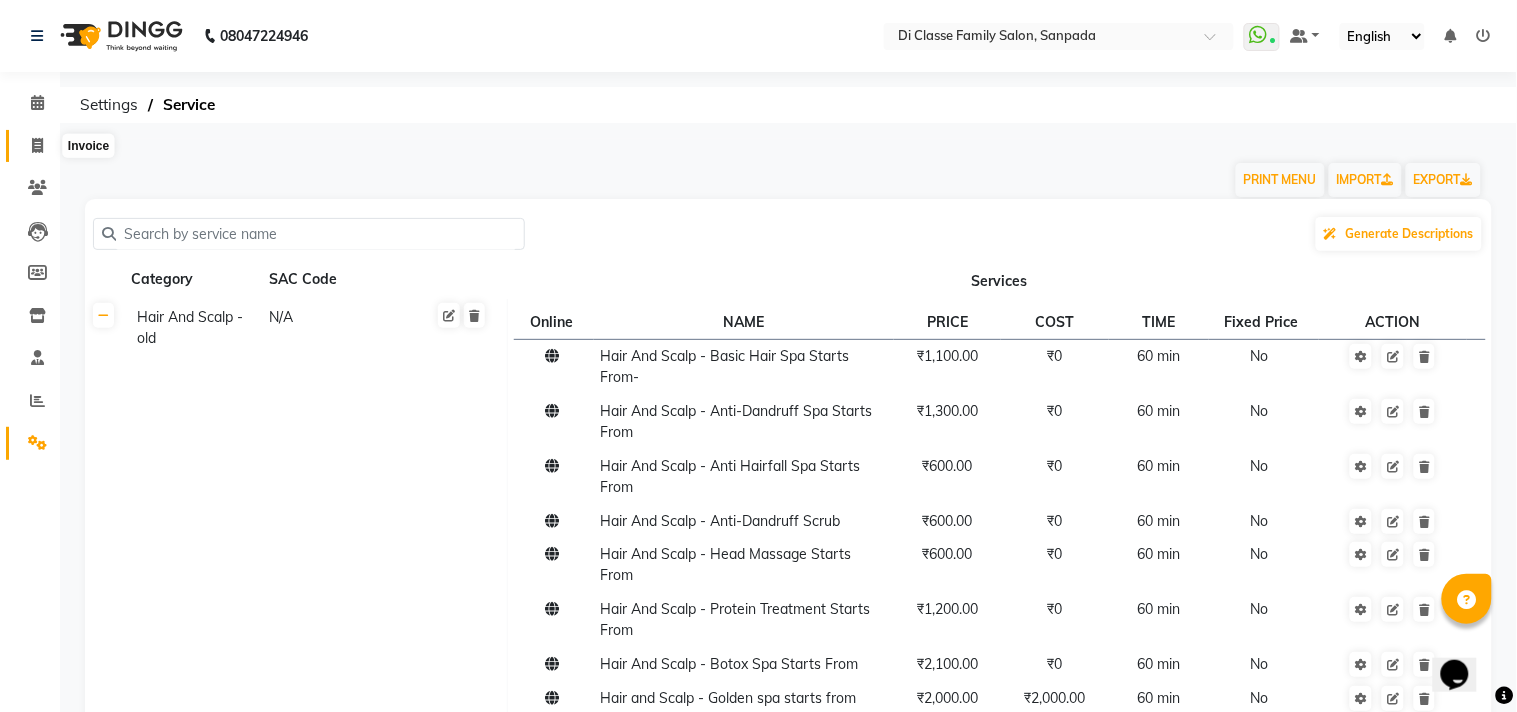 select on "service" 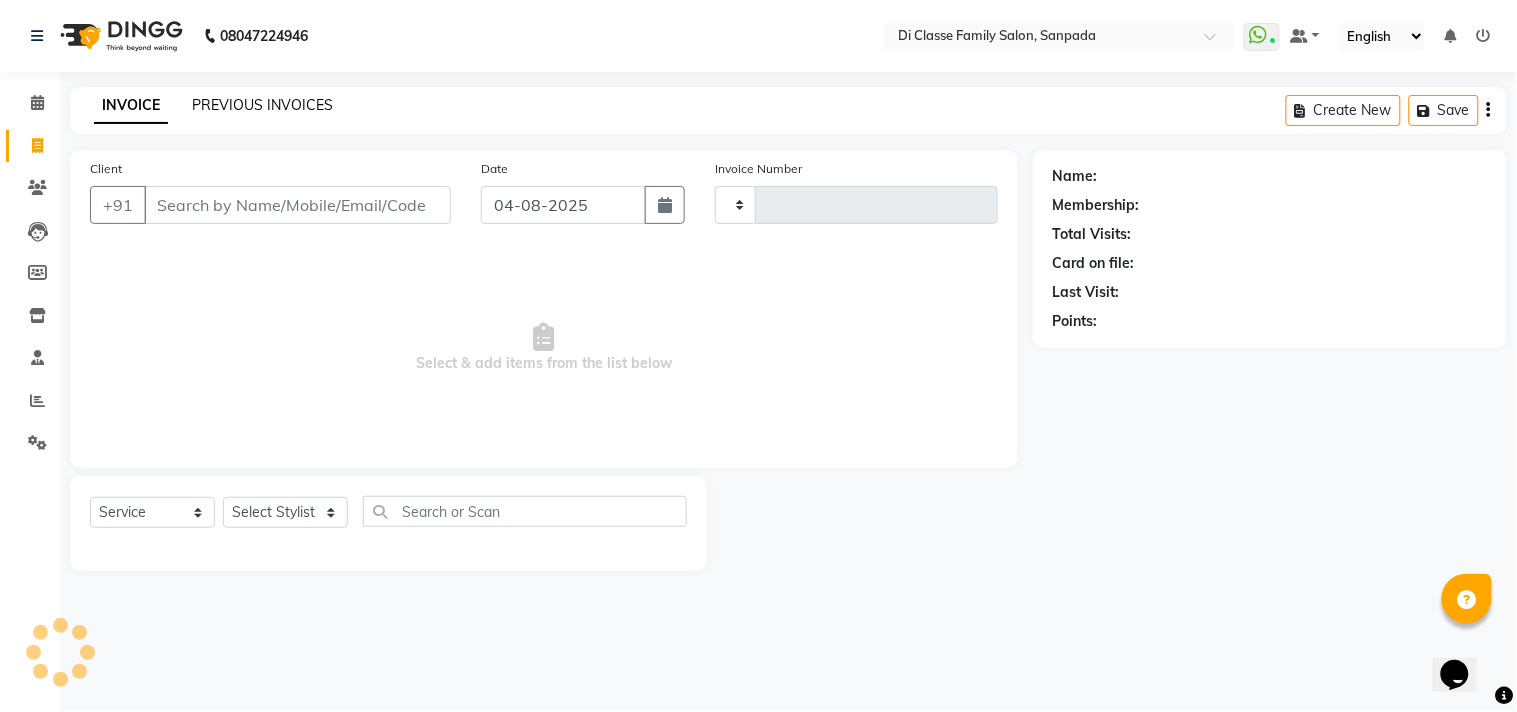 type on "2395" 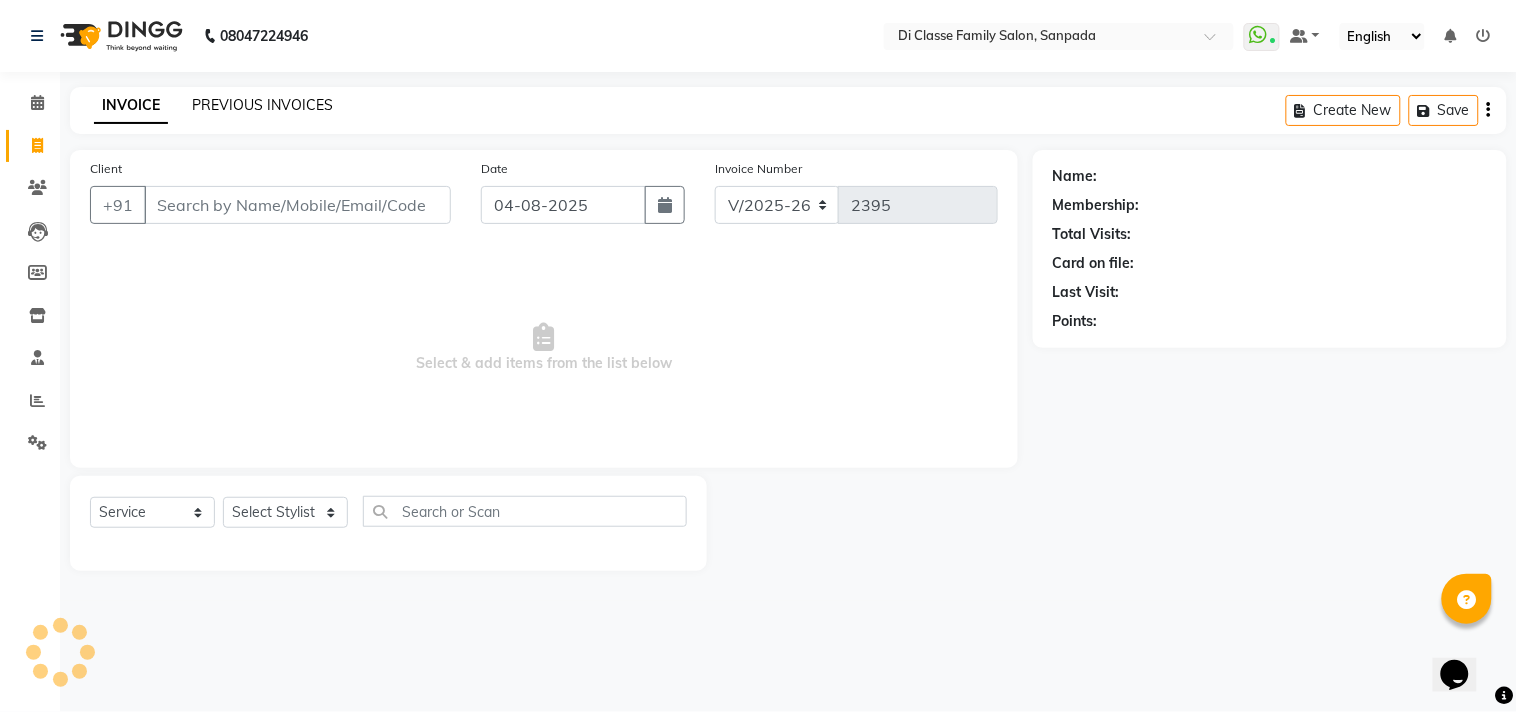 click on "PREVIOUS INVOICES" 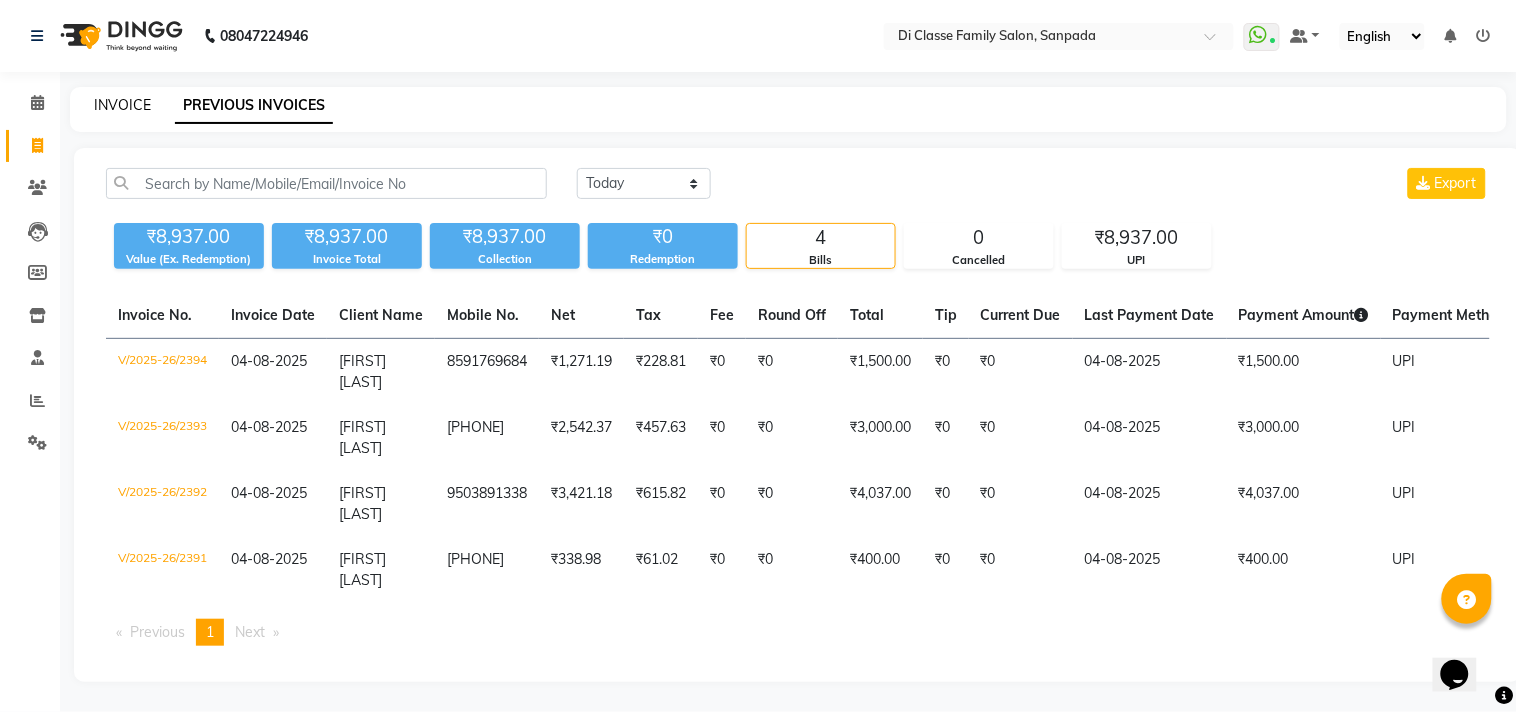click on "INVOICE" 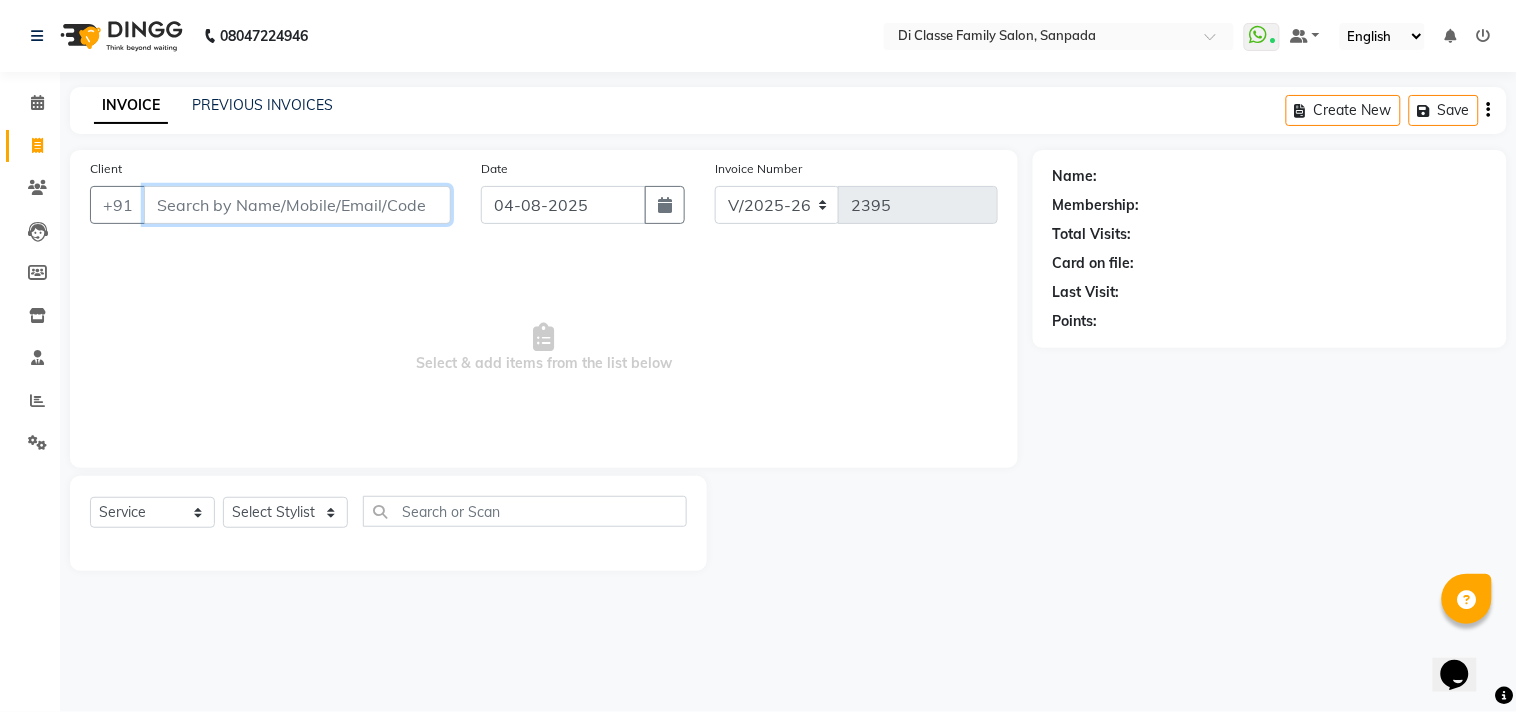 click on "Client" at bounding box center [297, 205] 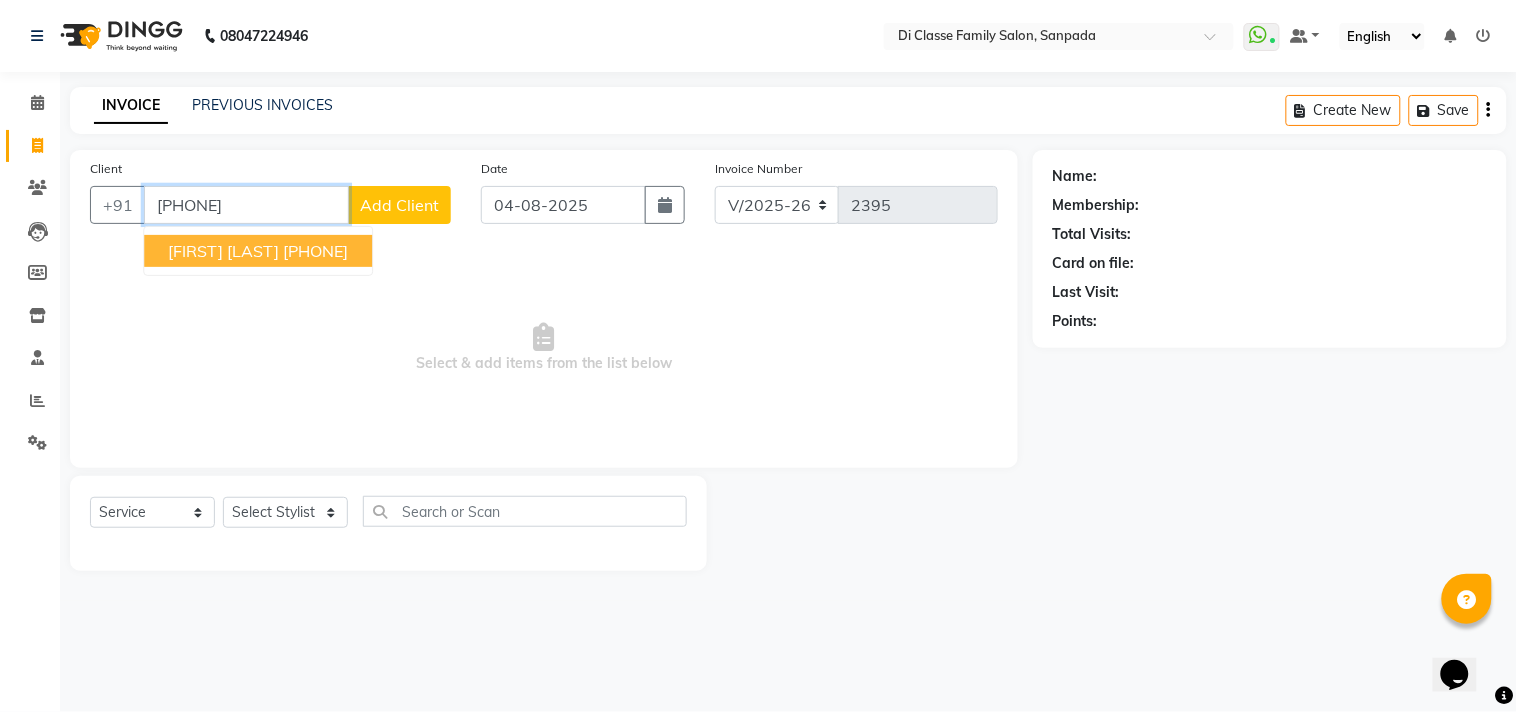 type on "[PHONE]" 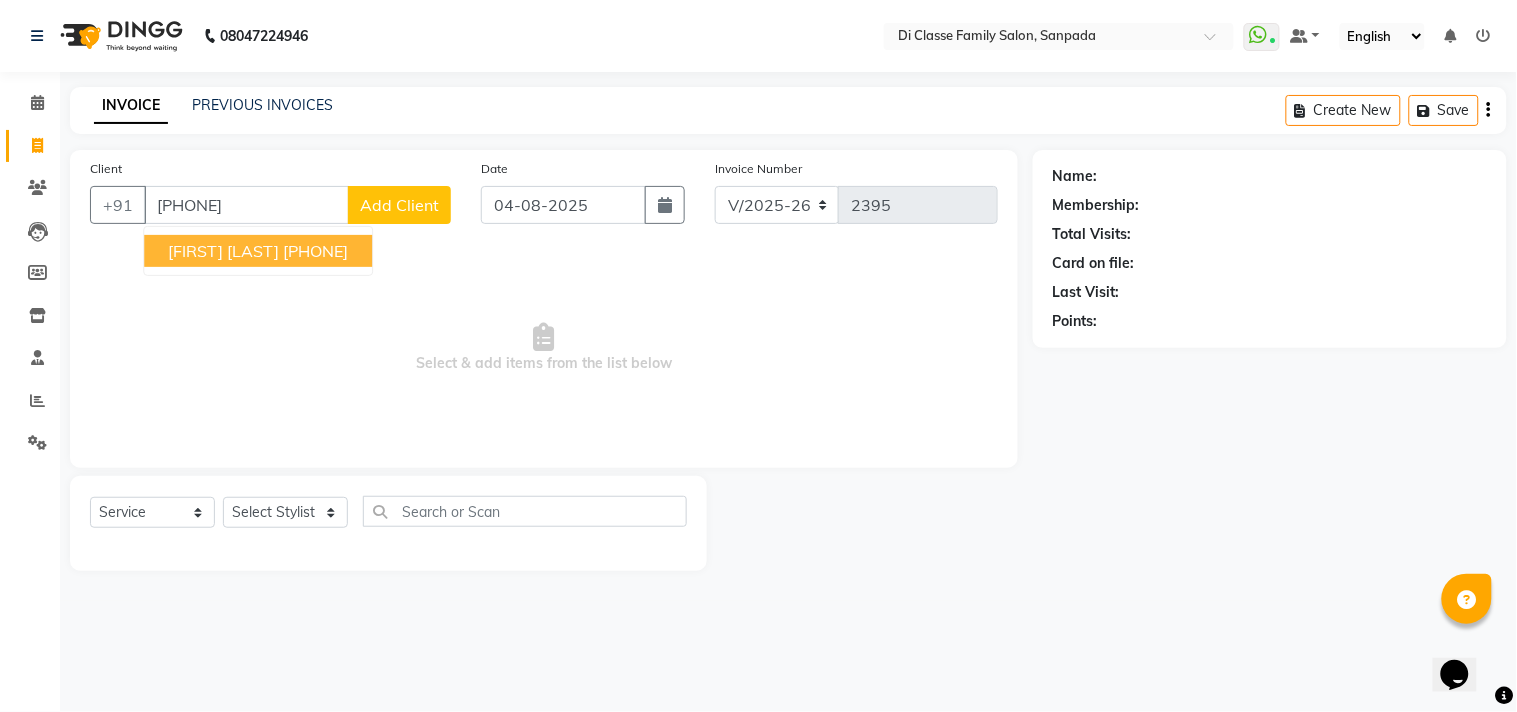 select on "1: Object" 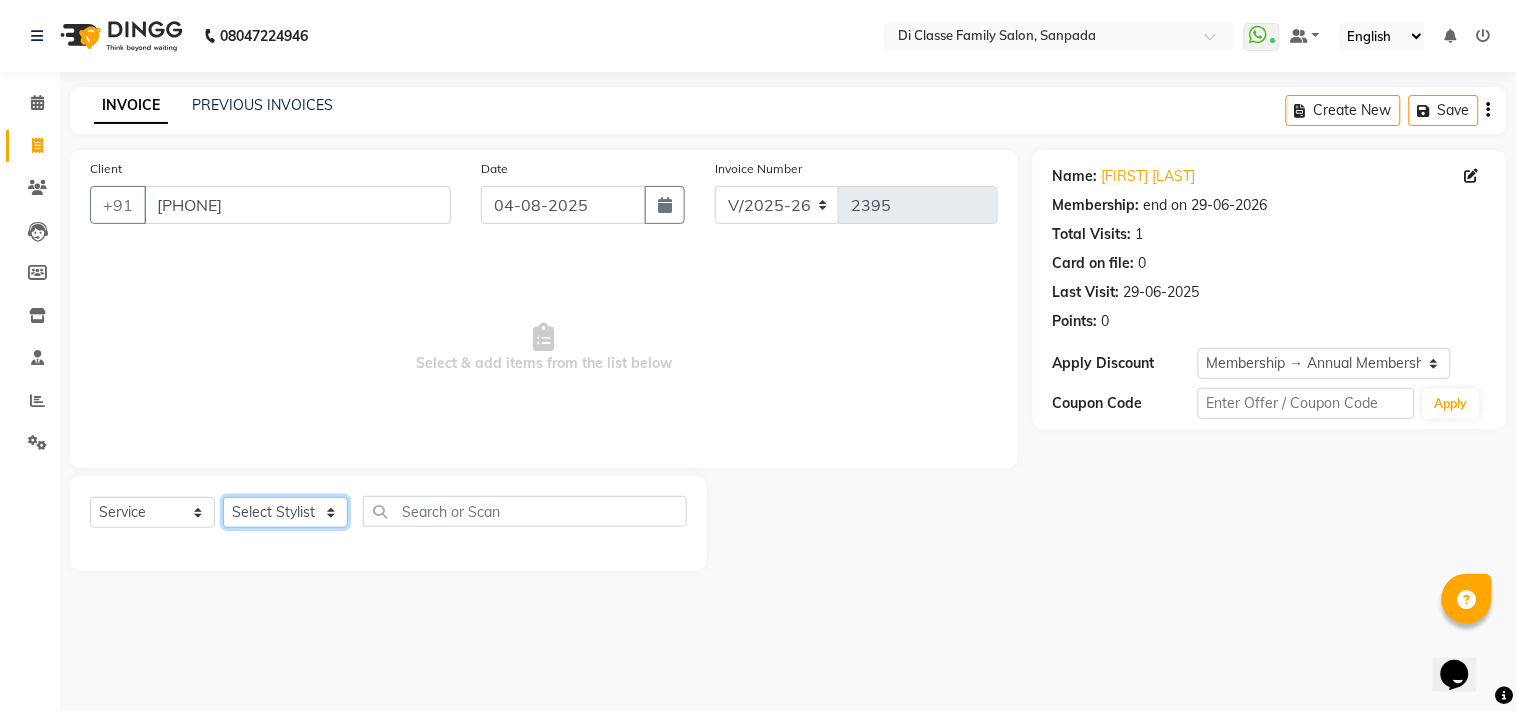 drag, startPoint x: 300, startPoint y: 513, endPoint x: 298, endPoint y: 503, distance: 10.198039 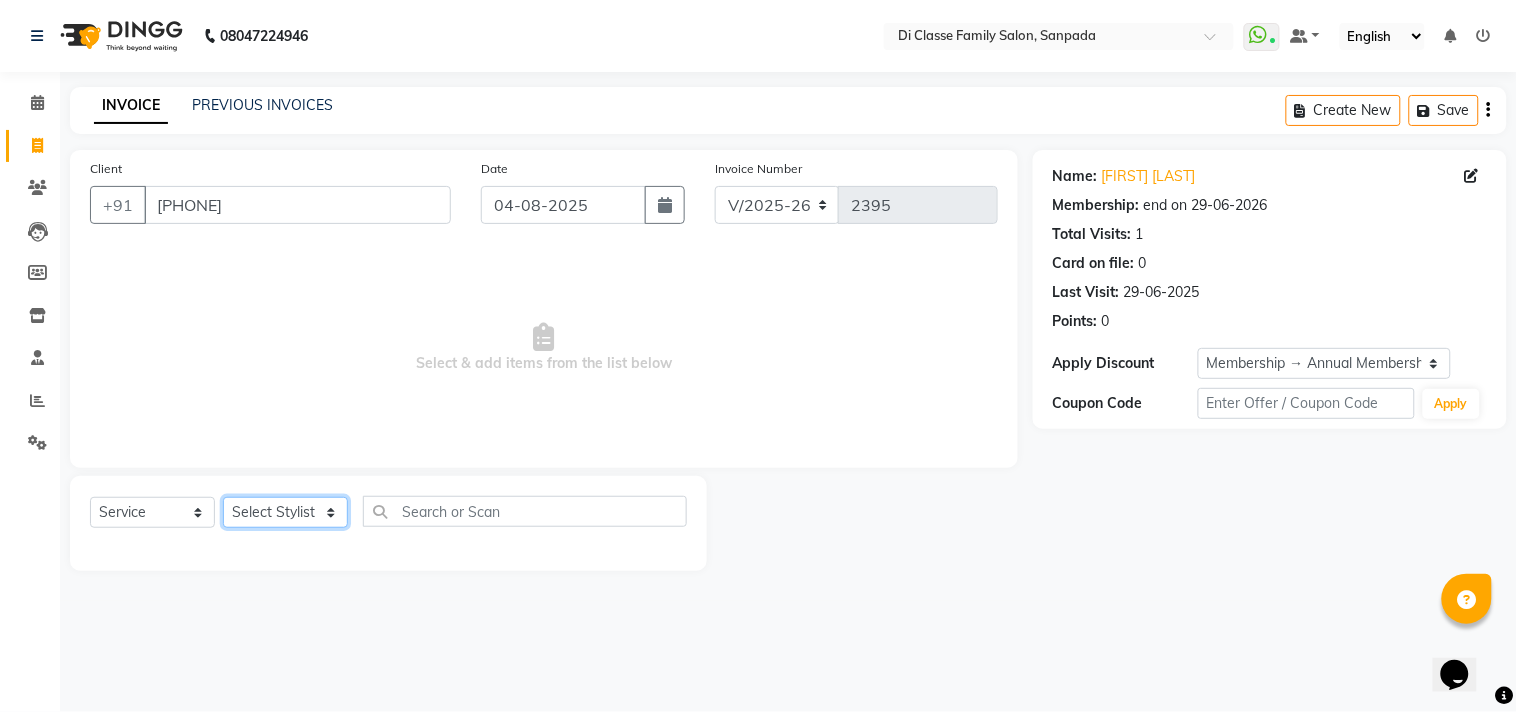 select on "79582" 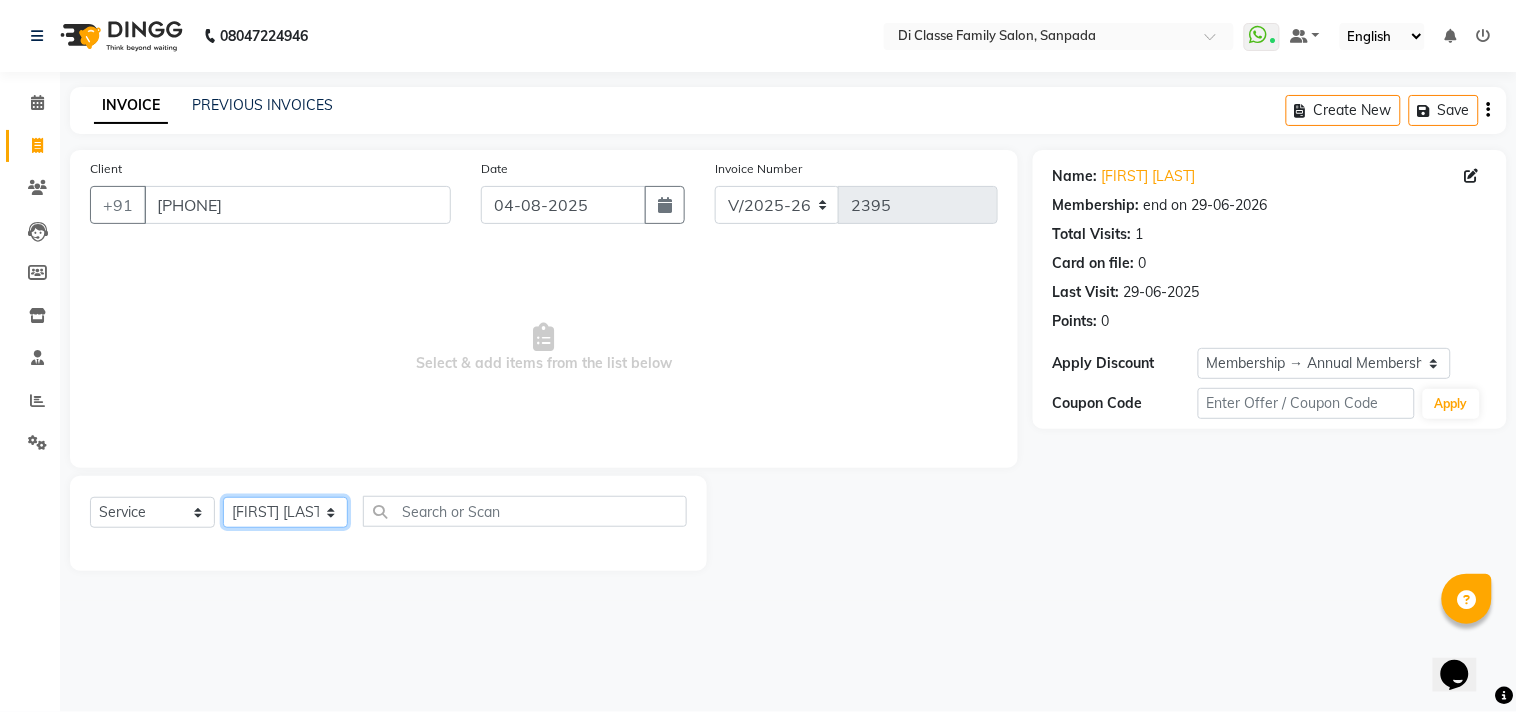 click on "Select Stylist aniket  Anu  AYAZ KADRI  Front Desk Javed kapil KOMAL  Payal  Pooja Jadhav Rahul Datkhile RESHMA SHAIKH rutik shinde SACHIN SAKPAL SADDAM SAHAJAN SAKSHI CHAVAN Sameer  sampada Sanjana  SANU SHUBHAM PEDNEKAR Sikandar Ansari Vijay kharat" 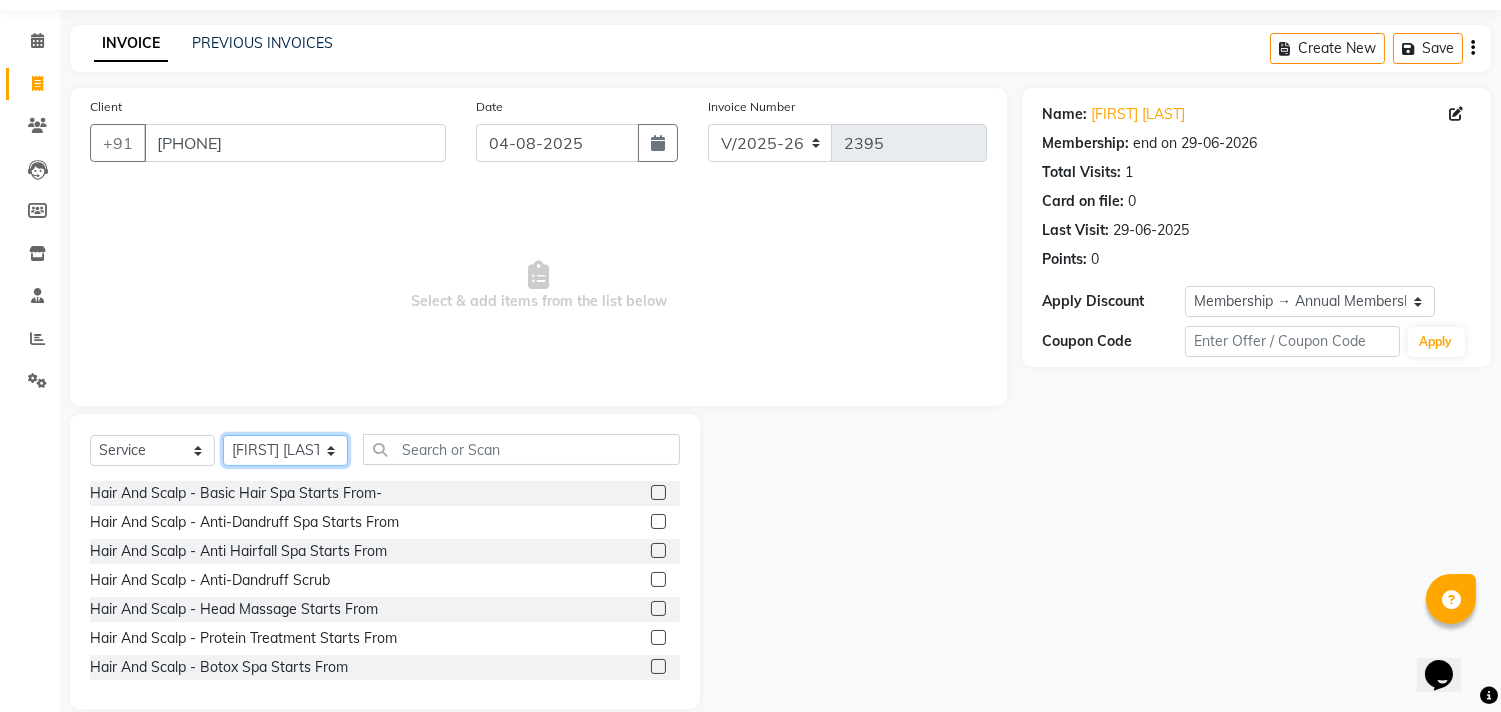 scroll, scrollTop: 88, scrollLeft: 0, axis: vertical 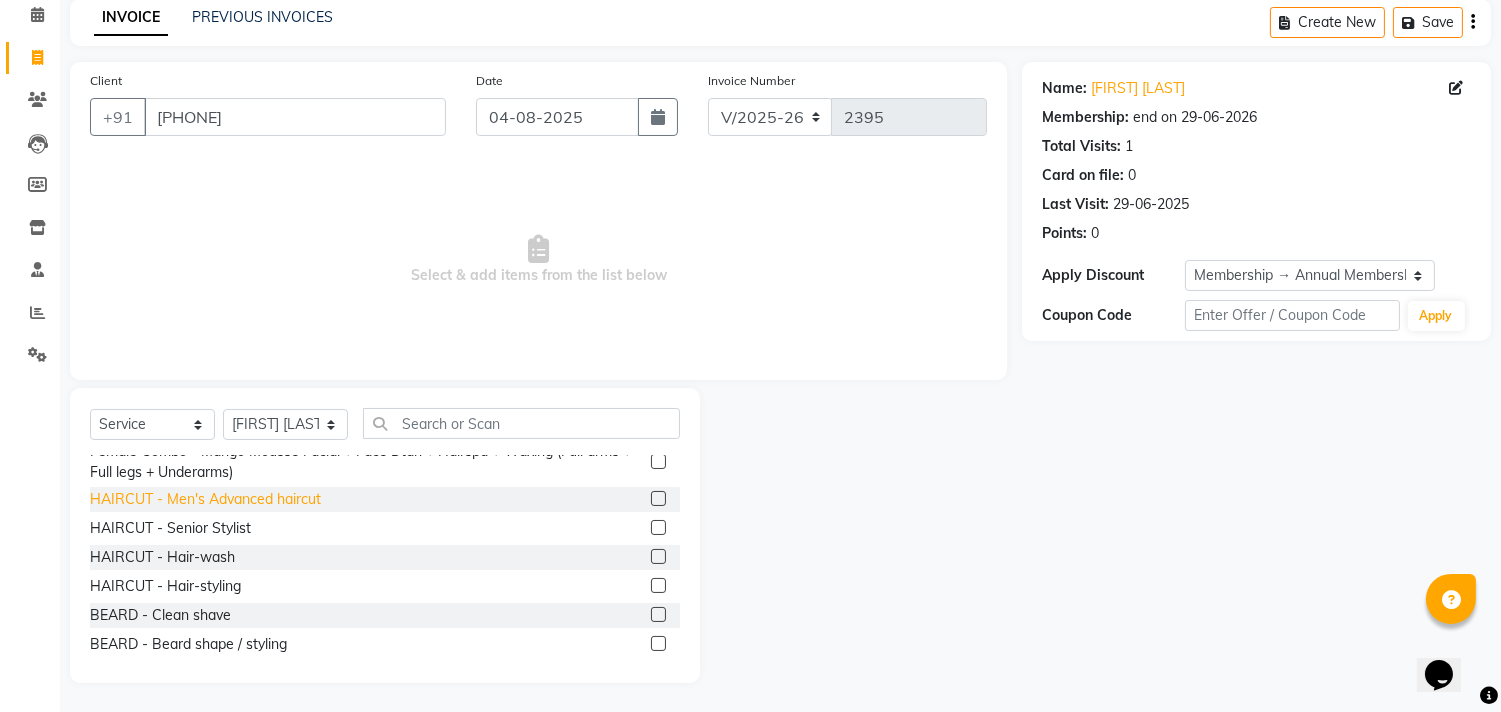 click on "HAIRCUT - Men's Advanced haircut" 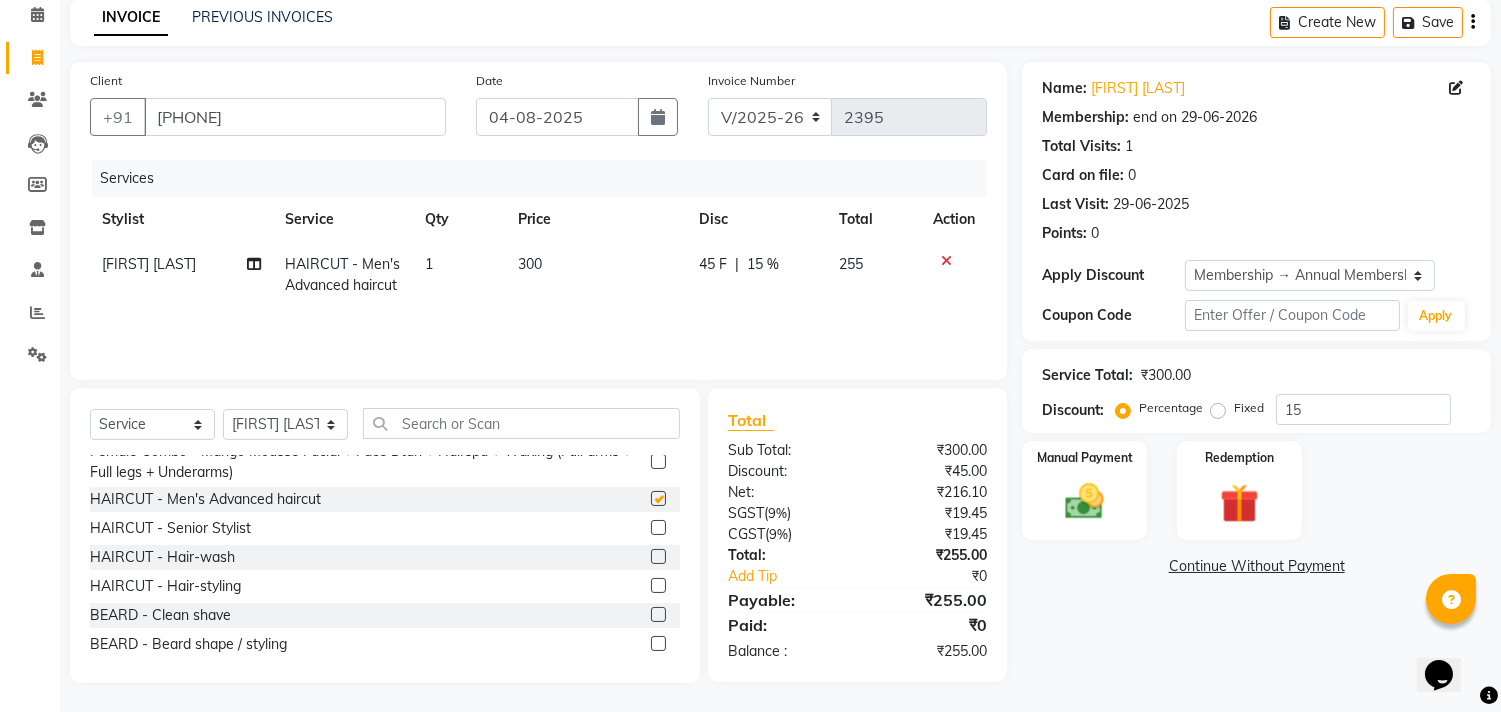checkbox on "false" 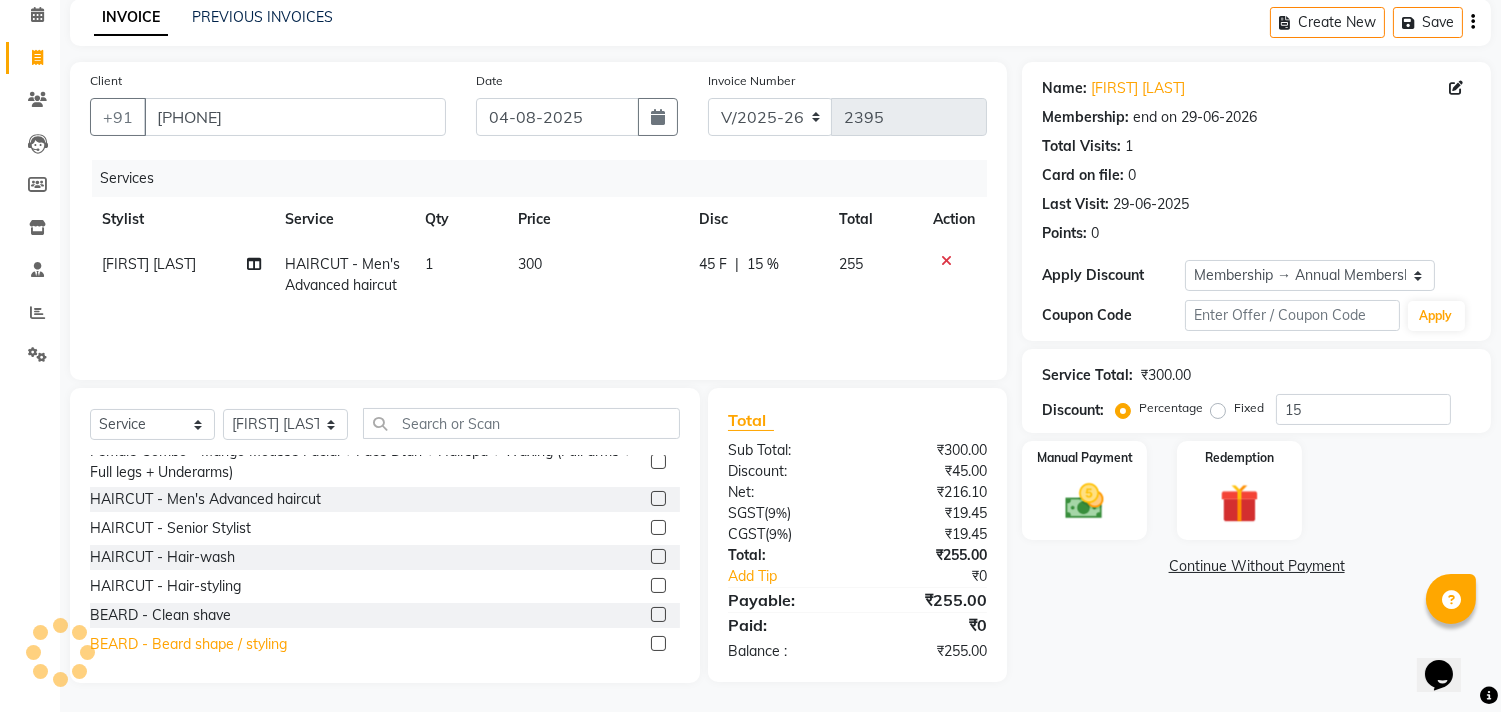 click on "BEARD - Beard shape / styling" 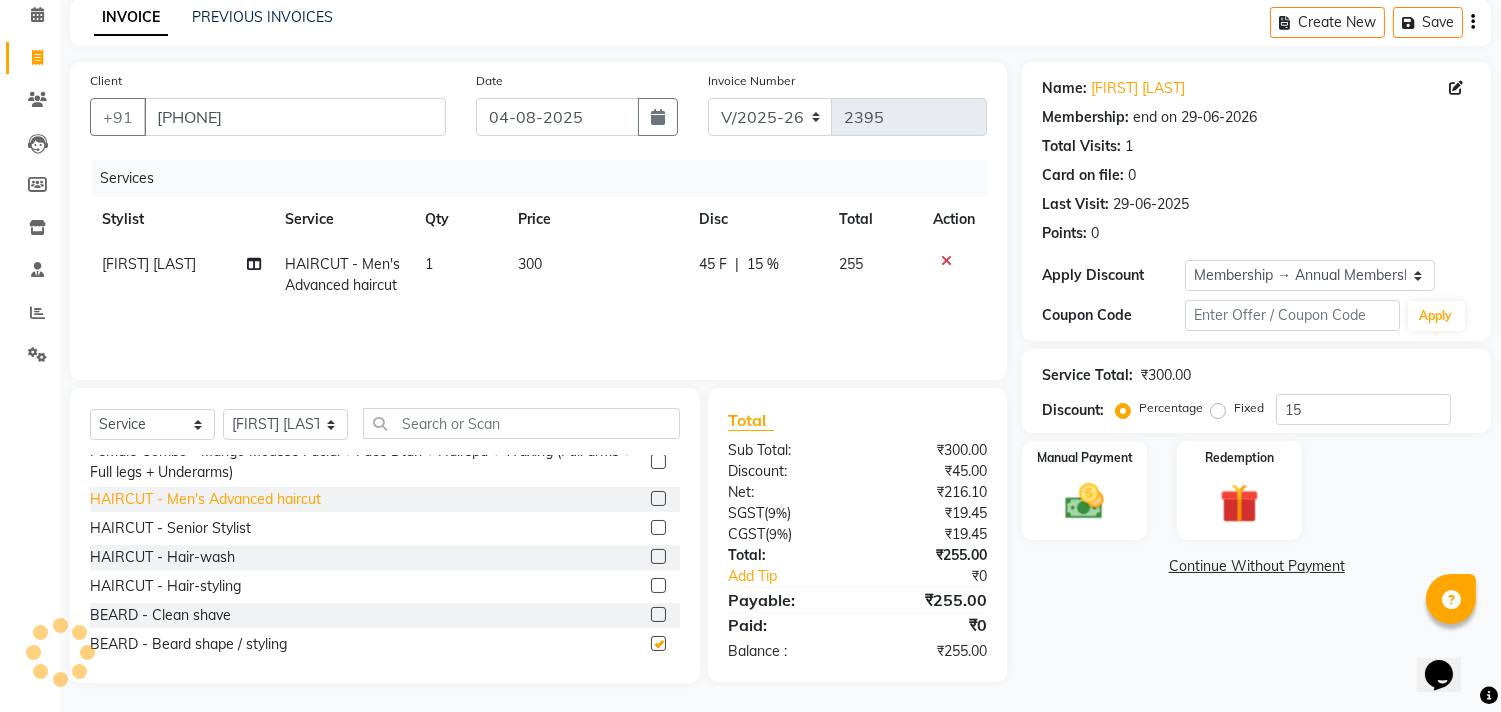 checkbox on "false" 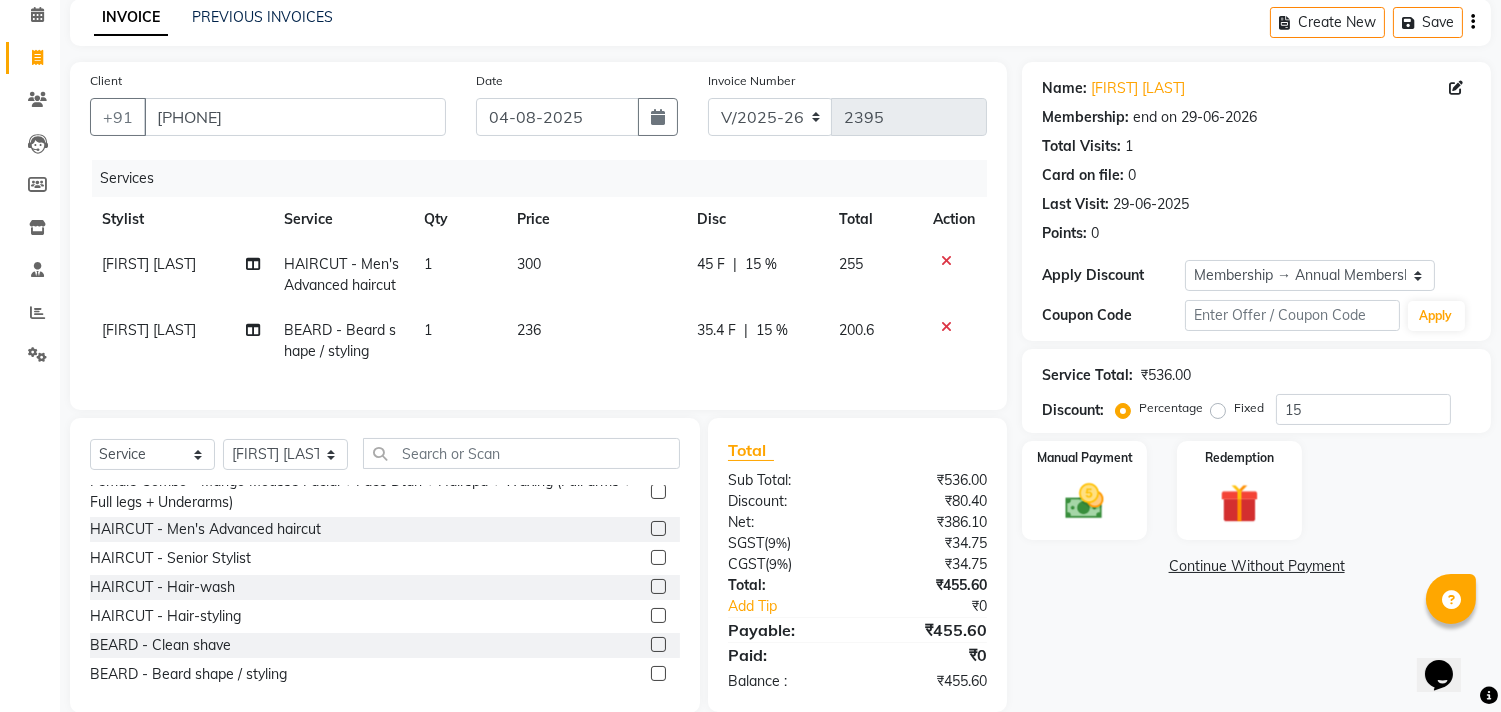 click on "Select Service Product Membership Package Voucher Prepaid Gift Card Select Stylist aniket Anu AYAZ KADRI Front Desk Javed kapil KOMAL Payal Pooja Jadhav Rahul Datkhile RESHMA SHAIKH rutik shinde SACHIN SAKPAL SADDAM SAHAJAN SAKSHI CHAVAN Sameer sampada Sanjana SANU SHUBHAM PEDNEKAR Sikandar Ansari Vijay kharat Hair And Scalp - Basic Hair Spa Starts From- Hair And Scalp - Anti-Dandruff Spa Starts From Hair And Scalp - Anti Hairfall Spa Starts From Hair And Scalp - Anti-Dandruff Scrub Hair And Scalp - Head Massage Starts From Hair And Scalp - Protein Treatment Starts From Hair And Scalp - Botox Spa Starts From Hair and Scalp - Golden spa starts from Hair and scalp - Ultime repair Hair and scalp - Ampoule Male Combo - Haircut + Beard + Hairspa + Cleanup Female Combo - Mango Mousse Facial + Face Dtan + Hairspa + Waxing (Full arms + Full legs + Underarms) HAIRCUT - Men's Advanced haircut HAIRCUT - Senior Stylist HAIRCUT - Hair-wash BEARD - Clean shave" 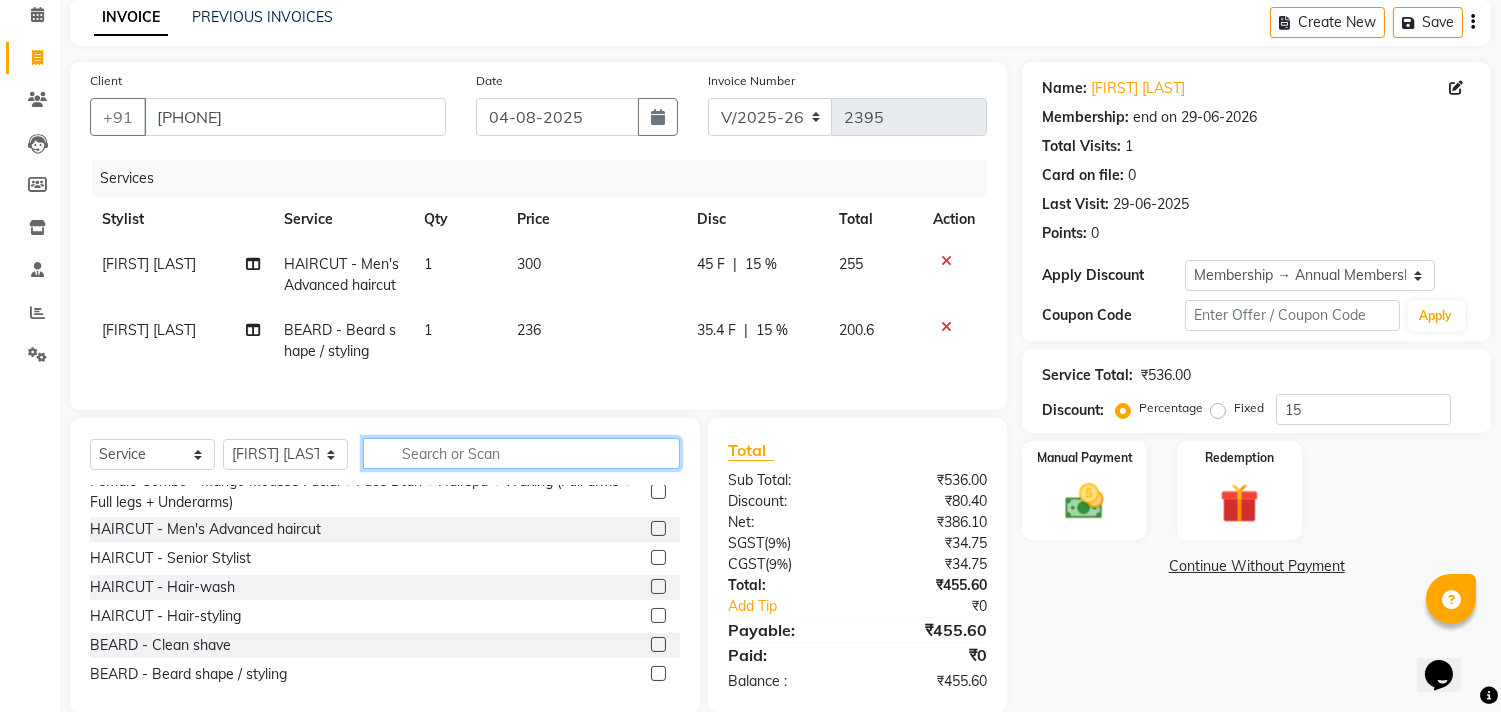 click 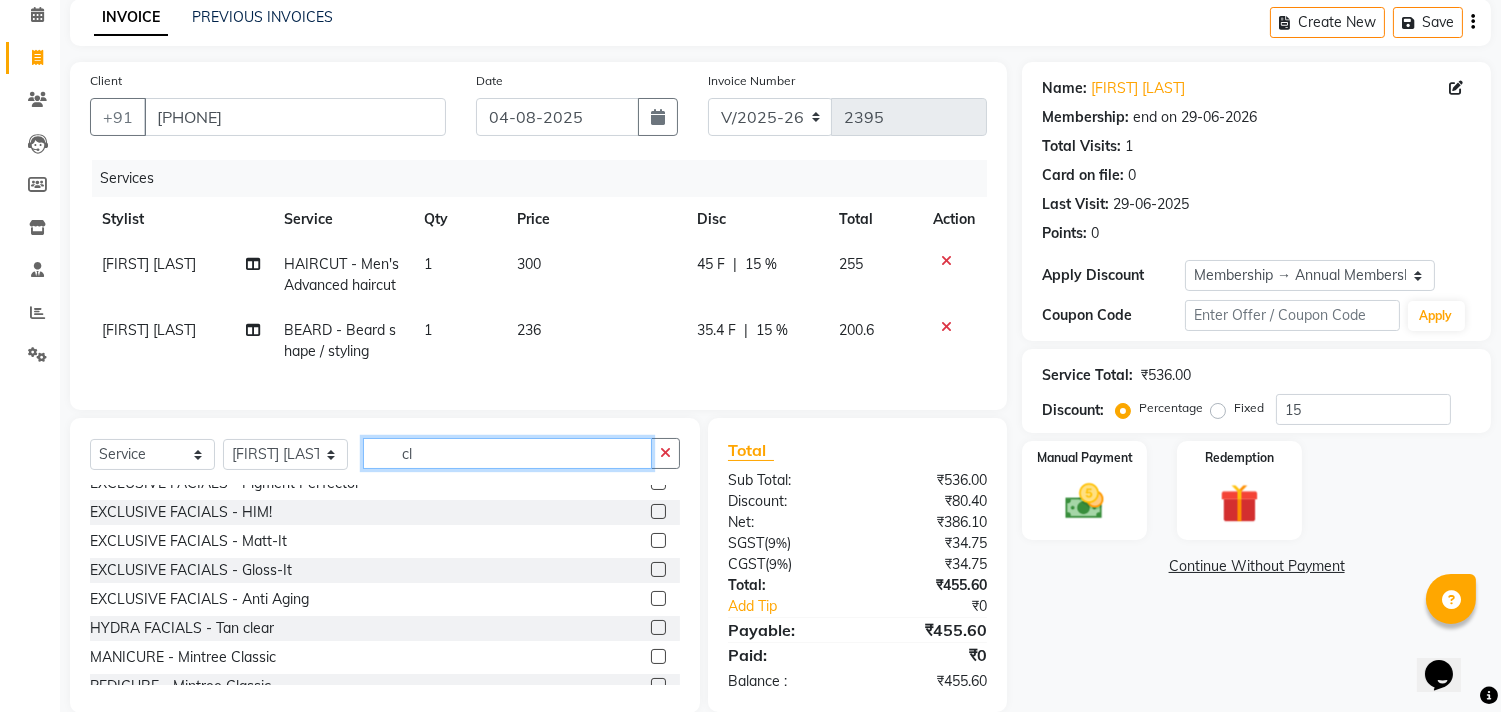 scroll, scrollTop: 0, scrollLeft: 0, axis: both 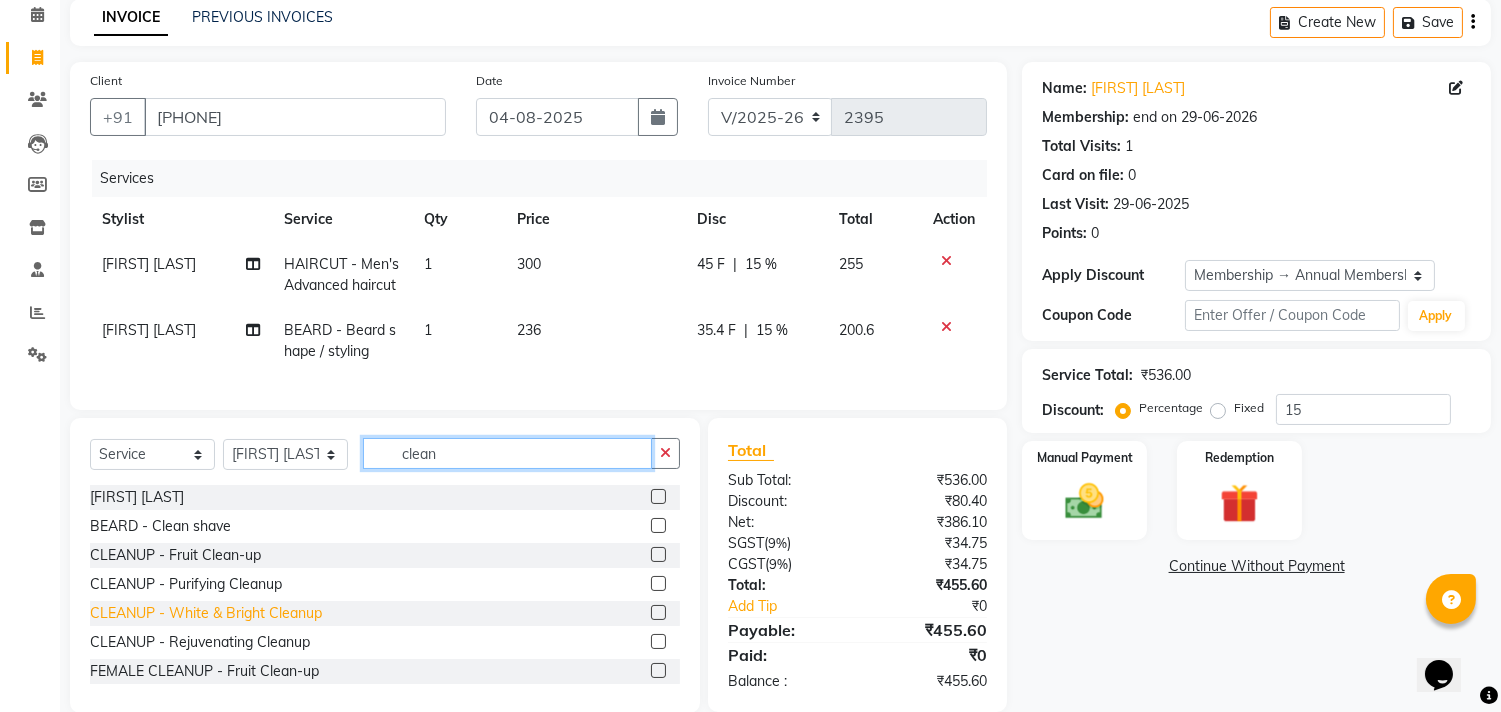type on "clean" 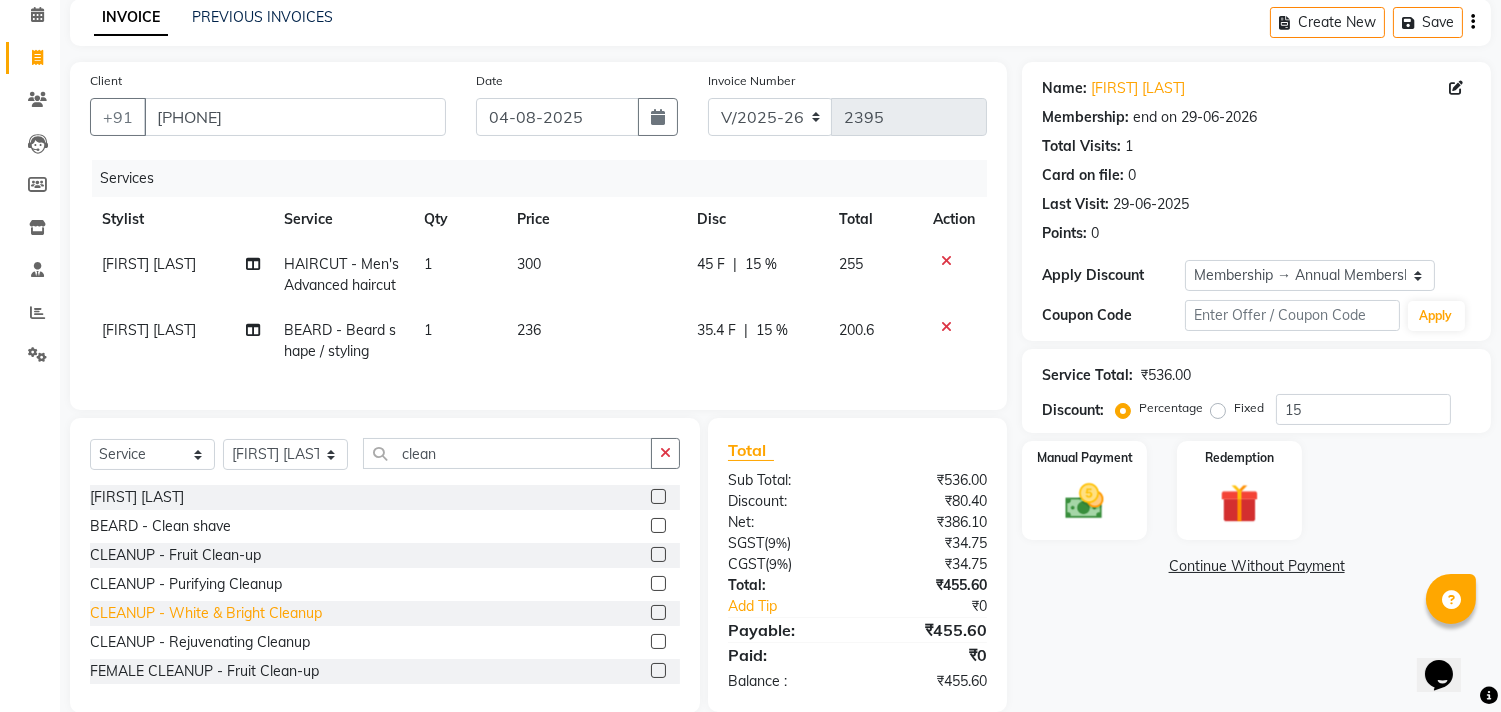 click on "CLEANUP - White & Bright Cleanup" 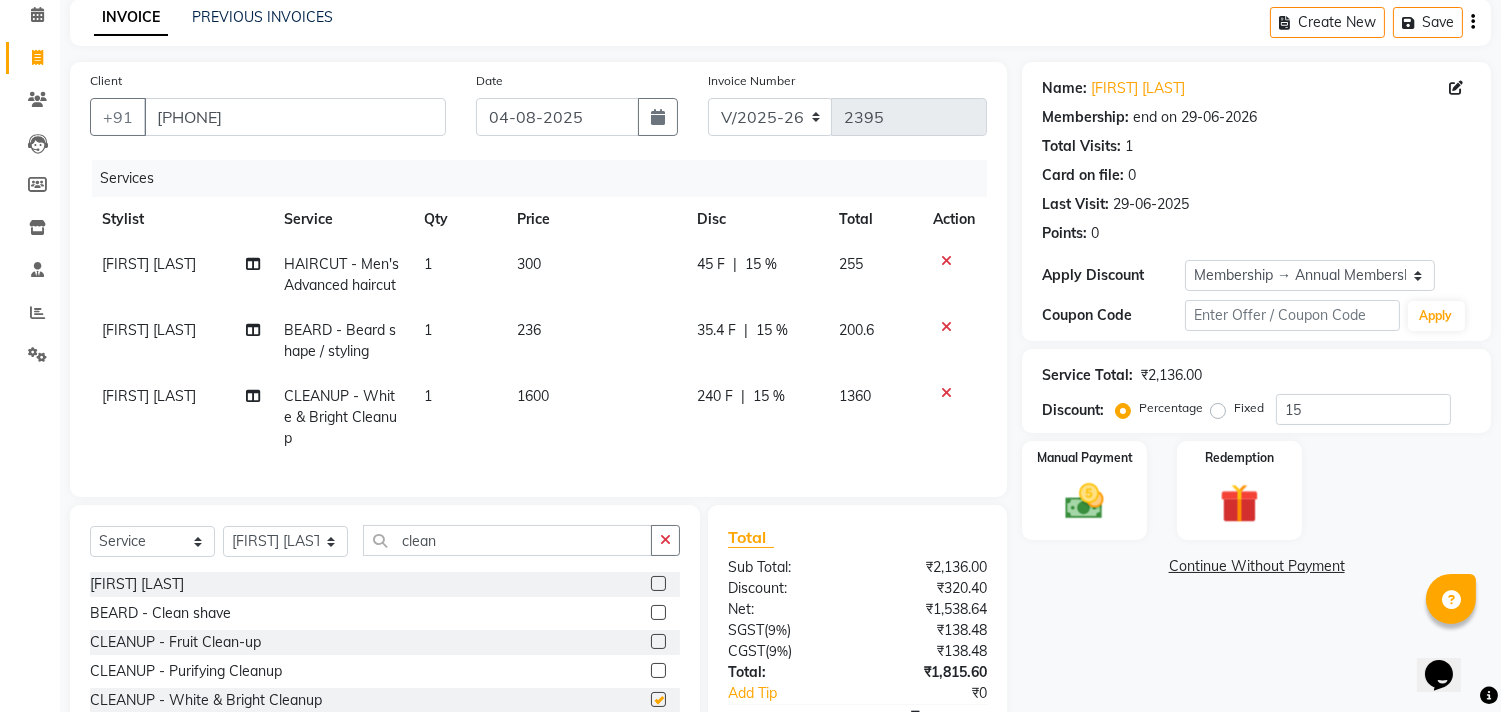checkbox on "false" 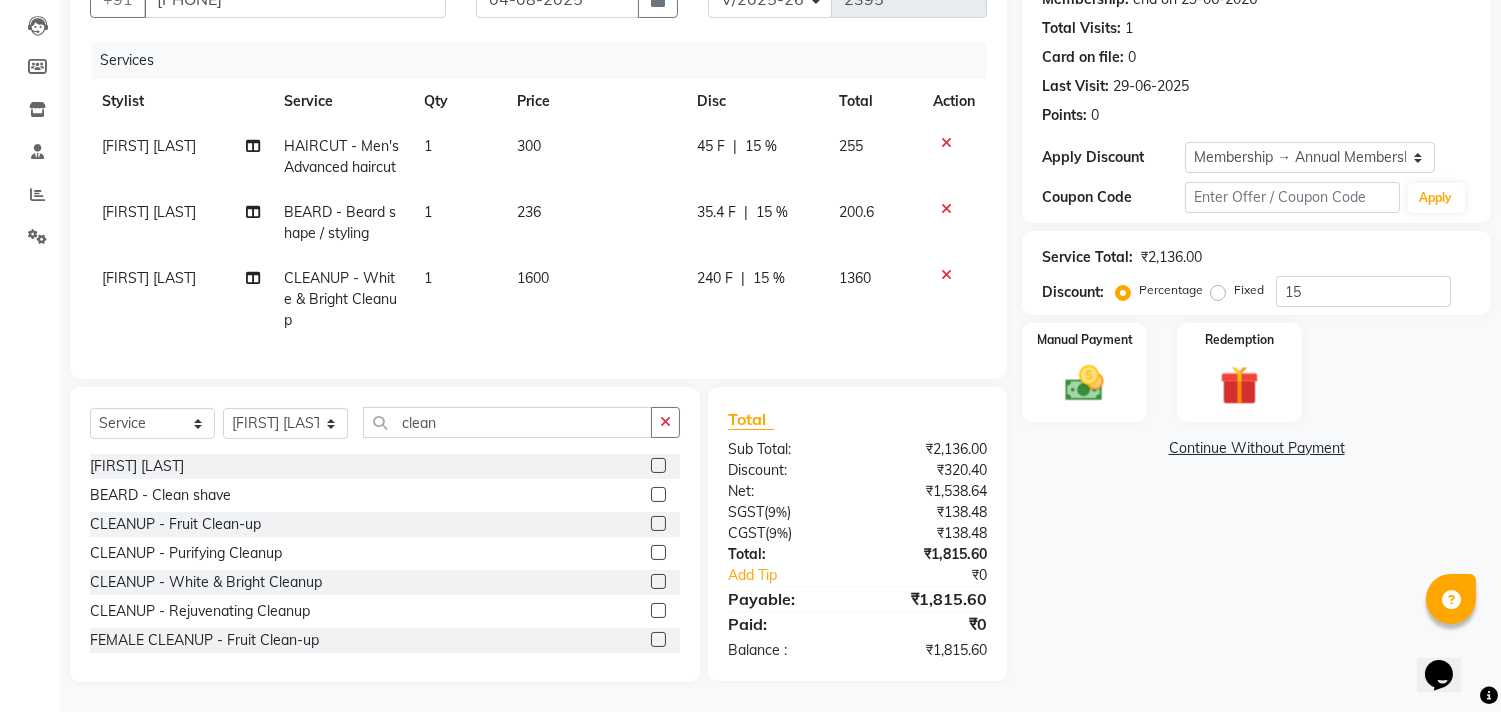 scroll, scrollTop: 222, scrollLeft: 0, axis: vertical 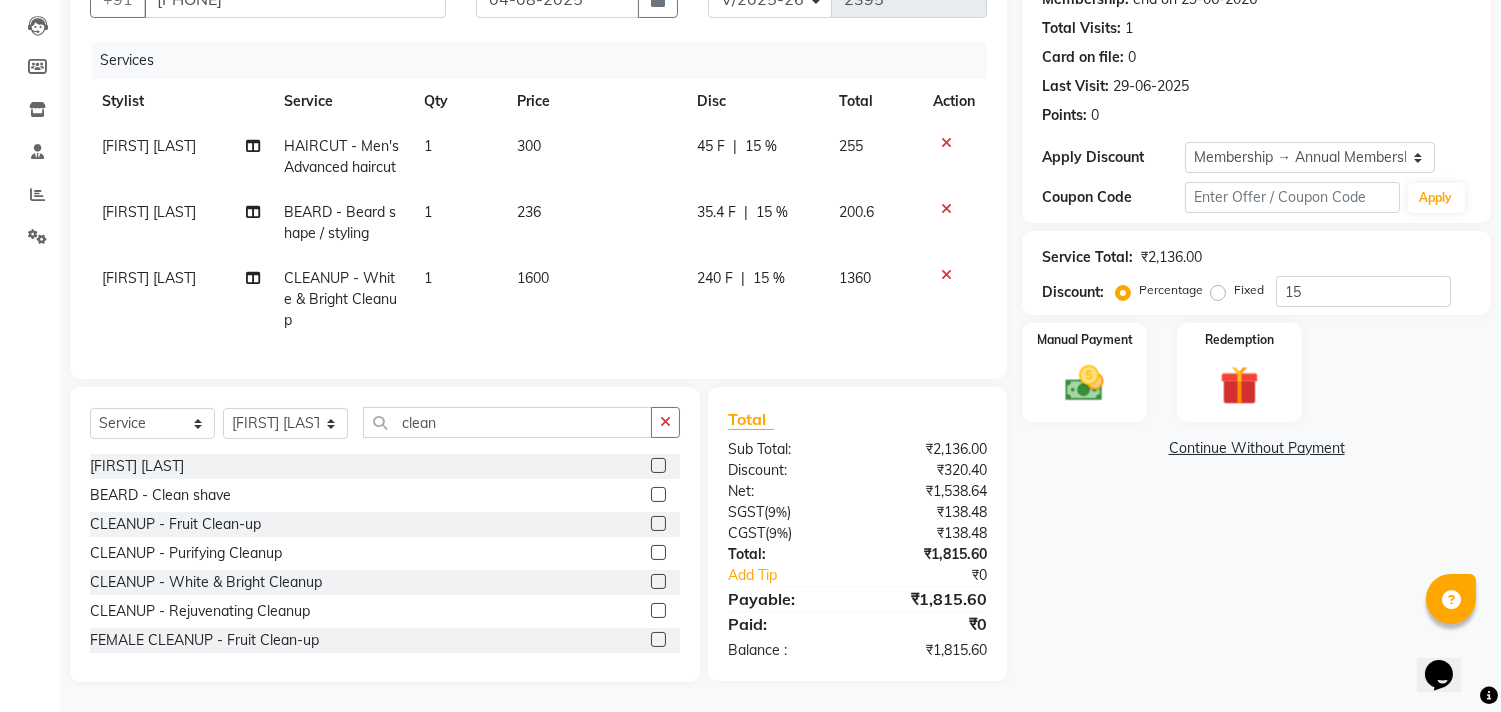 click on "35.4 F" 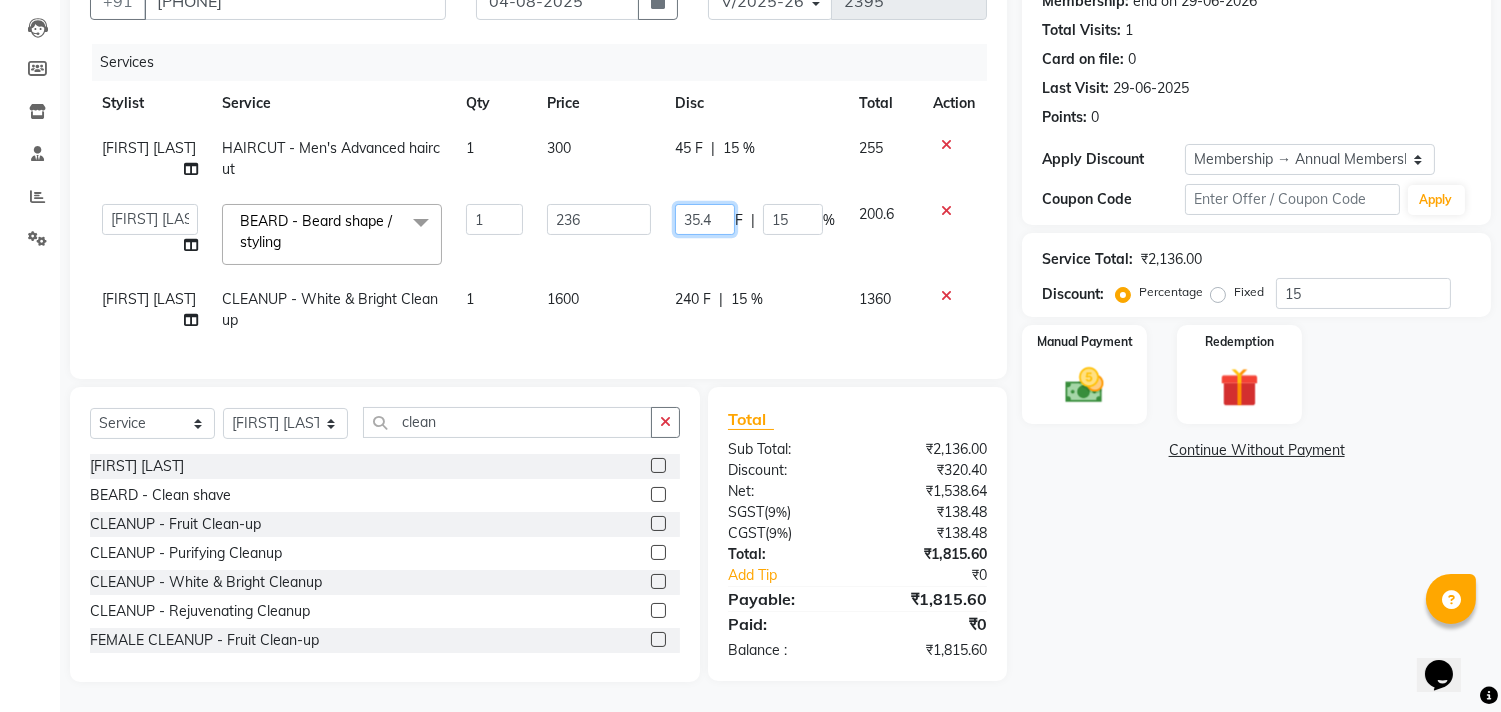 click on "35.4" 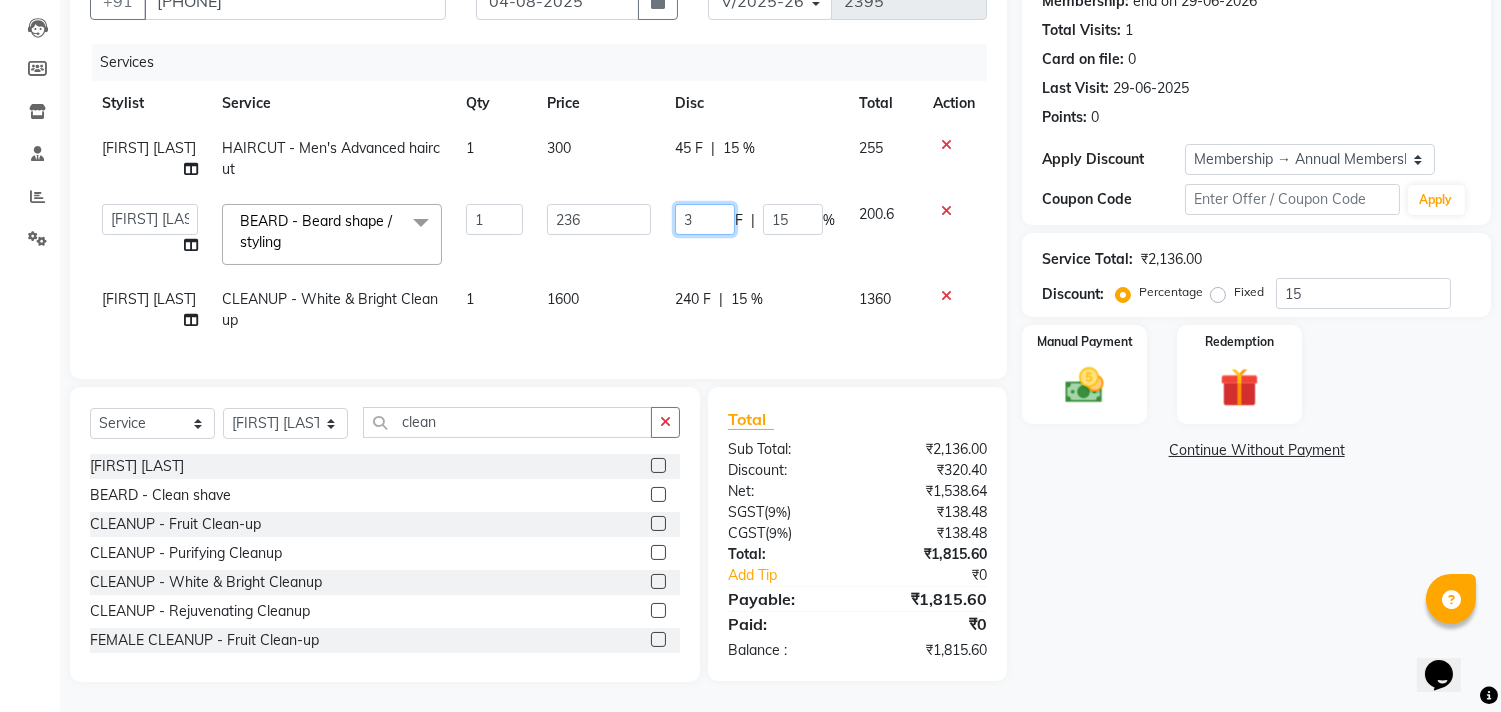 type on "36" 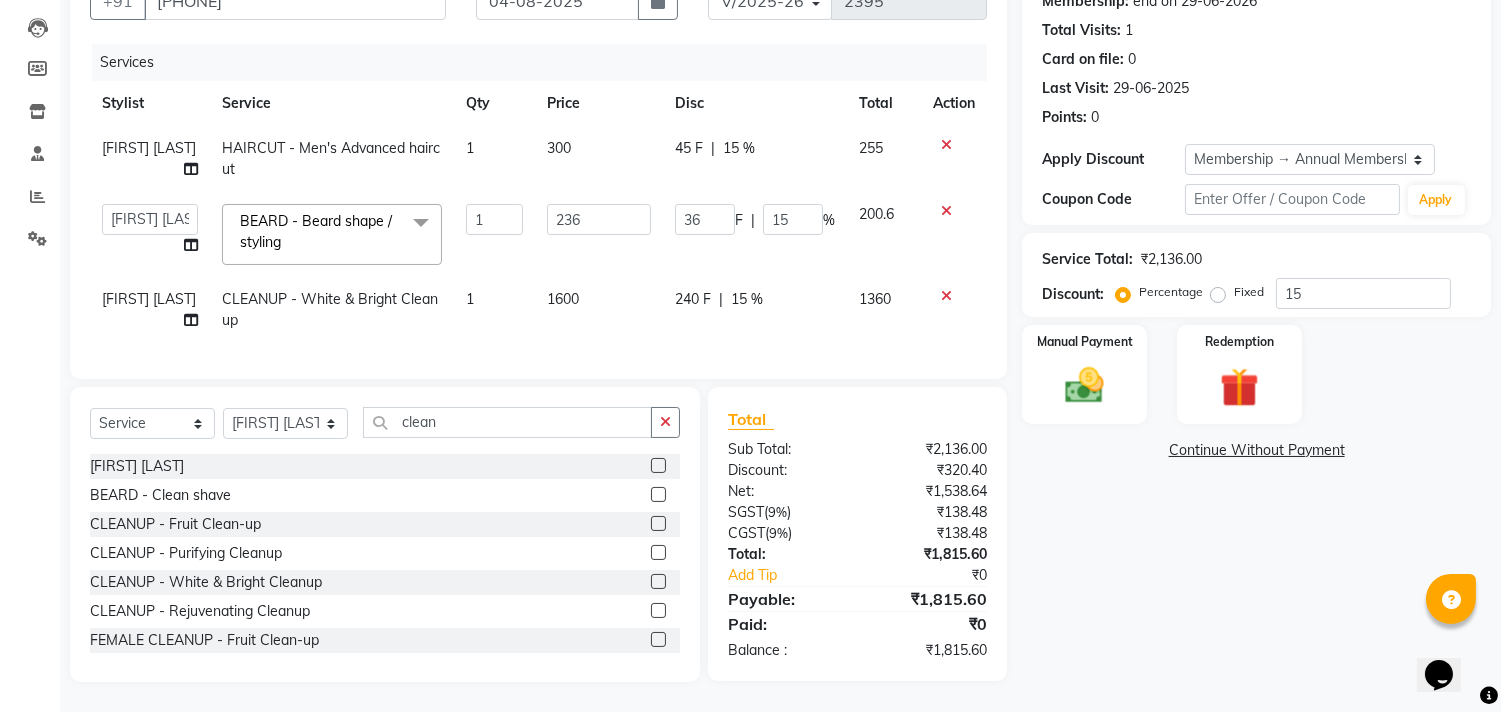 click on "SACHIN SAKPAL HAIRCUT - Men's Advanced haircut 1 300 45 F | 15 % 255 aniket Anu AYAZ KADRI Front Desk Javed kapil KOMAL Payal Pooja Jadhav Rahul Datkhile RESHMA SHAIKH rutik shinde SACHIN SAKPAL SADDAM SAHAJAN SAKSHI CHAVAN Sameer sampada Sanjana SANU SHUBHAM PEDNEKAR Sikandar Ansari Vijay kharat BEARD - Beard shape / styling x Hair And Scalp - Basic Hair Spa Starts From- Hair And Scalp - Anti-Dandruff Spa Starts From Hair And Scalp - Anti Hairfall Spa Starts From Hair And Scalp - Anti-Dandruff Scrub Hair And Scalp - Head Massage Starts From Hair And Scalp - Protein Treatment Starts From Hair And Scalp - Botox Spa Starts From Hair and Scalp - Golden spa starts from Hair and scalp - Ultime repair Hair and scalp - Ampoule Male Combo - Haircut + Beard + Hairspa + Cleanup Female Combo - Mango Mousse Facial + Face Dtan + Hairspa + Waxing (Full arms + Full legs + Underarms) HAIRCUT - Men's Advanced haircut HAIRCUT - Senior Stylist HAIRCUT - Hair-wash 1 236 36" 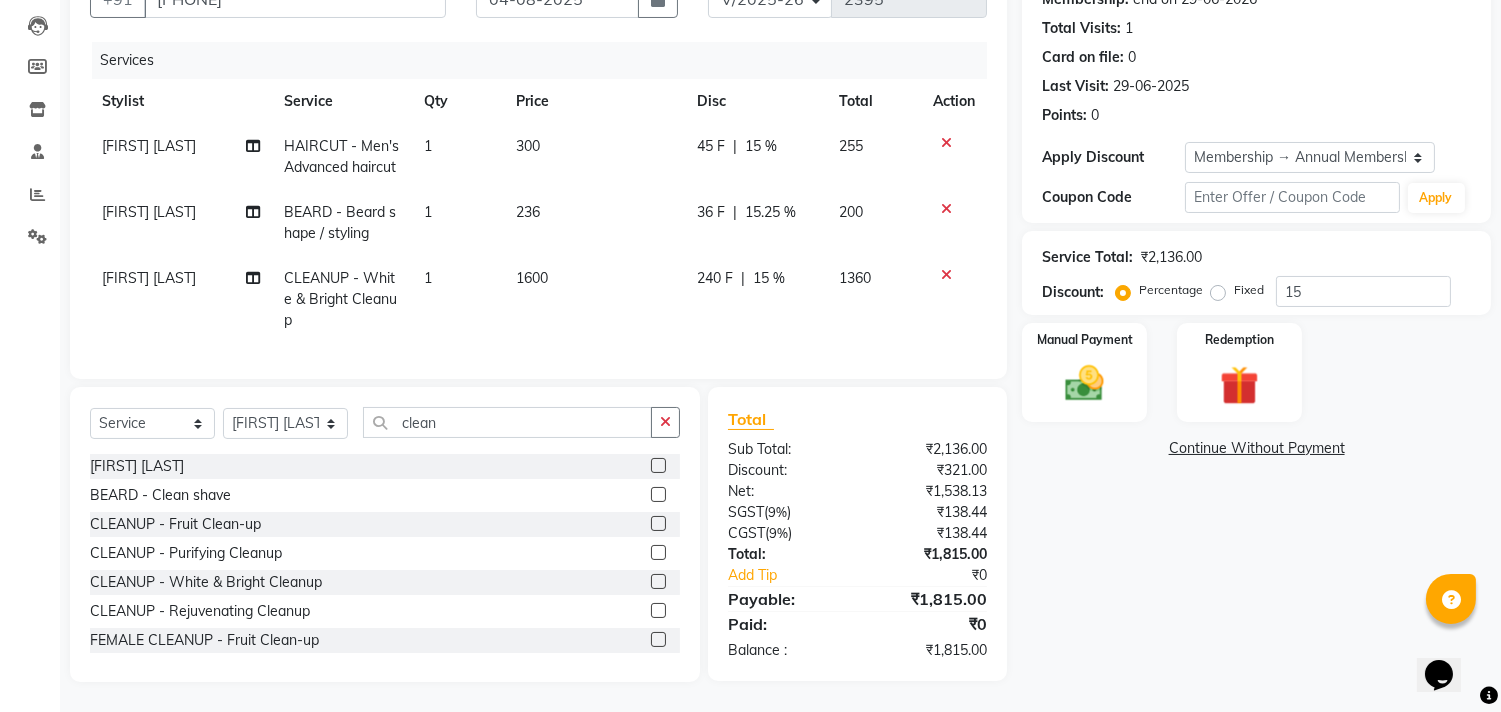scroll, scrollTop: 222, scrollLeft: 0, axis: vertical 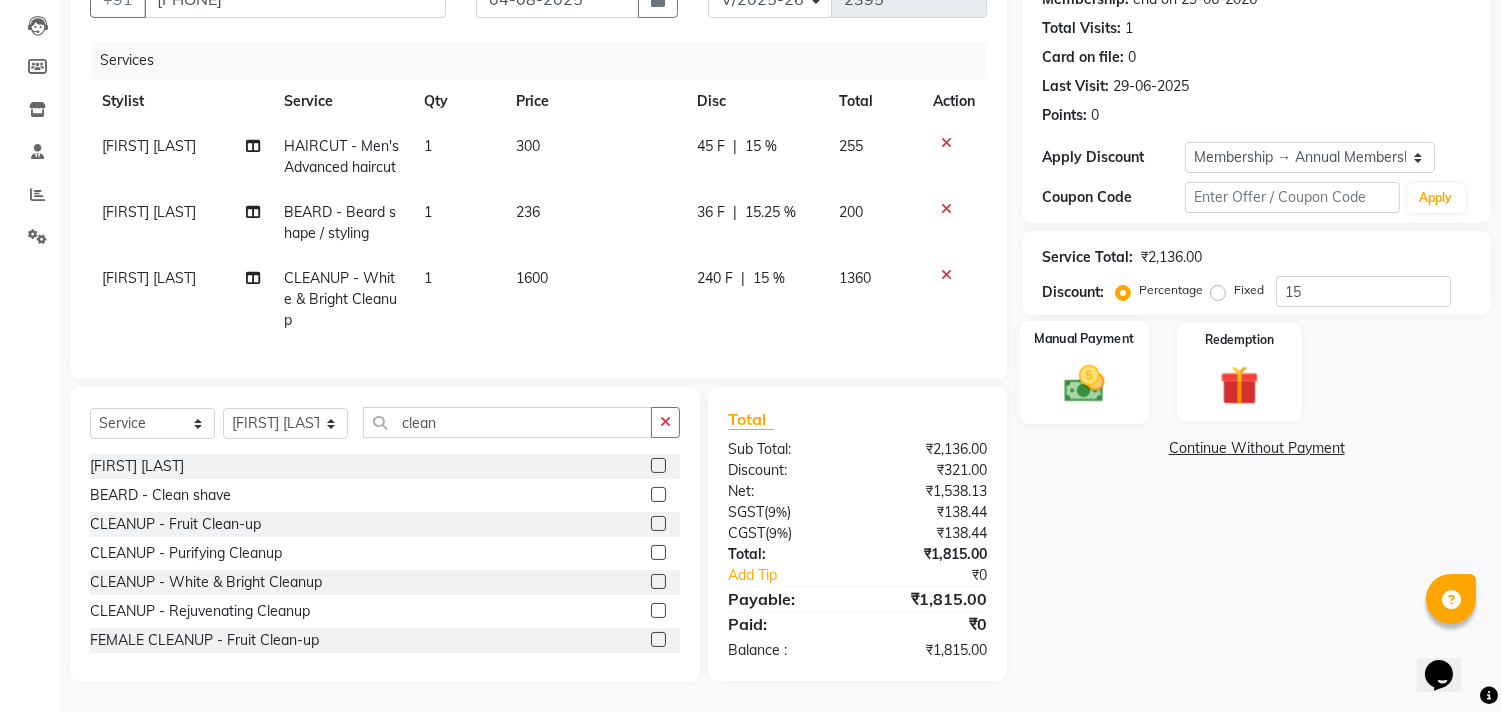 click 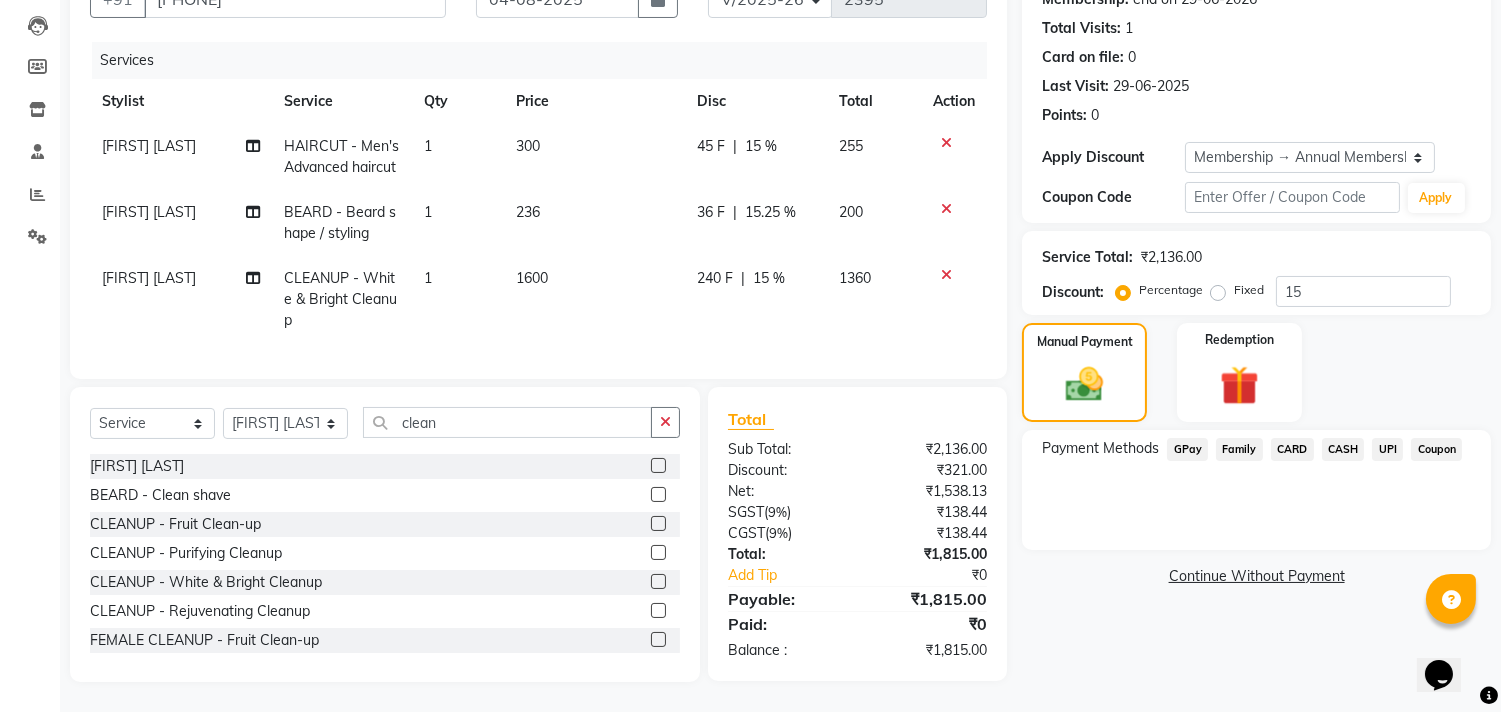 click on "UPI" 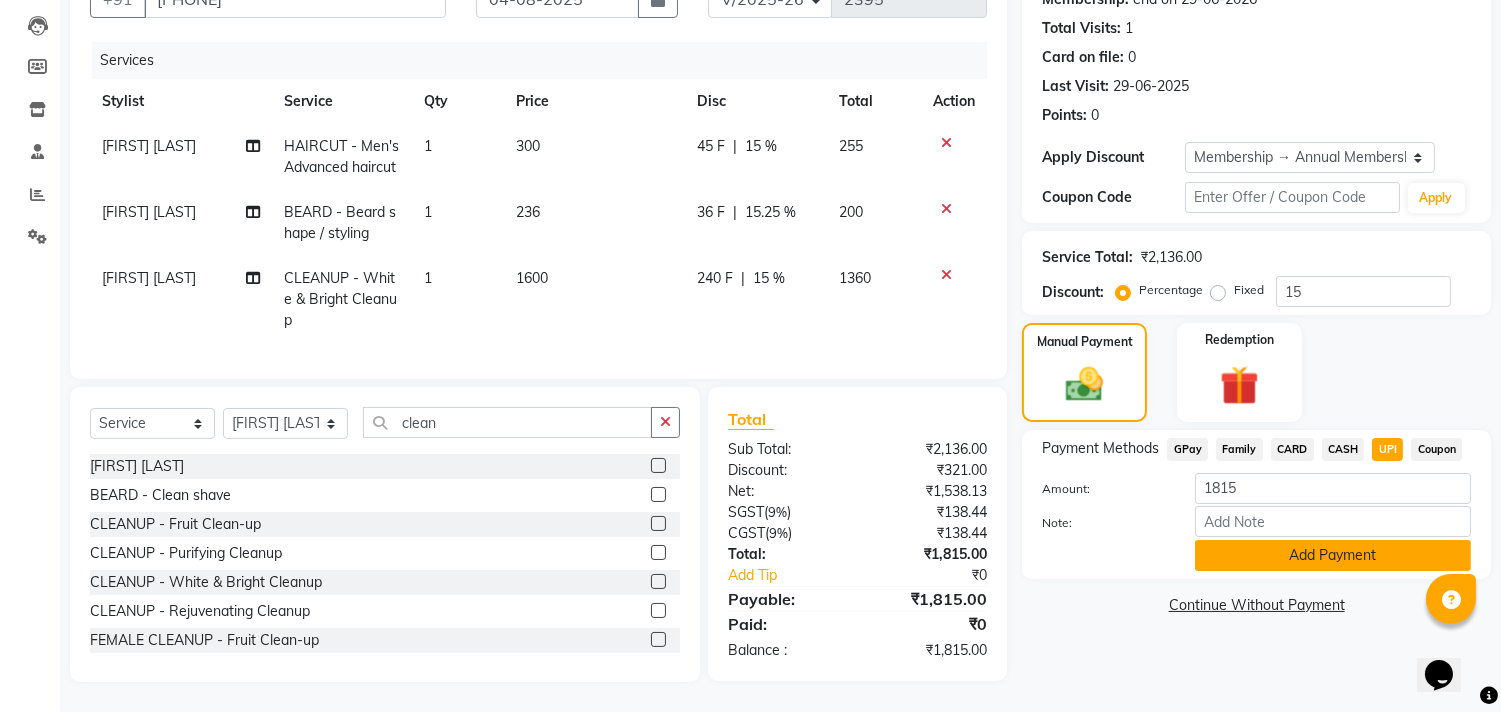 click on "Add Payment" 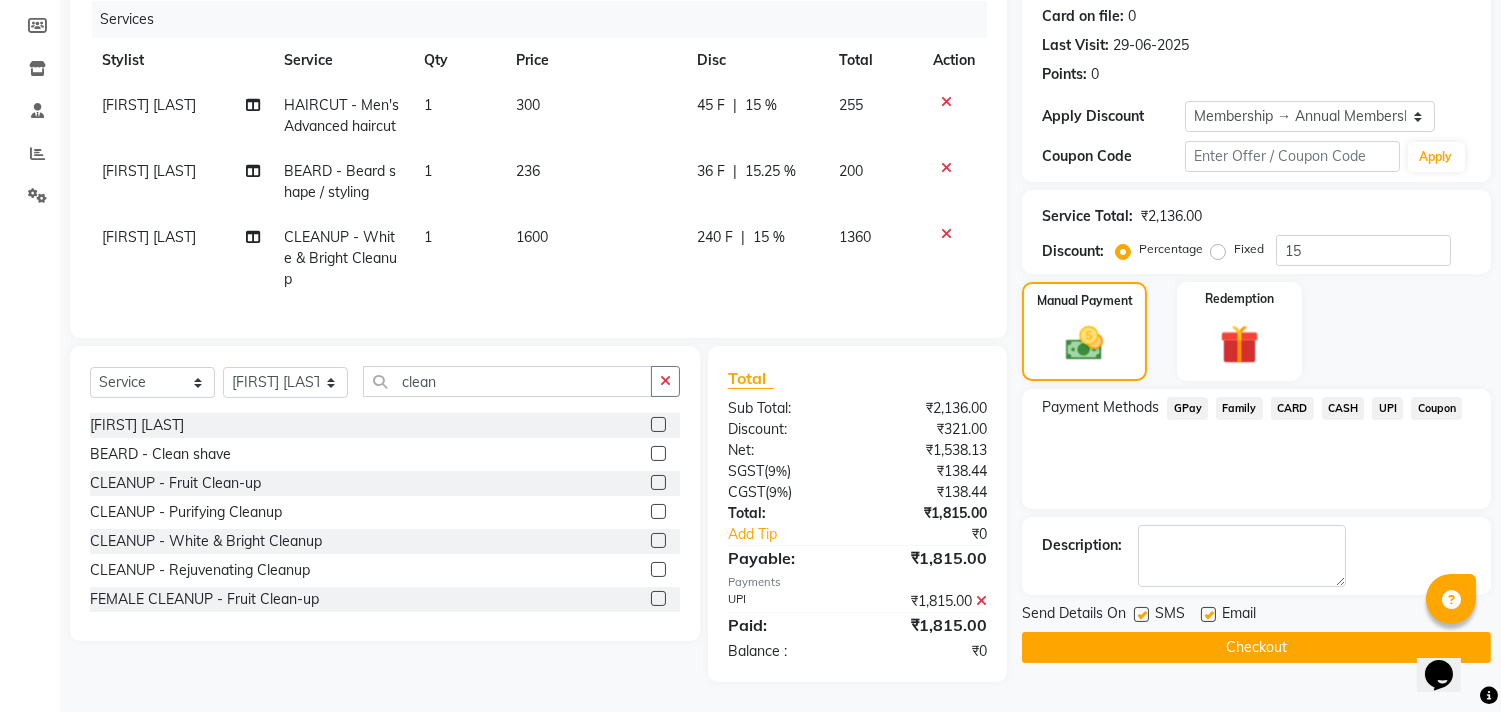 scroll, scrollTop: 263, scrollLeft: 0, axis: vertical 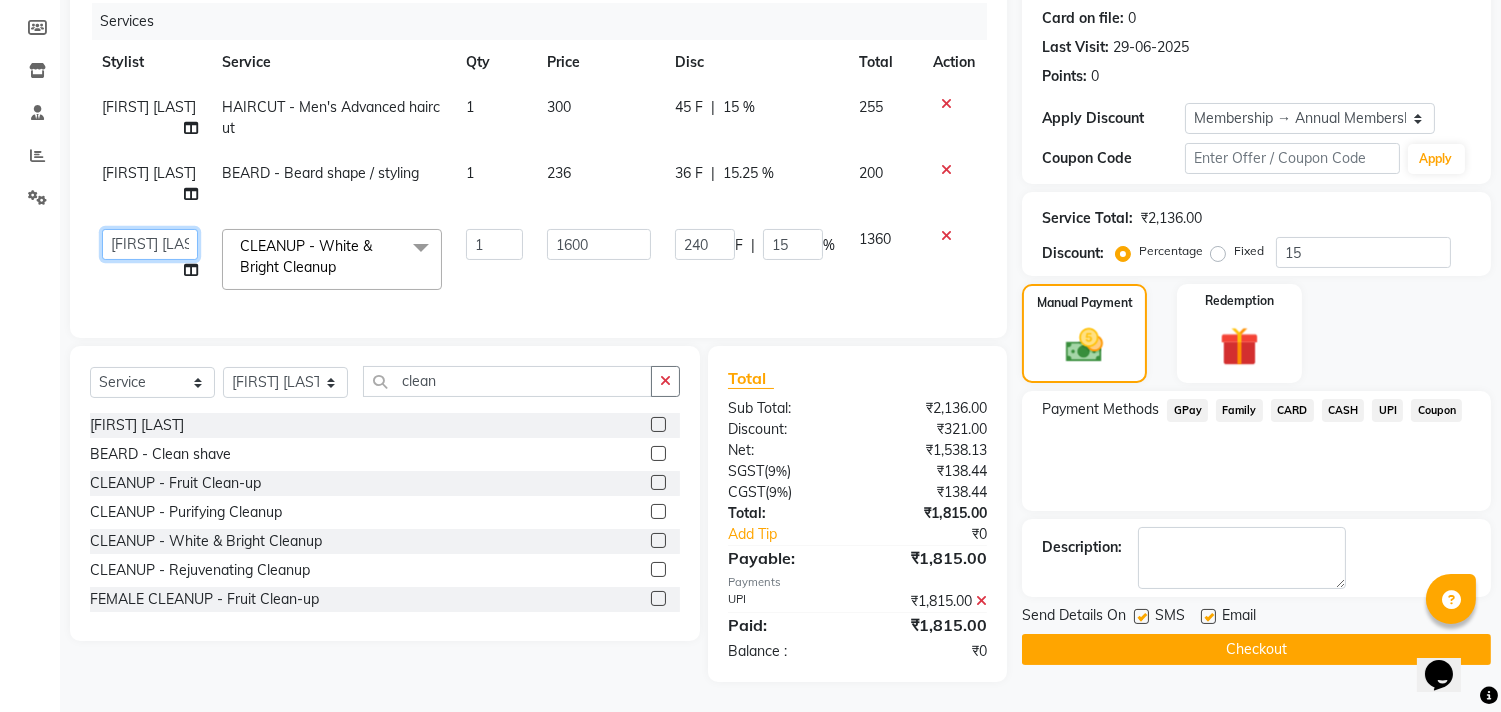 click on "Services Stylist Service Qty Price Disc Total Action  [FIRST]    [FIRST]    [FIRST] [LAST]    Front Desk   [FIRST]   [FIRST]   [FIRST]    [FIRST]    [FIRST] [LAST]   [FIRST] [LAST]   [FIRST] [LAST]   [FIRST] [LAST]   [FIRST] [LAST]   [FIRST]   [FIRST]   [FIRST] [LAST]   [FIRST]    [FIRST]   [FIRST]    [FIRST] [LAST]   [FIRST] [LAST]   [FIRST] [LAST]   [FIRST] [LAST]   [FIRST] [LAST]" 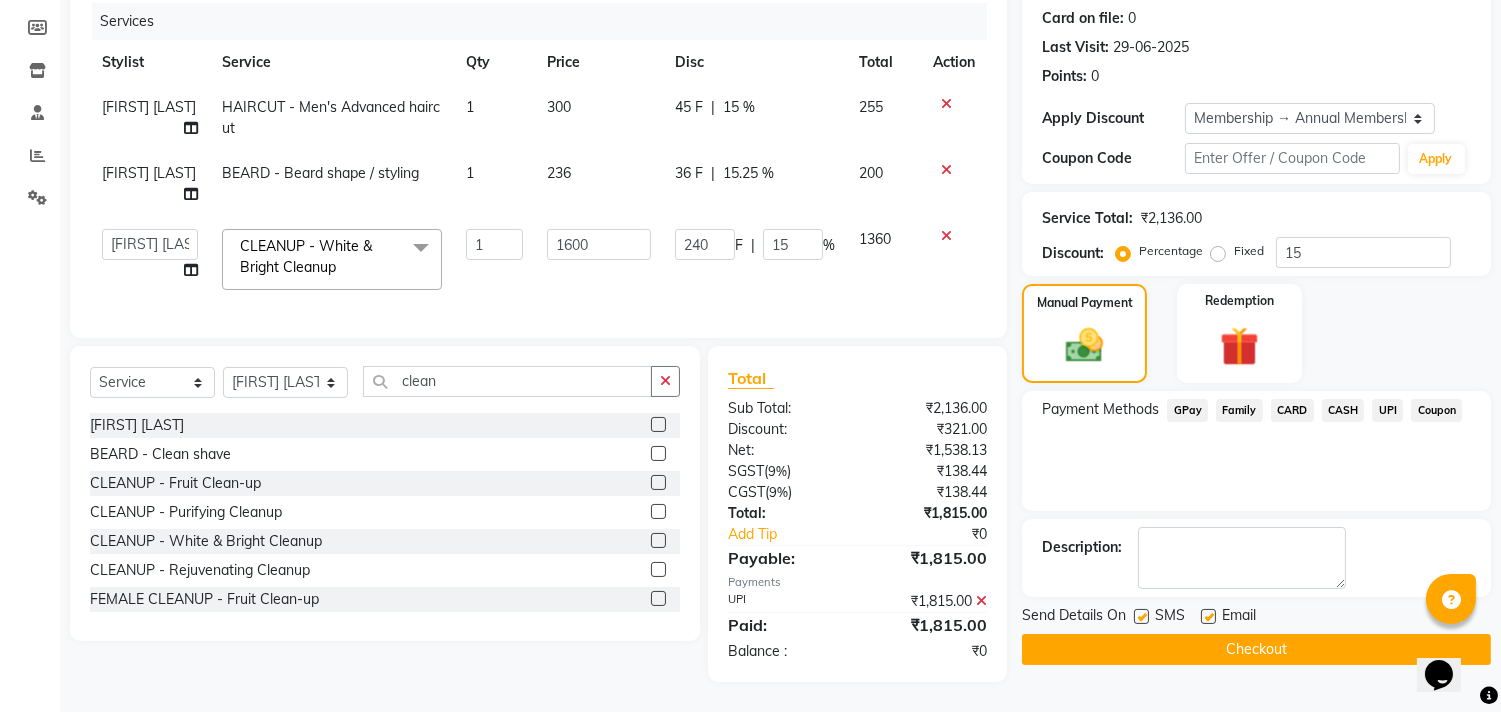select on "28411" 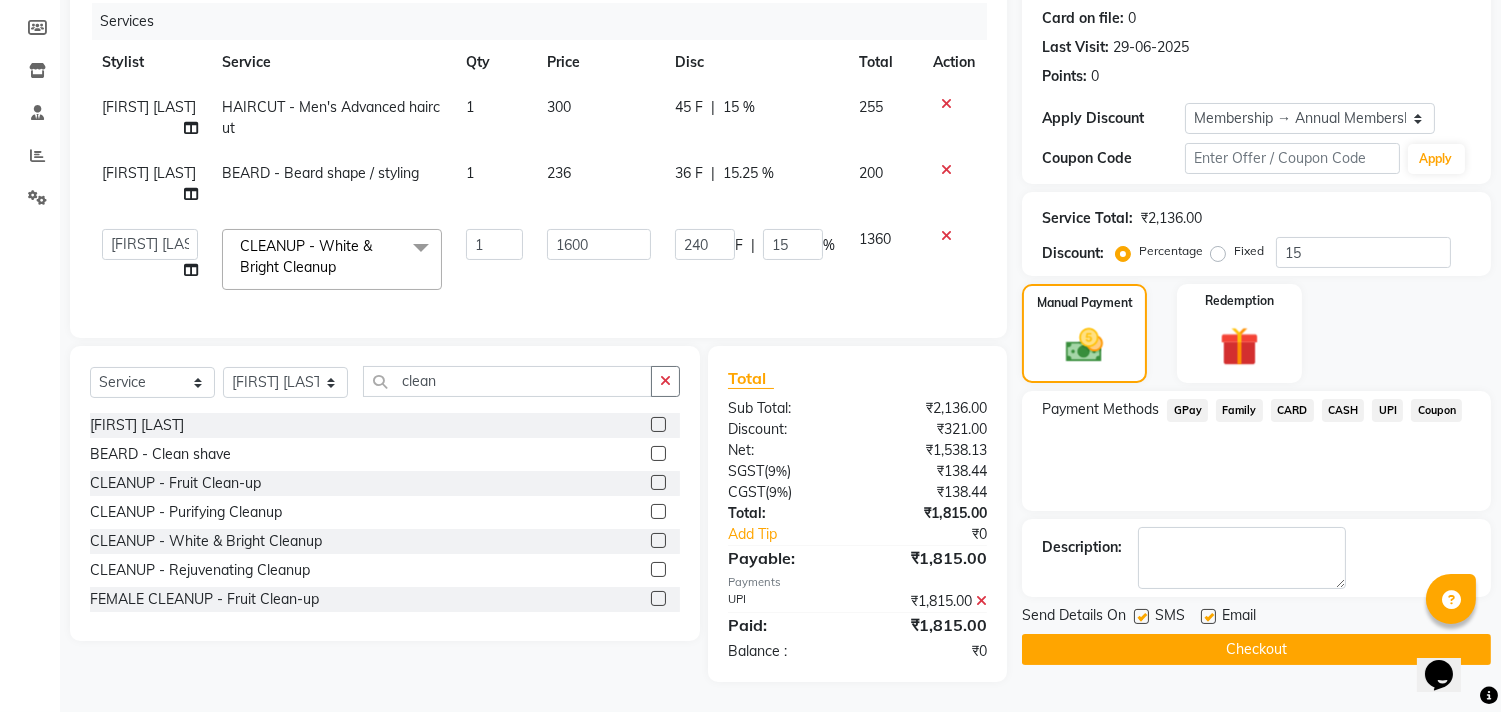 click on "Checkout" 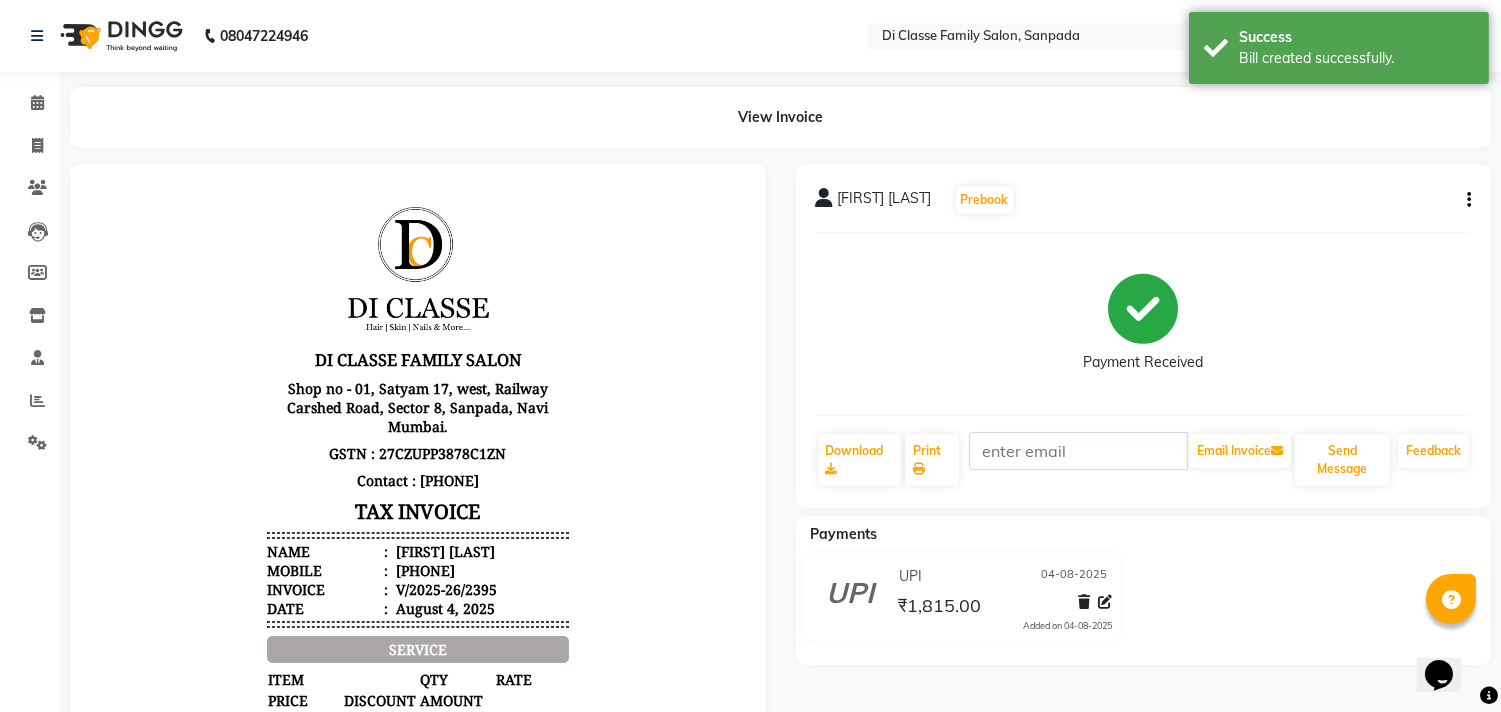 scroll, scrollTop: 0, scrollLeft: 0, axis: both 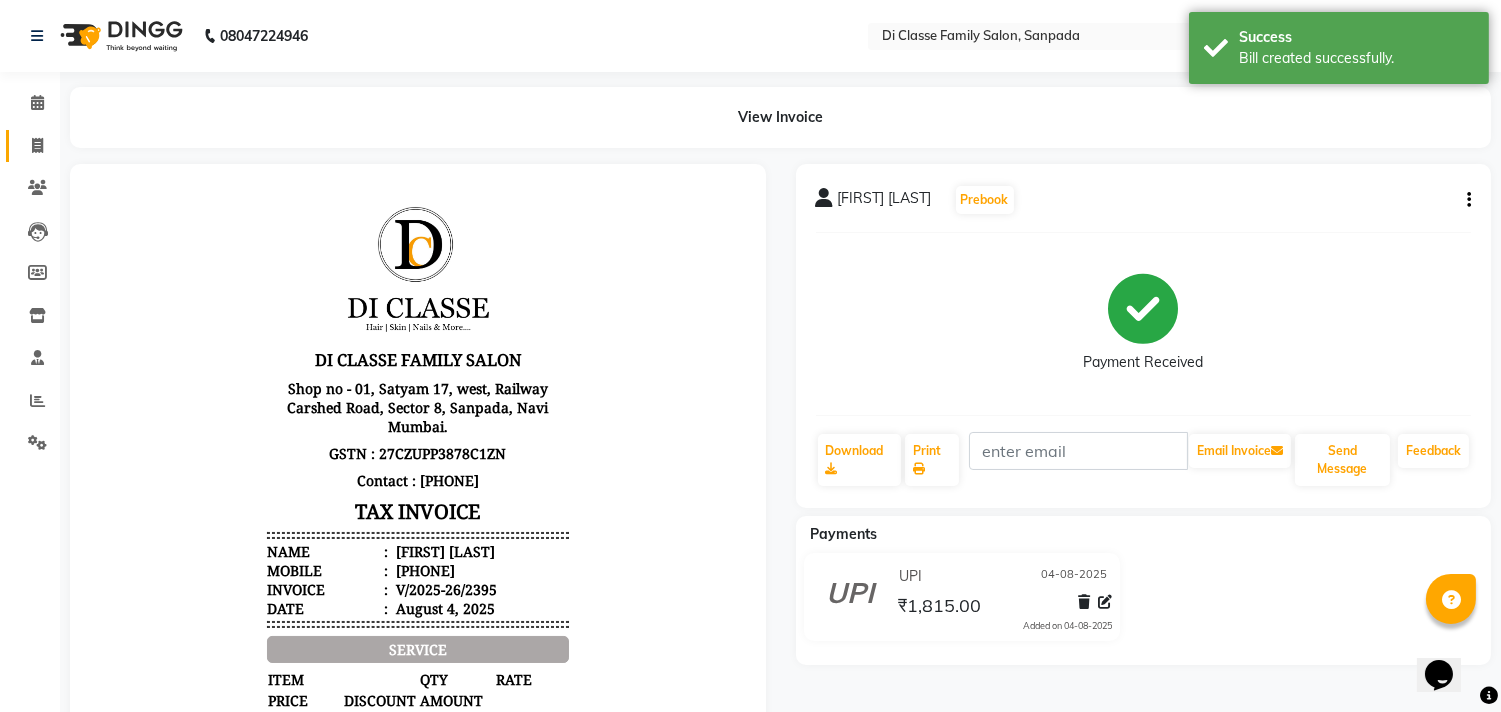 click 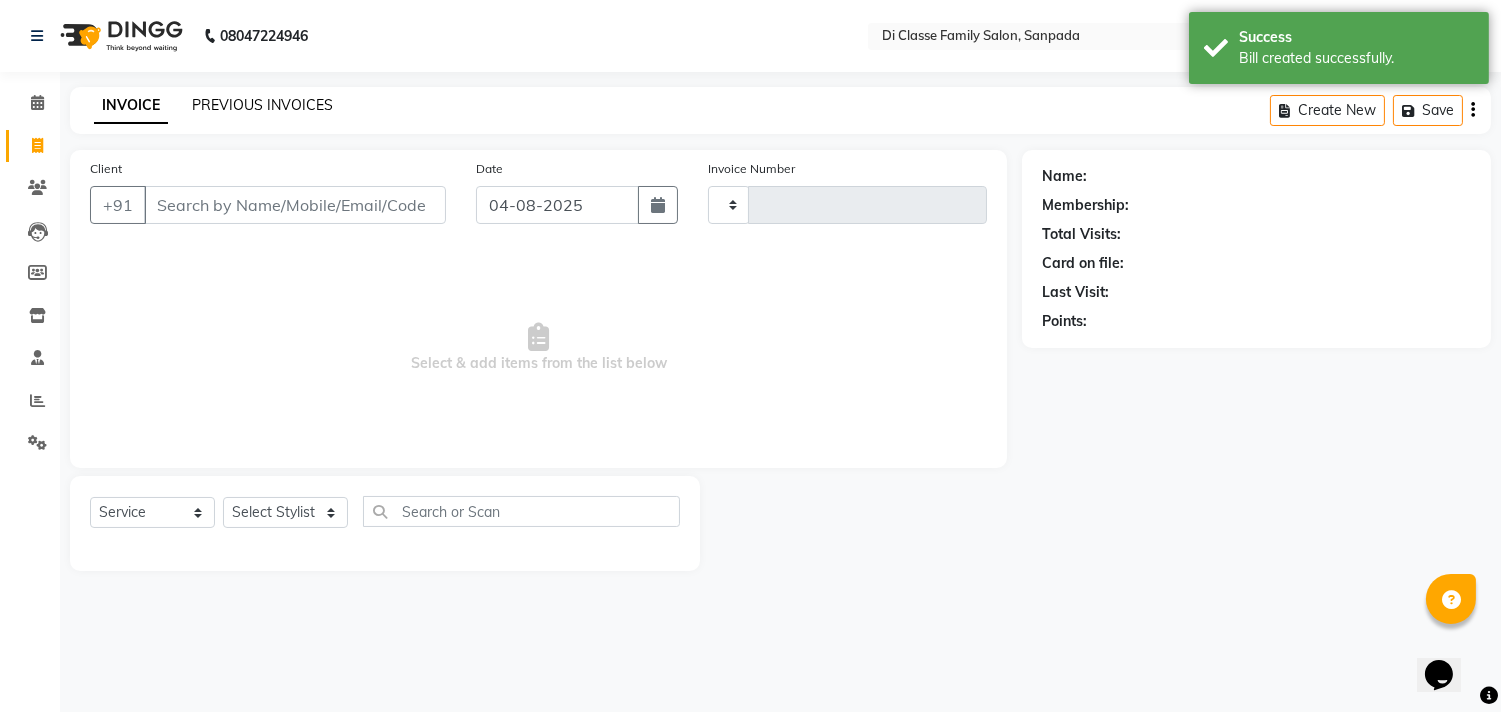 type on "2396" 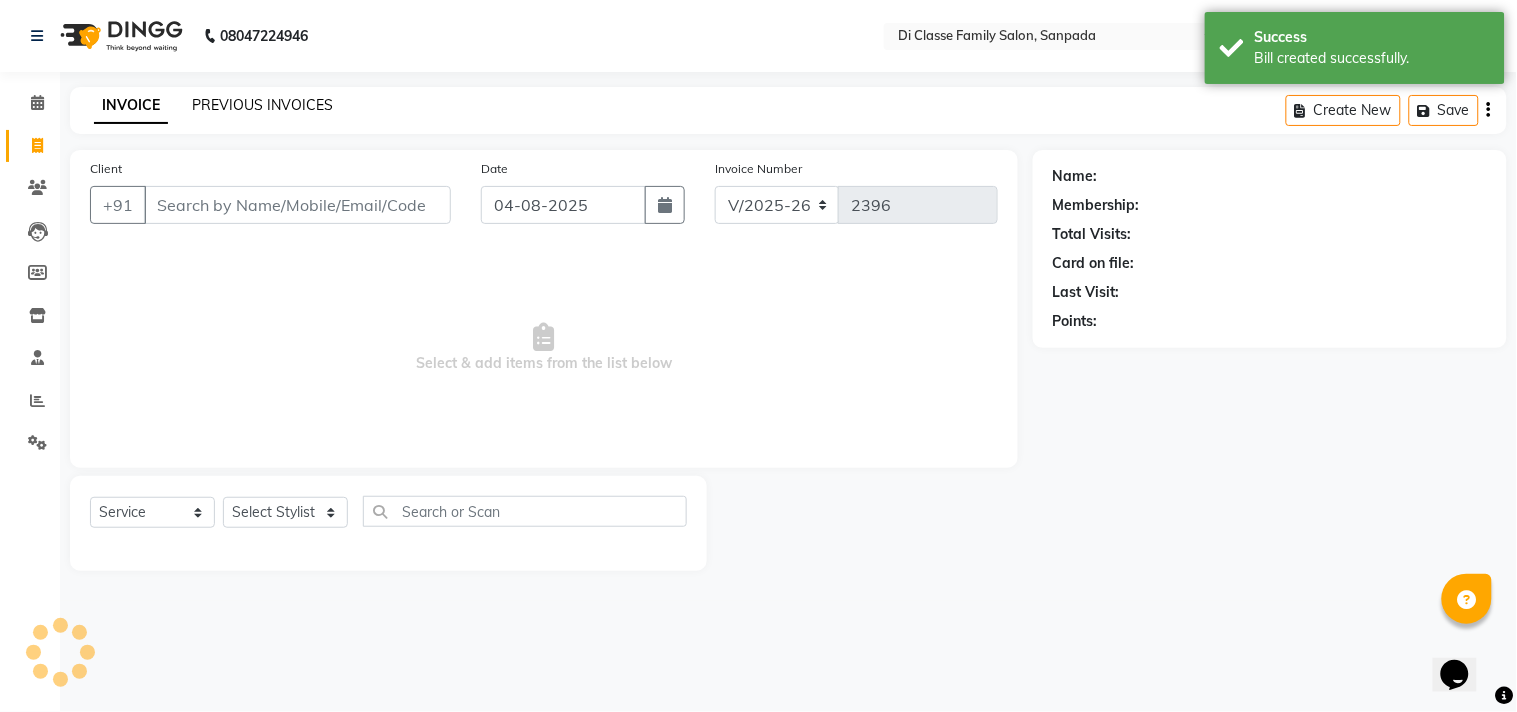 click on "PREVIOUS INVOICES" 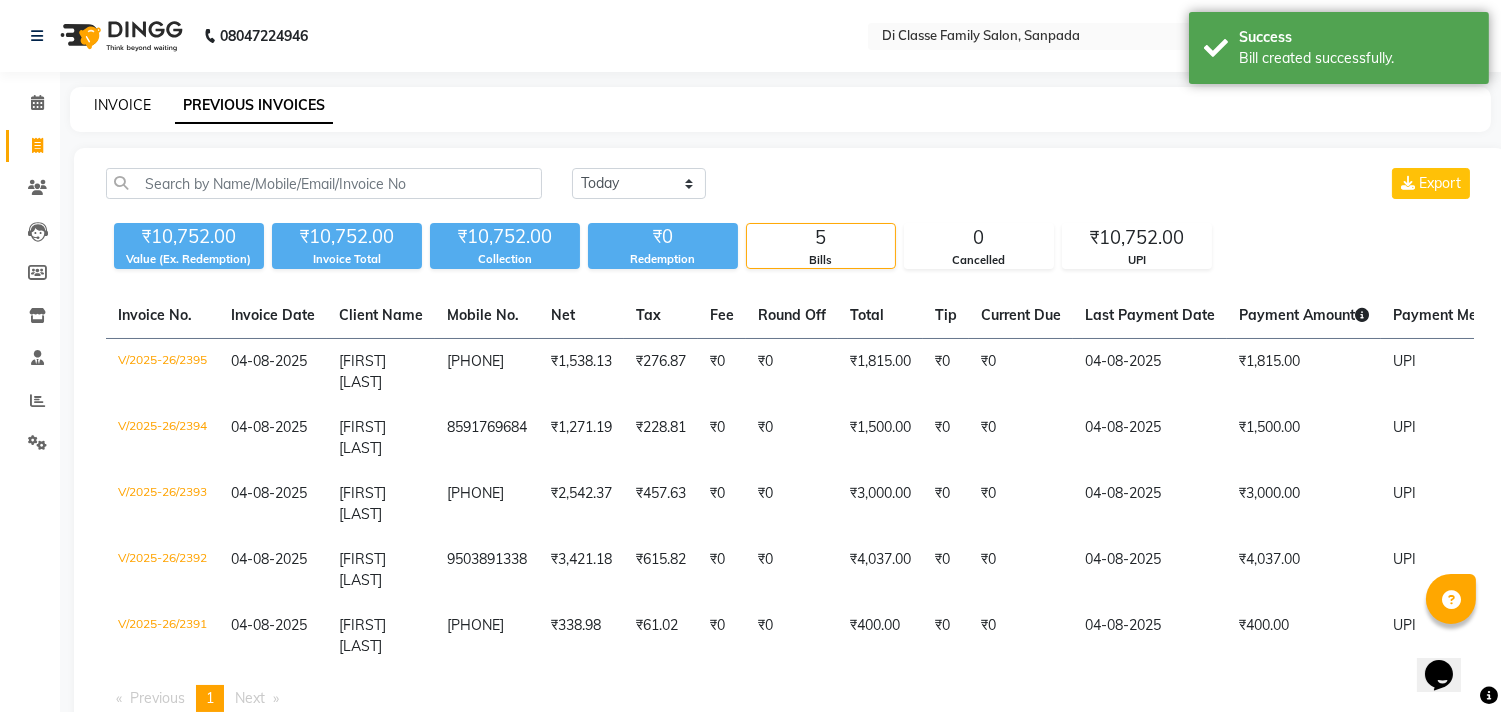 click on "INVOICE" 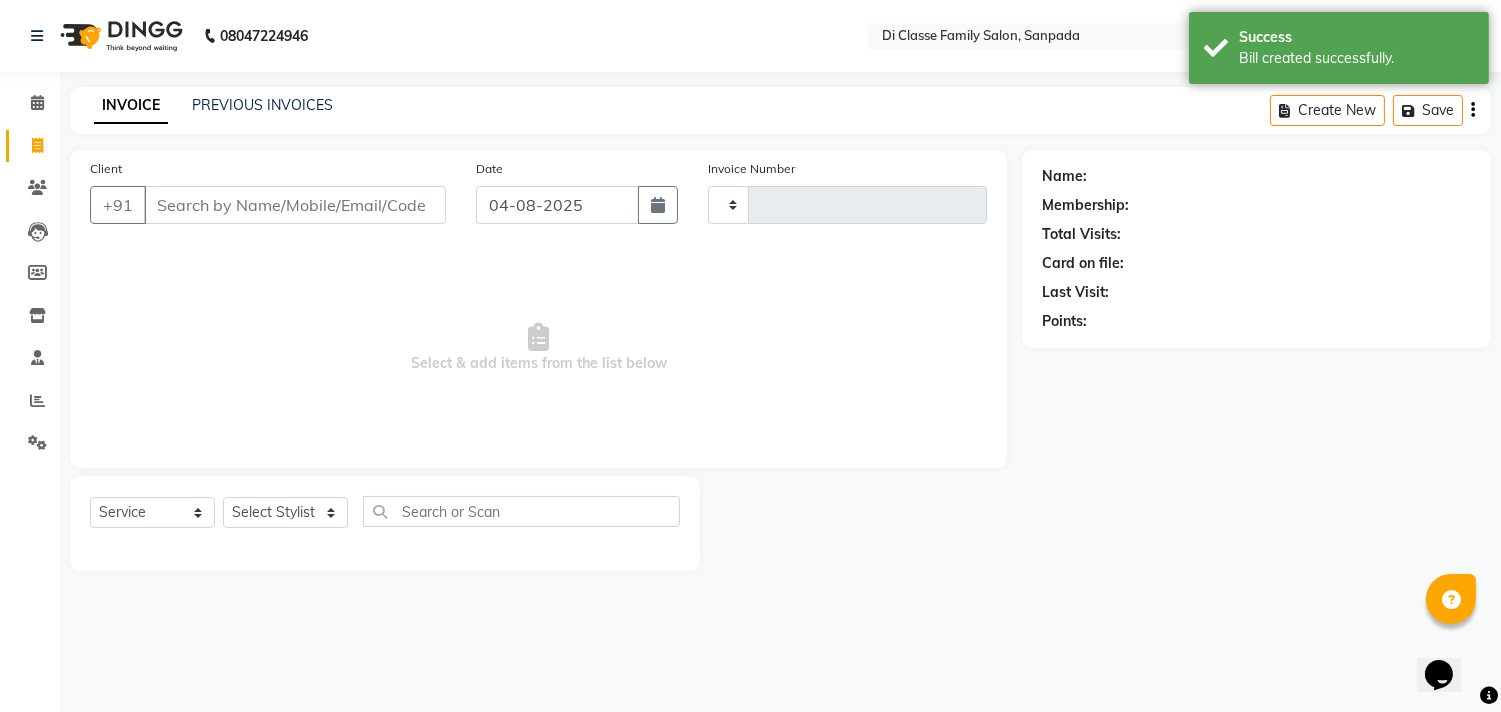 type on "2396" 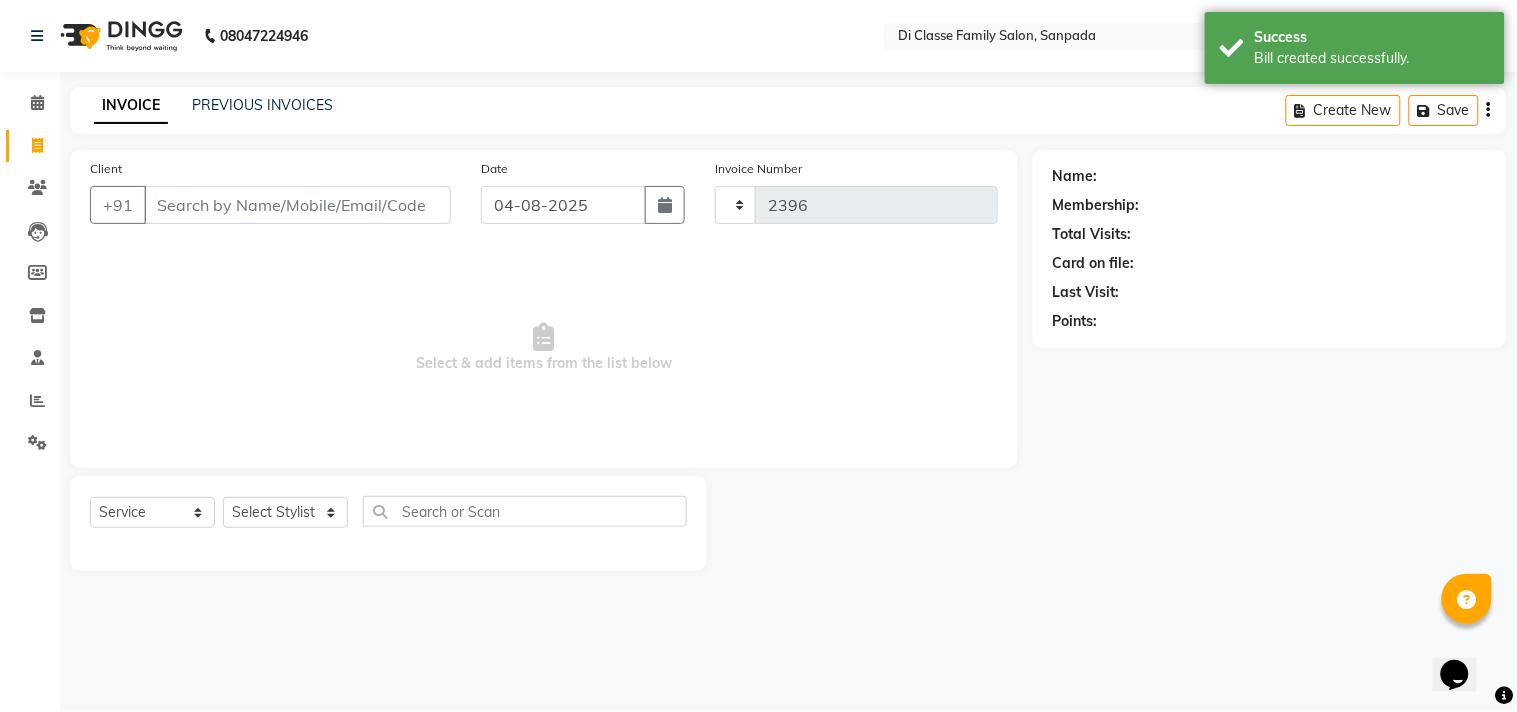 select on "4704" 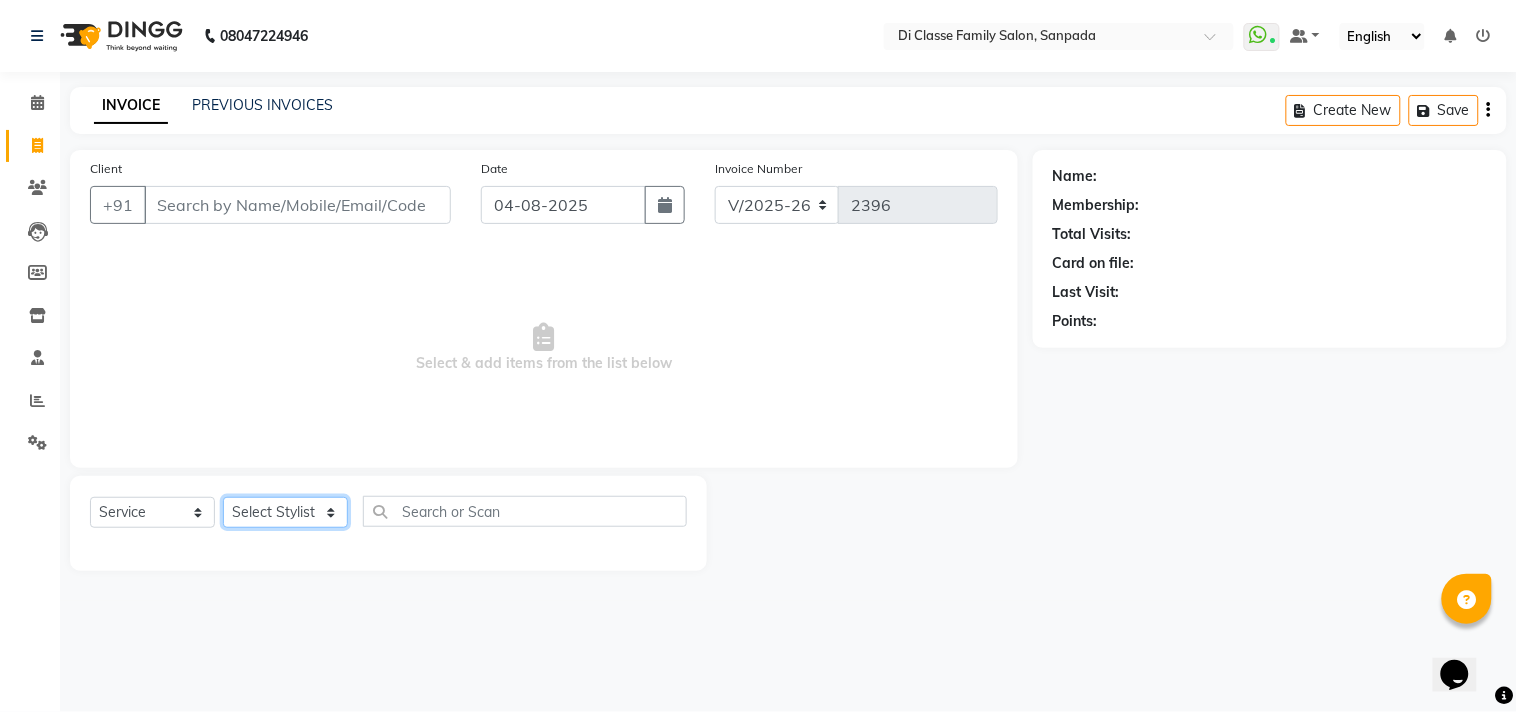 click on "Select Stylist aniket  Anu  AYAZ KADRI  Front Desk Javed kapil KOMAL  Payal  Pooja Jadhav Rahul Datkhile RESHMA SHAIKH rutik shinde SACHIN SAKPAL SADDAM SAHAJAN SAKSHI CHAVAN Sameer  sampada Sanjana  SANU SHUBHAM PEDNEKAR Sikandar Ansari Vijay kharat" 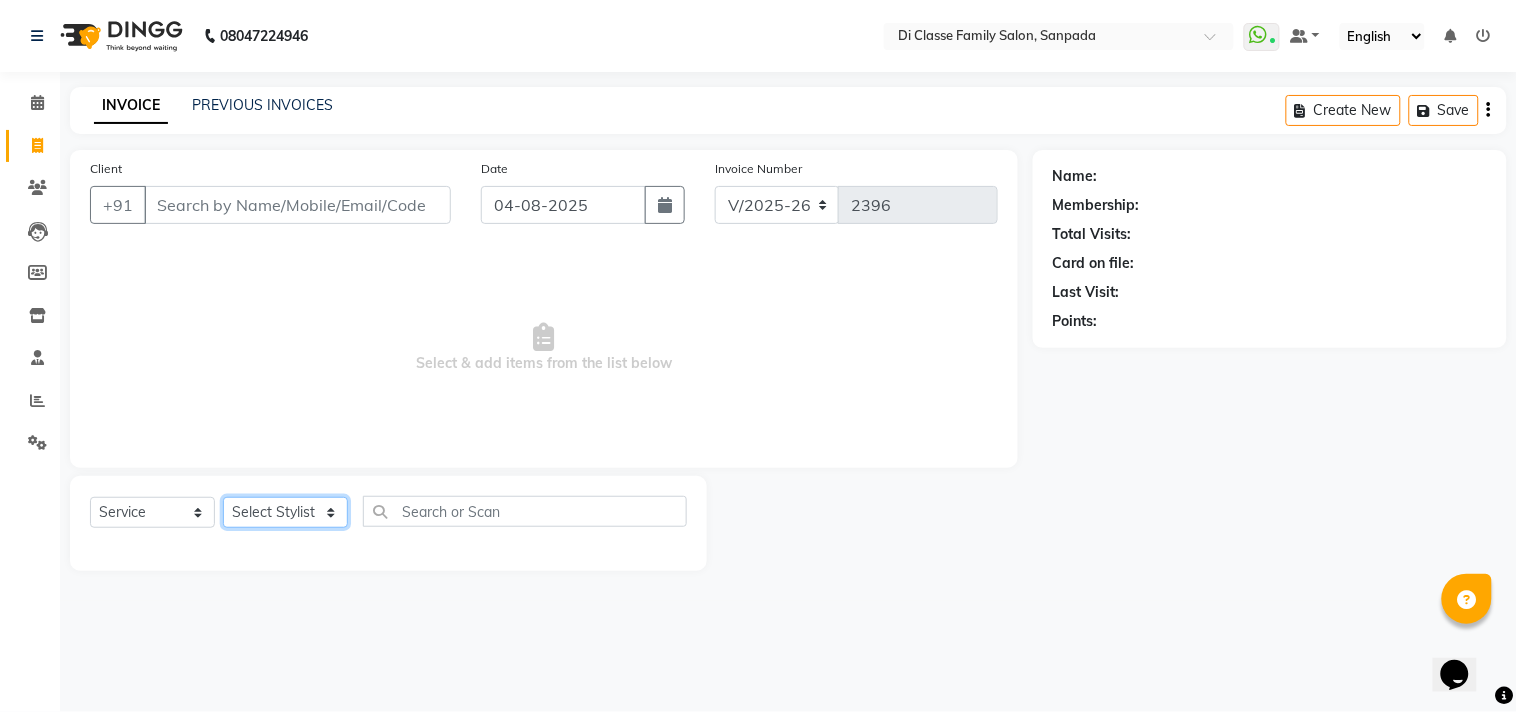 select on "79582" 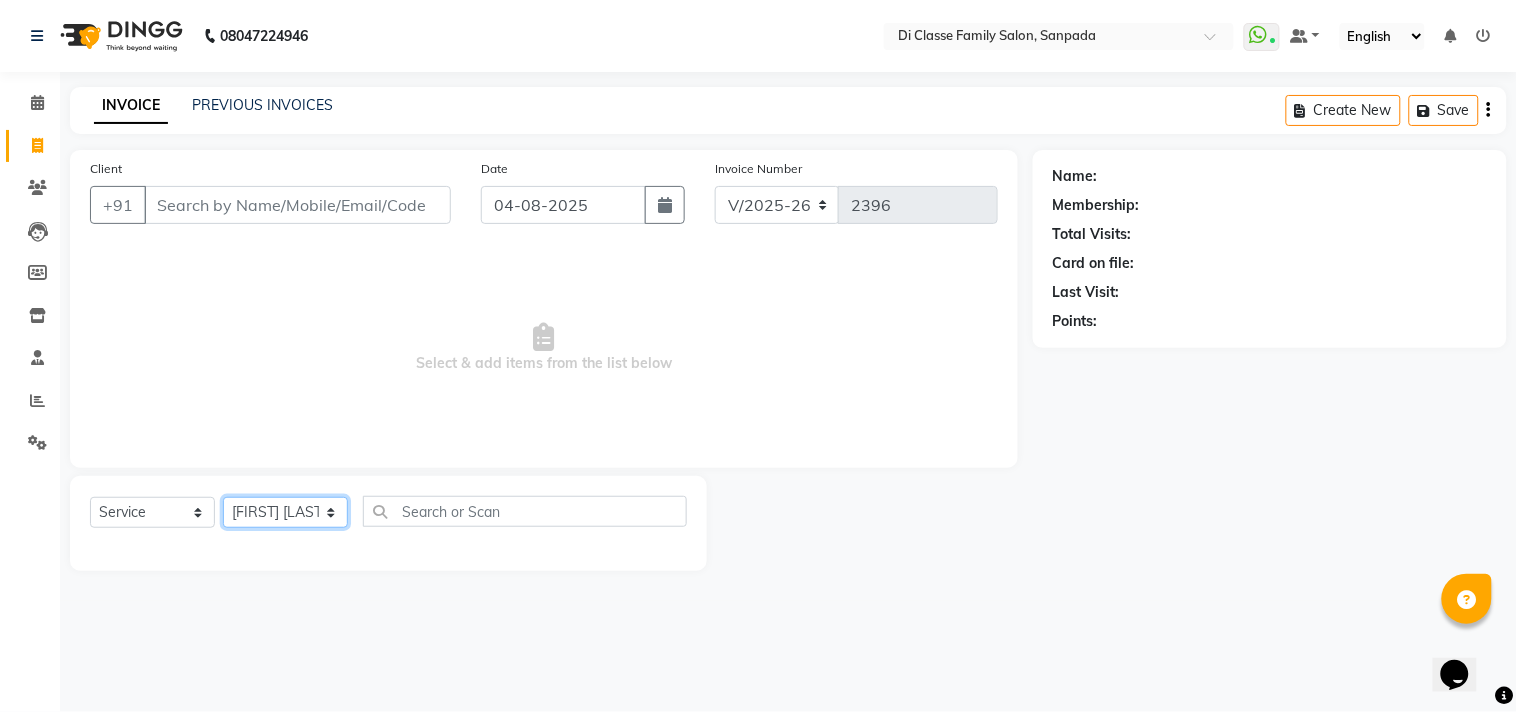 click on "Select Stylist aniket  Anu  AYAZ KADRI  Front Desk Javed kapil KOMAL  Payal  Pooja Jadhav Rahul Datkhile RESHMA SHAIKH rutik shinde SACHIN SAKPAL SADDAM SAHAJAN SAKSHI CHAVAN Sameer  sampada Sanjana  SANU SHUBHAM PEDNEKAR Sikandar Ansari Vijay kharat" 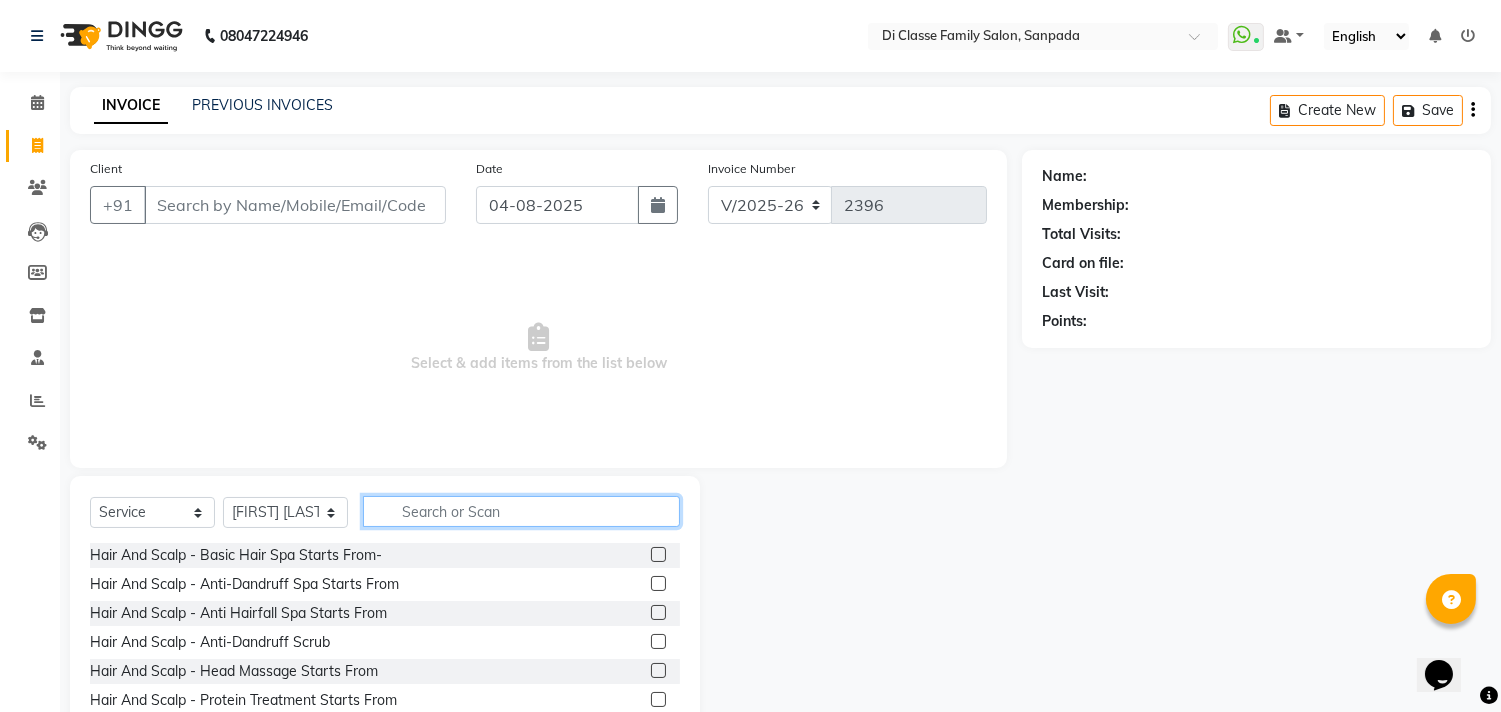 click 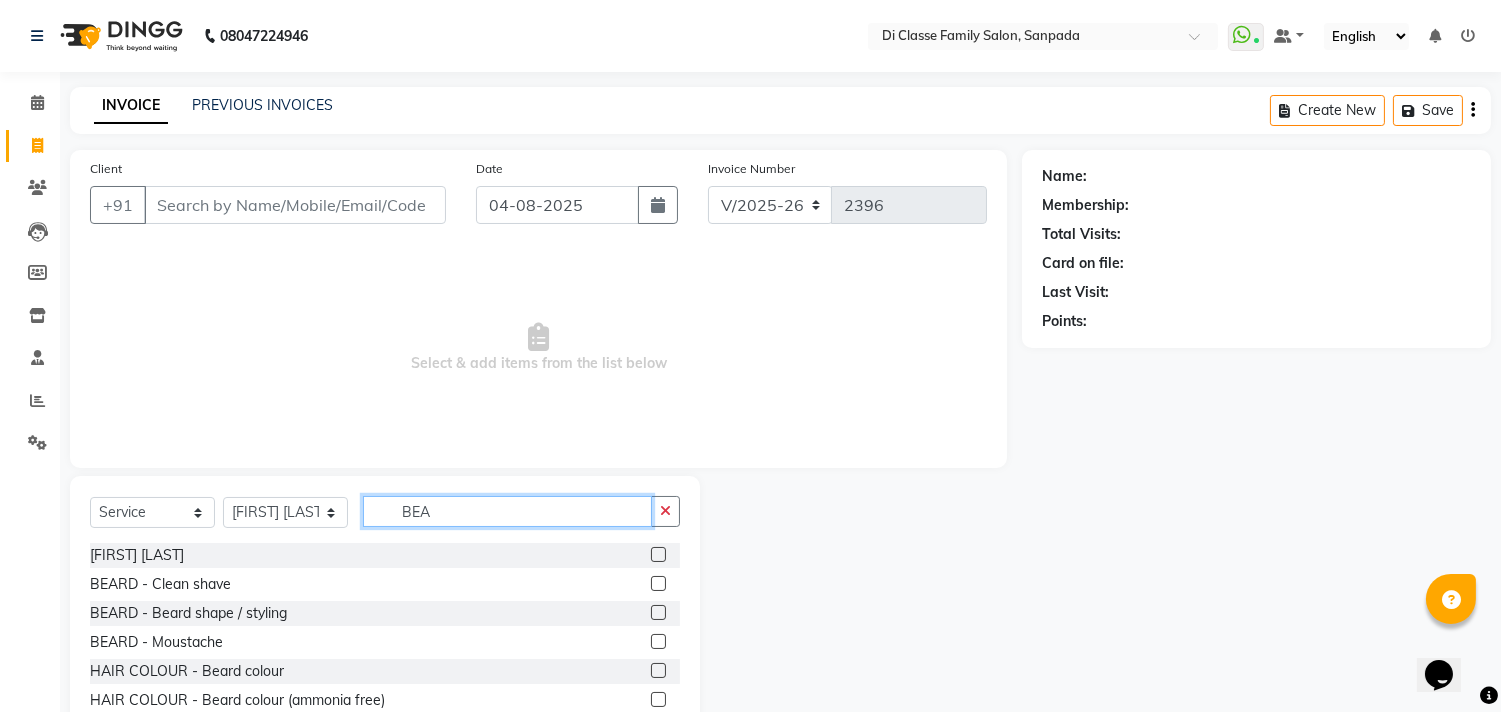type on "BEA" 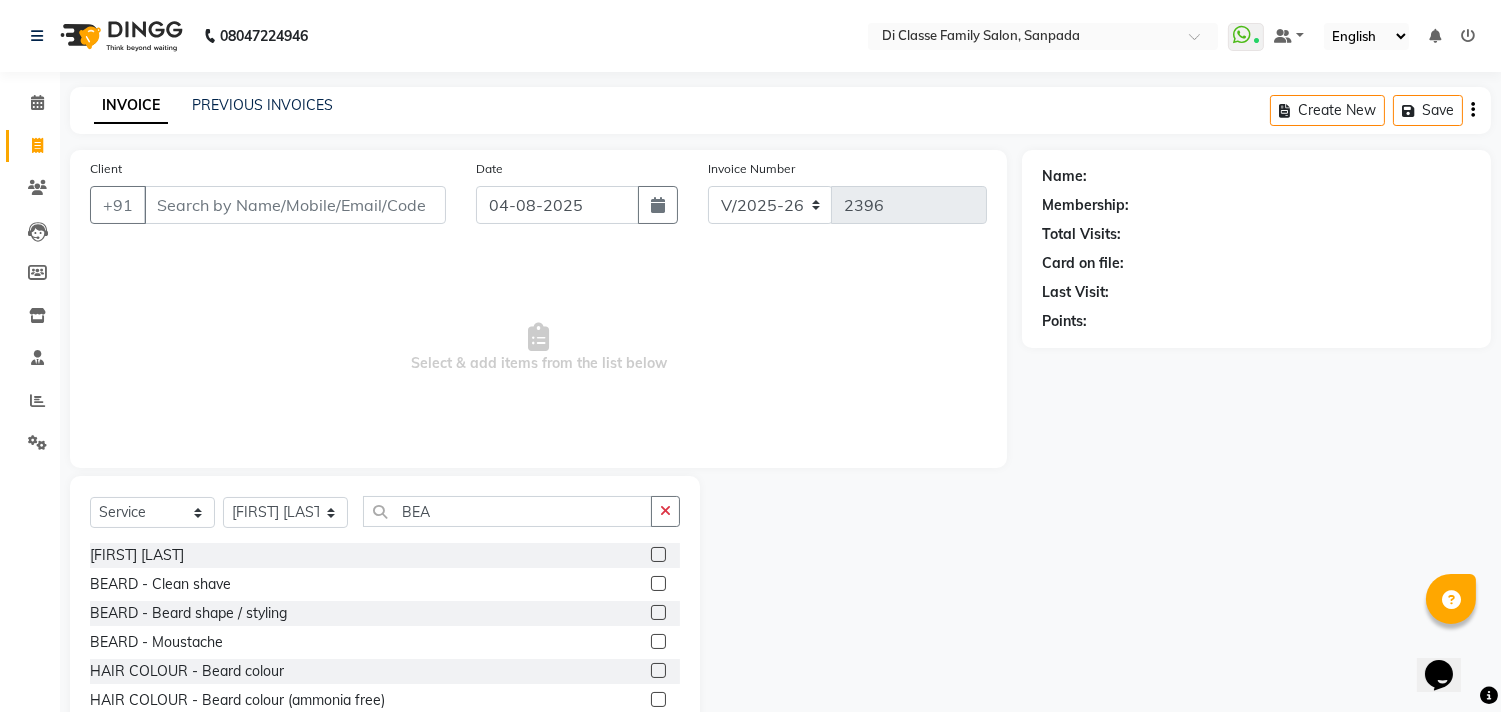 click 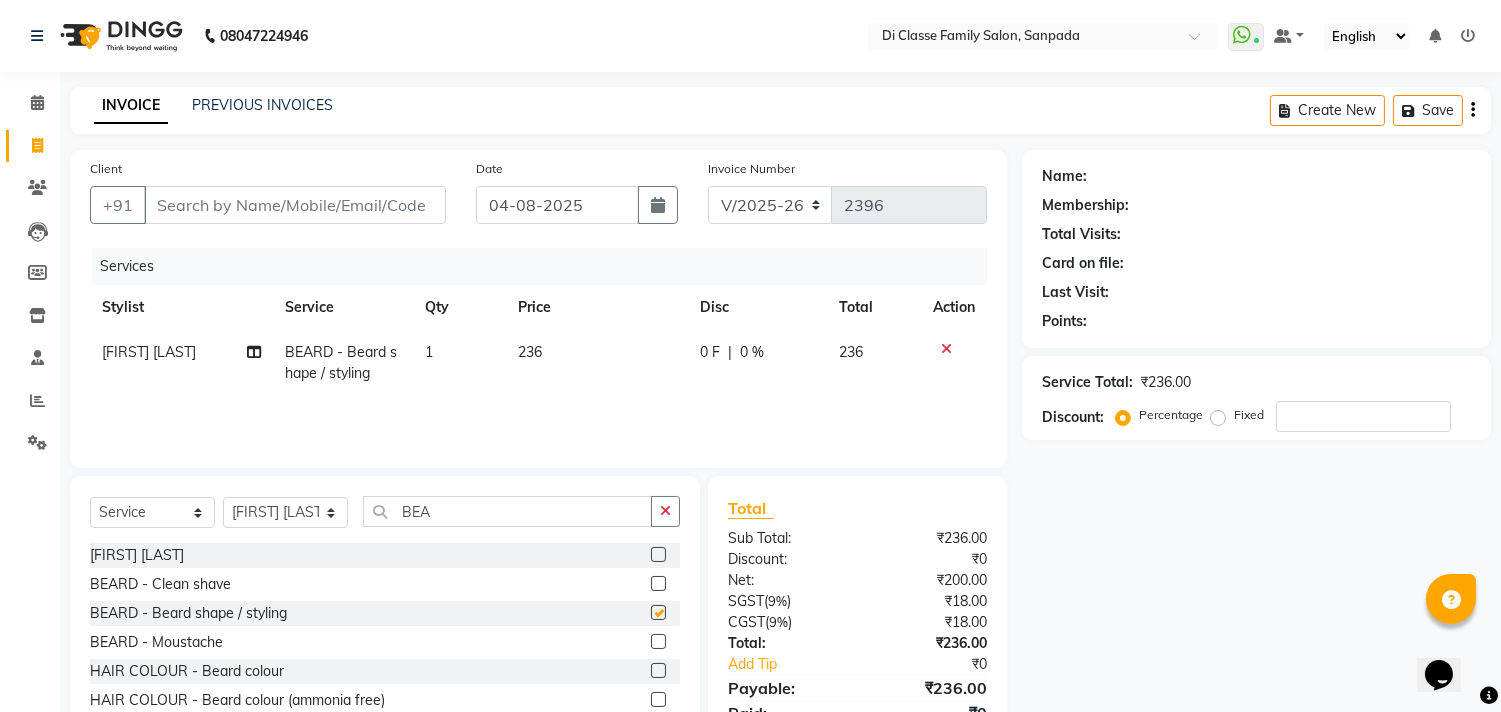 checkbox on "false" 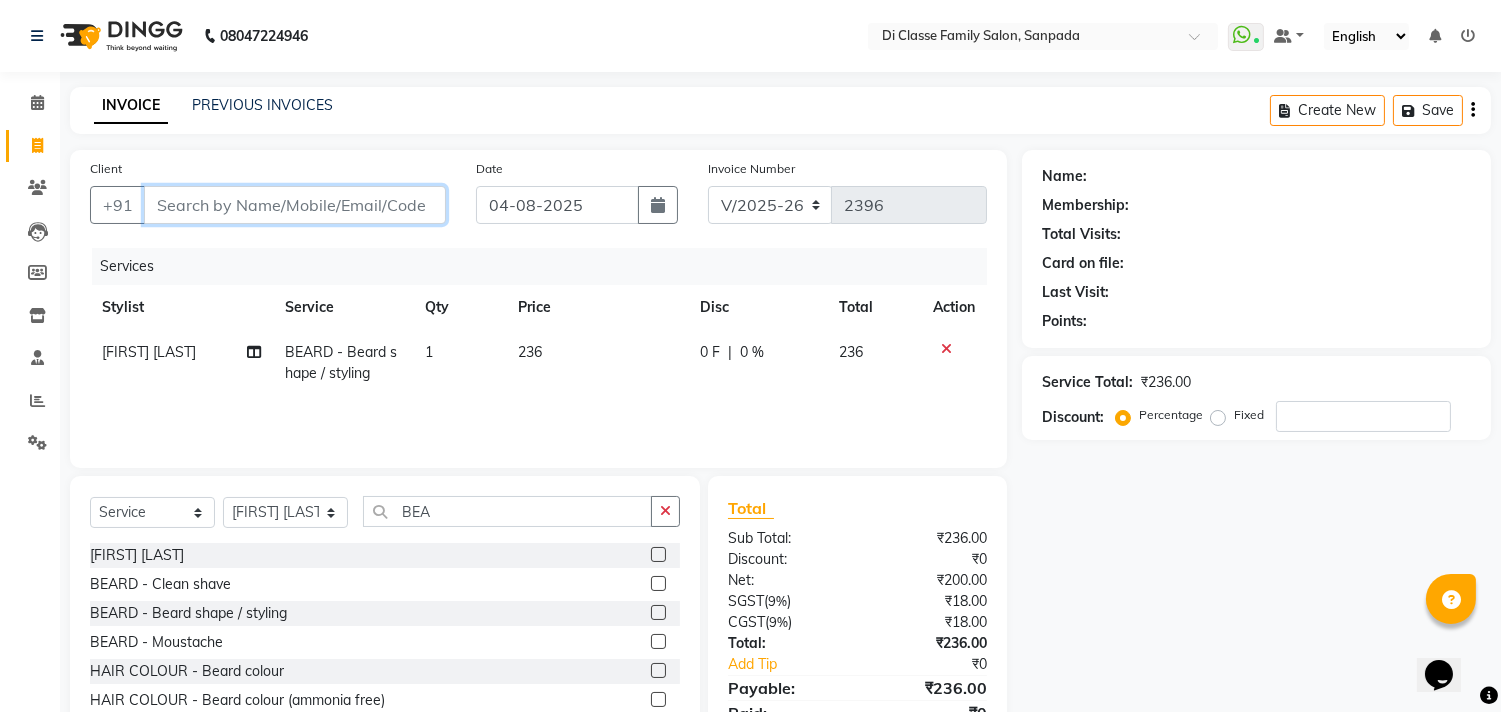 click on "Client" at bounding box center [295, 205] 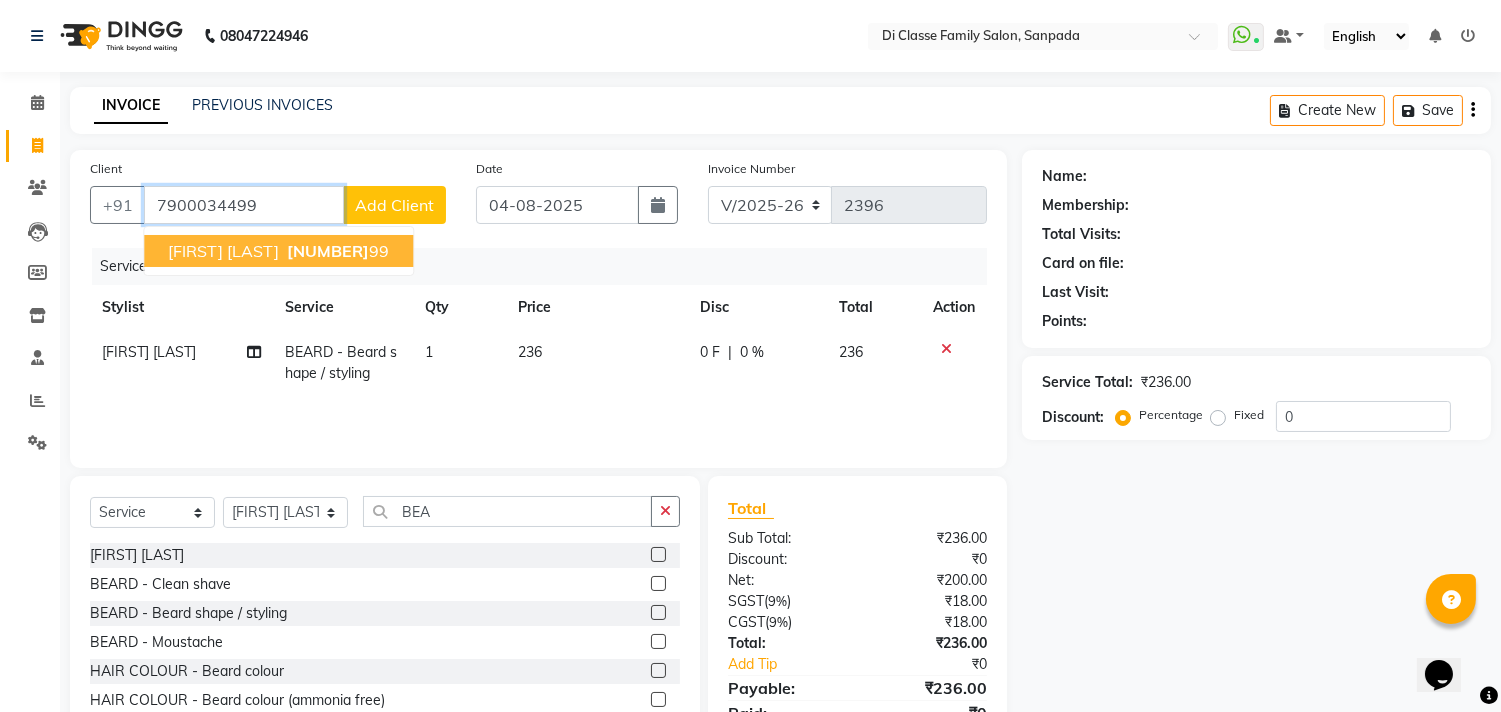 type on "7900034499" 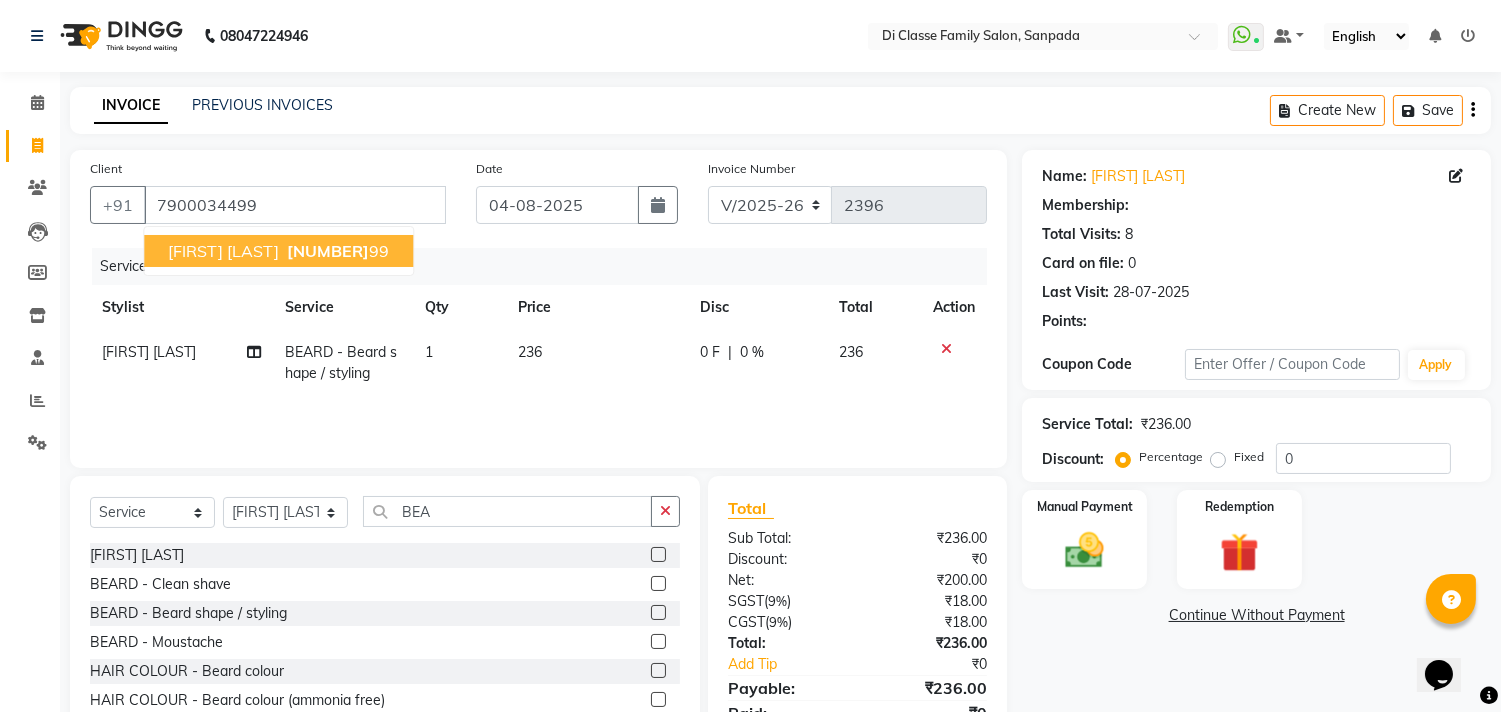 type on "15" 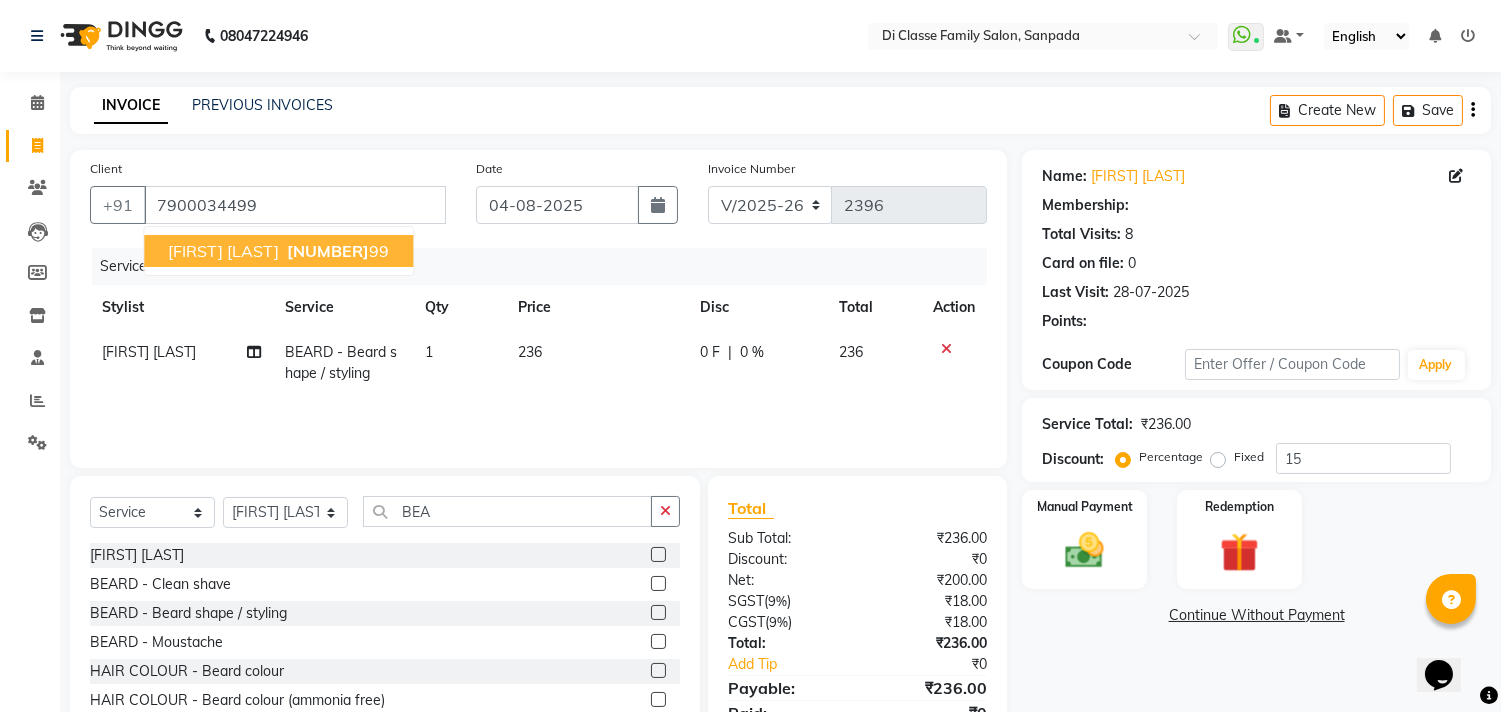 select on "1: Object" 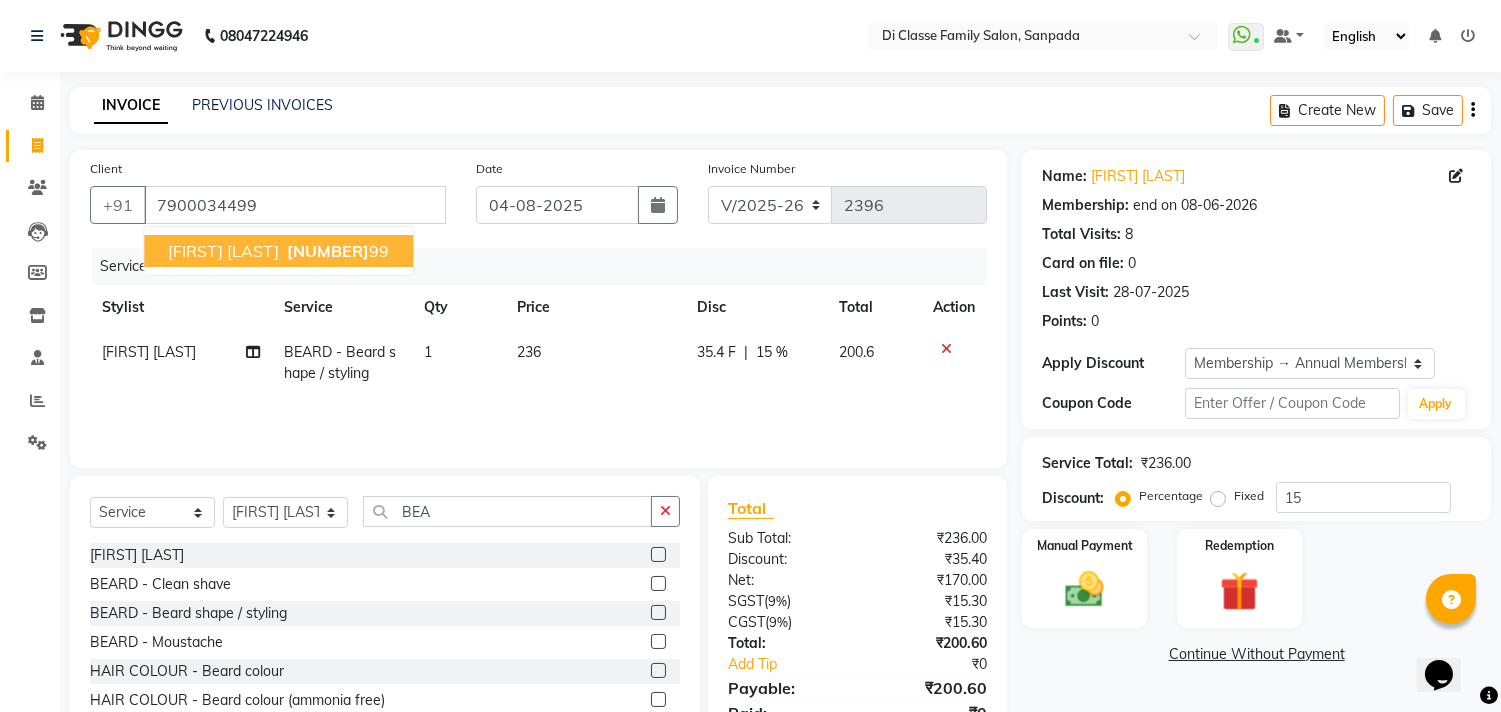 click on "[FIRST] [LAST]" at bounding box center (223, 251) 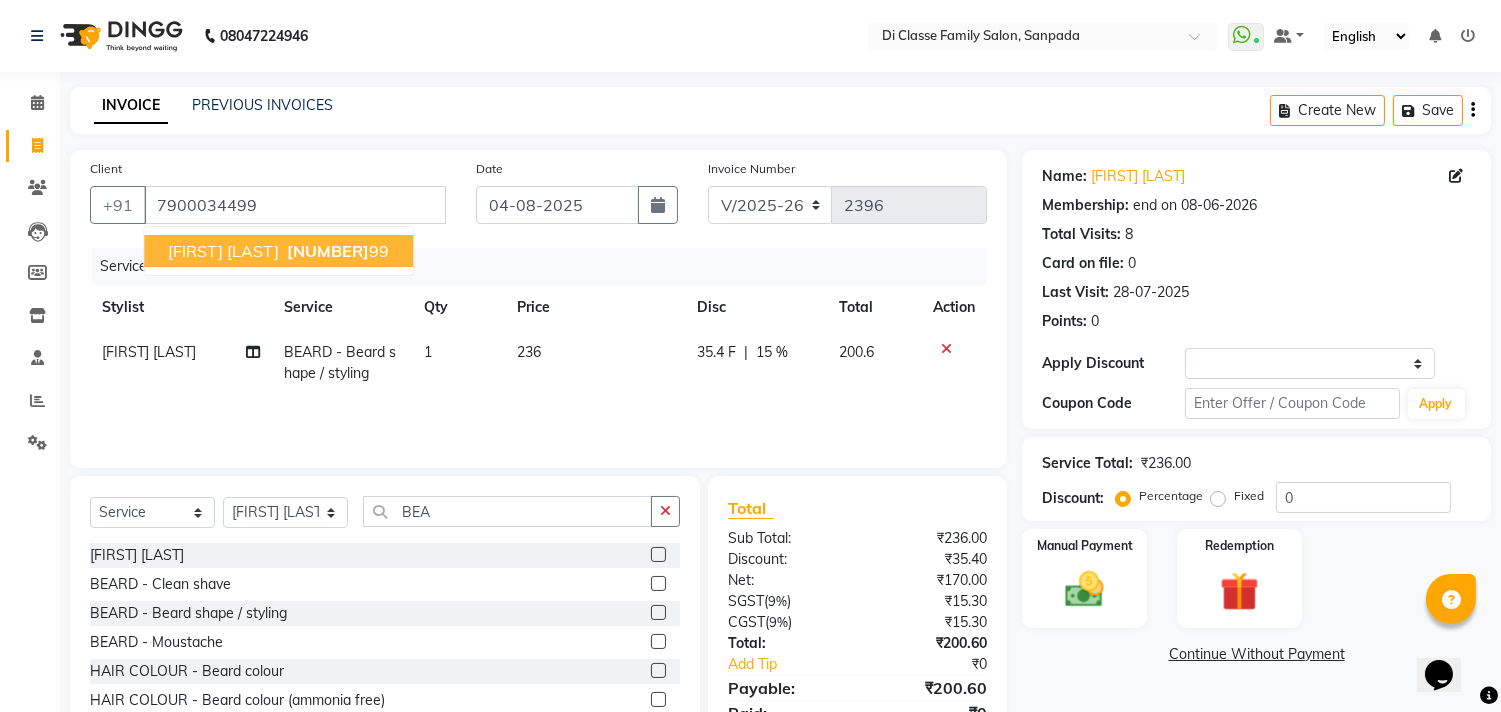 select on "1: Object" 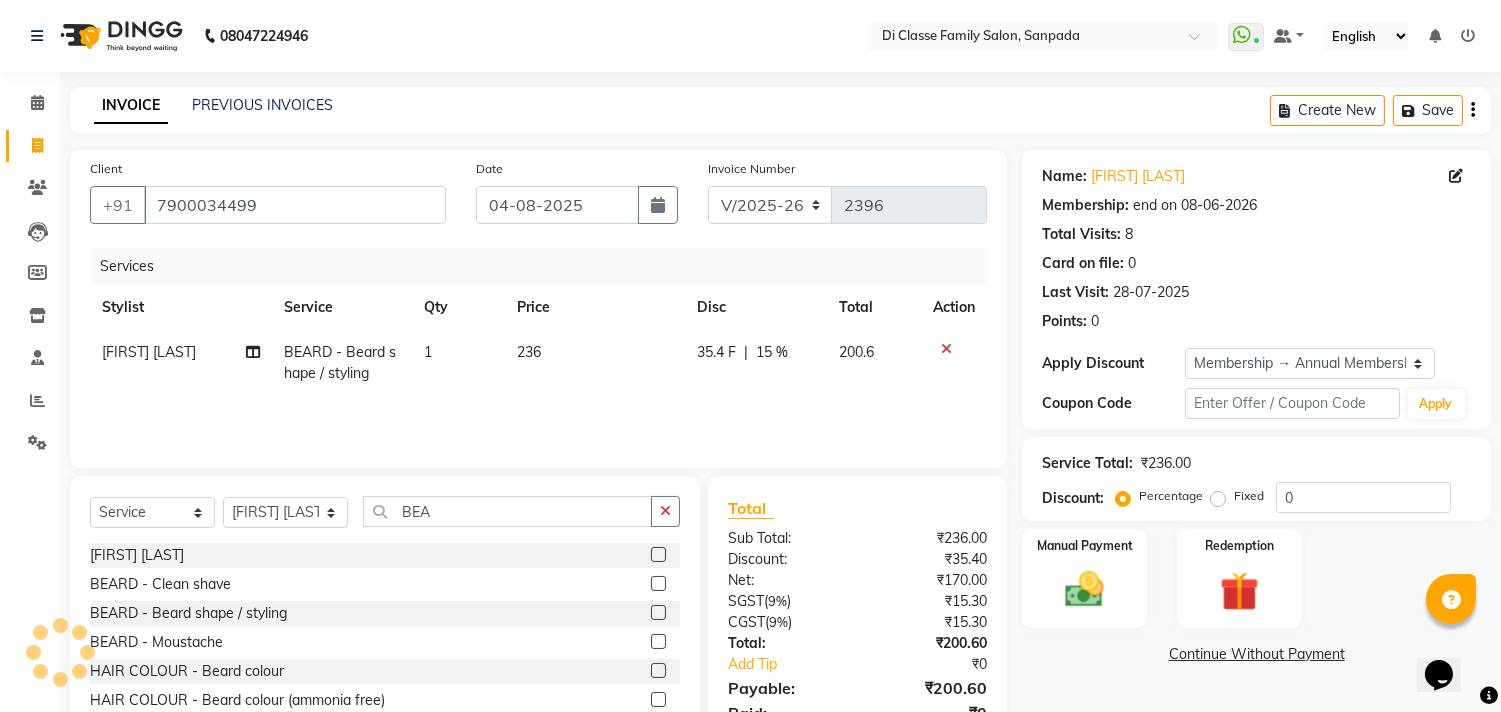 type on "15" 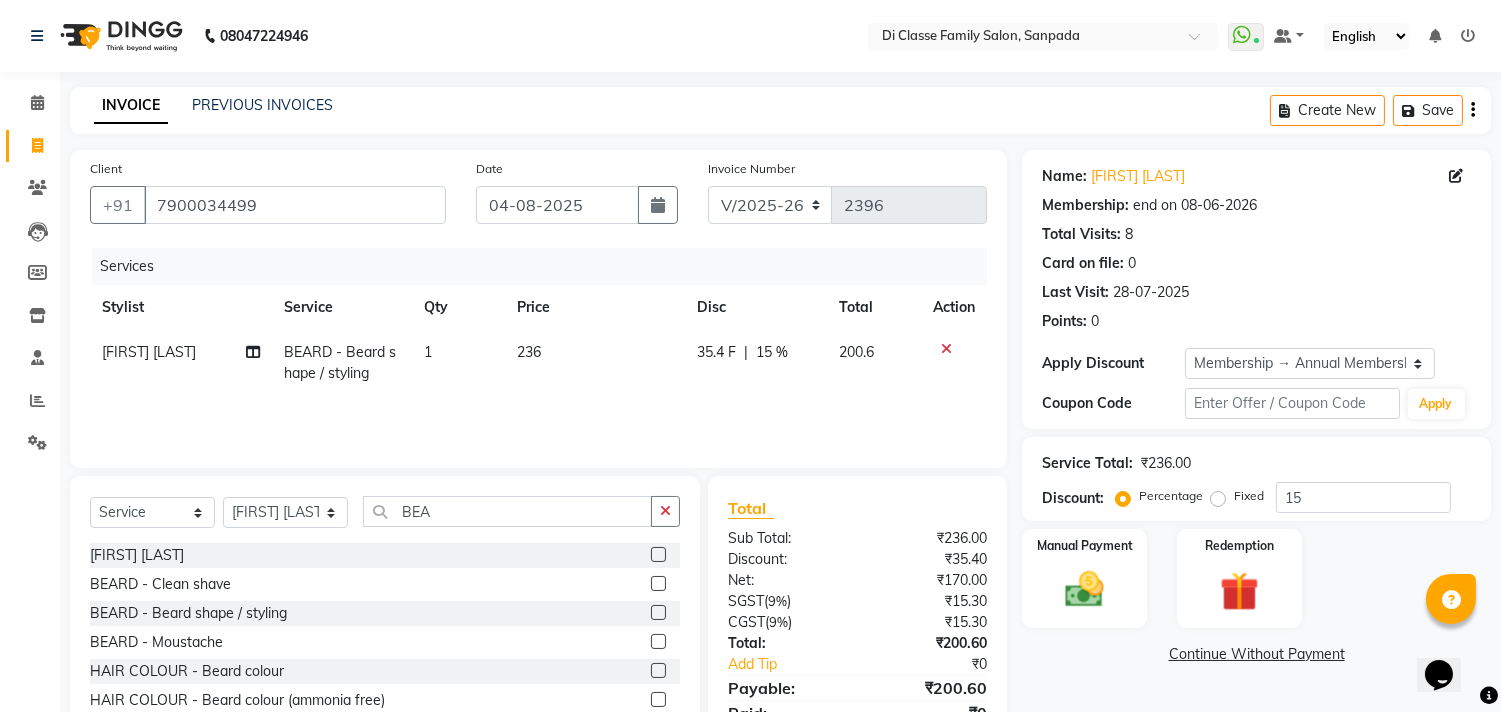 click on "35.4 F" 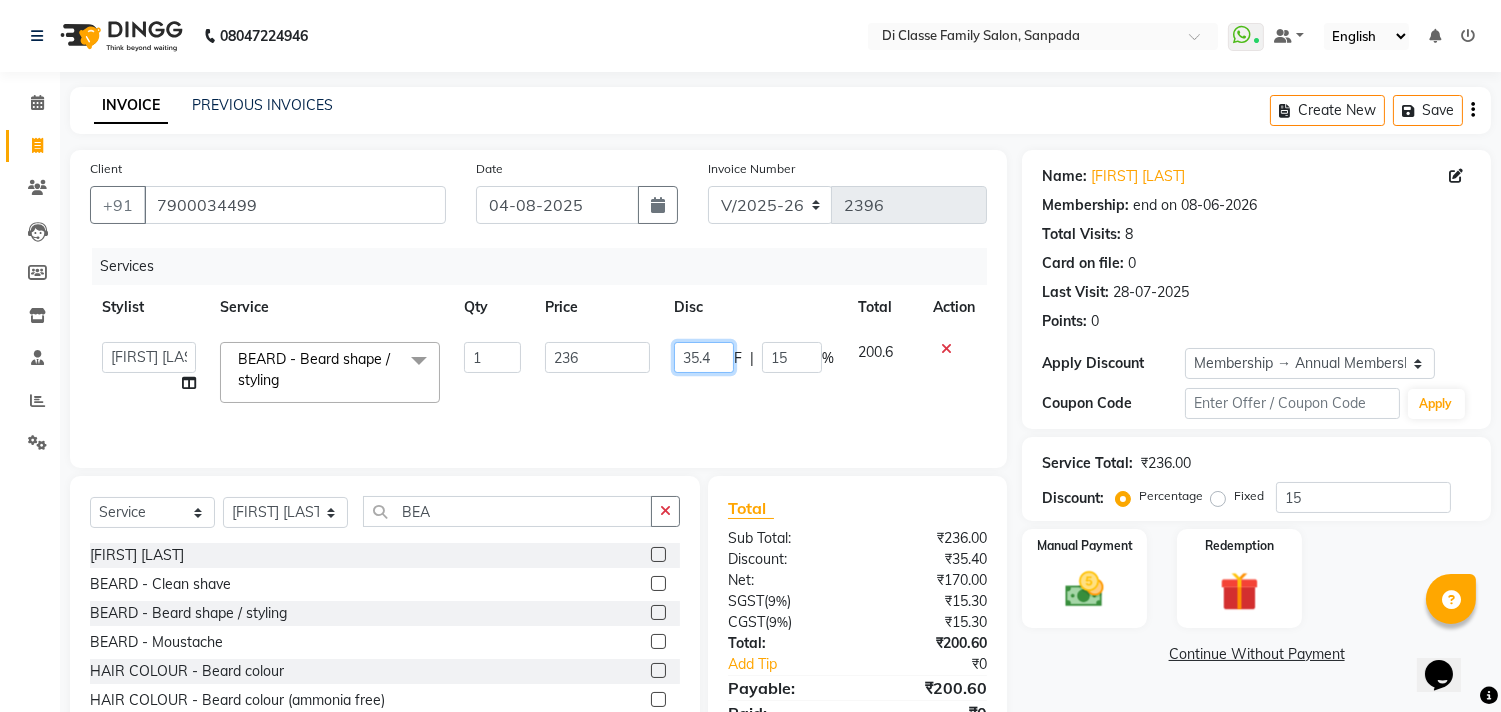 click on "35.4" 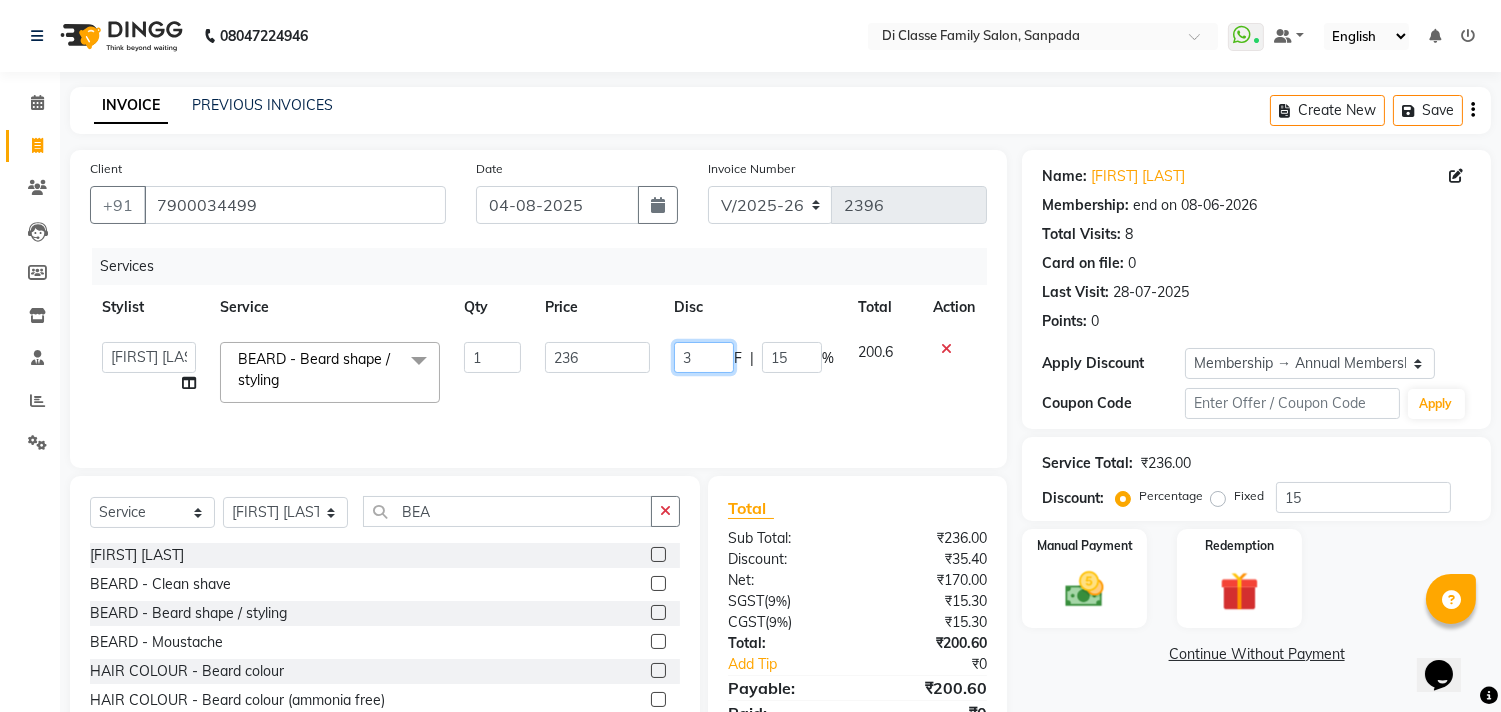 type on "36" 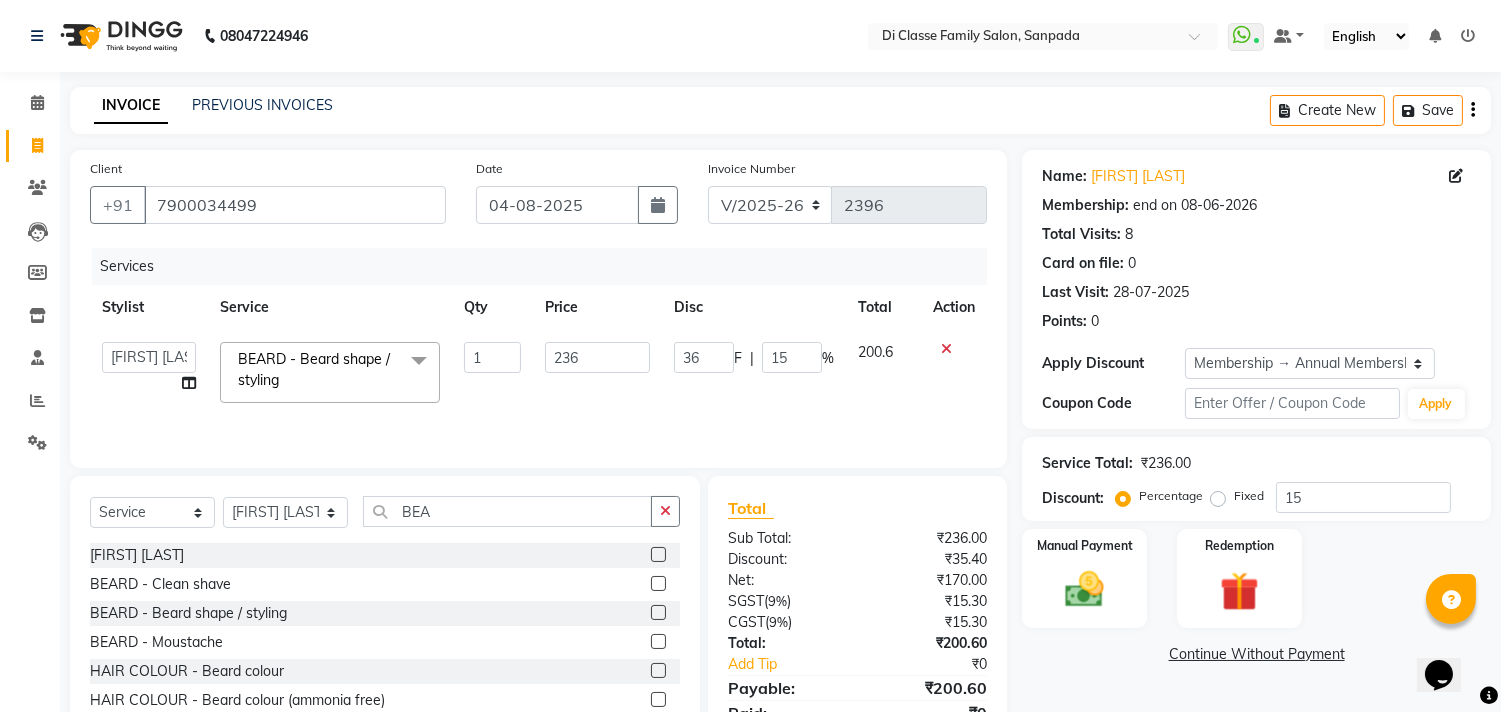 click on "Services Stylist Service Qty Price Disc Total Action  [FIRST]    [FIRST]    [FIRST] [LAST]    Front Desk   [FIRST]   [FIRST]   [FIRST]    [FIRST]    [FIRST] [LAST]   [FIRST] [LAST]   [FIRST] [LAST]   [FIRST] [LAST]   [FIRST] [LAST]   [FIRST]   [FIRST]   [FIRST] [LAST]   [FIRST]    [FIRST]   [FIRST]    [FIRST] [LAST]   [FIRST] [LAST]   [FIRST] [LAST]   [FIRST] [LAST]   [FIRST] [LAST]  BEARD - Beard shape / styling x Hair And Scalp - Basic Hair Spa Starts From- Hair And Scalp - Anti-Dandruff Spa Starts From Hair And Scalp - Anti Hairfall Spa Starts From Hair And Scalp - Anti-Dandruff Scrub Hair And Scalp - Head Massage Starts From Hair And Scalp - Protein Treatment Starts From Hair And Scalp - Botox Spa Starts From Hair and Scalp - Golden spa starts from  Hair and scalp - Ultime repair  Hair and scalp - Ampoule [FIRST] Combo - [SERVICE] + [SERVICE] + [SERVICE] + [SERVICE] [FIRST] Combo - [SERVICE] + [SERVICE] + [SERVICE] + [SERVICE] ([SERVICE] + [SERVICE] + [SERVICE]) HAIRCUT - Men's Advanced haircut HAIRCUT - Senior Stylist HAIRCUT - Hair-wash HAIRCUT - Hair-styling BEARD - Clean shave BEARD - Beard shape / styling BEARD - Moustache D-TAN - Feet 1" 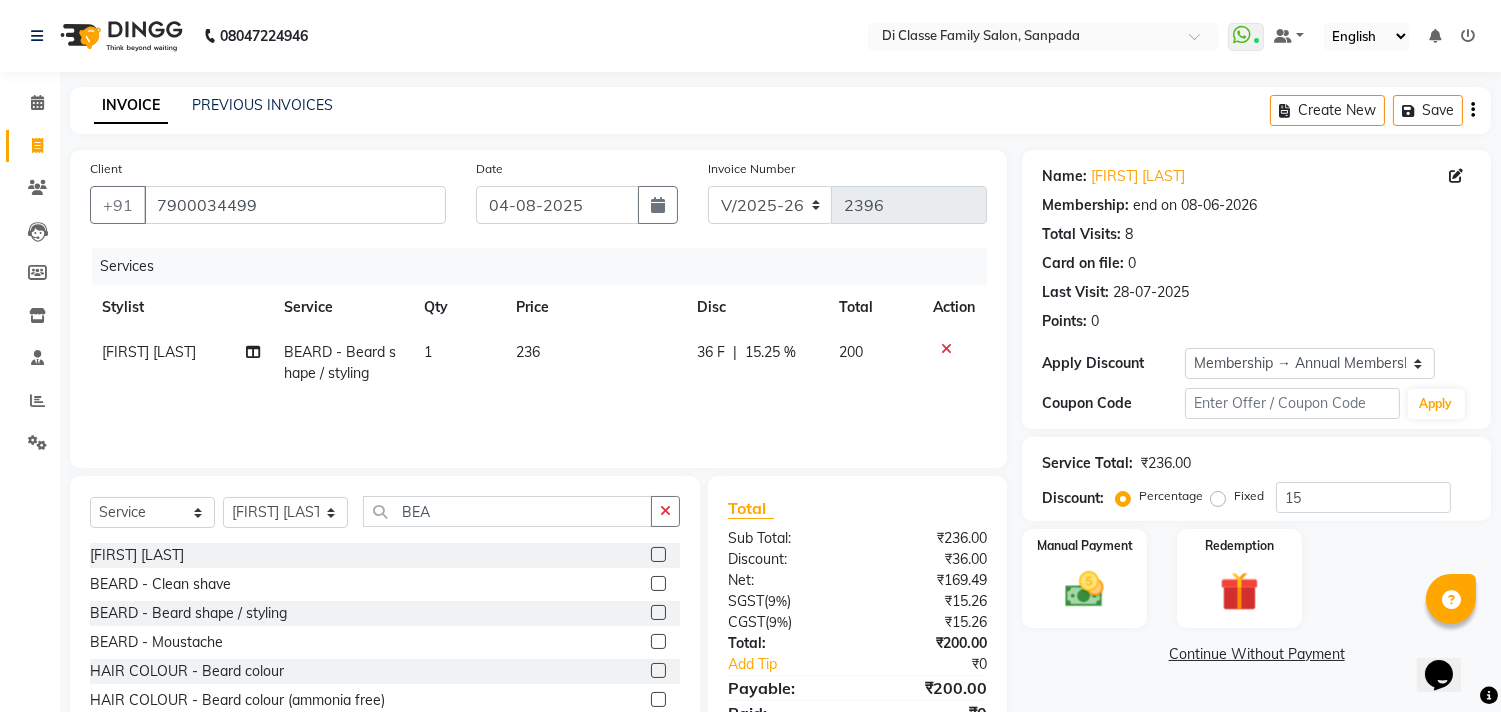 scroll, scrollTop: 87, scrollLeft: 0, axis: vertical 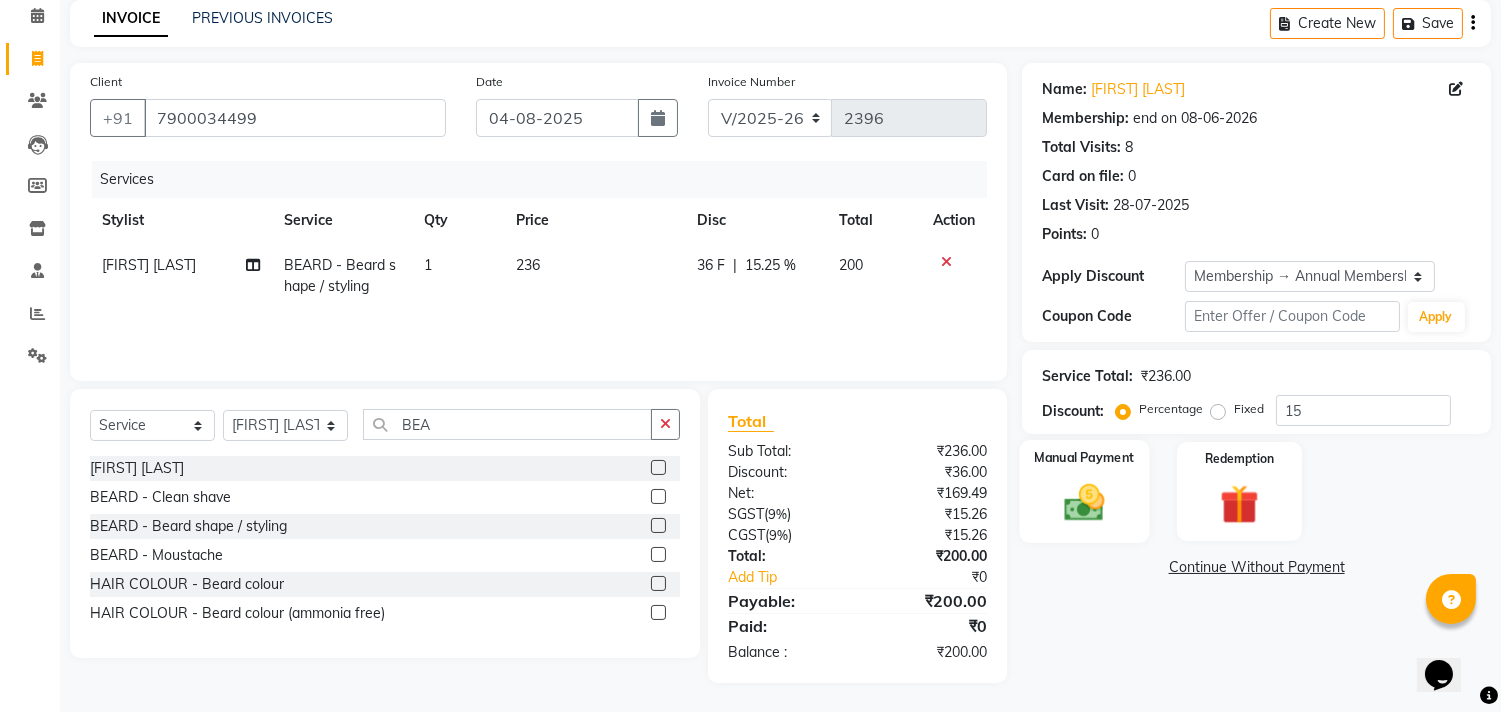 click on "Manual Payment" 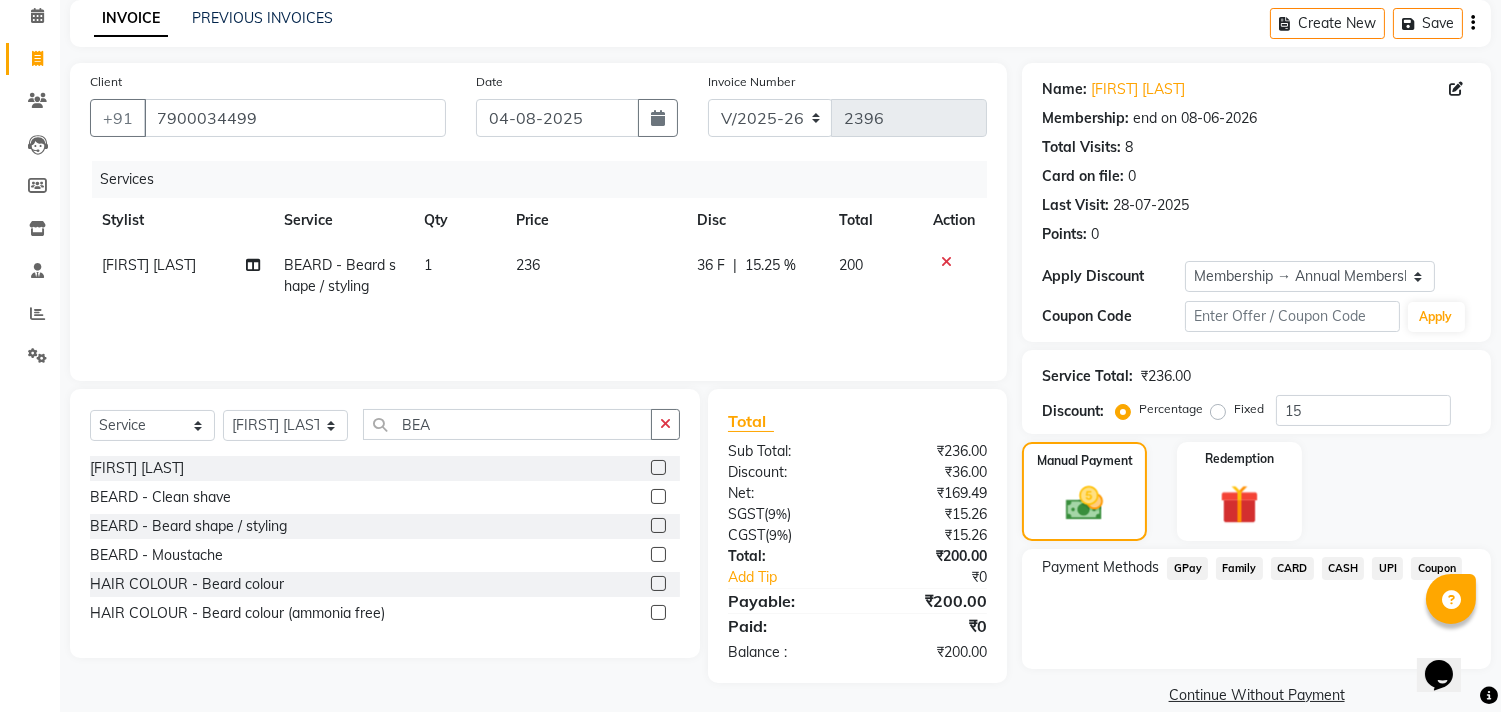 click on "UPI" 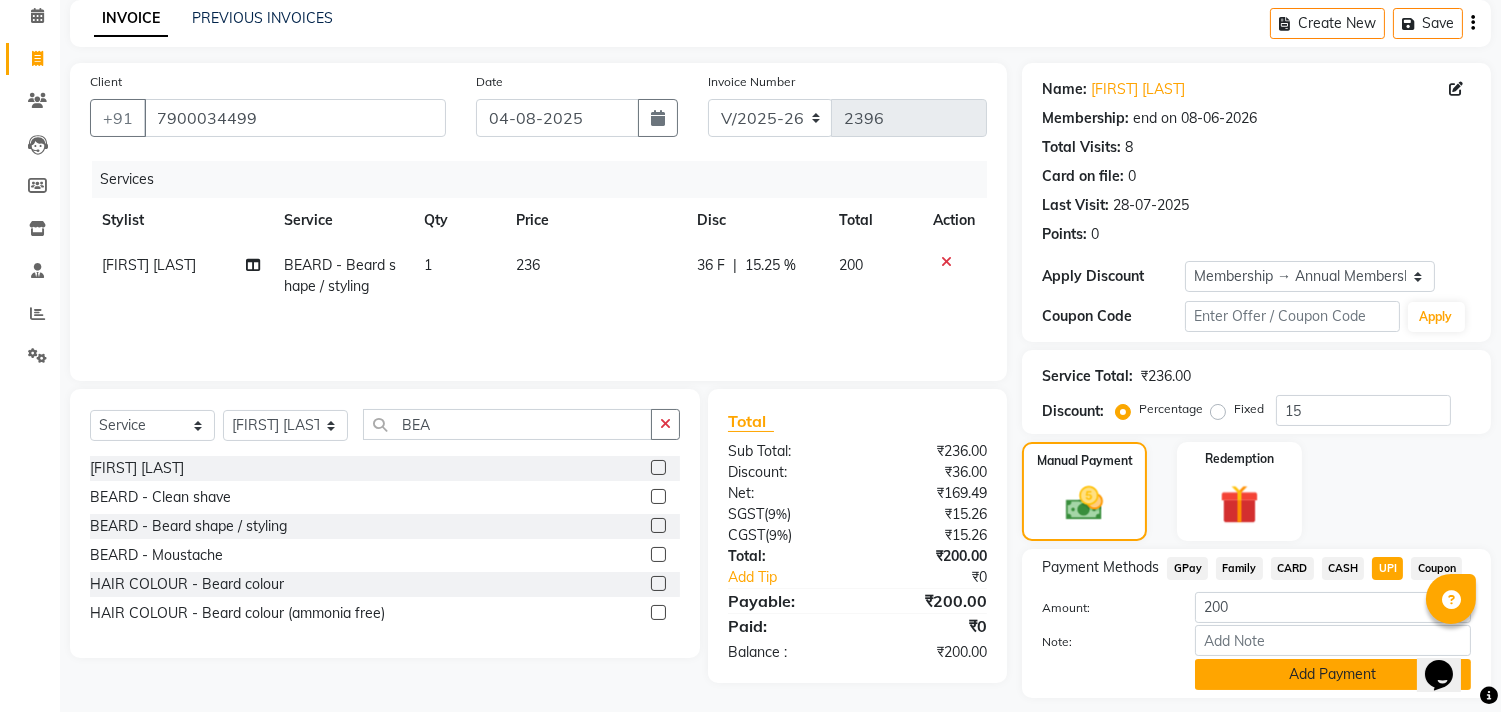 click on "Add Payment" 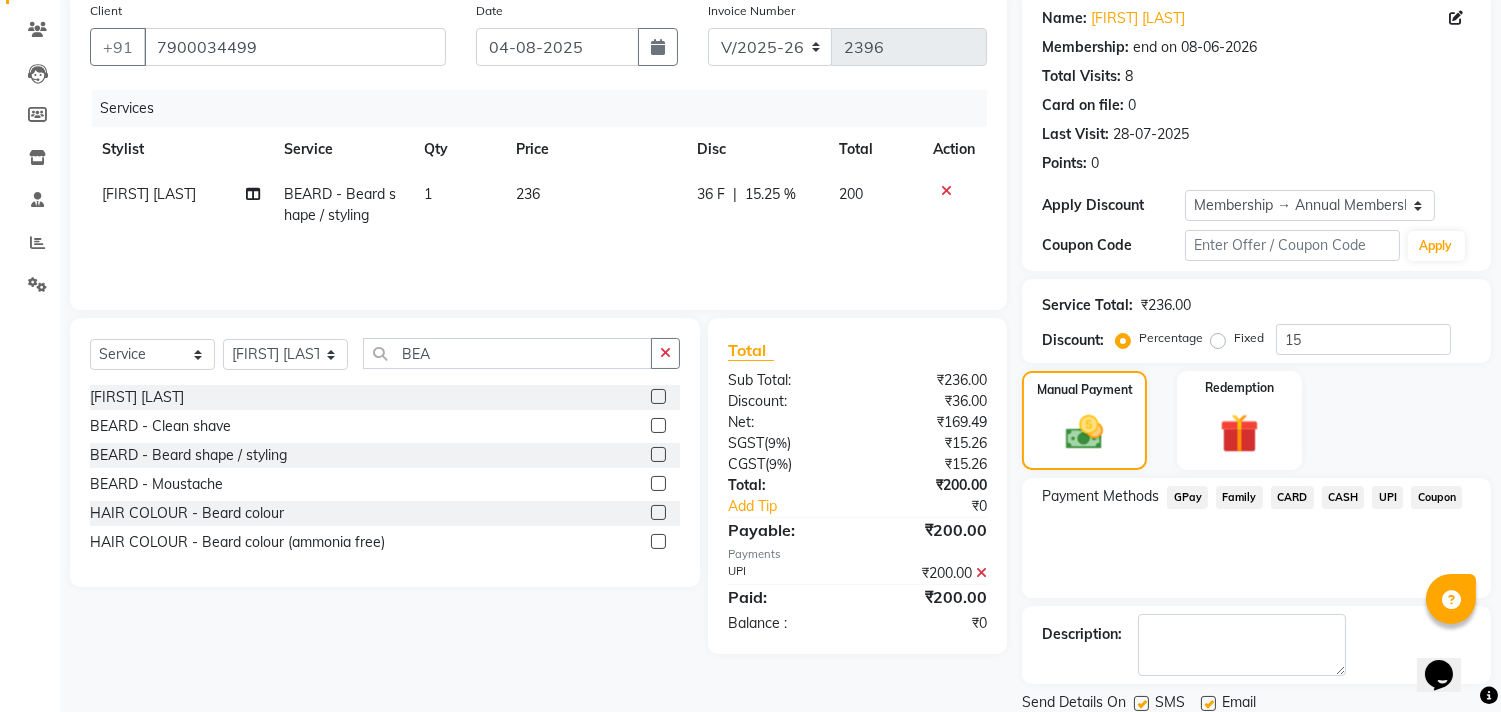 scroll, scrollTop: 227, scrollLeft: 0, axis: vertical 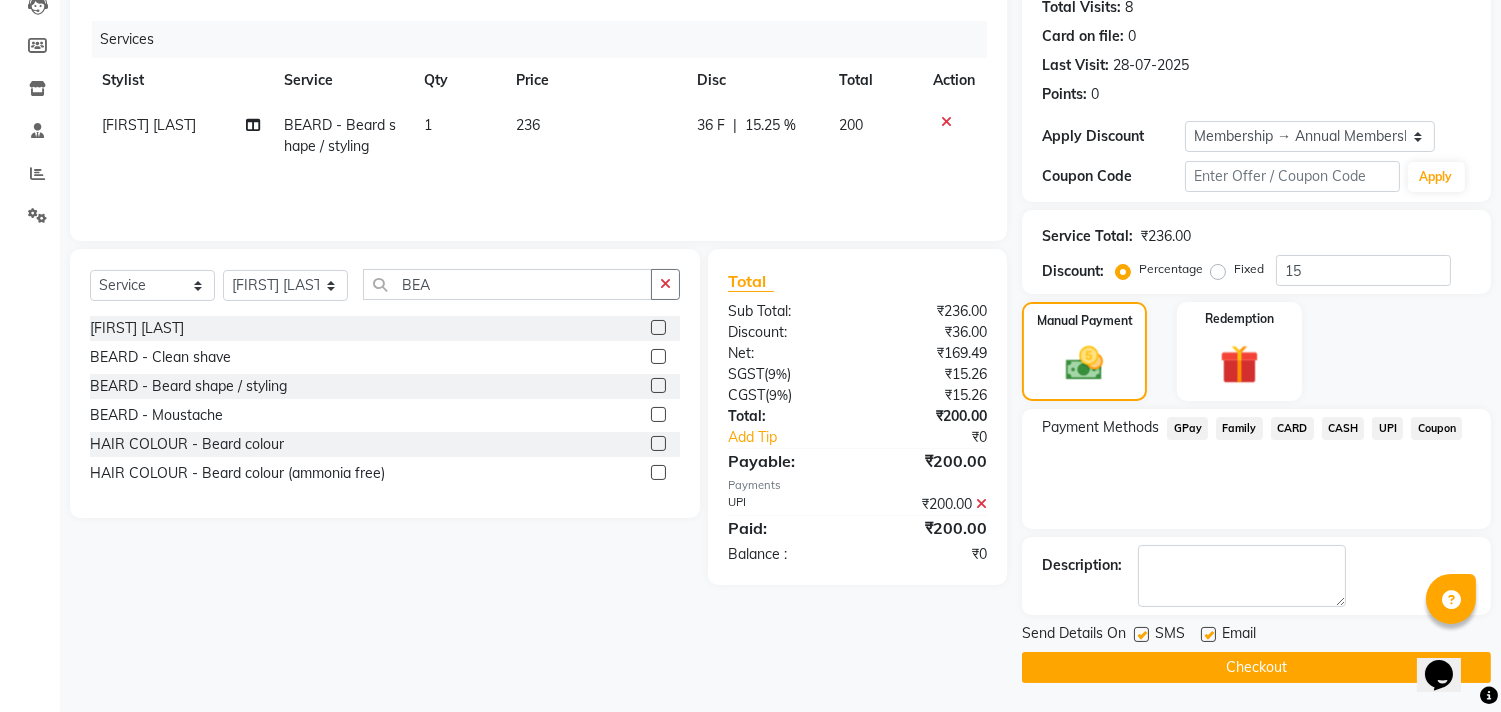 click on "INVOICE PREVIOUS INVOICES Create New   Save  Client +[PHONE] Date [DATE] Invoice Number INV/2025 V/2025-26 2396 Services Stylist Service Qty Price Disc Total Action [FIRST] [LAST] BEARD - Beard shape / styling 1 236 36 F | 15.25 % 200 Select  Service  Product  Membership  Package Voucher Prepaid Gift Card  Select Stylist [FIRST]  [FIRST]  [FIRST] [LAST]  Front Desk [FIRST] [FIRST] [FIRST] [FIRST] [FIRST] [FIRST] [FIRST] [FIRST] [FIRST] [FIRST] [FIRST] [FIRST] [FIRST] [FIRST] [FIRST] [FIRST] [FIRST] [FIRST] [FIRST] [FIRST] [FIRST] BEA [FIRST] Combo - [SERVICE] + [SERVICE] + [SERVICE] + [SERVICE]  BEARD - Clean shave  BEARD - Beard shape / styling  BEARD - Moustache  HAIR COLOUR - Beard colour  HAIR COLOUR - Beard colour (ammonia free)  Total Sub Total: ₹236.00 Discount: ₹36.00 Net: ₹169.49 SGST  ( 9% ) ₹15.26 CGST  ( 9% ) ₹15.26 Total: ₹200.00 Add Tip ₹0 Payable: ₹200.00 Payments UPI ₹200.00  Paid: ₹200.00 Balance   : ₹0 Name: [FIRST] [LAST] Membership: end on [DATE]" 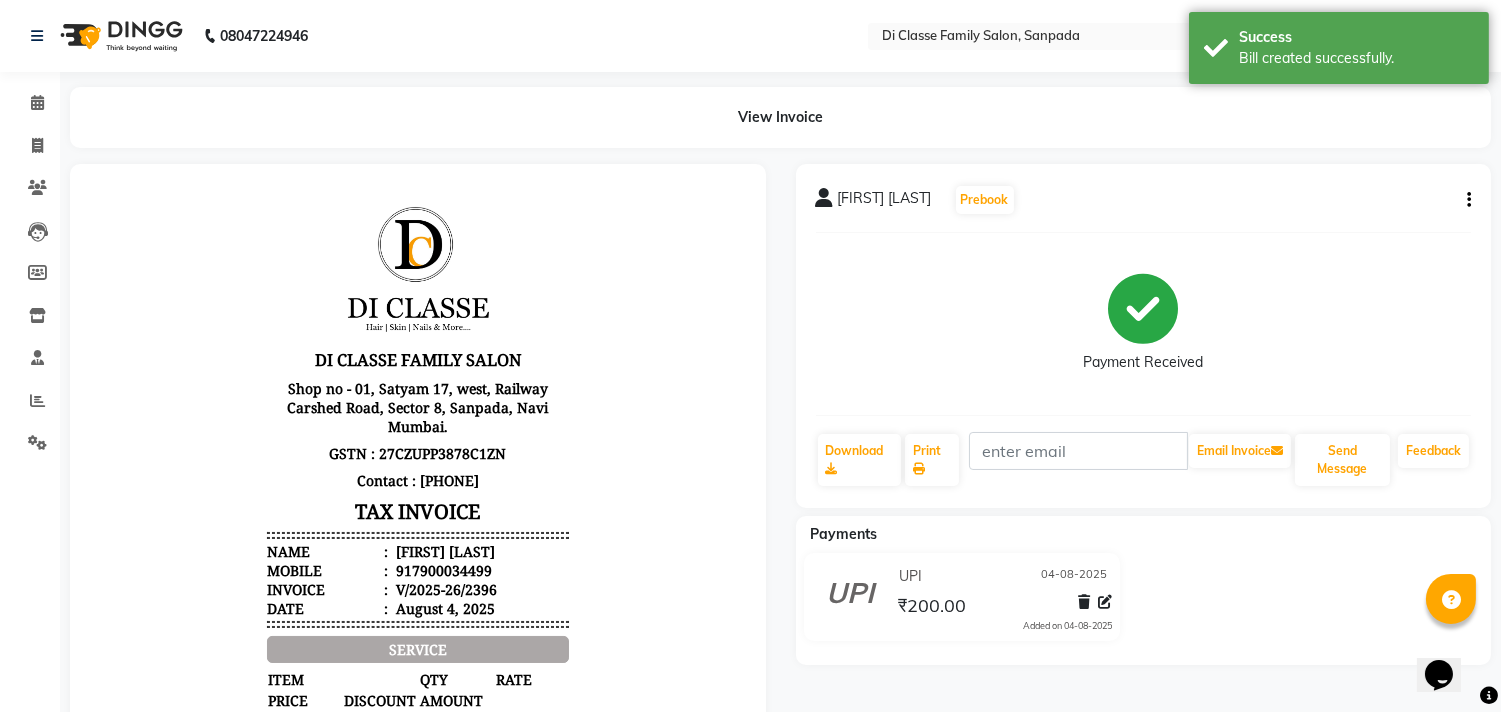 scroll, scrollTop: 0, scrollLeft: 0, axis: both 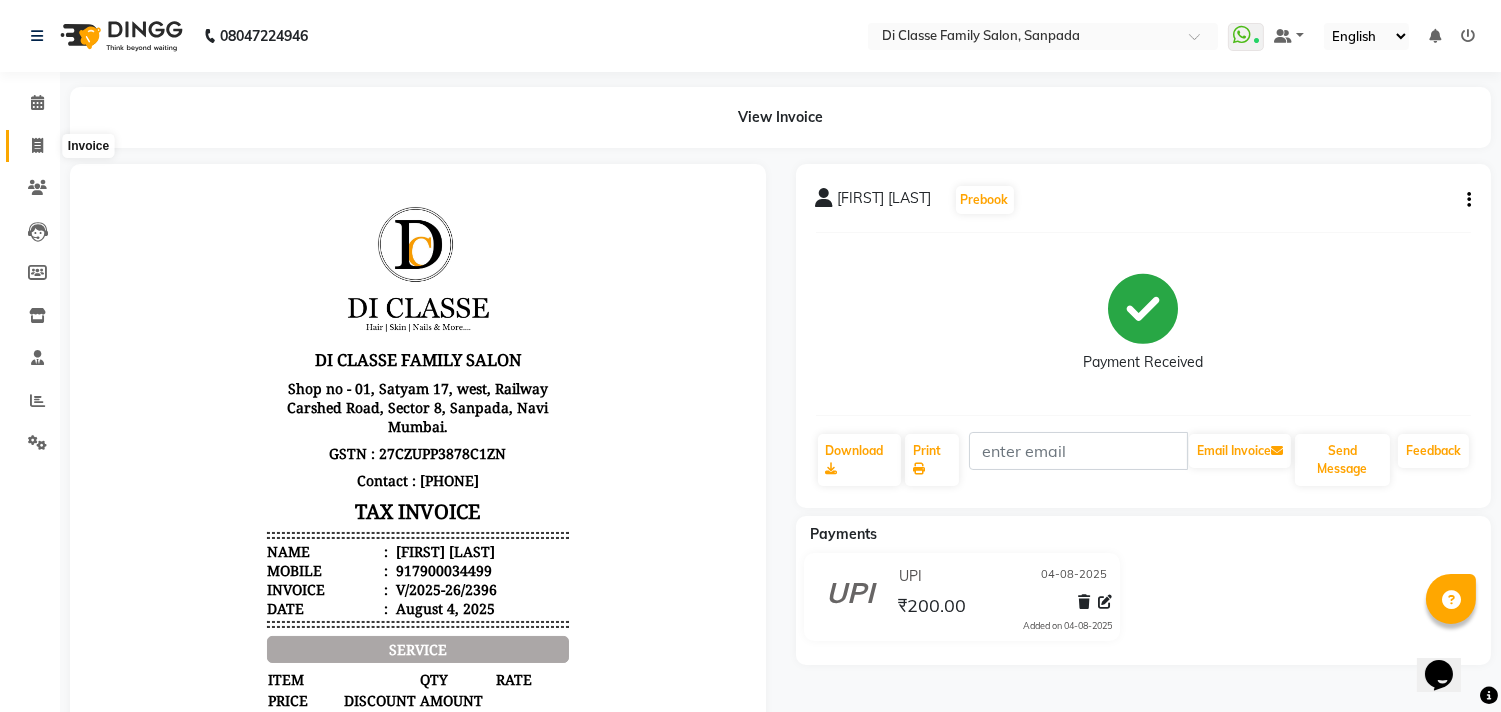 click 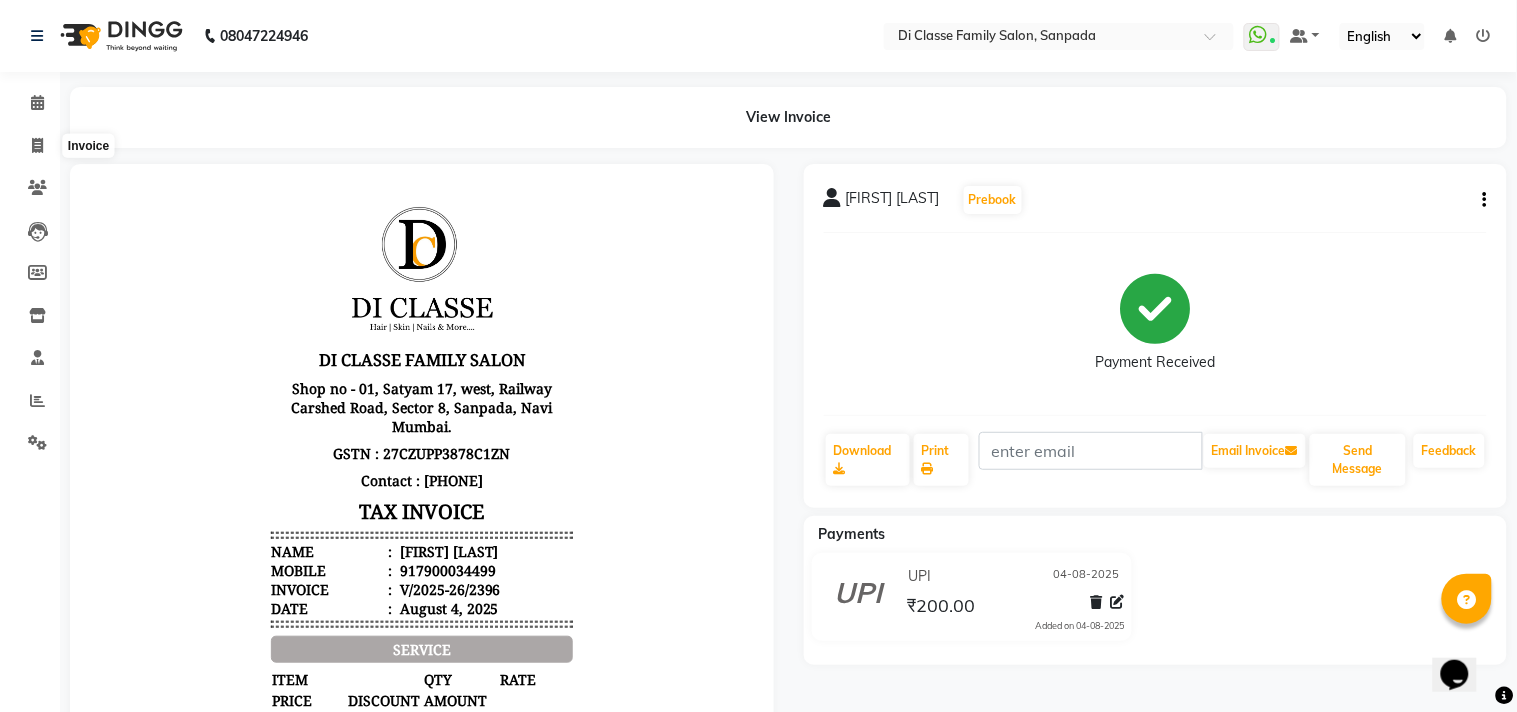 select on "service" 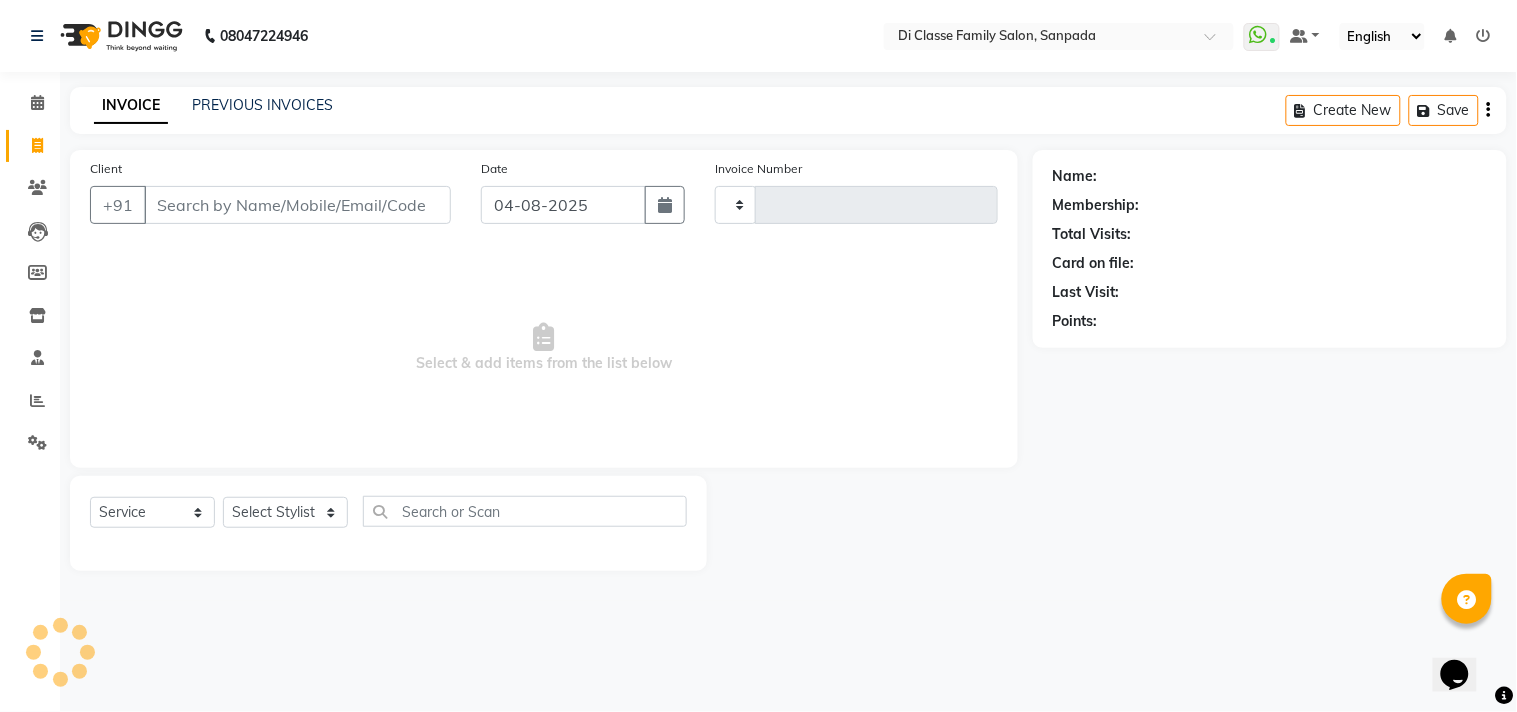 type on "2397" 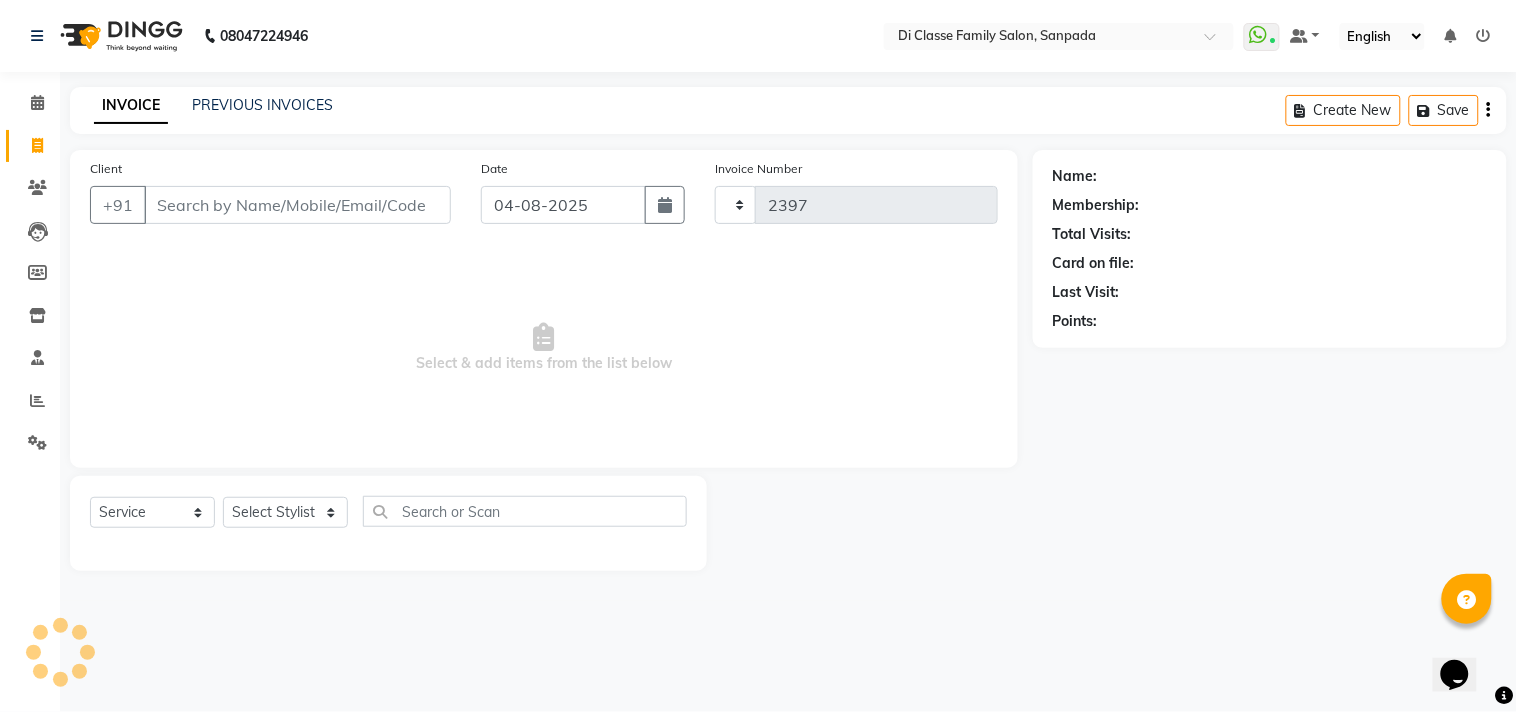 select on "4704" 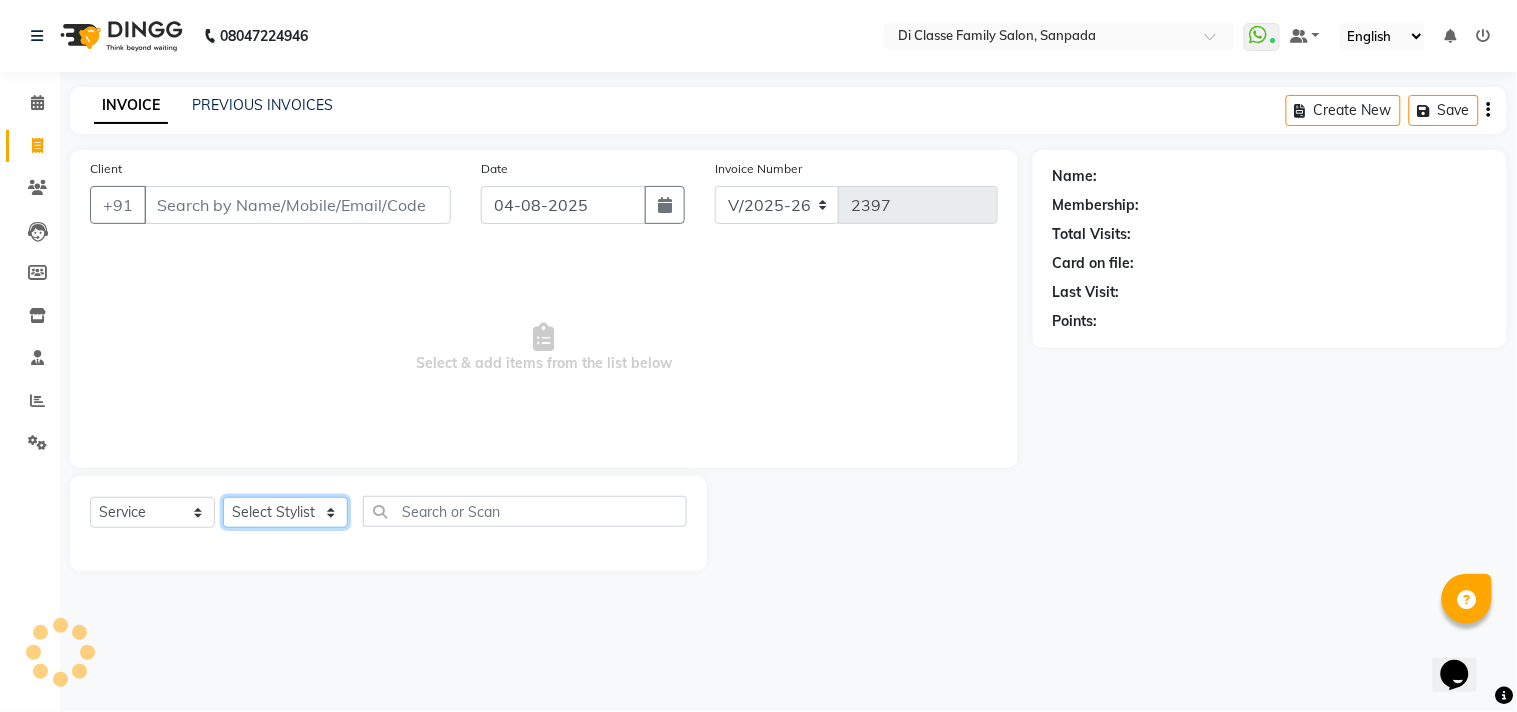 click on "Select Stylist" 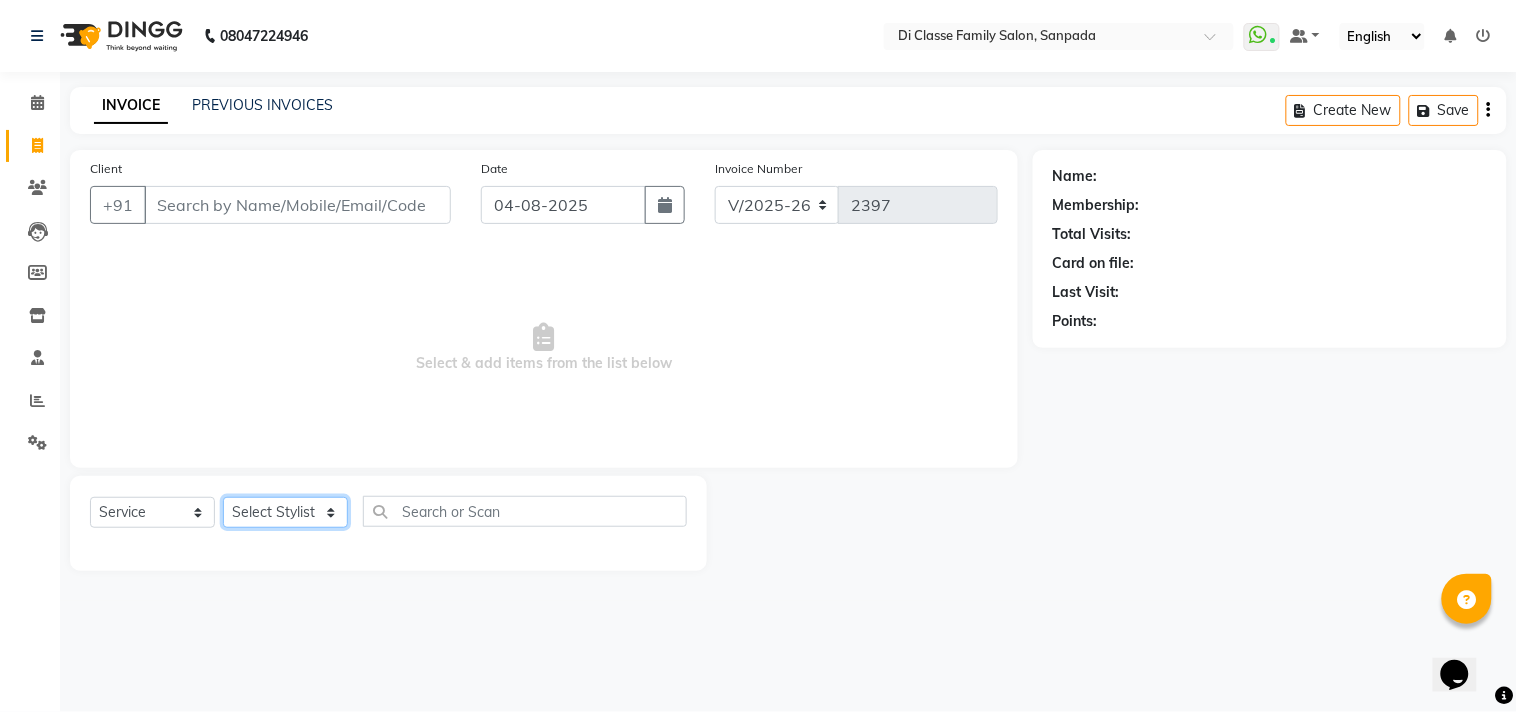 select on "60020" 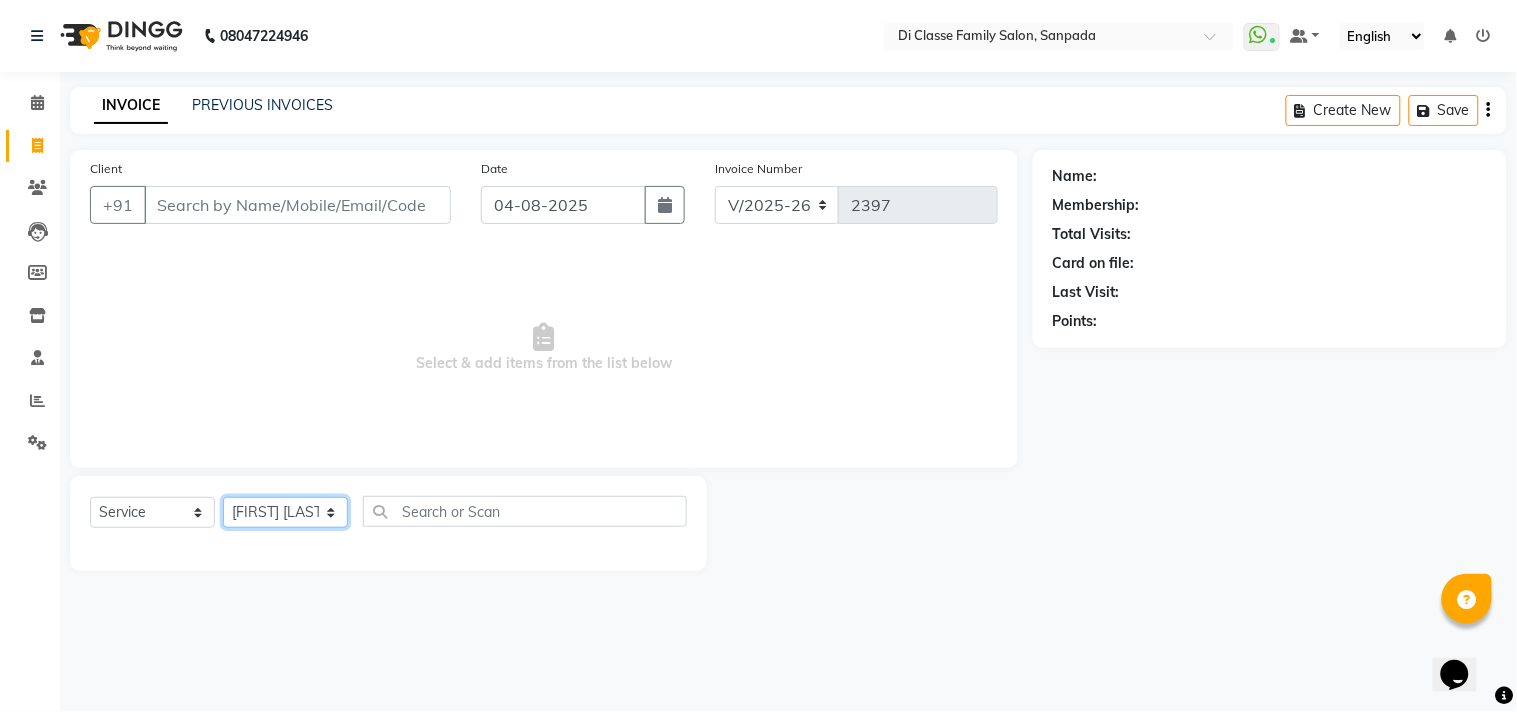 click on "Select Stylist aniket  Anu  AYAZ KADRI  Front Desk Javed kapil KOMAL  Payal  Pooja Jadhav Rahul Datkhile RESHMA SHAIKH rutik shinde SACHIN SAKPAL SADDAM SAHAJAN SAKSHI CHAVAN Sameer  sampada Sanjana  SANU SHUBHAM PEDNEKAR Sikandar Ansari Vijay kharat" 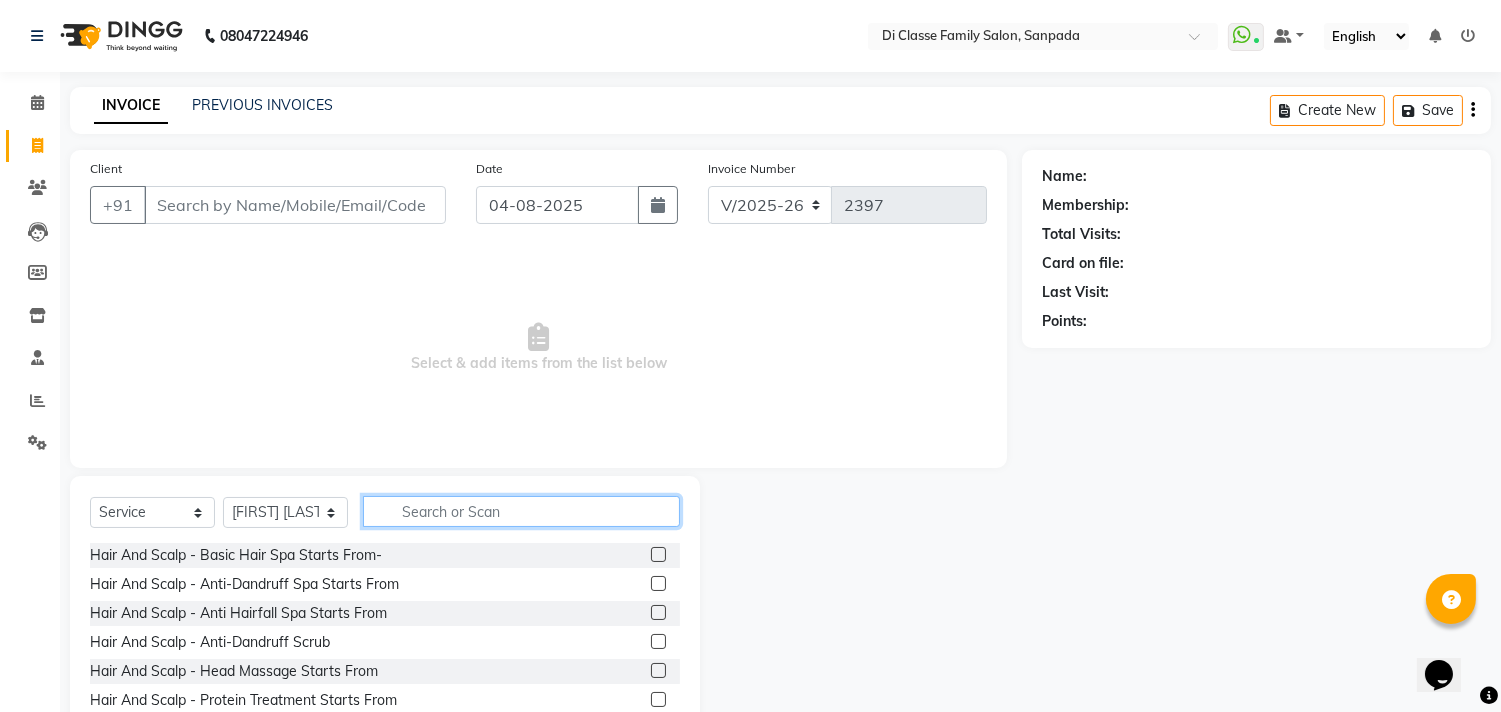 click 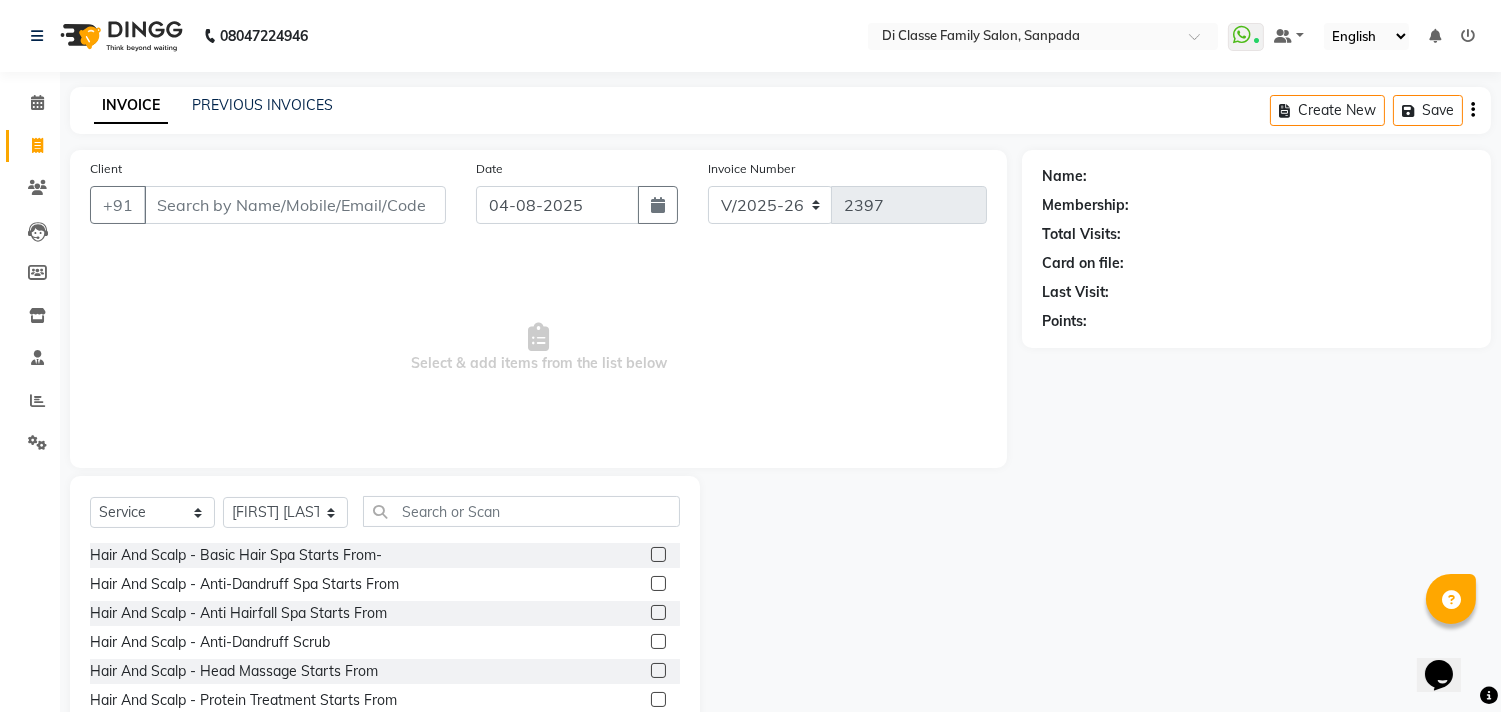 click 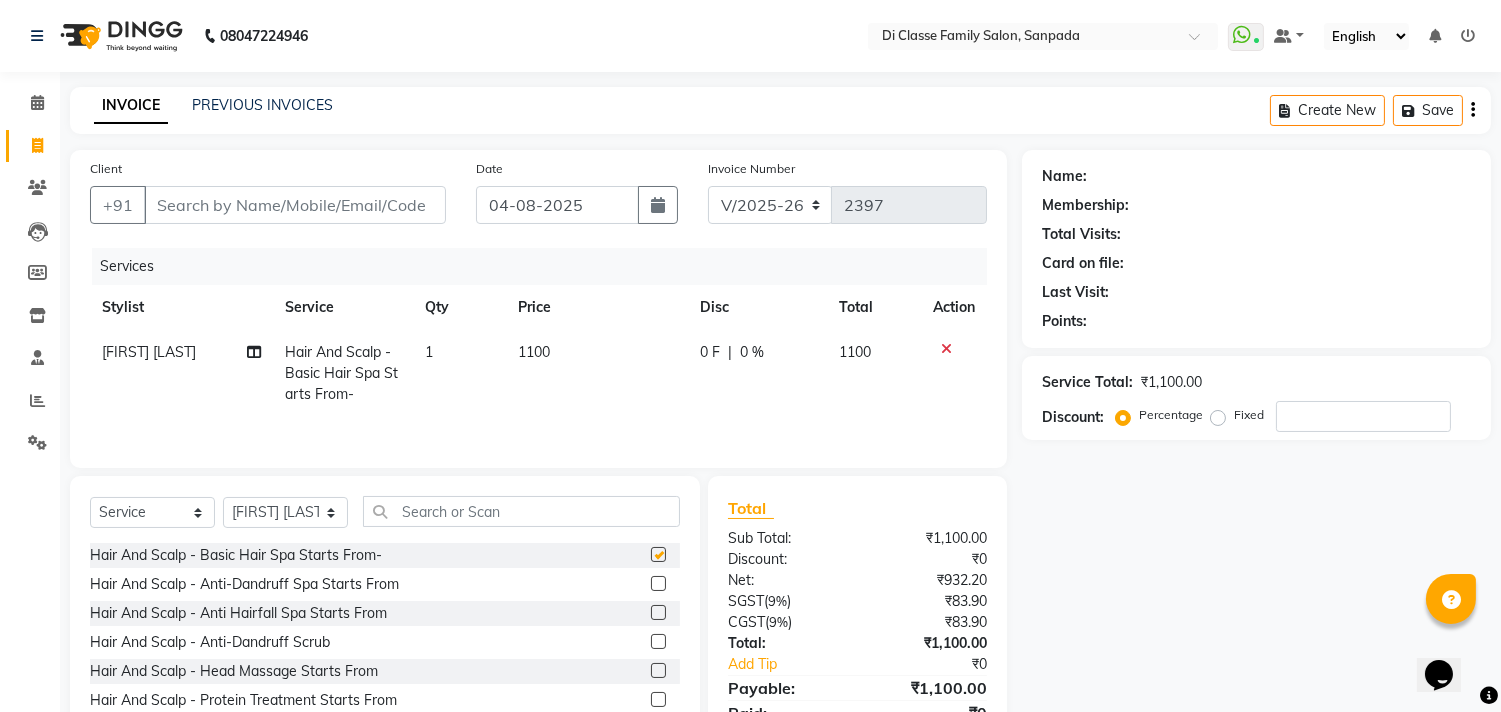 checkbox on "false" 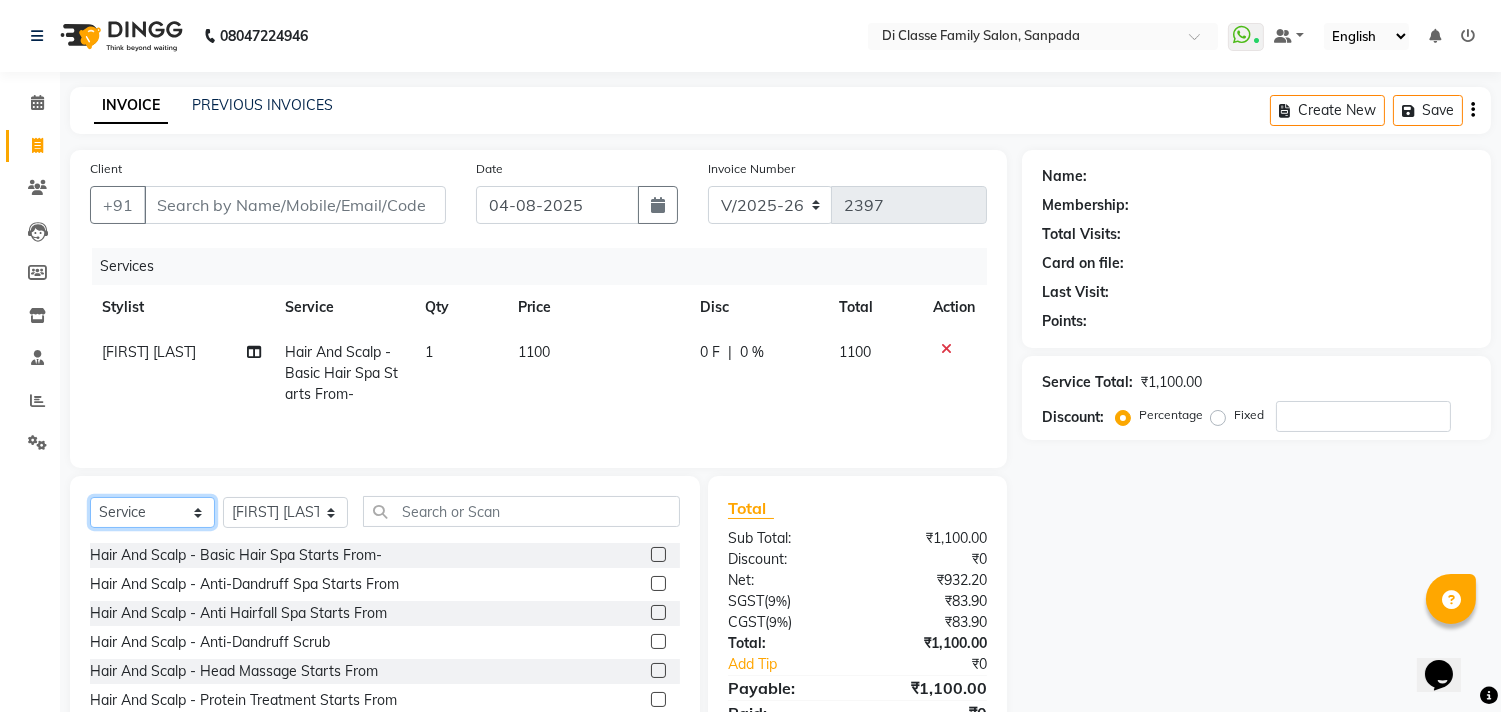 click on "Select  Service  Product  Membership  Package Voucher Prepaid Gift Card" 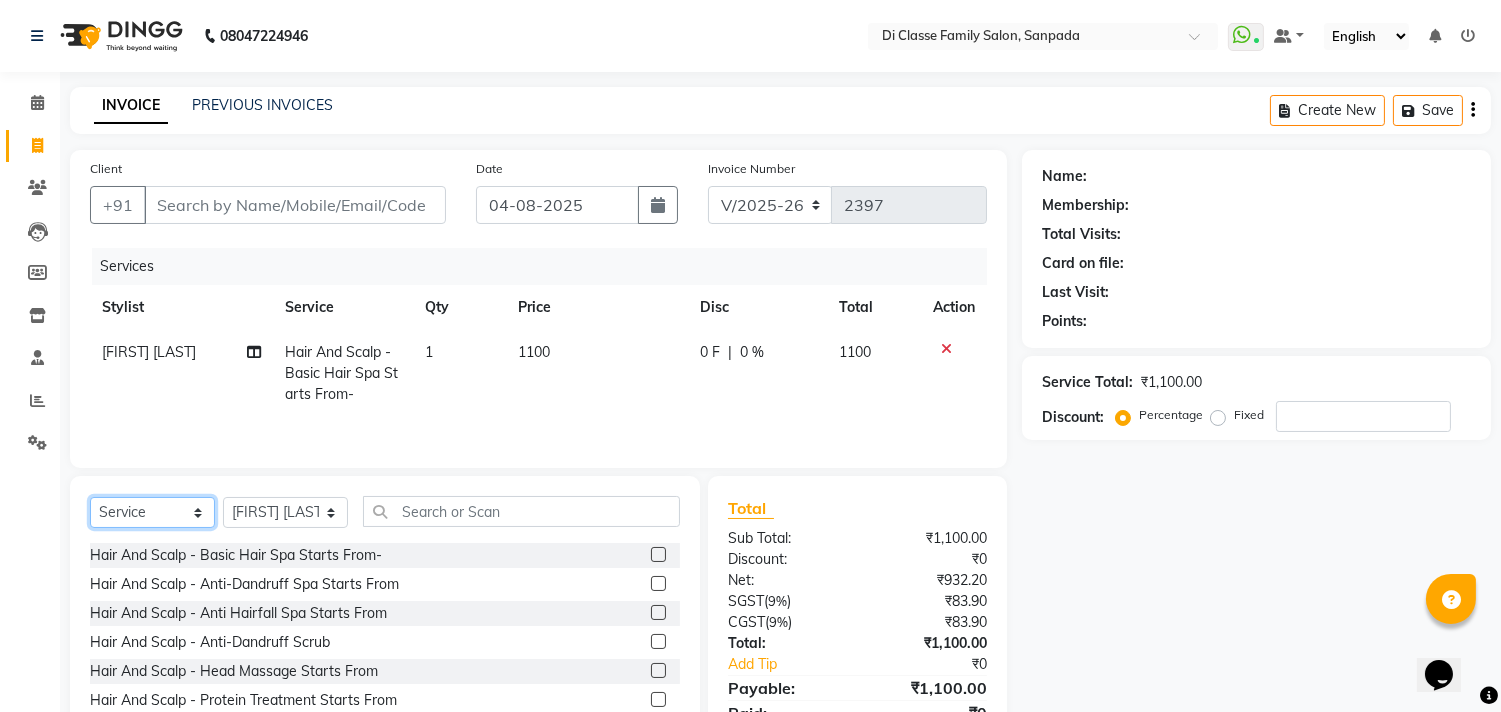 select on "membership" 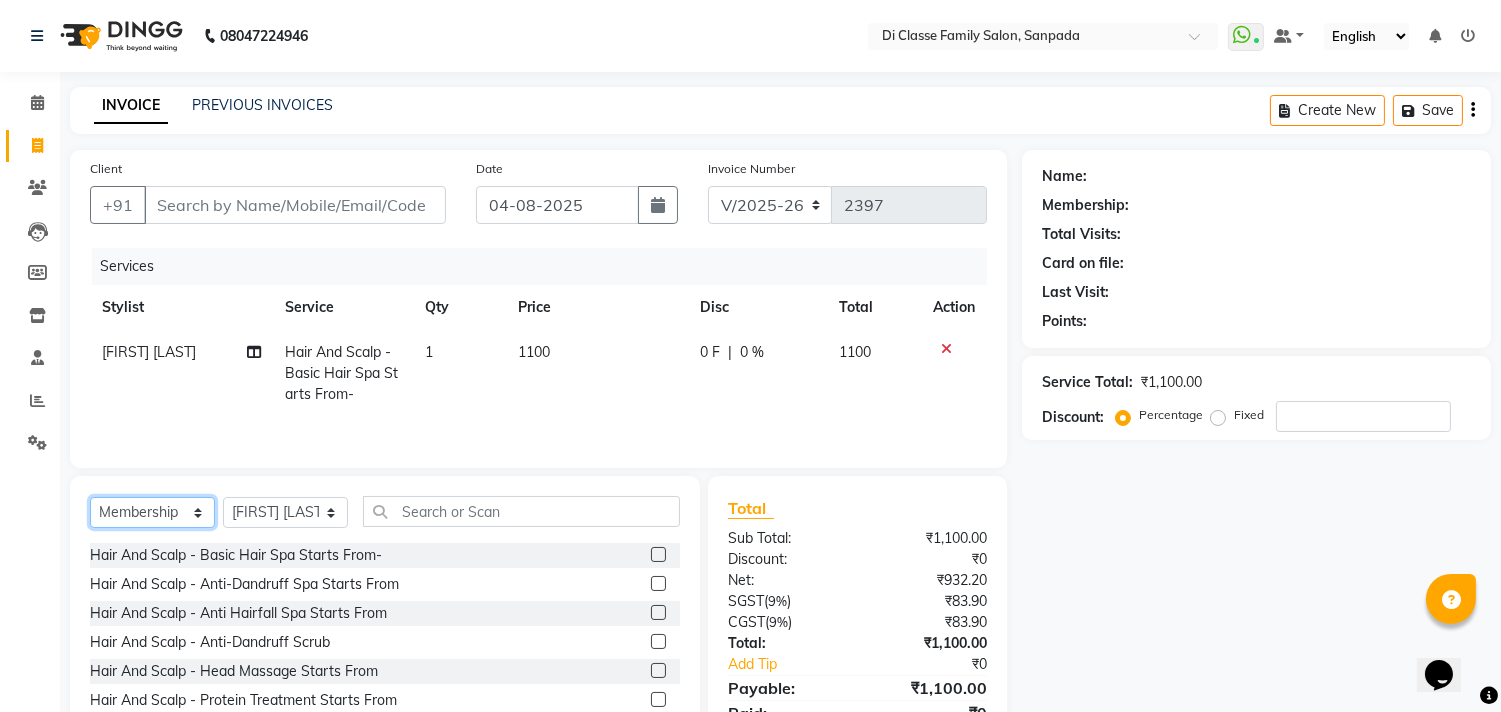 click on "Select  Service  Product  Membership  Package Voucher Prepaid Gift Card" 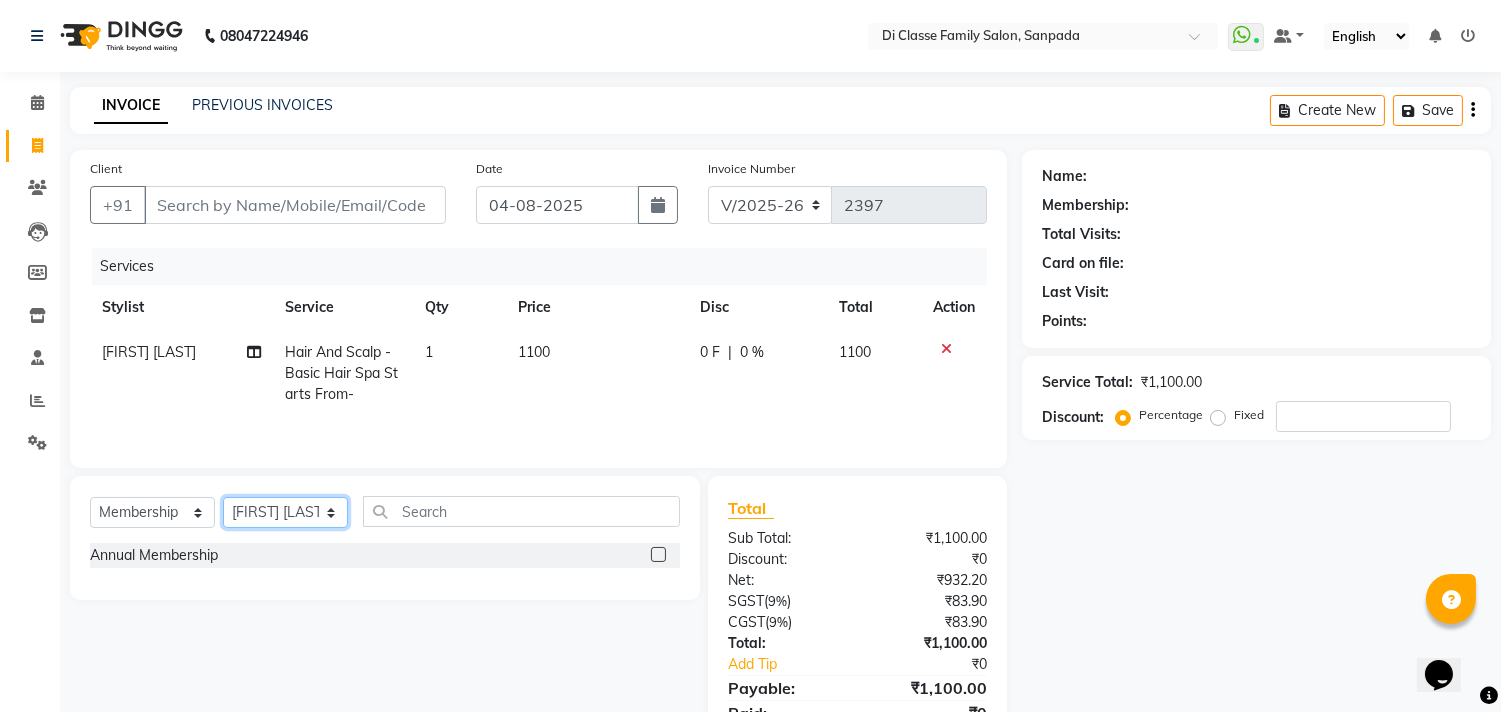 click on "Select Stylist aniket  Anu  AYAZ KADRI  Front Desk Javed kapil KOMAL  Payal  Pooja Jadhav Rahul Datkhile RESHMA SHAIKH rutik shinde SACHIN SAKPAL SADDAM SAHAJAN SAKSHI CHAVAN Sameer  sampada Sanjana  SANU SHUBHAM PEDNEKAR Sikandar Ansari Vijay kharat" 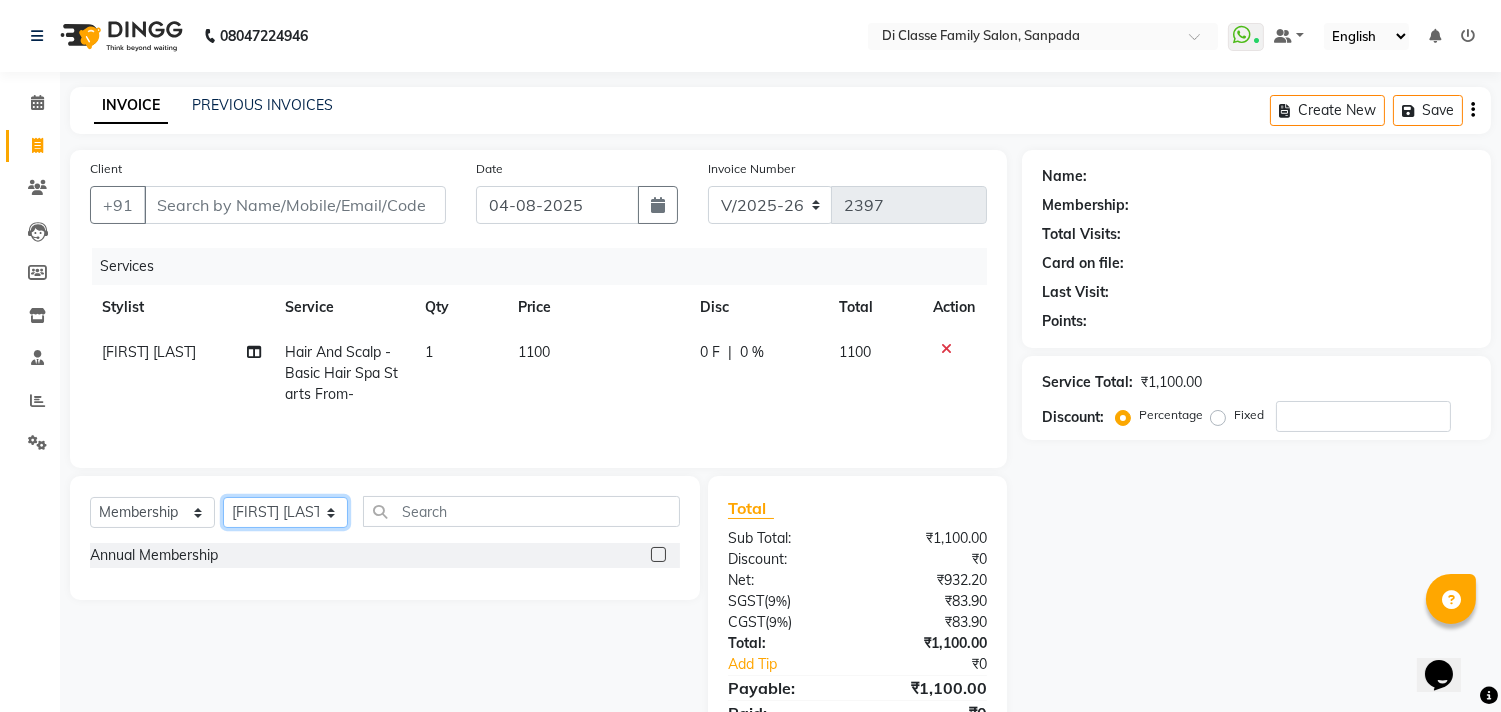 select on "29926" 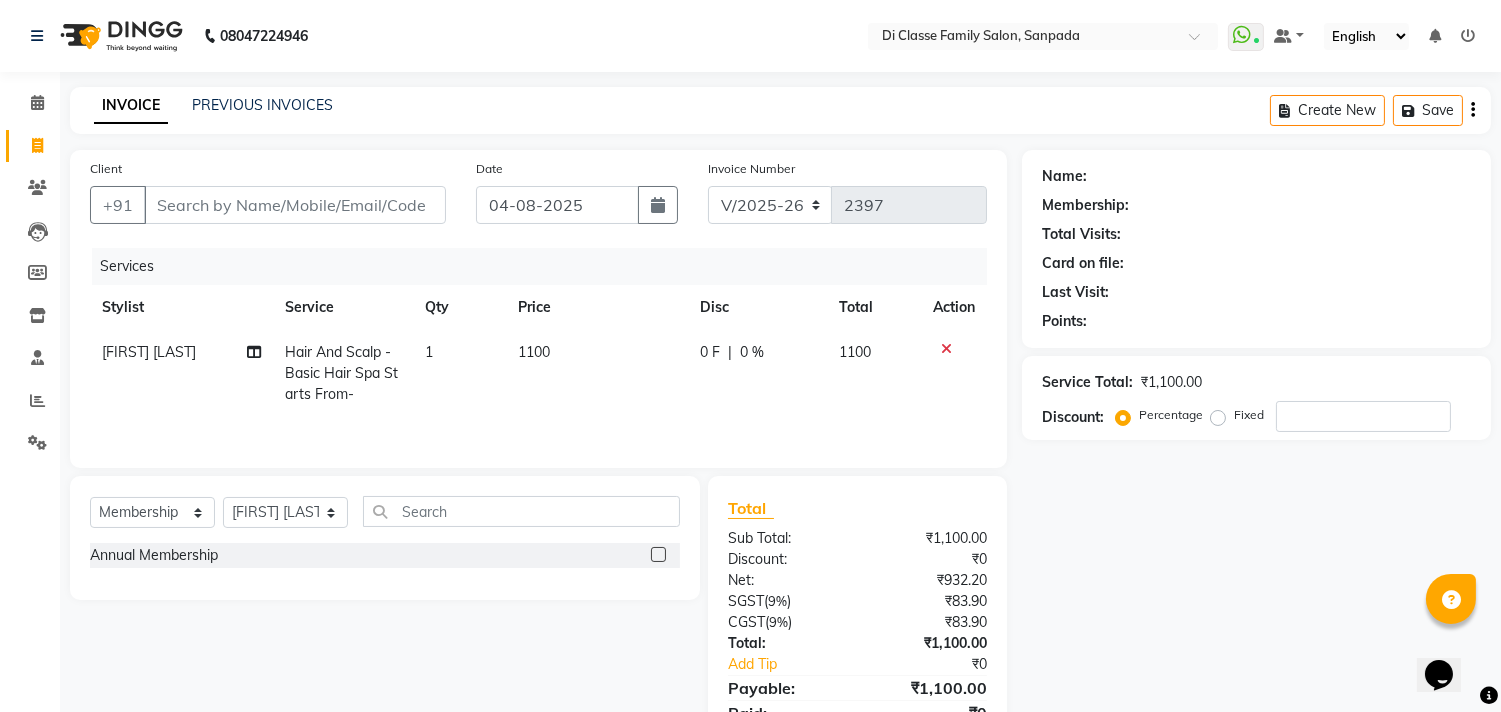 click 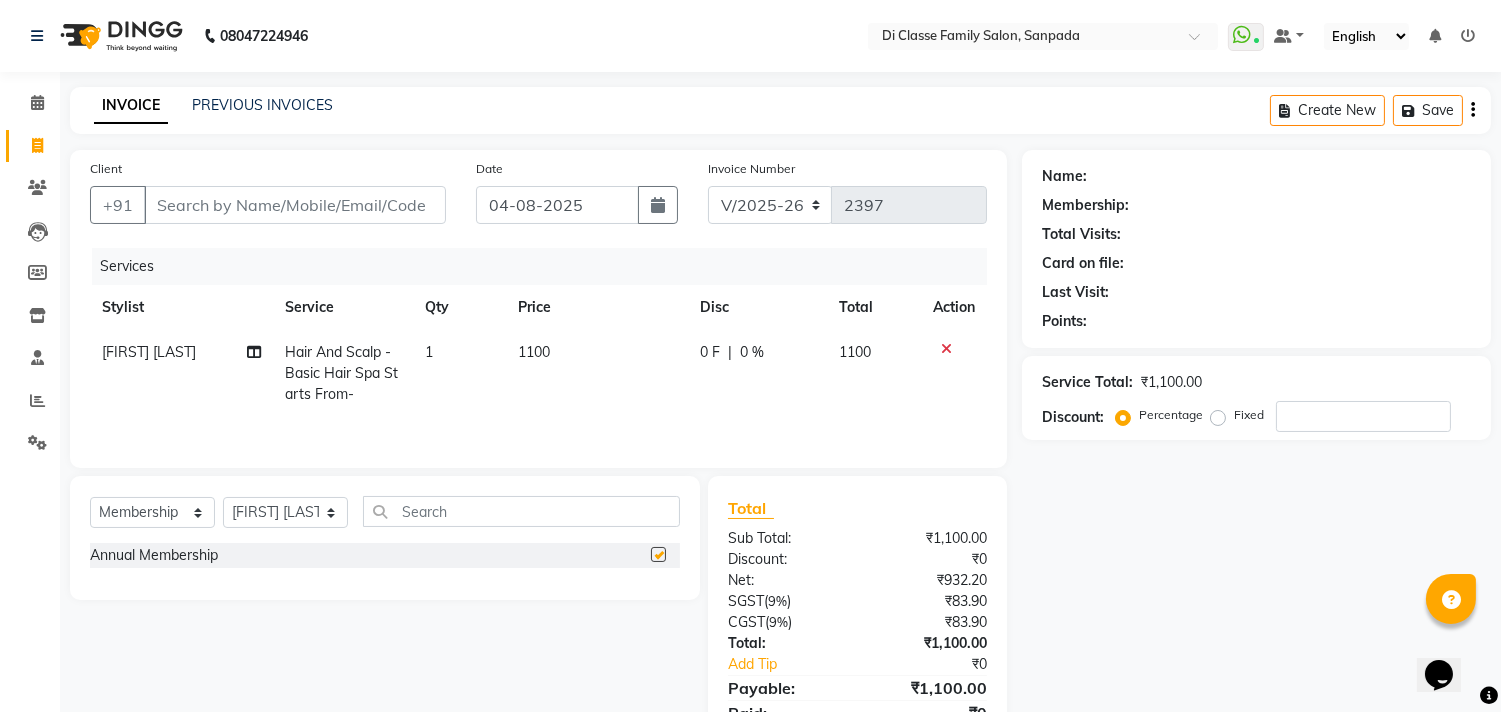 select on "select" 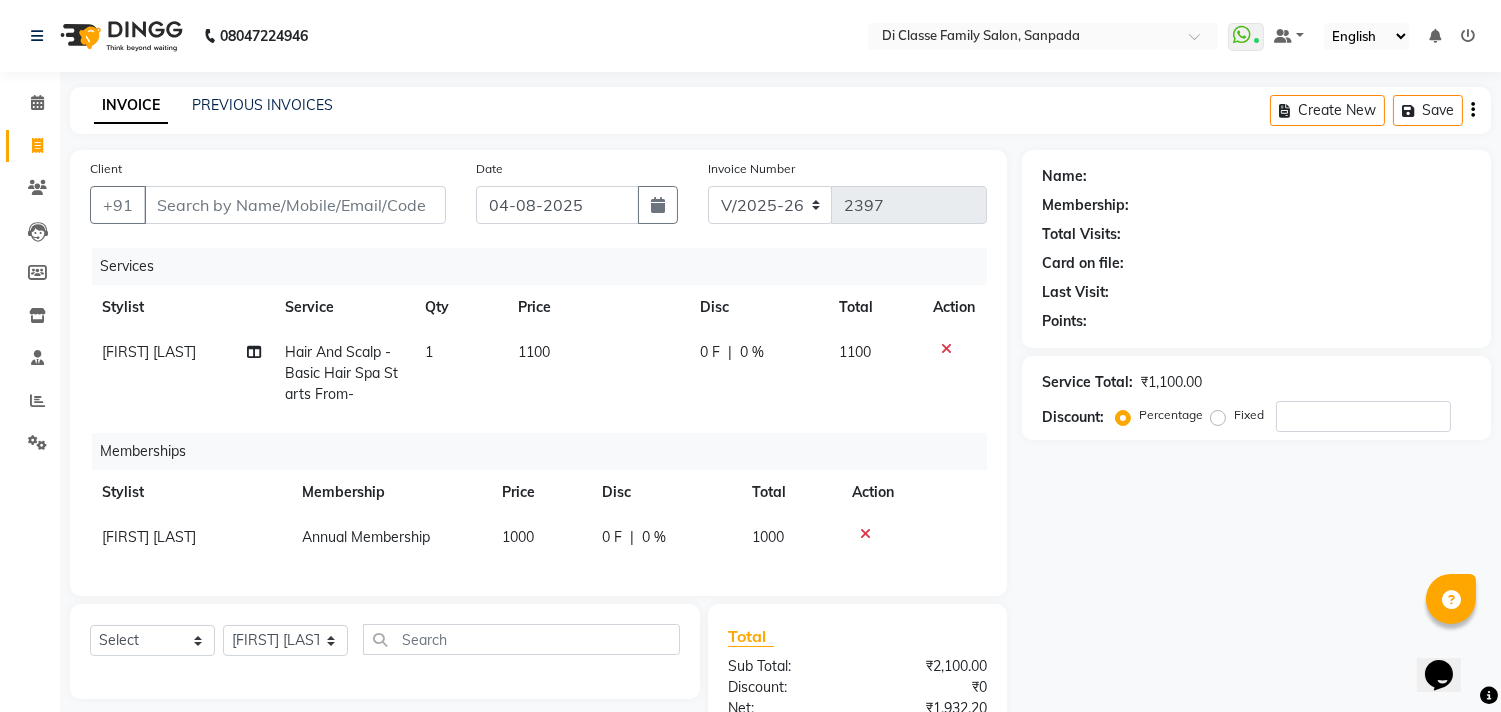 drag, startPoint x: 297, startPoint y: 168, endPoint x: 301, endPoint y: 247, distance: 79.101204 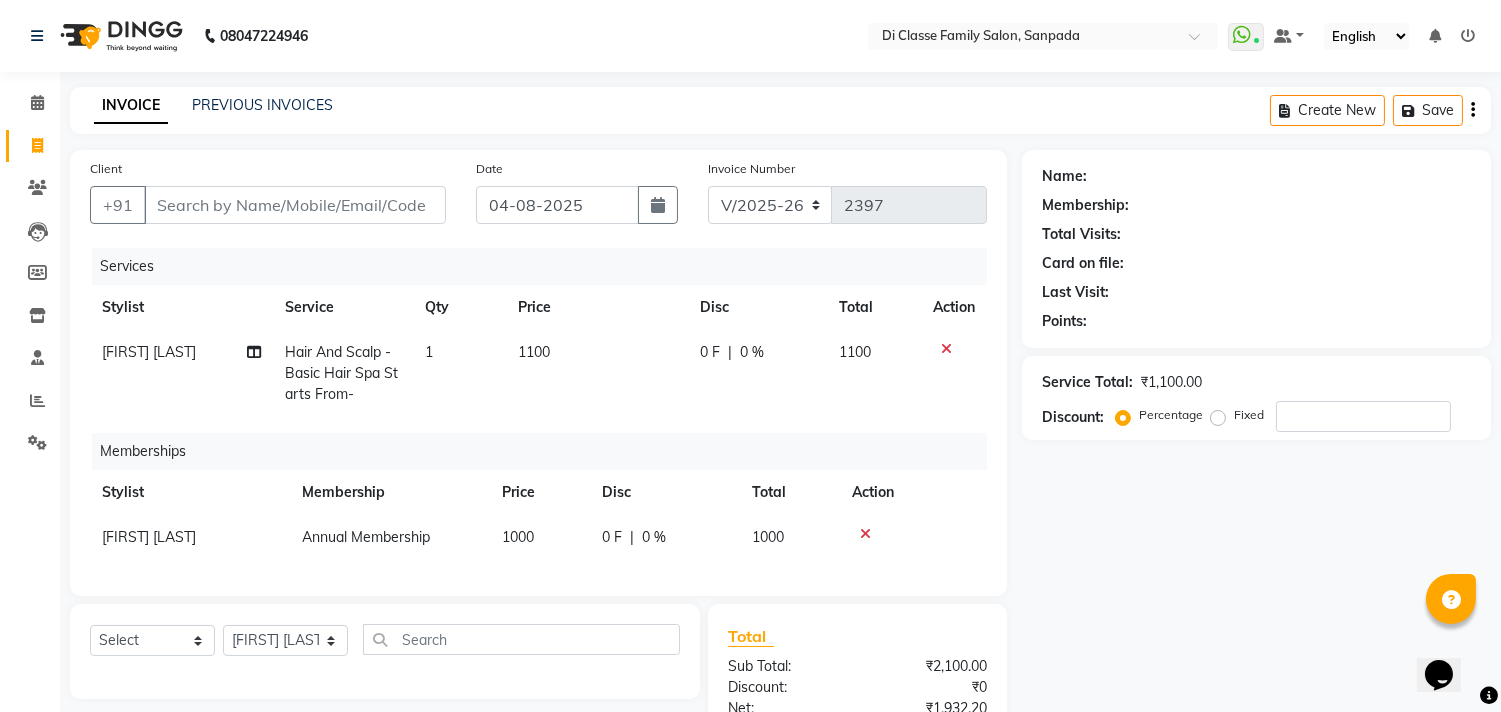 click on "Client +[PHONE] Date [DATE] Invoice Number INV/[YEAR] V/[YEAR]-[YEAR] [NUMBER] Services Stylist Service Qty Price Disc Total Action AYAZ KADRI Hair And Scalp - Basic Hair Spa Starts From- 1 1100 0 F | 0 % 1100 Memberships Stylist Membership Price Disc Total Action SHUBHAM PEDNEKAR Annual Membership 1000 0 F | 0 % 1000" 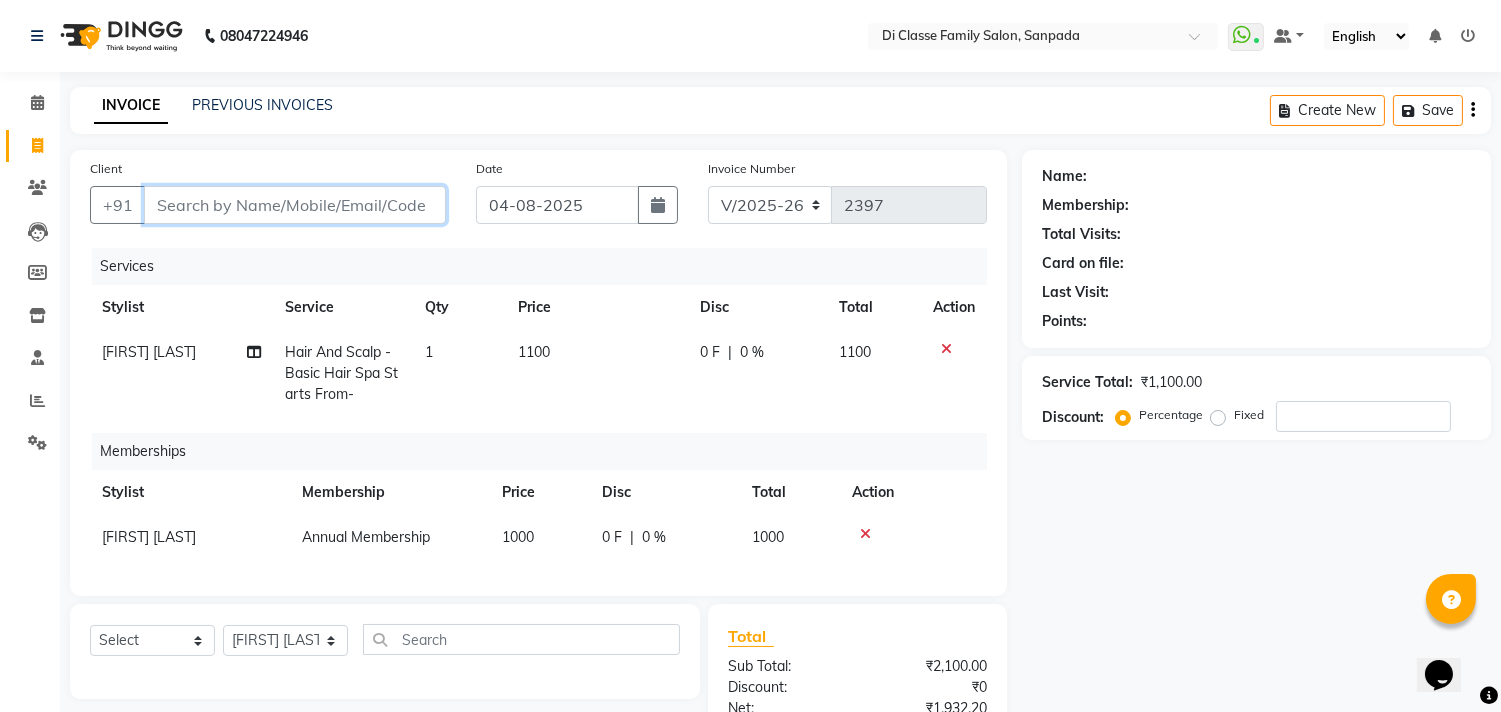 click on "Client" at bounding box center (295, 205) 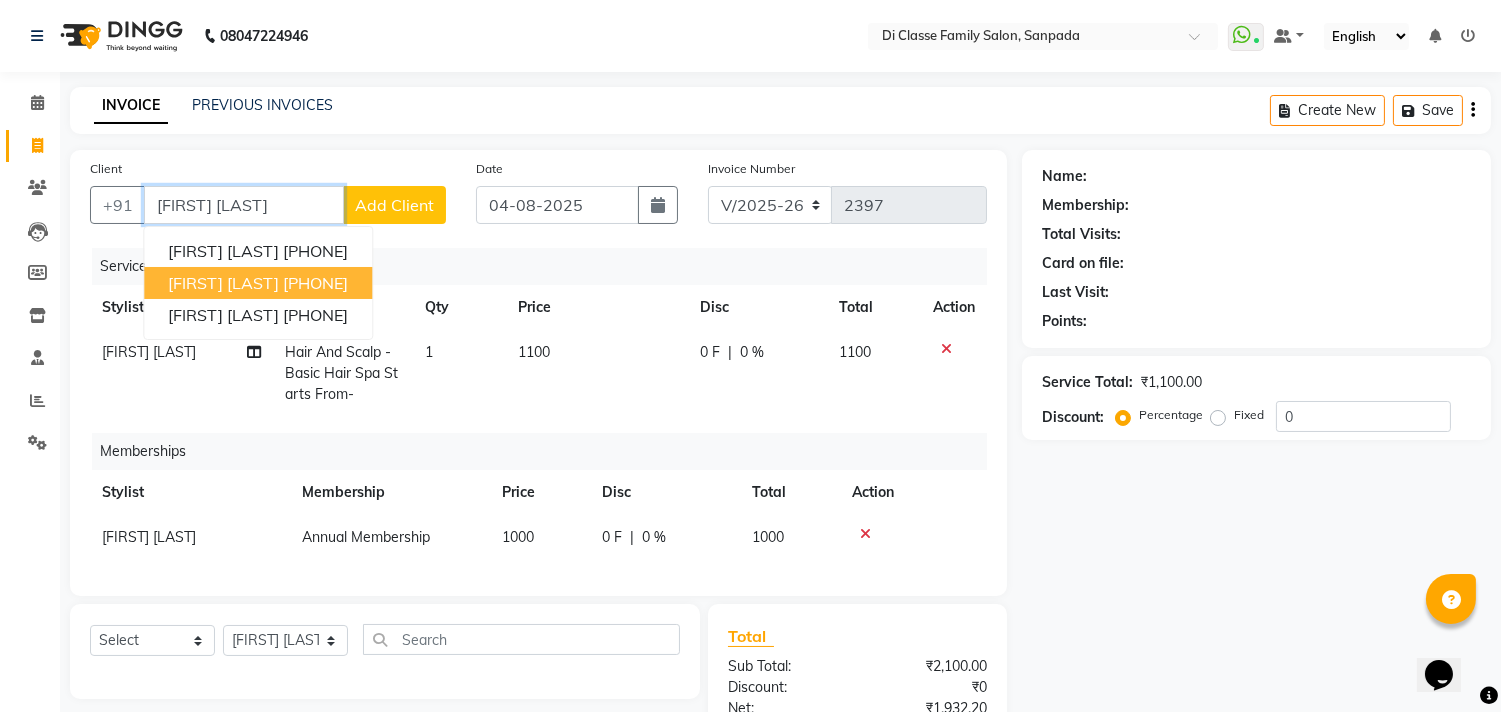 click on "[FIRST] [LAST] [PHONE]" at bounding box center (258, 283) 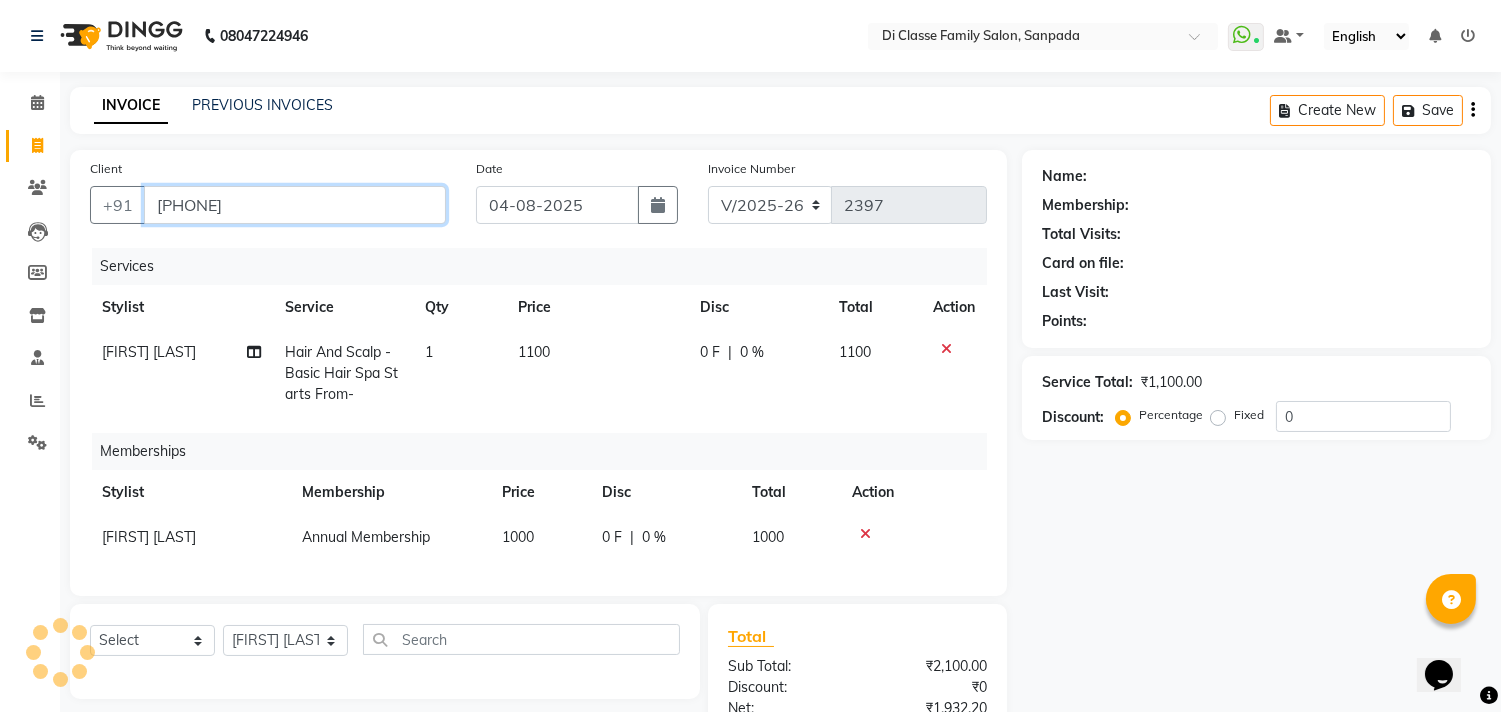 type on "[PHONE]" 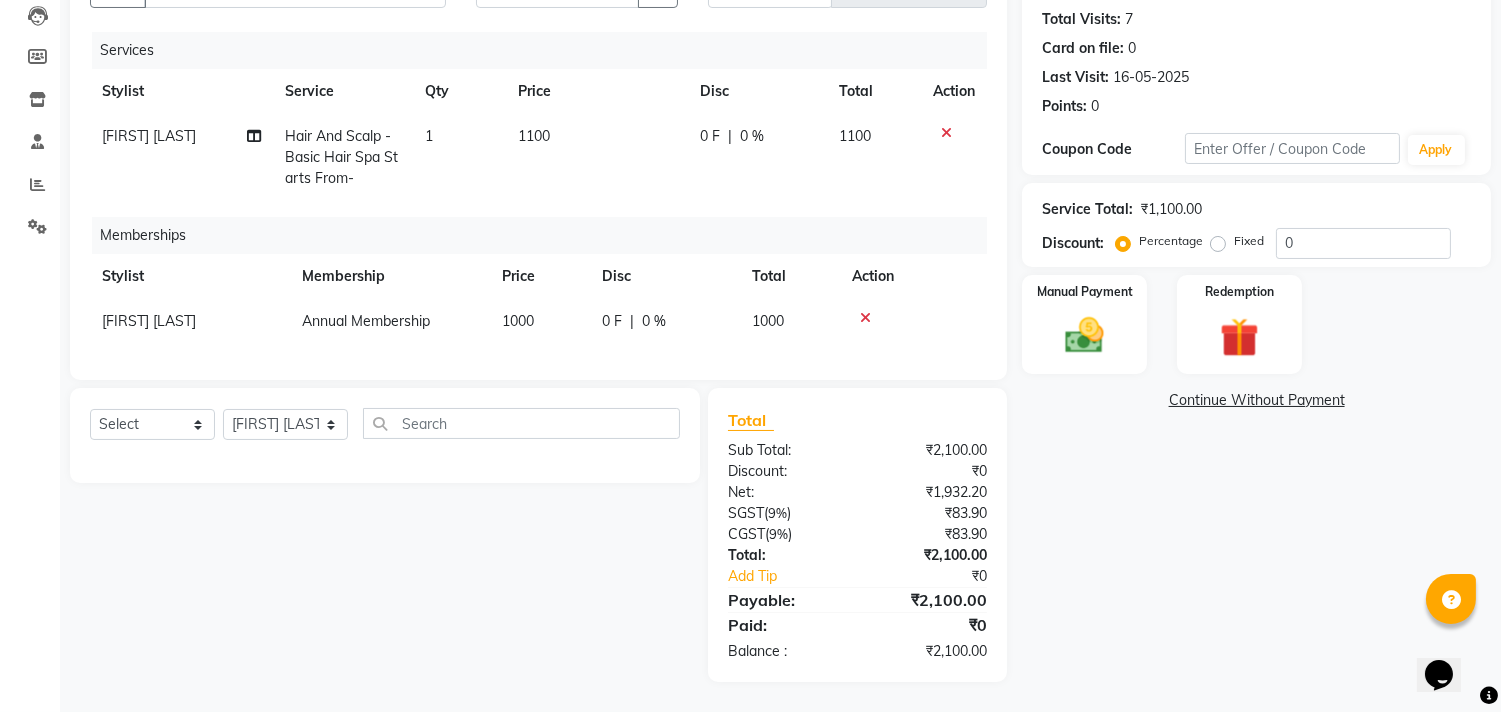 scroll, scrollTop: 232, scrollLeft: 0, axis: vertical 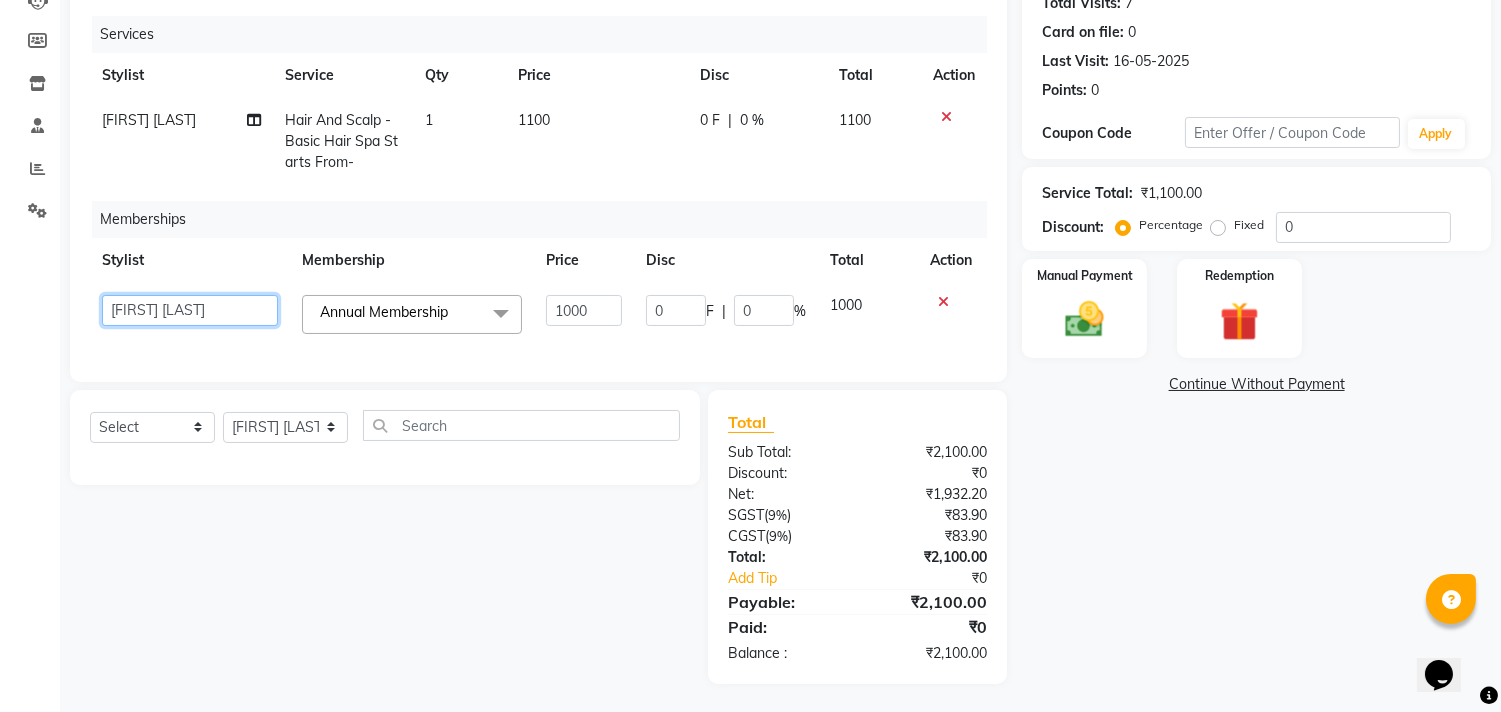 click on "Services Stylist Service Qty Price Disc Total Action  [FIRST]    [FIRST]    [FIRST] [LAST]    Front Desk   [FIRST]   [FIRST]   [FIRST]    [FIRST]    [FIRST] [LAST]   [FIRST] [LAST]   [FIRST] [LAST]   [FIRST] [LAST]   [FIRST] [LAST]   [FIRST]   [FIRST]   [FIRST] [LAST]   [FIRST]    [FIRST]   [FIRST]    [FIRST] [LAST]   [FIRST] [LAST]   [FIRST] [LAST]   [FIRST] [LAST]   [FIRST] [LAST]" 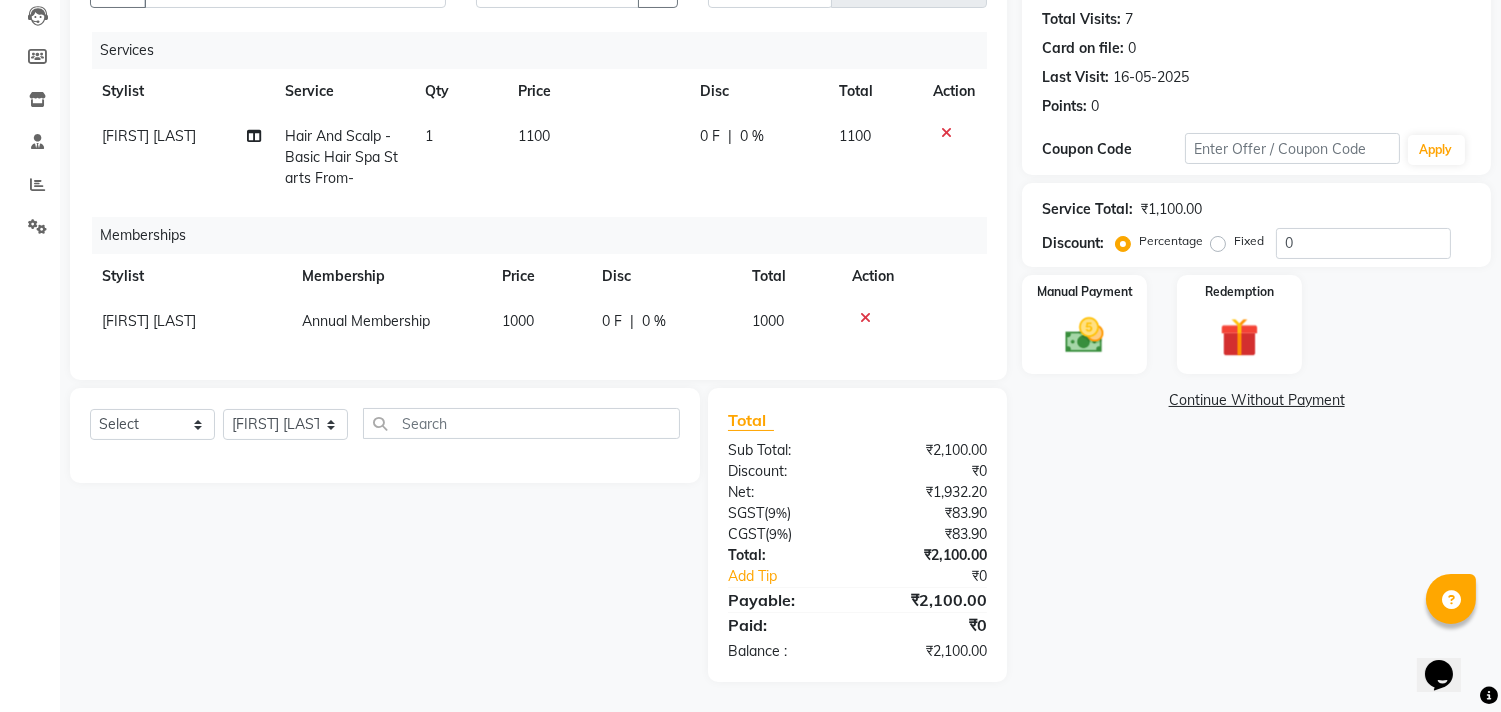click on "1100" 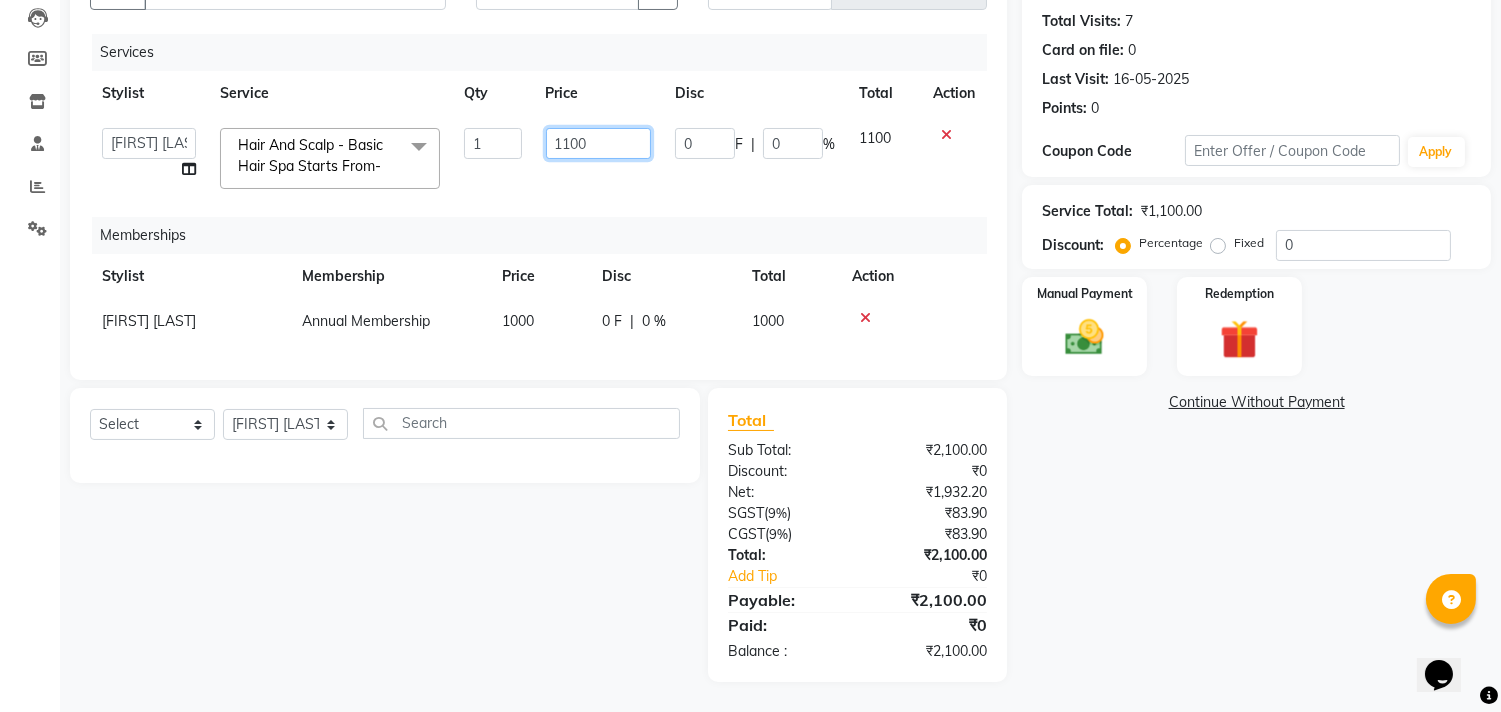 click on "1100" 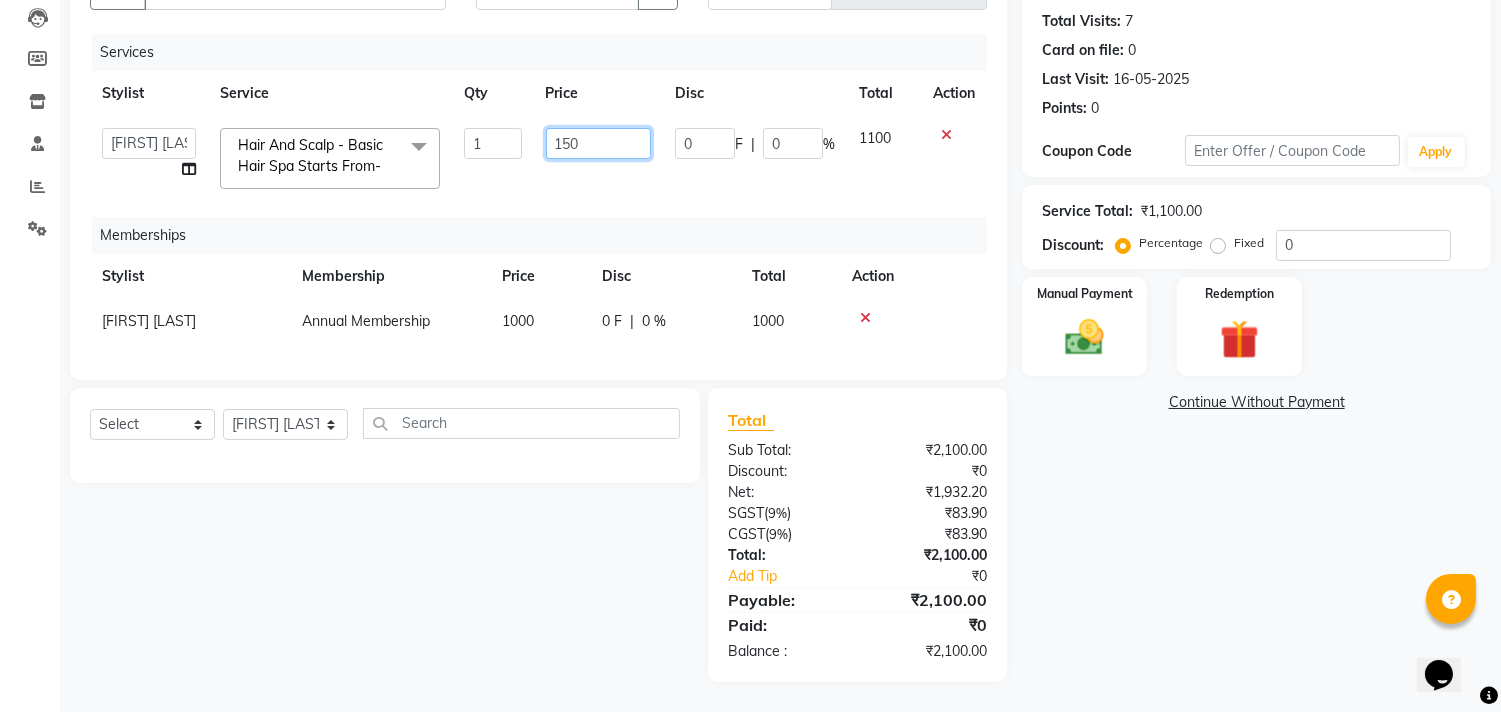 type on "1500" 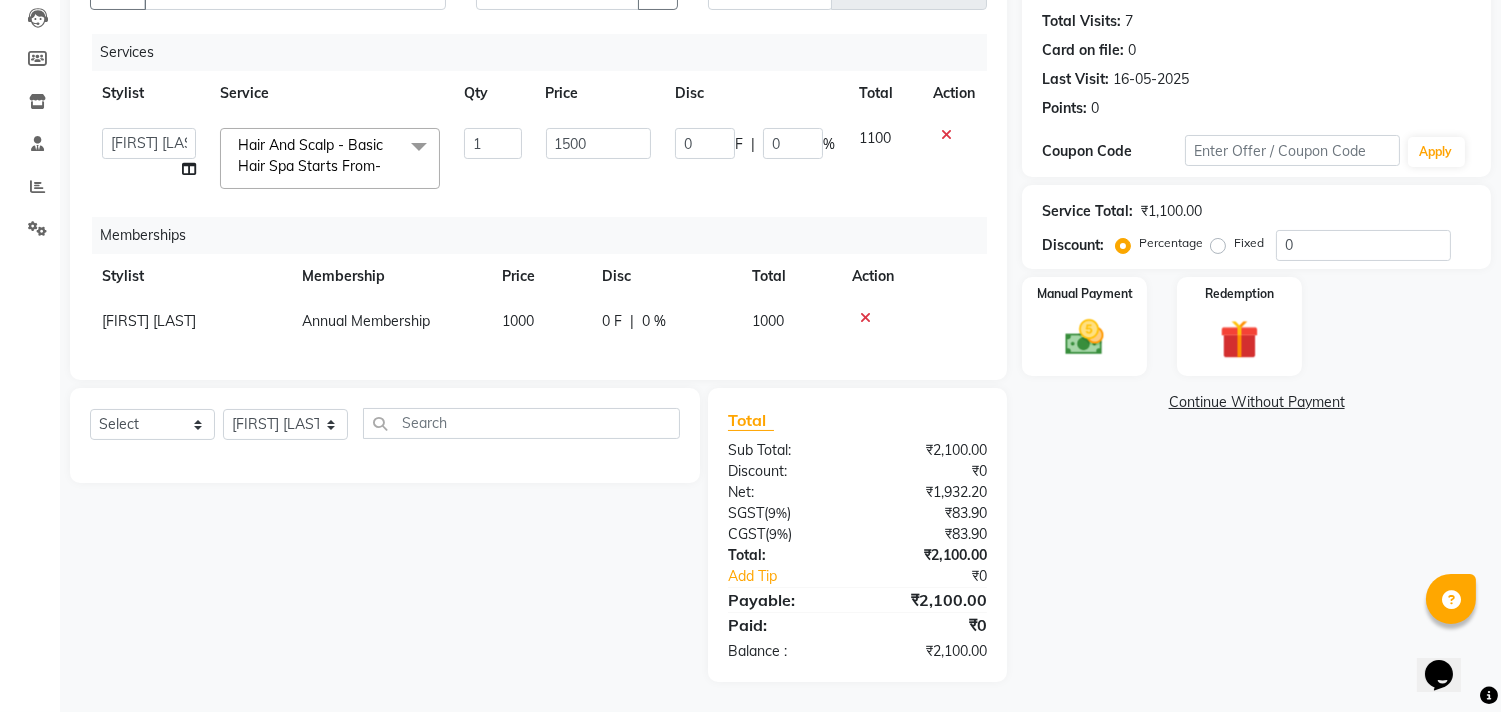 click on "1500" 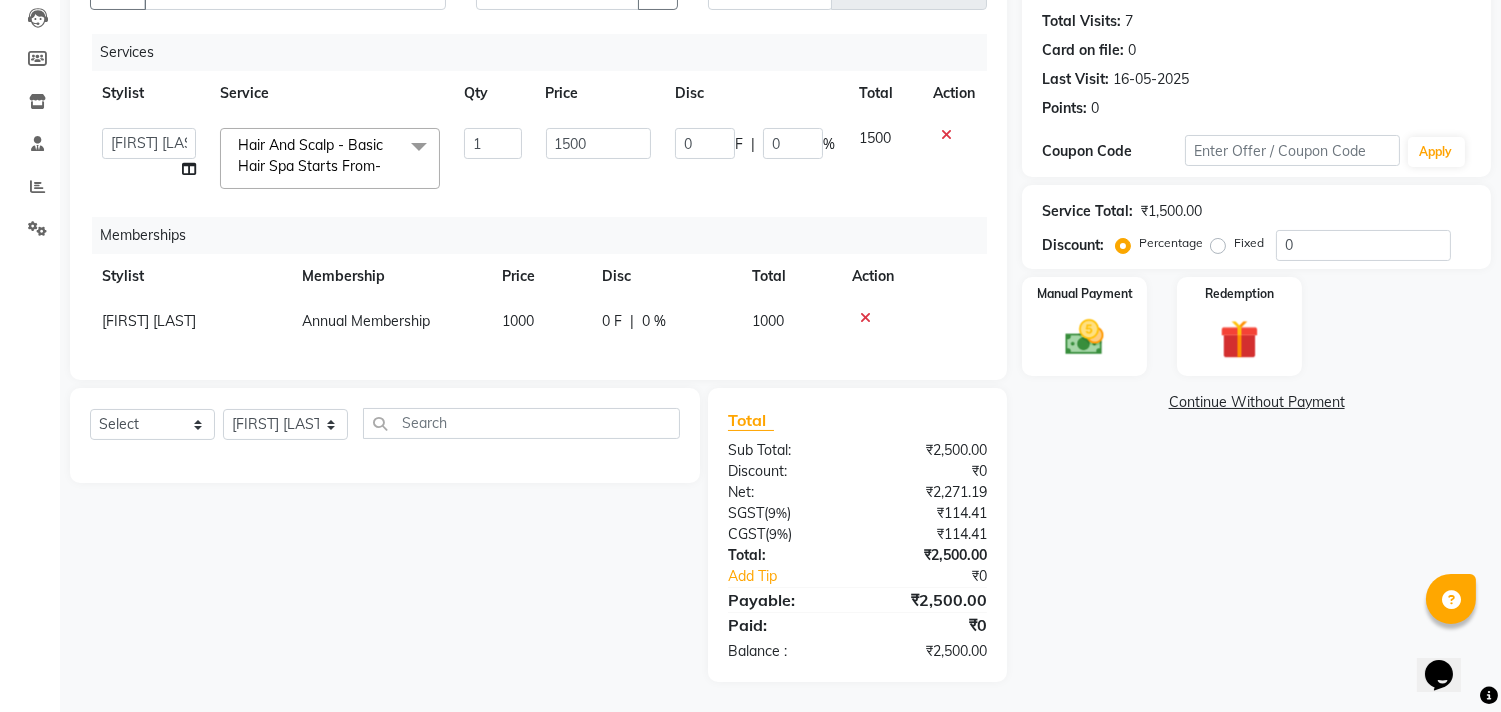 click on "Price" 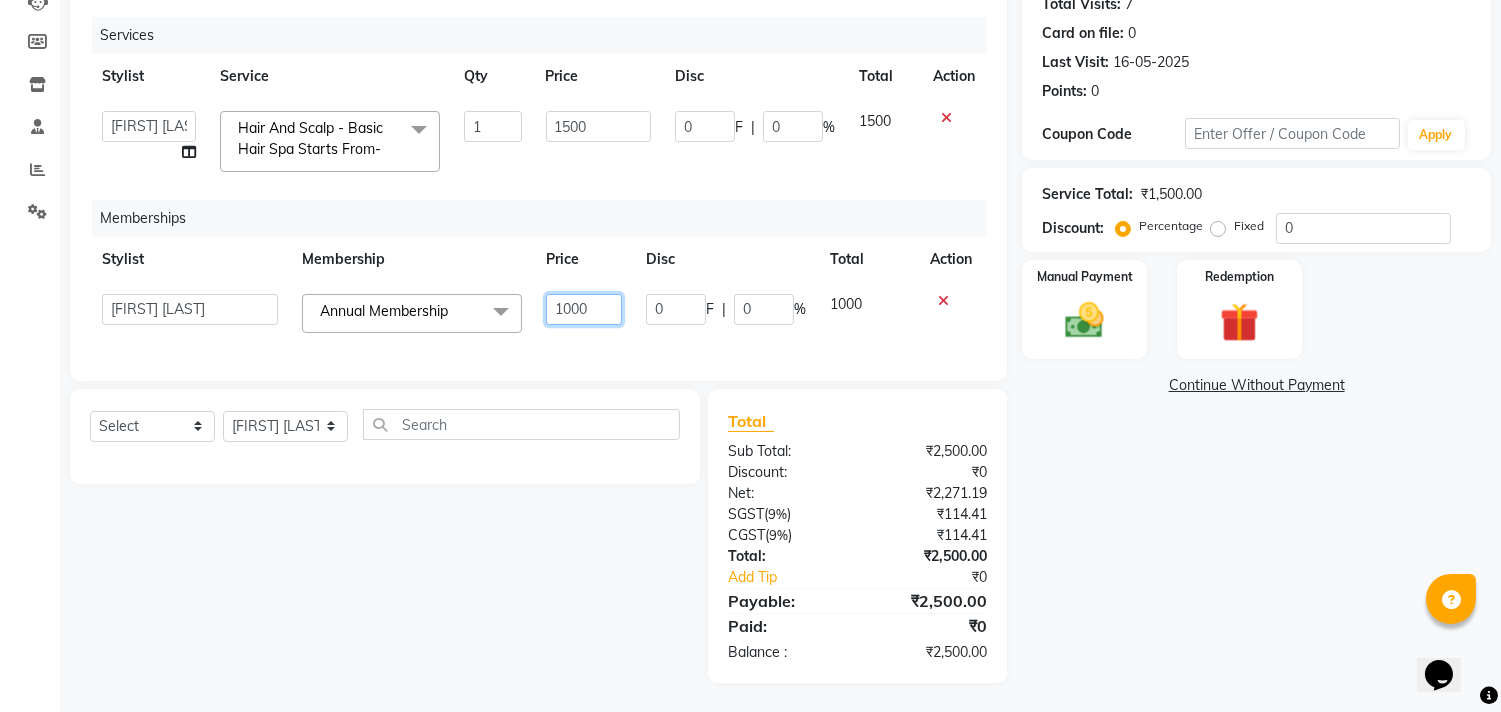 click on "1000" 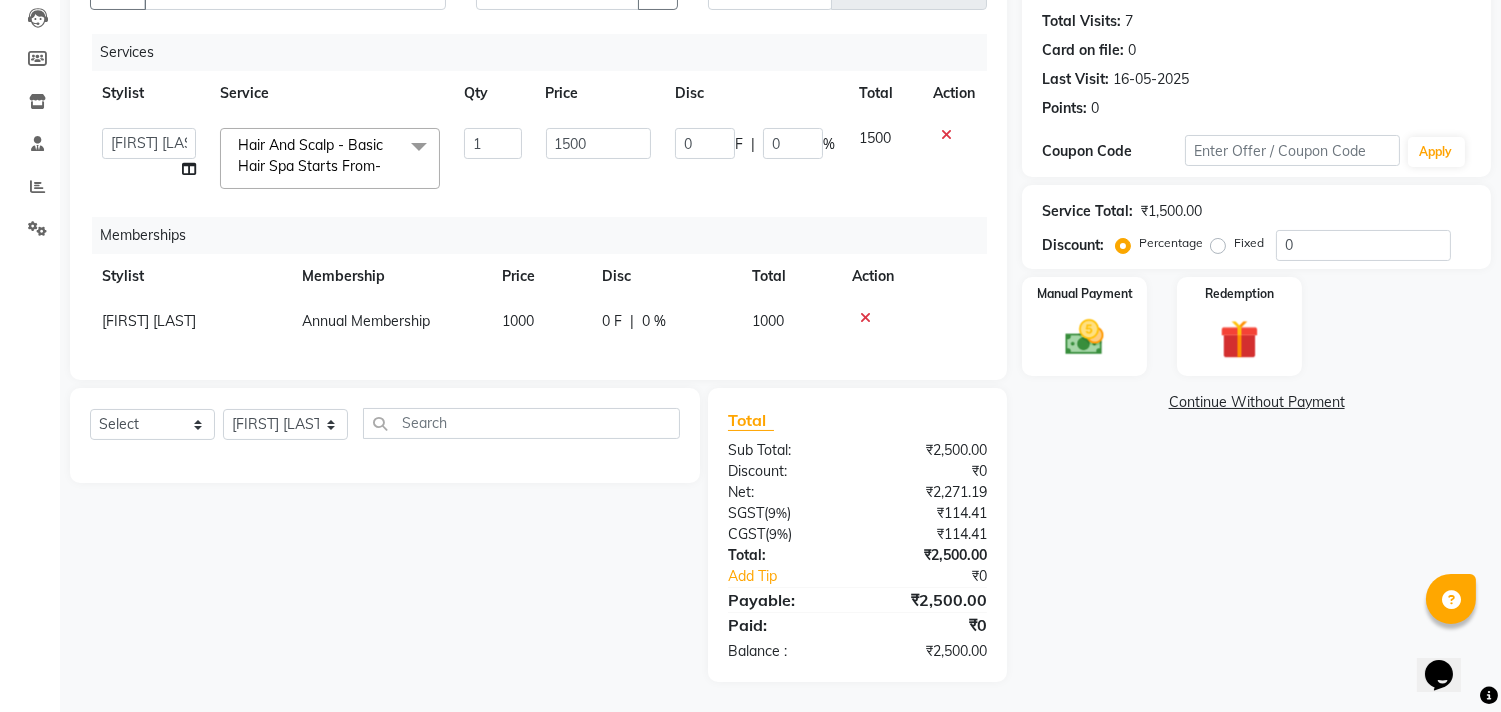 click on "0 F | 0 %" 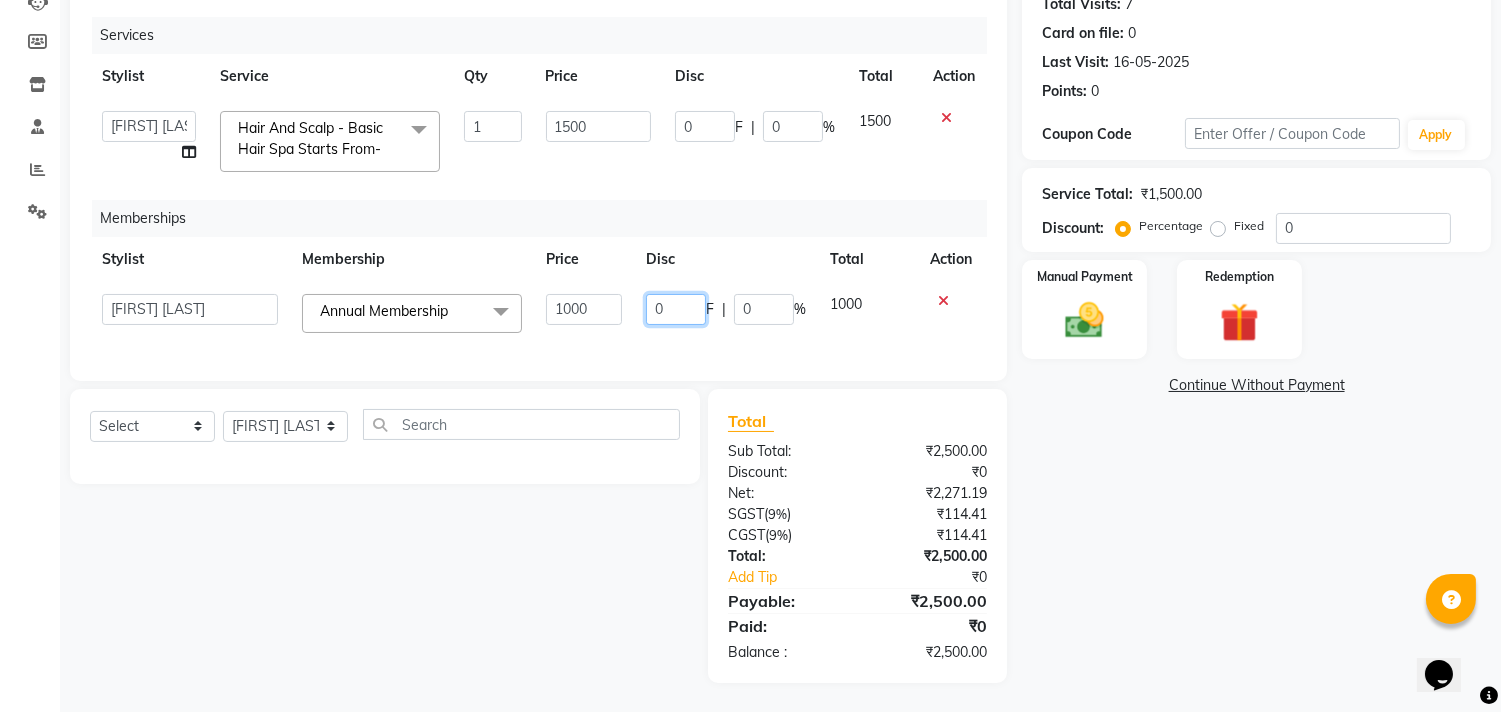 click on "0" 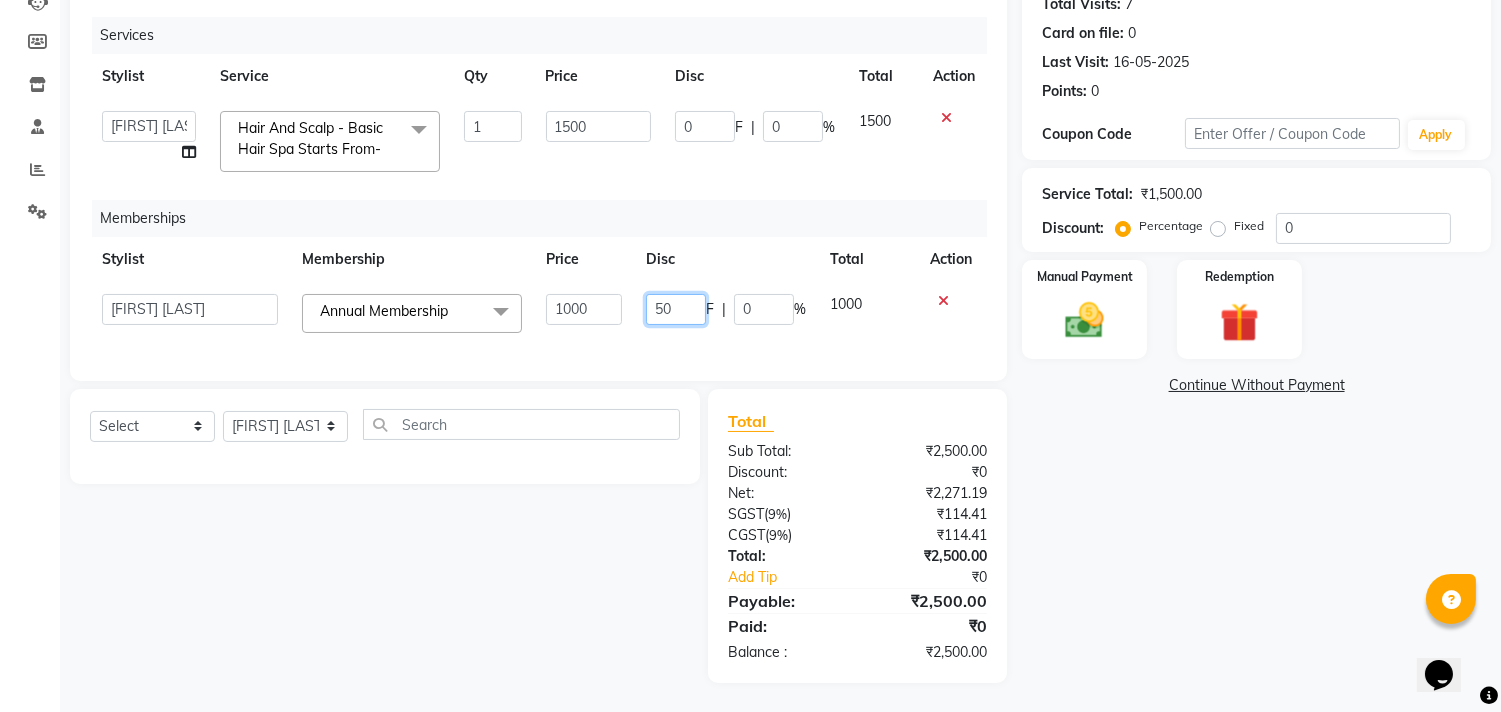 type on "500" 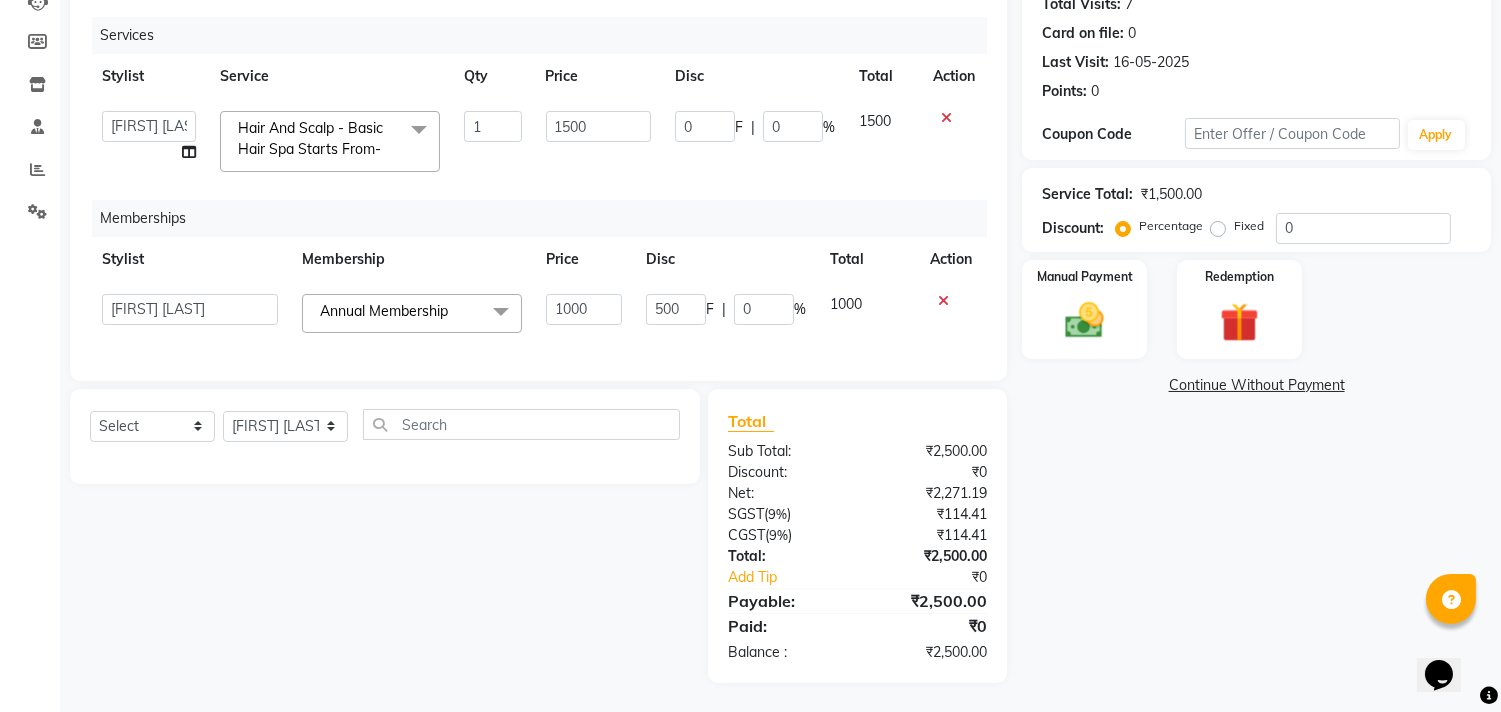click on "Services Stylist Service Qty Price Disc Total Action  [FIRST]    [FIRST]    [FIRST] [LAST]    Front Desk   [FIRST]   [FIRST]   [FIRST]    [FIRST]    [FIRST] [LAST]   [FIRST] [LAST]   [FIRST] [LAST]   [FIRST] [LAST]   [FIRST] [LAST]   [FIRST]   [FIRST]   [FIRST] [LAST]   [FIRST]    [FIRST]   [FIRST]    [FIRST] [LAST]   [FIRST] [LAST]   [FIRST] [LAST]   [FIRST] [LAST]   [FIRST] [LAST]  Hair And Scalp - Basic Hair Spa Starts From- x Hair And Scalp - Basic Hair Spa Starts From- Hair And Scalp - Anti-Dandruff Spa Starts From Hair And Scalp - Anti Hairfall Spa Starts From Hair And Scalp - Anti-Dandruff Scrub Hair And Scalp - Head Massage Starts From Hair And Scalp - Protein Treatment Starts From Hair And Scalp - Botox Spa Starts From Hair and Scalp - Golden spa starts from  Hair and scalp - Ultime repair  Hair and scalp - Ampoule [FIRST] Combo - [SERVICE] + [SERVICE] + [SERVICE] + [SERVICE] [FIRST] Combo - [SERVICE] + [SERVICE] + [SERVICE] + [SERVICE] ([SERVICE] + [SERVICE] + [SERVICE]) HAIRCUT - Men's Advanced haircut HAIRCUT - Senior Stylist HAIRCUT - Hair-wash 1 1500 0" 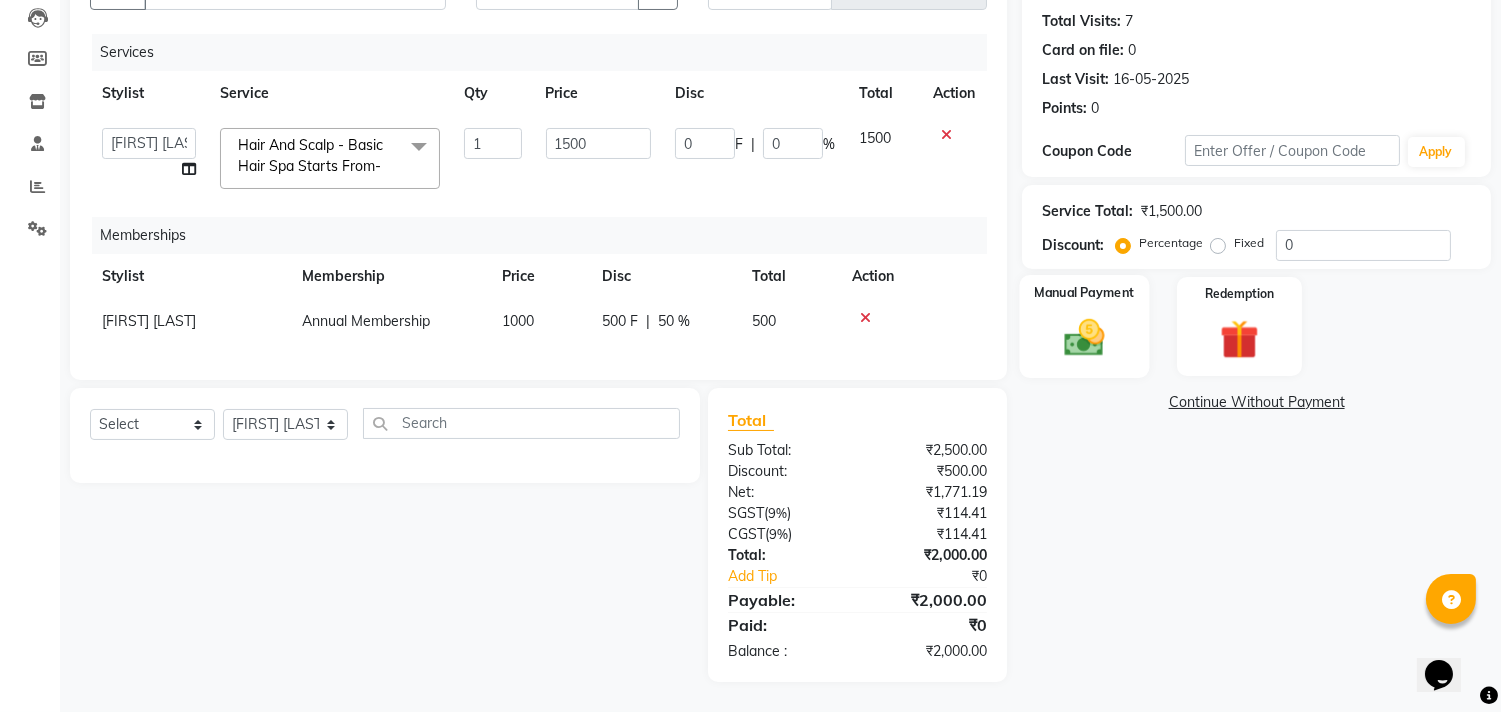 drag, startPoint x: 1122, startPoint y: 306, endPoint x: 1236, endPoint y: 357, distance: 124.88795 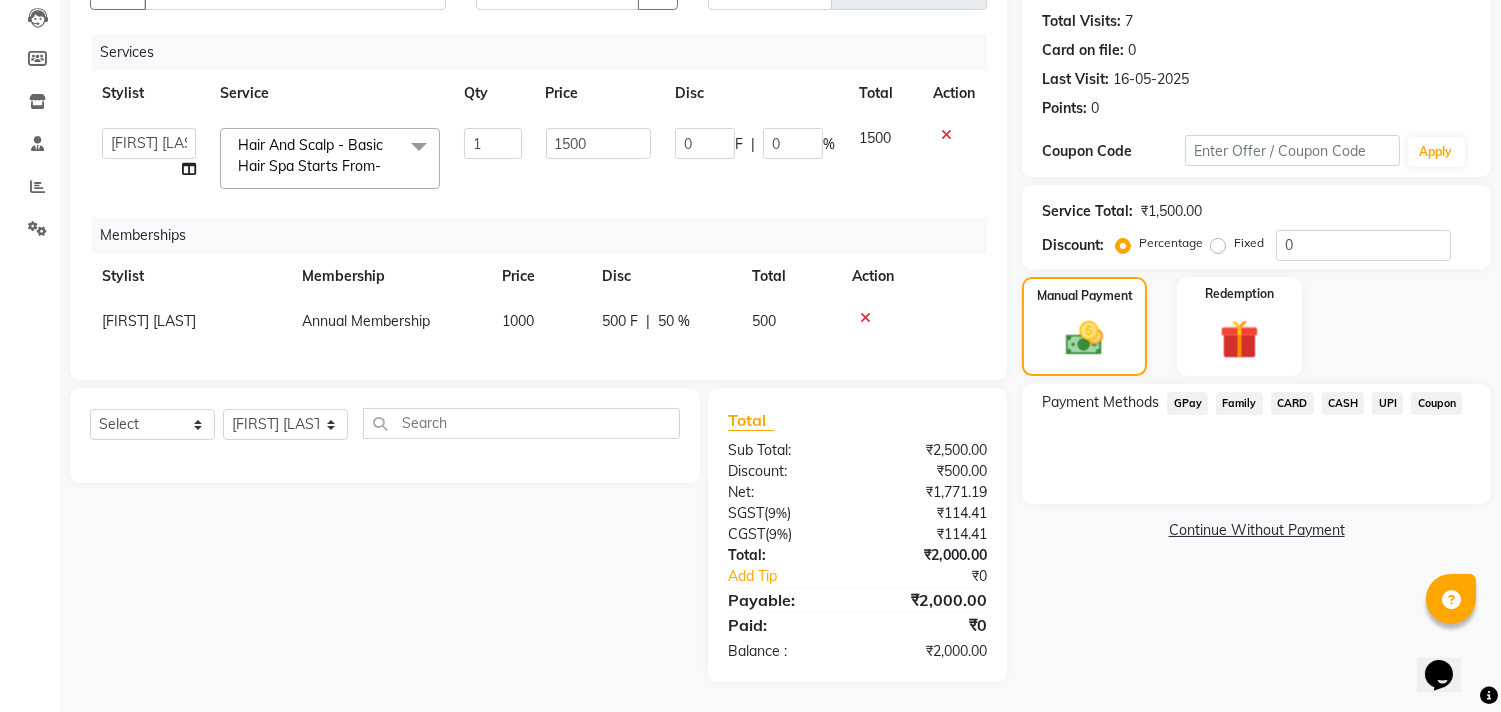 click on "UPI" 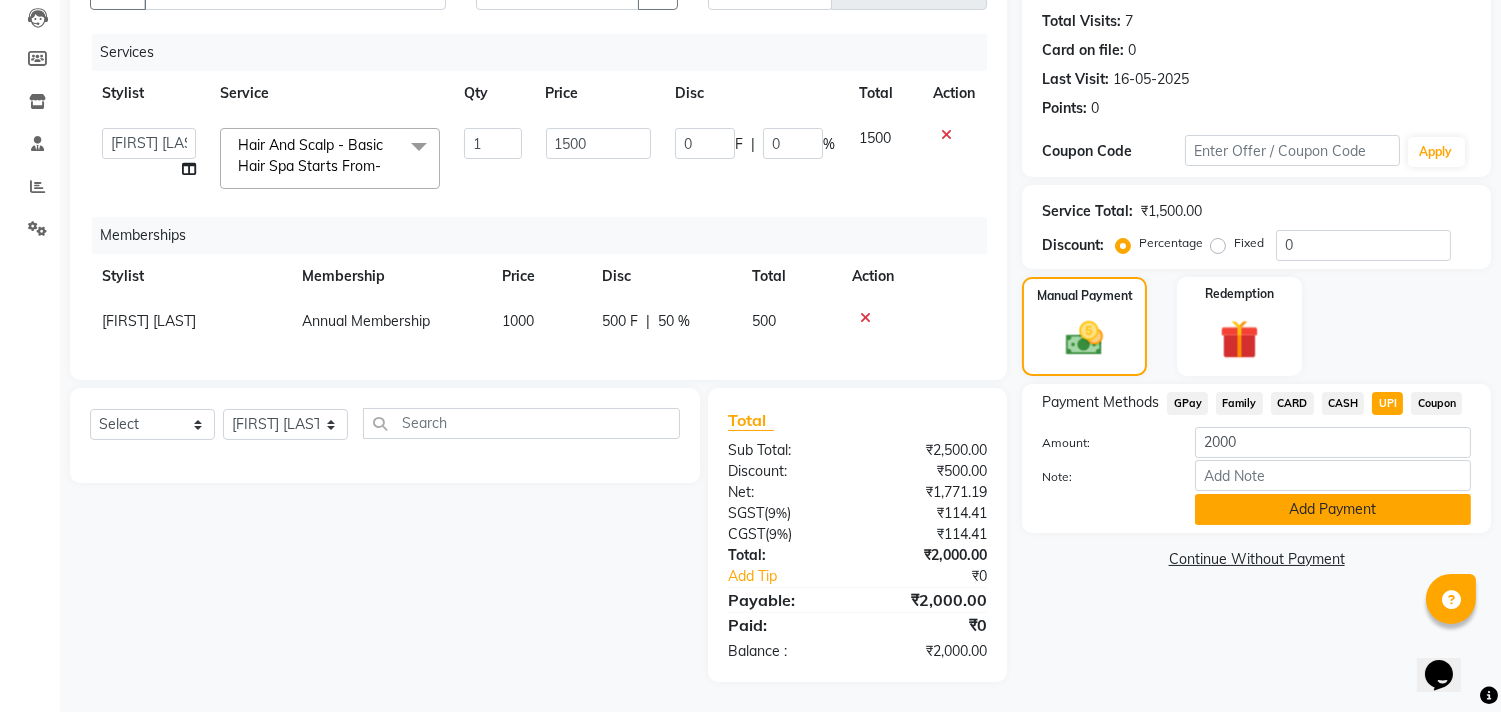 click on "Add Payment" 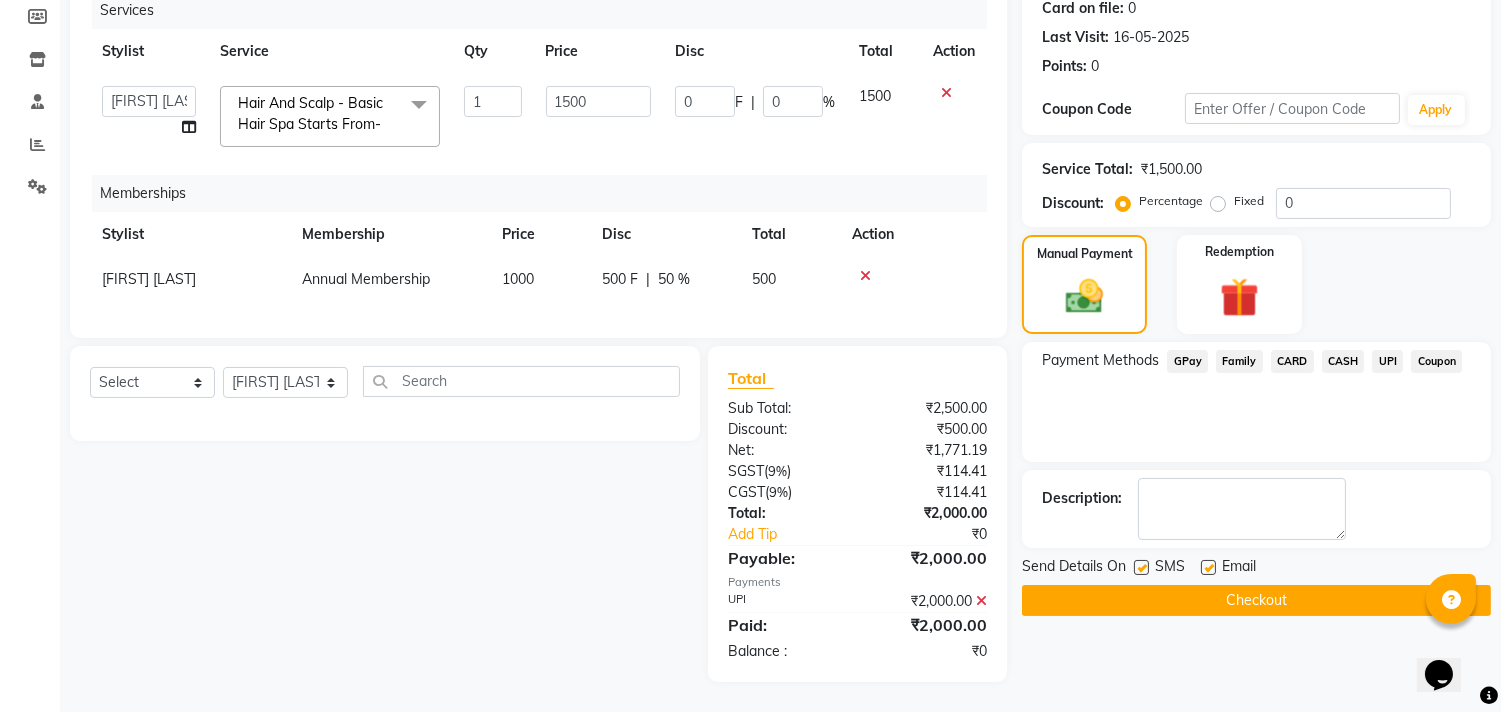 scroll, scrollTop: 272, scrollLeft: 0, axis: vertical 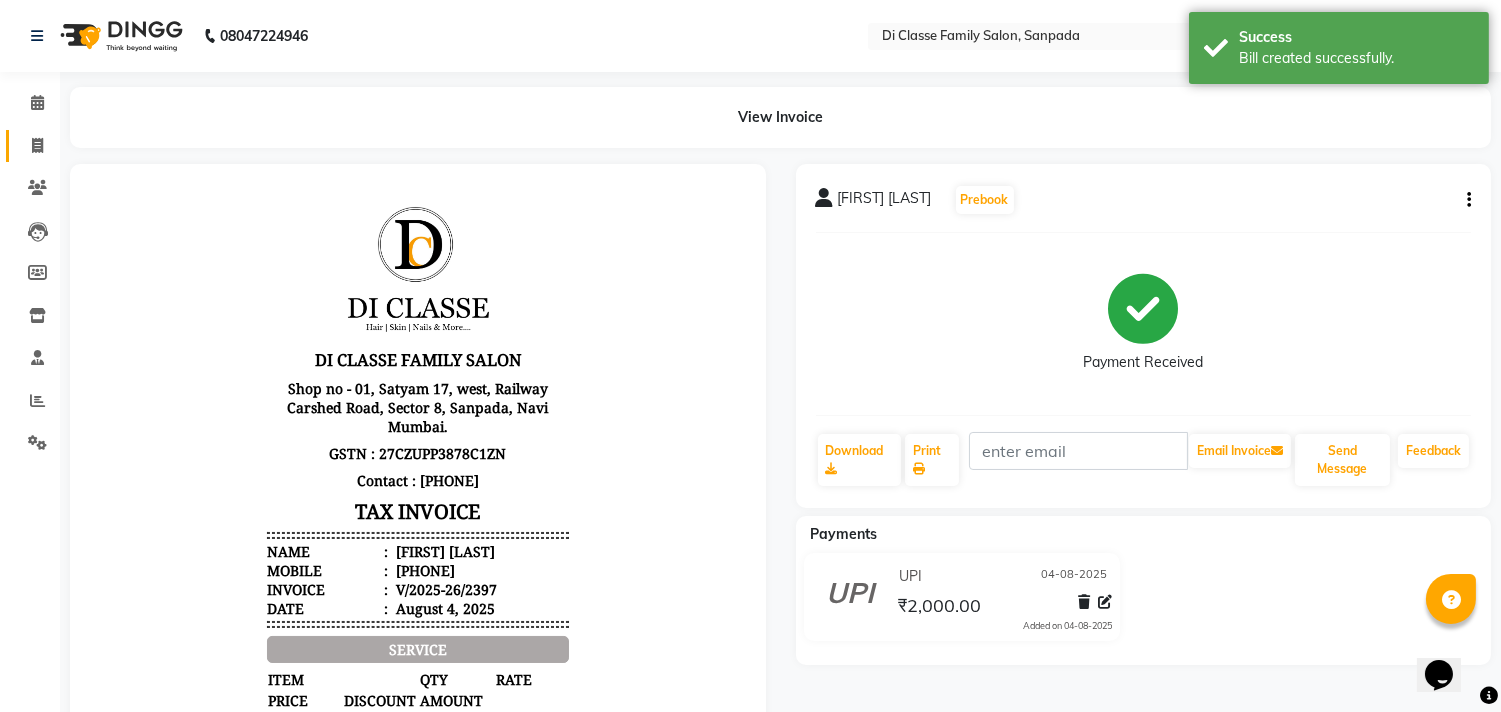click on "Invoice" 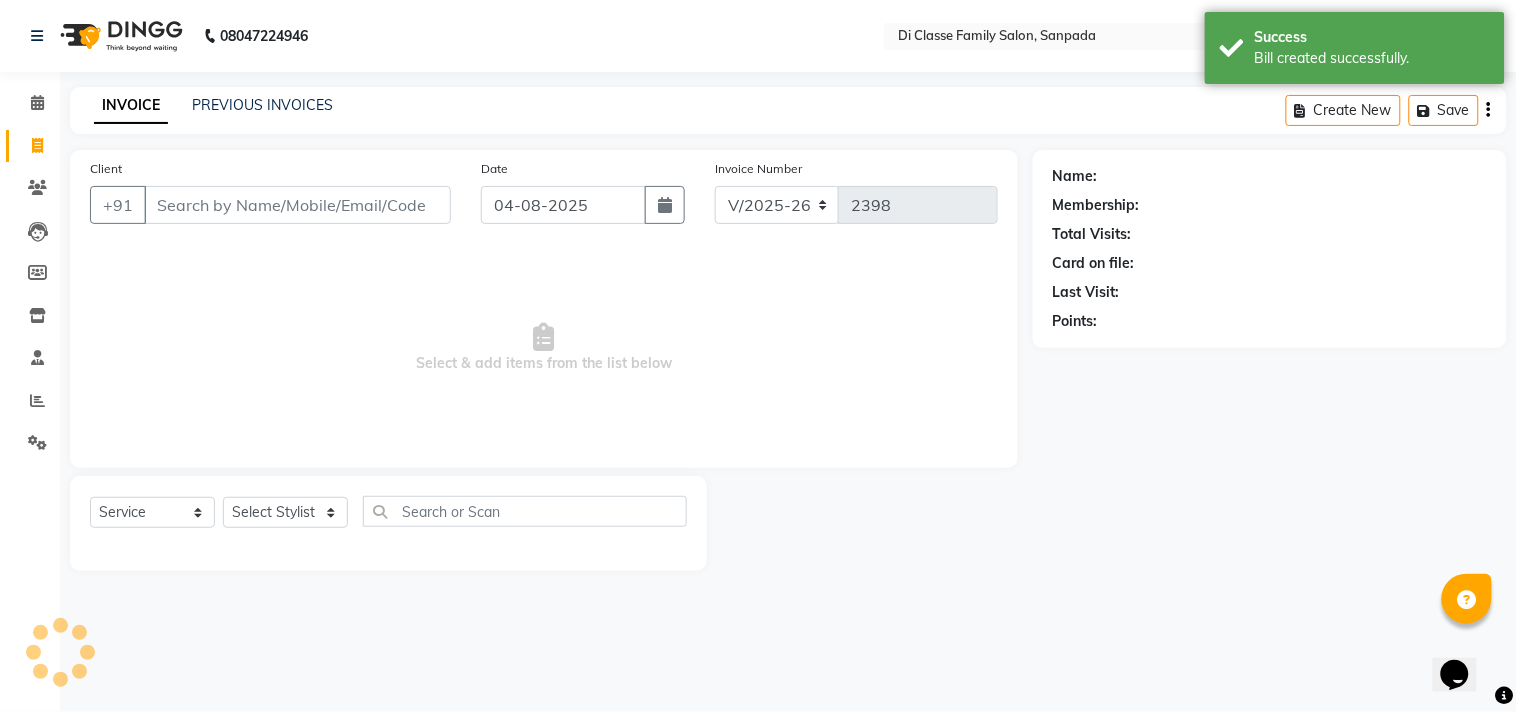 click on "INVOICE PREVIOUS INVOICES" 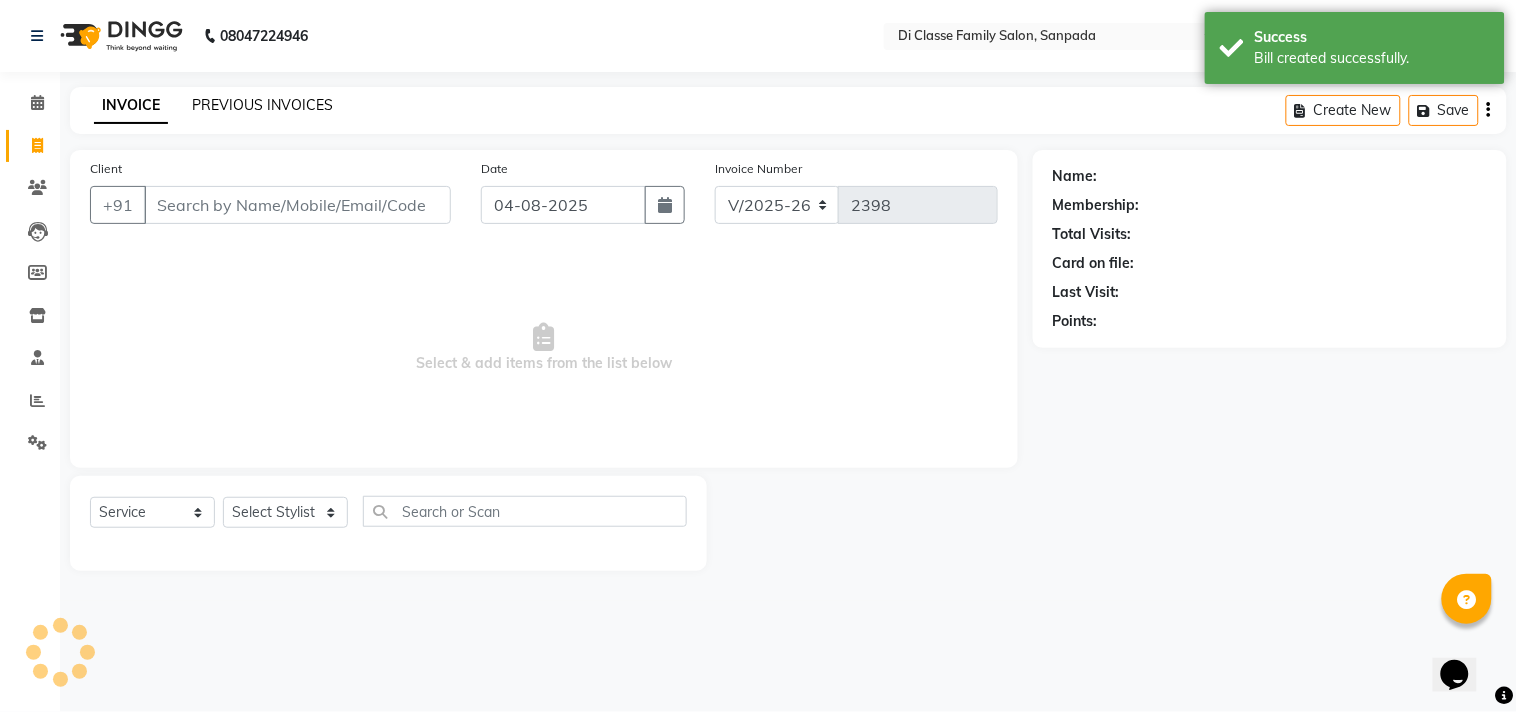 click on "PREVIOUS INVOICES" 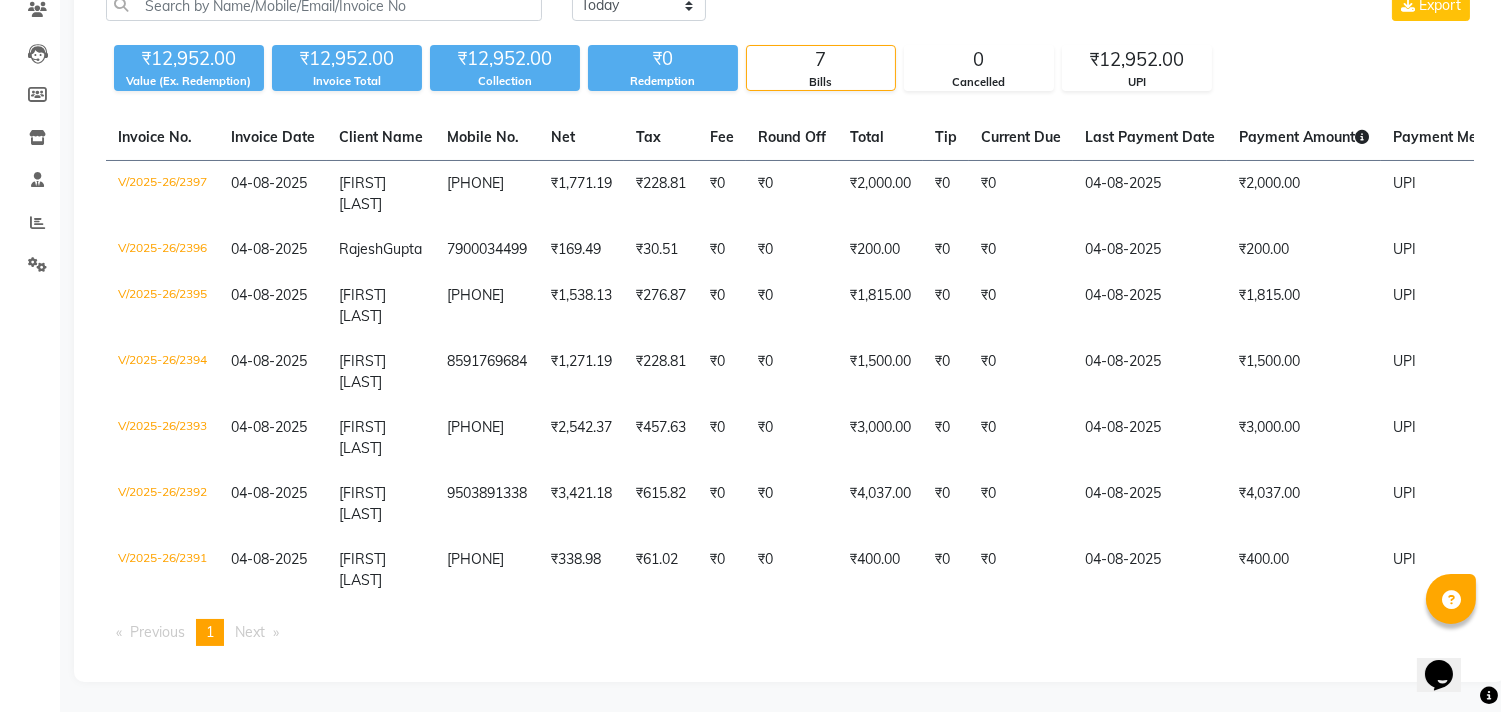 scroll, scrollTop: 0, scrollLeft: 0, axis: both 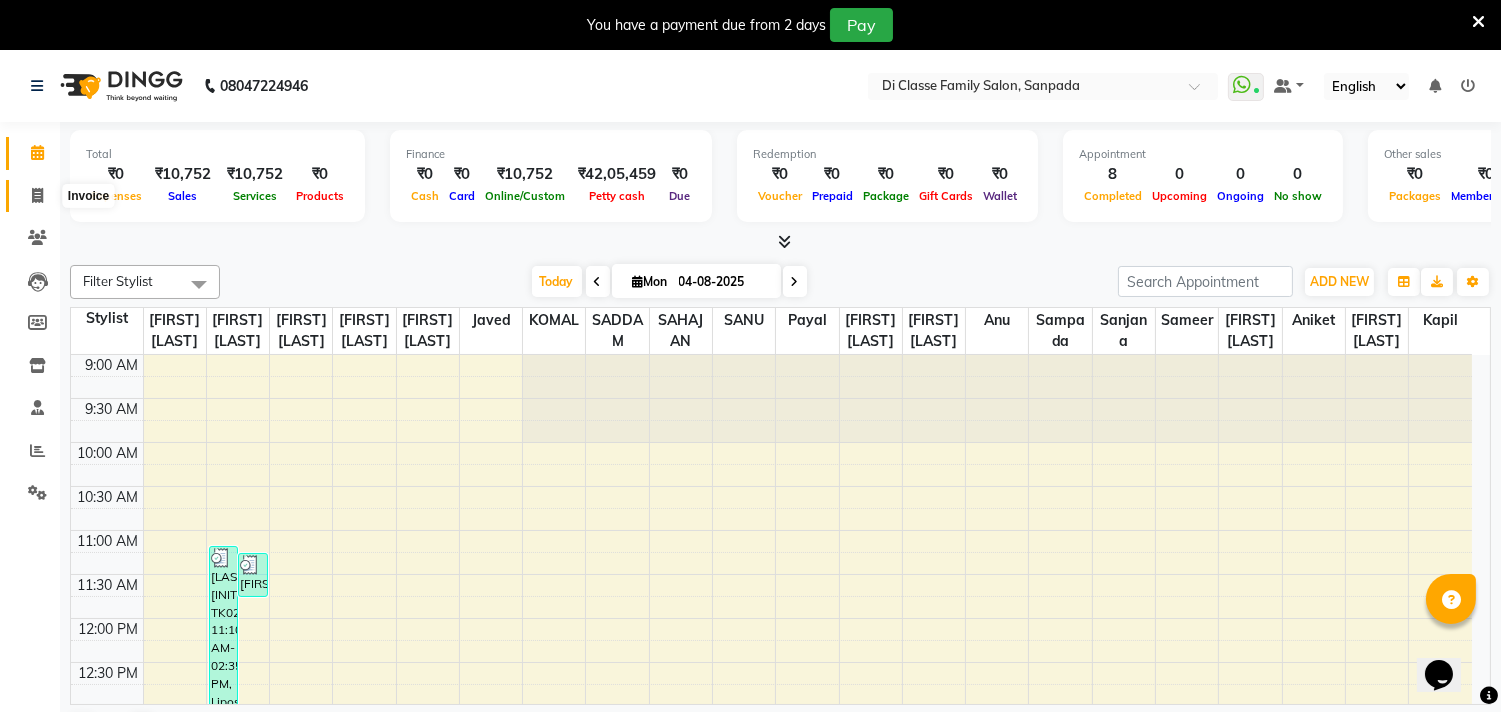 click 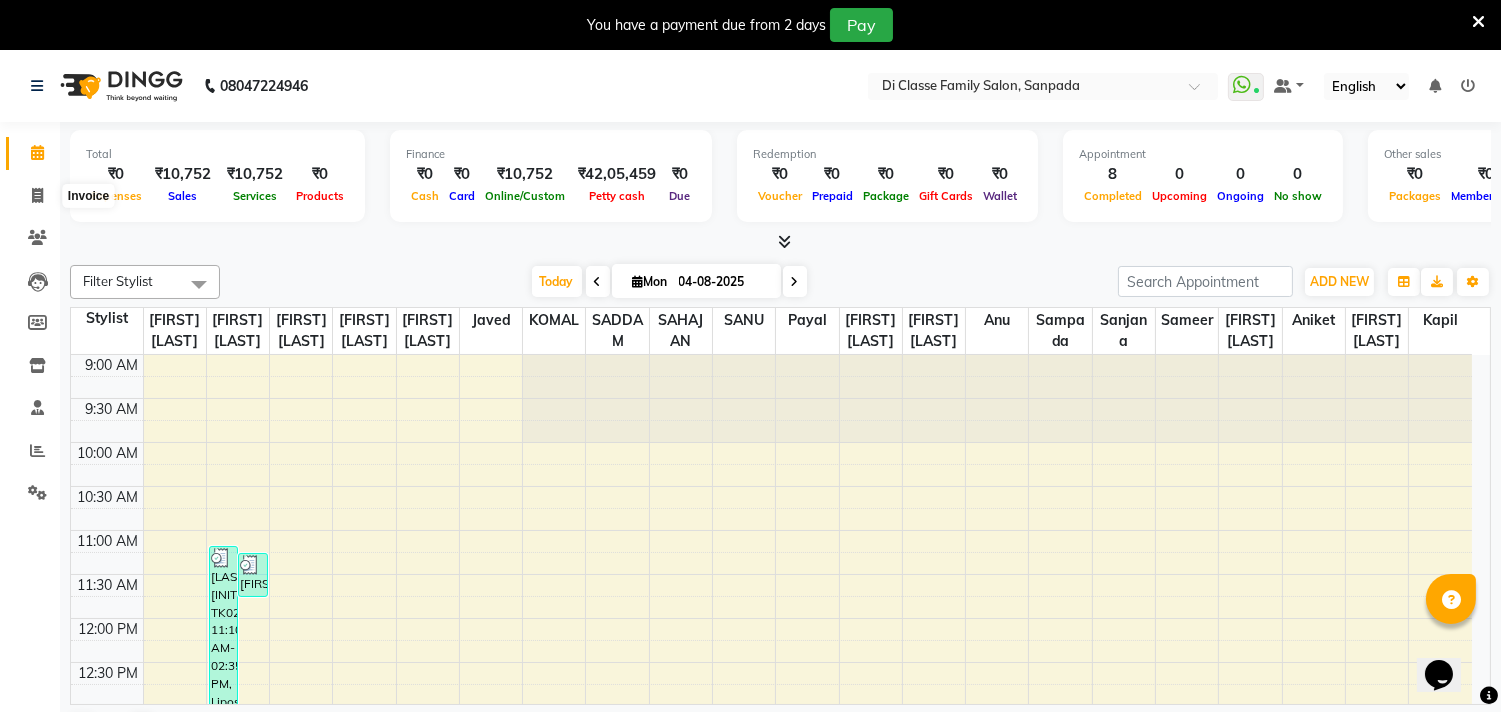 select on "4704" 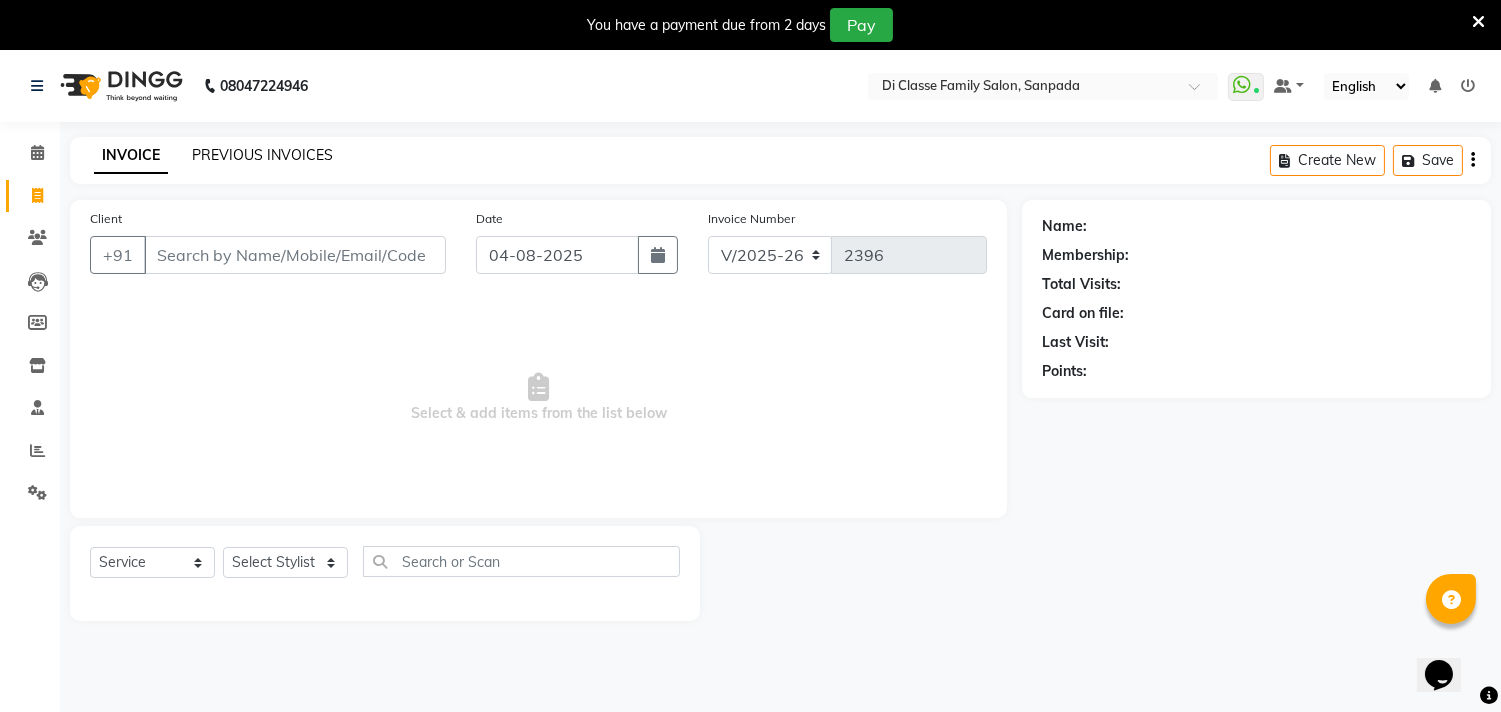 click on "PREVIOUS INVOICES" 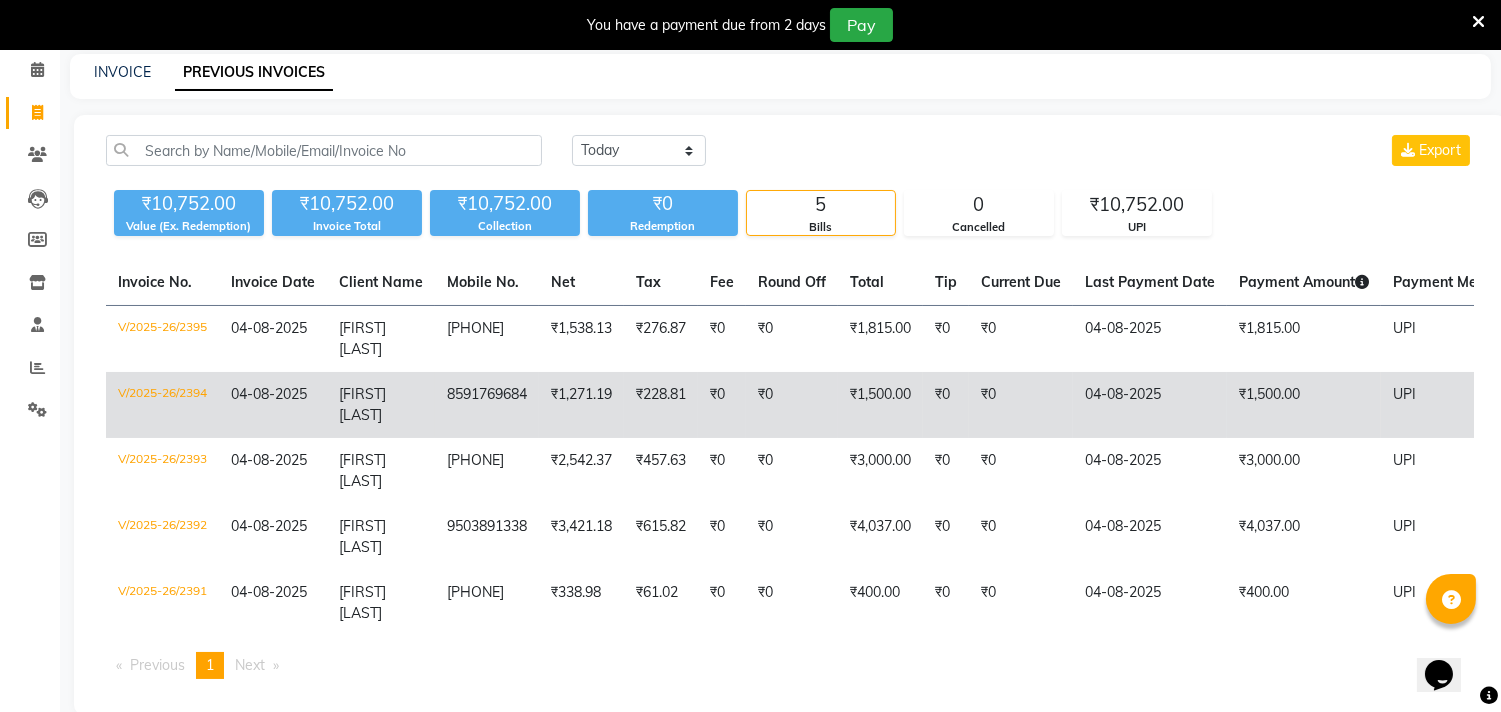 scroll, scrollTop: 112, scrollLeft: 0, axis: vertical 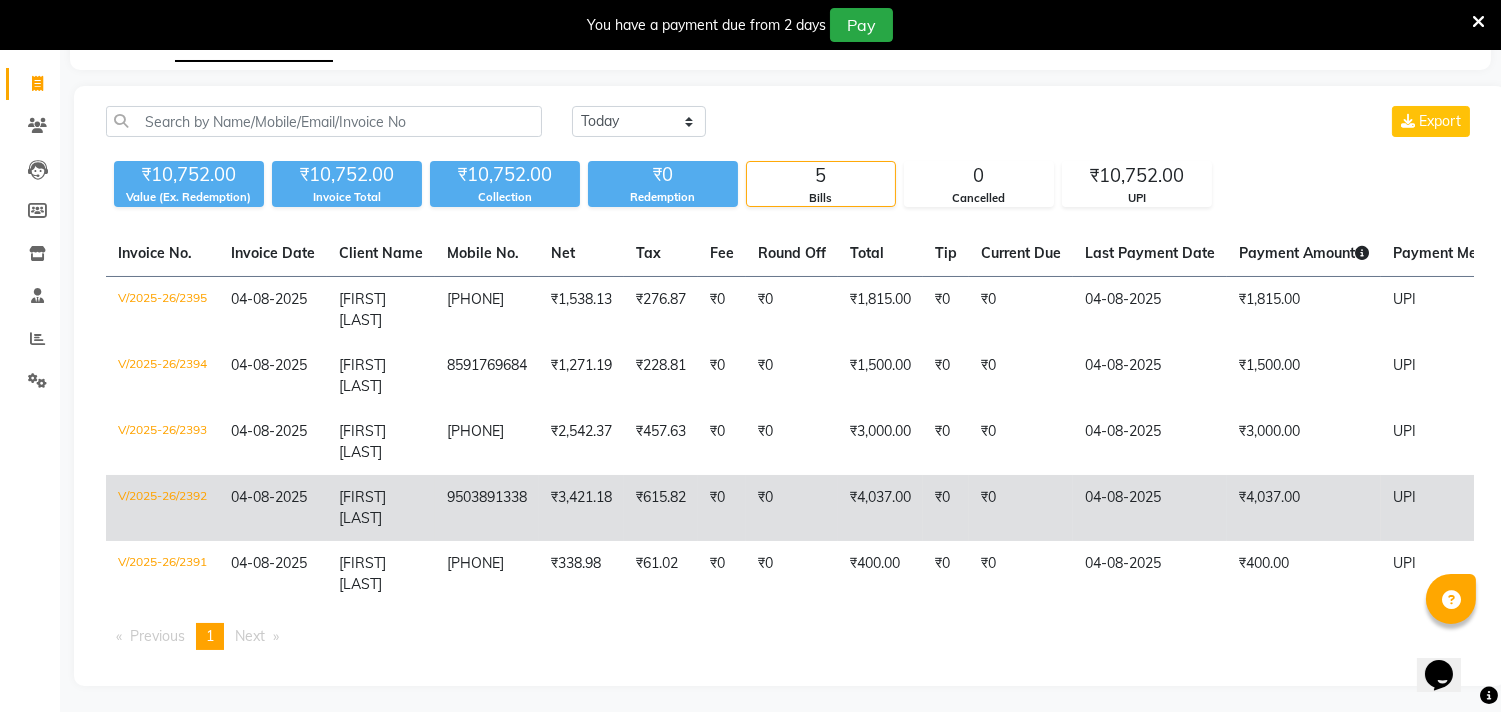 click on "04-08-2025" 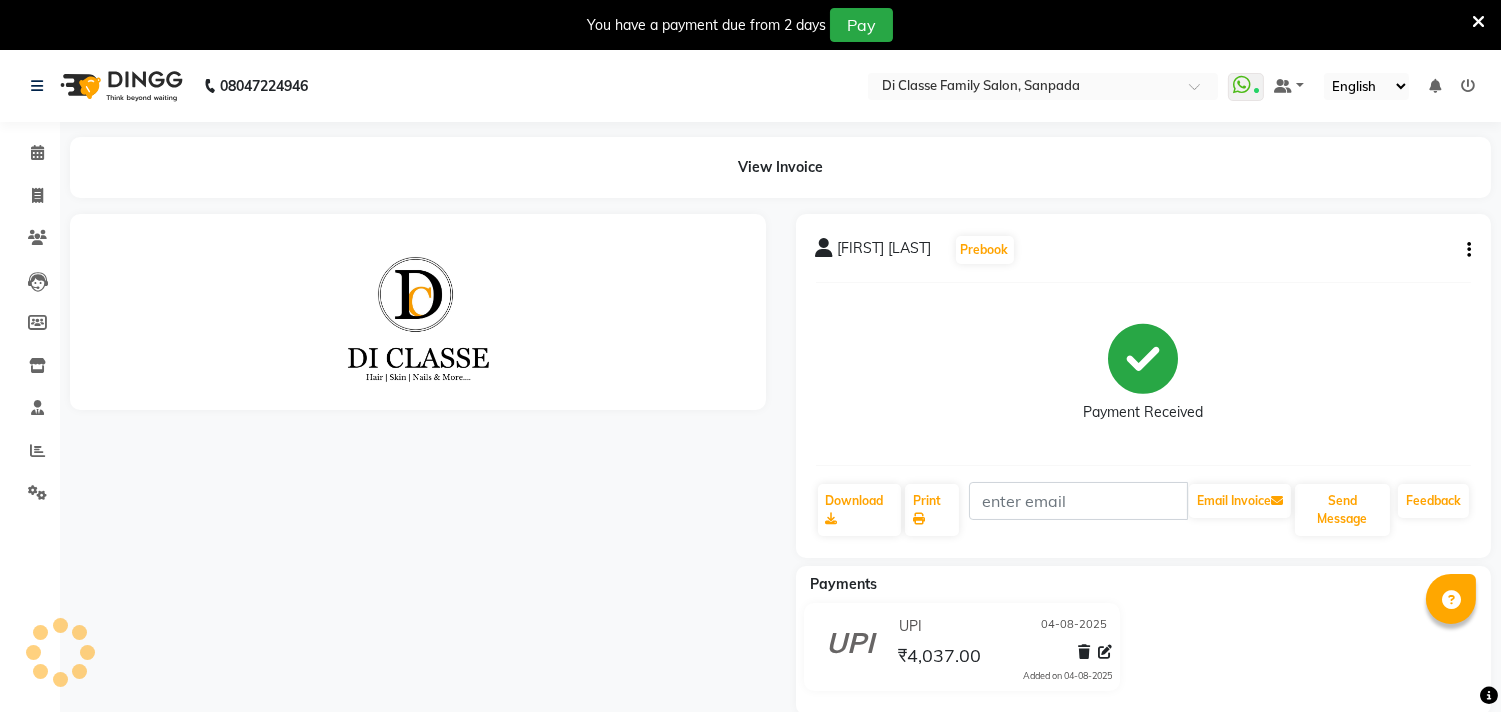 scroll, scrollTop: 0, scrollLeft: 0, axis: both 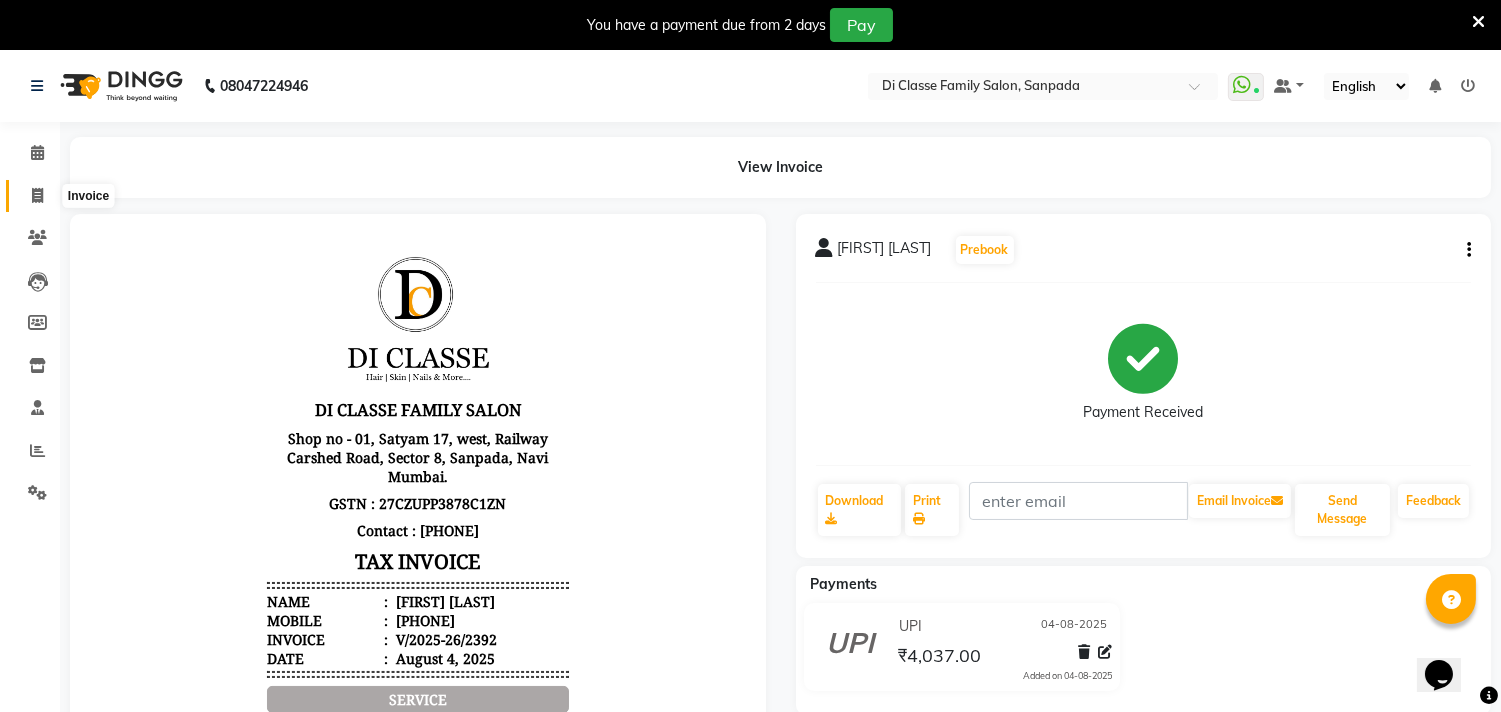 click 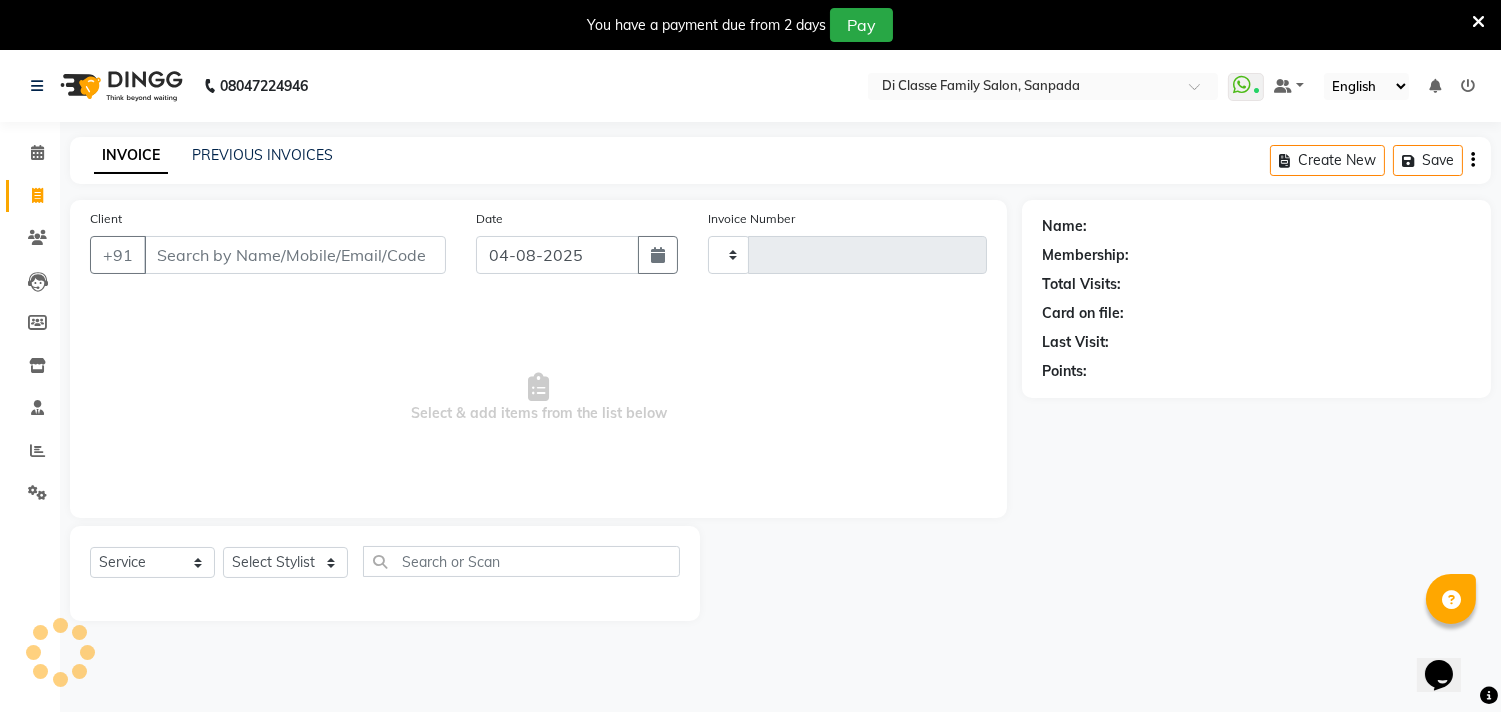 type on "2396" 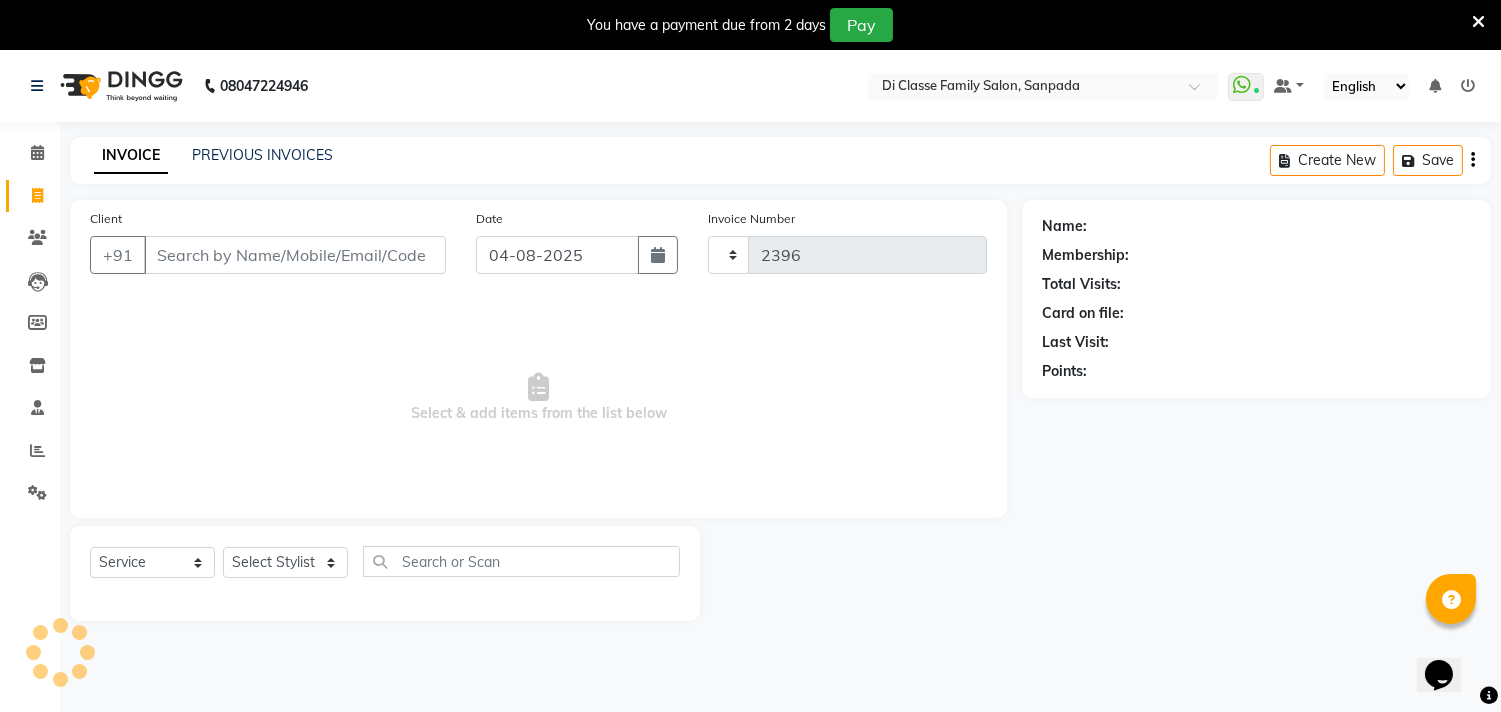 select on "4704" 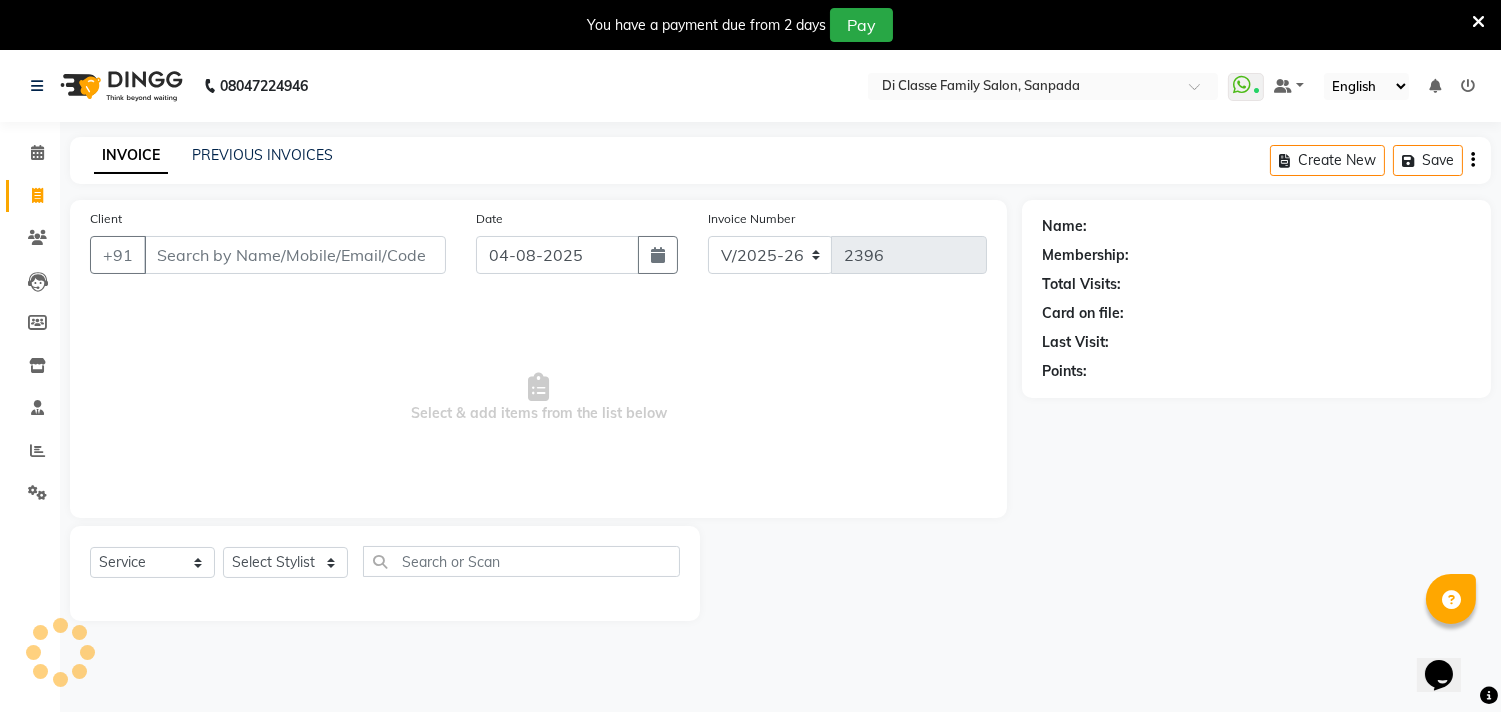 scroll, scrollTop: 50, scrollLeft: 0, axis: vertical 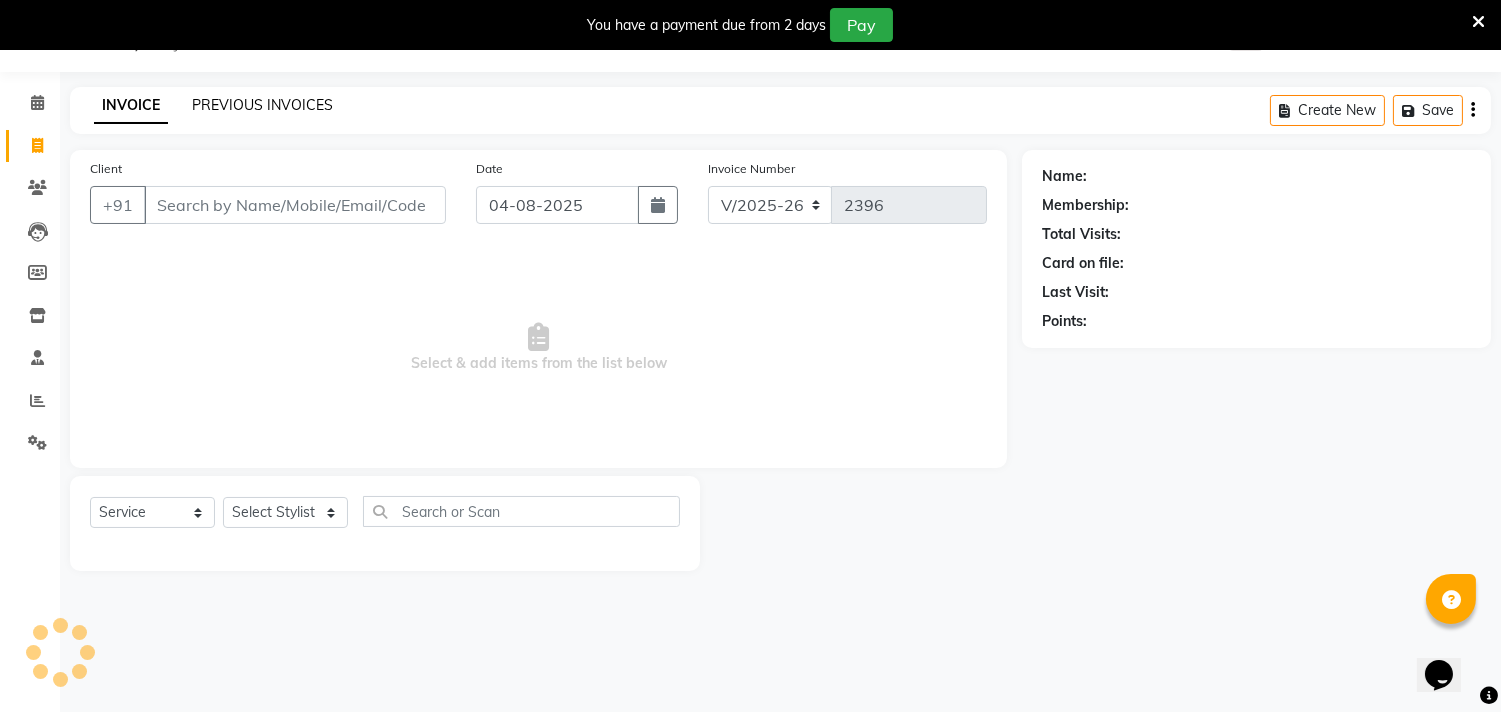 click on "PREVIOUS INVOICES" 